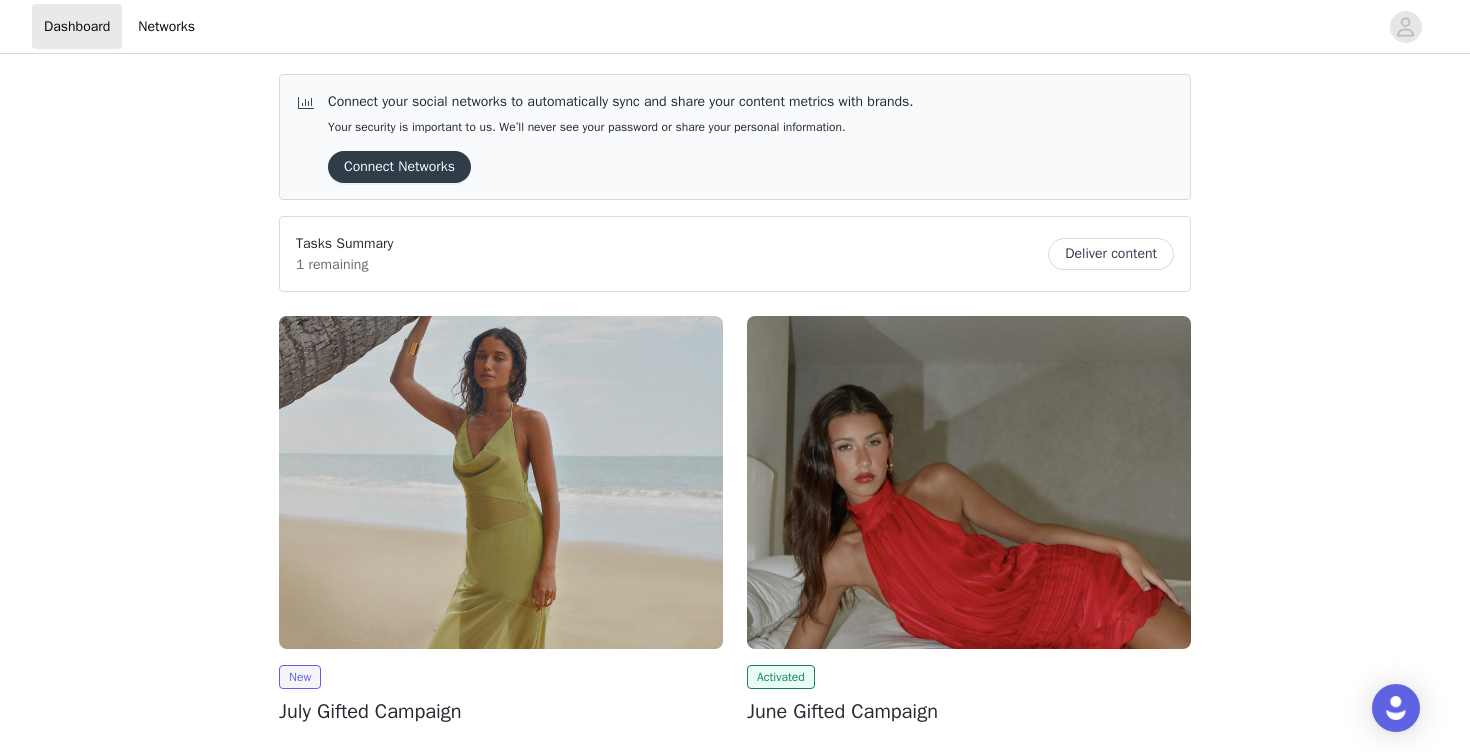 scroll, scrollTop: 0, scrollLeft: 0, axis: both 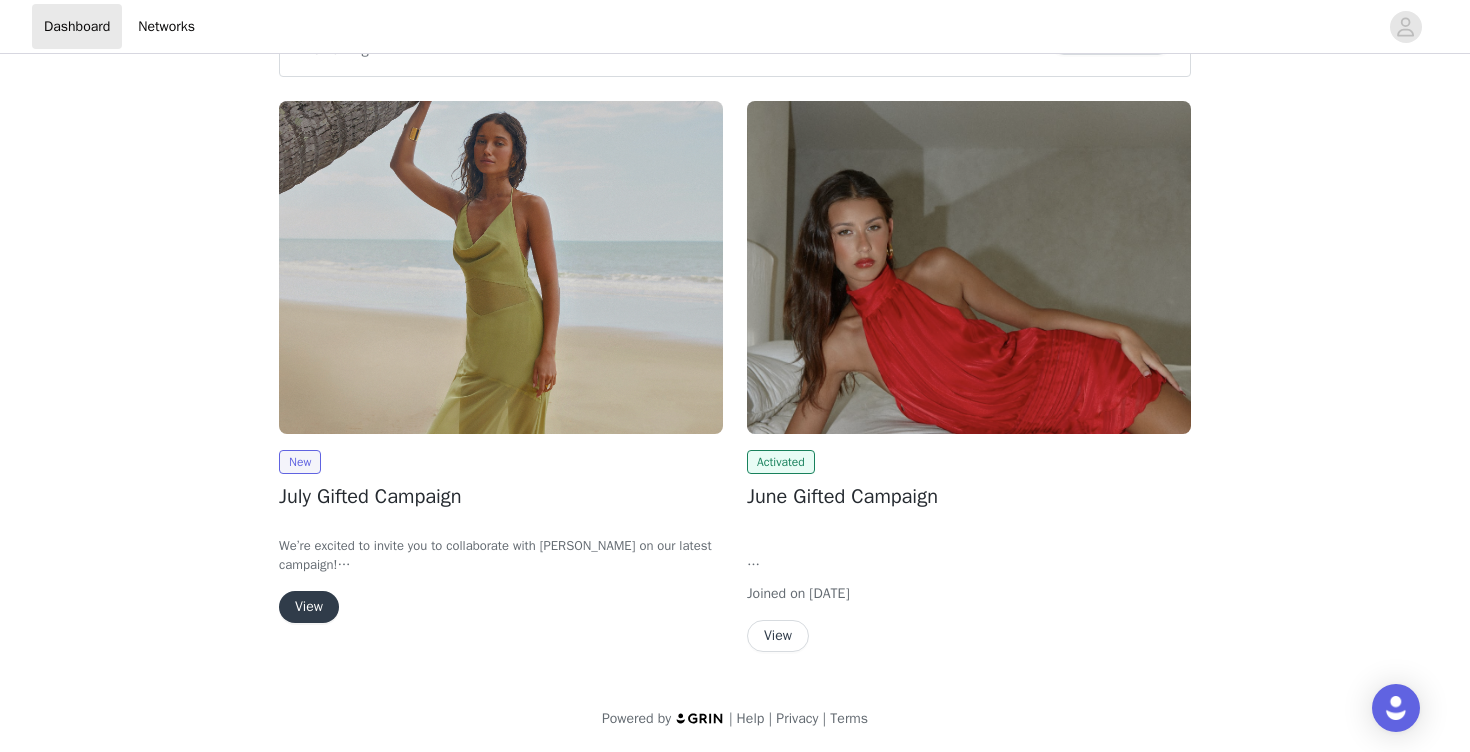 click at bounding box center [501, 267] 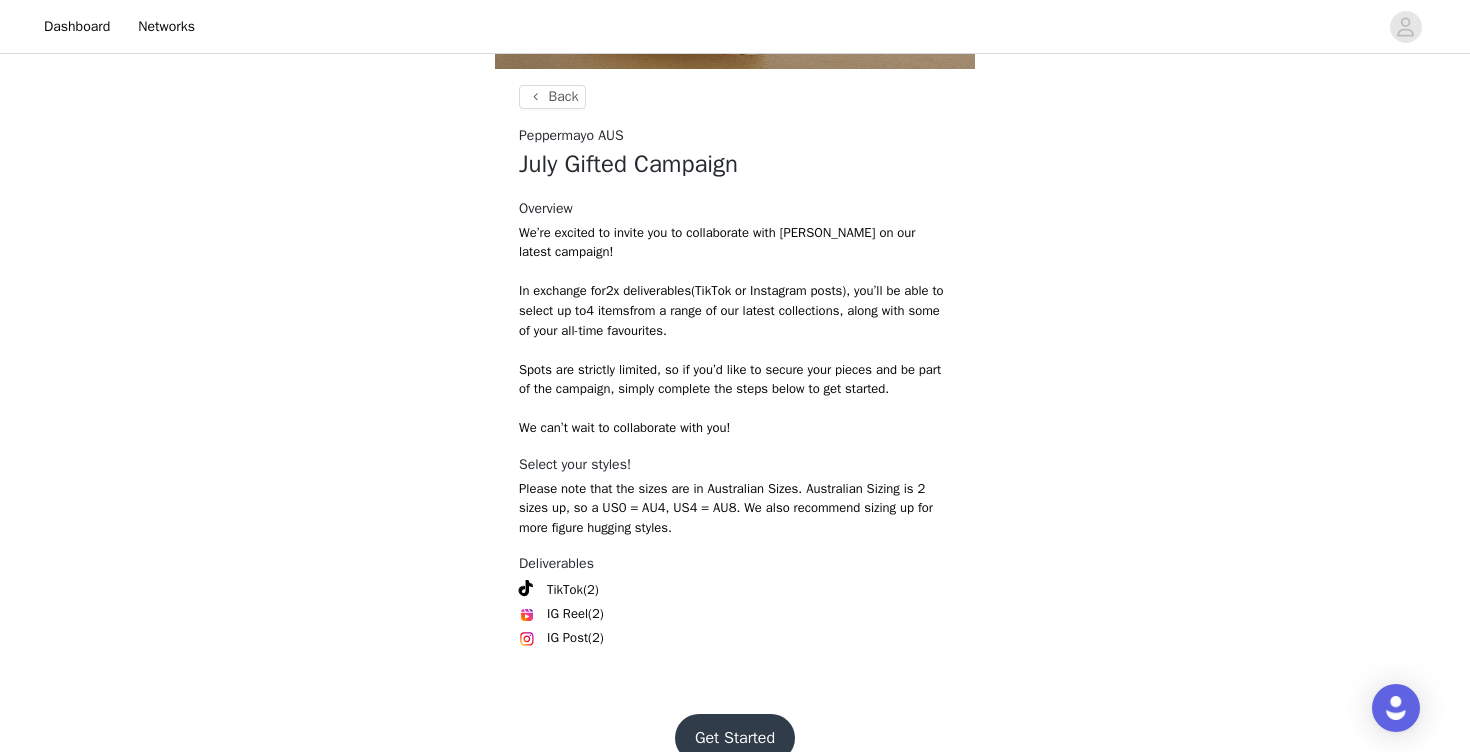 scroll, scrollTop: 743, scrollLeft: 0, axis: vertical 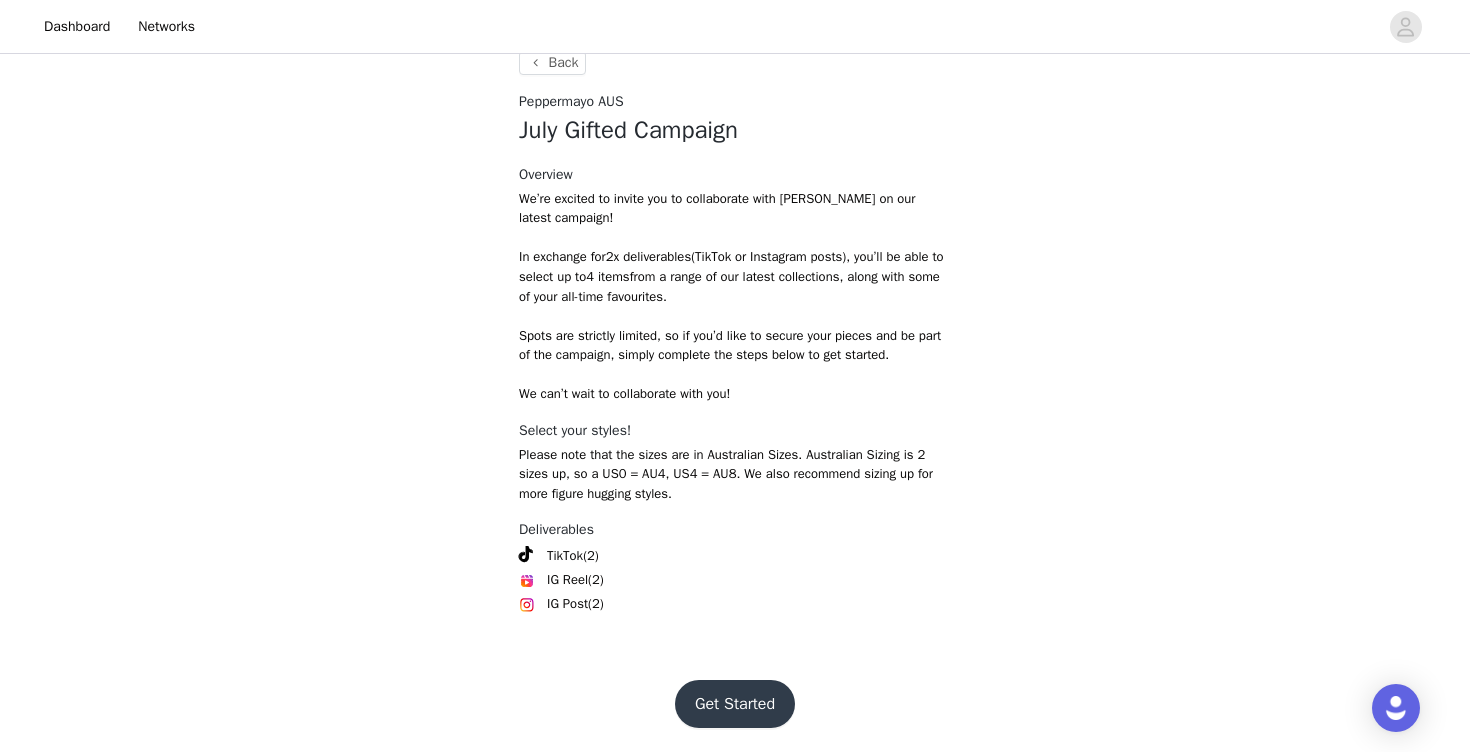 click on "Get Started" at bounding box center (735, 704) 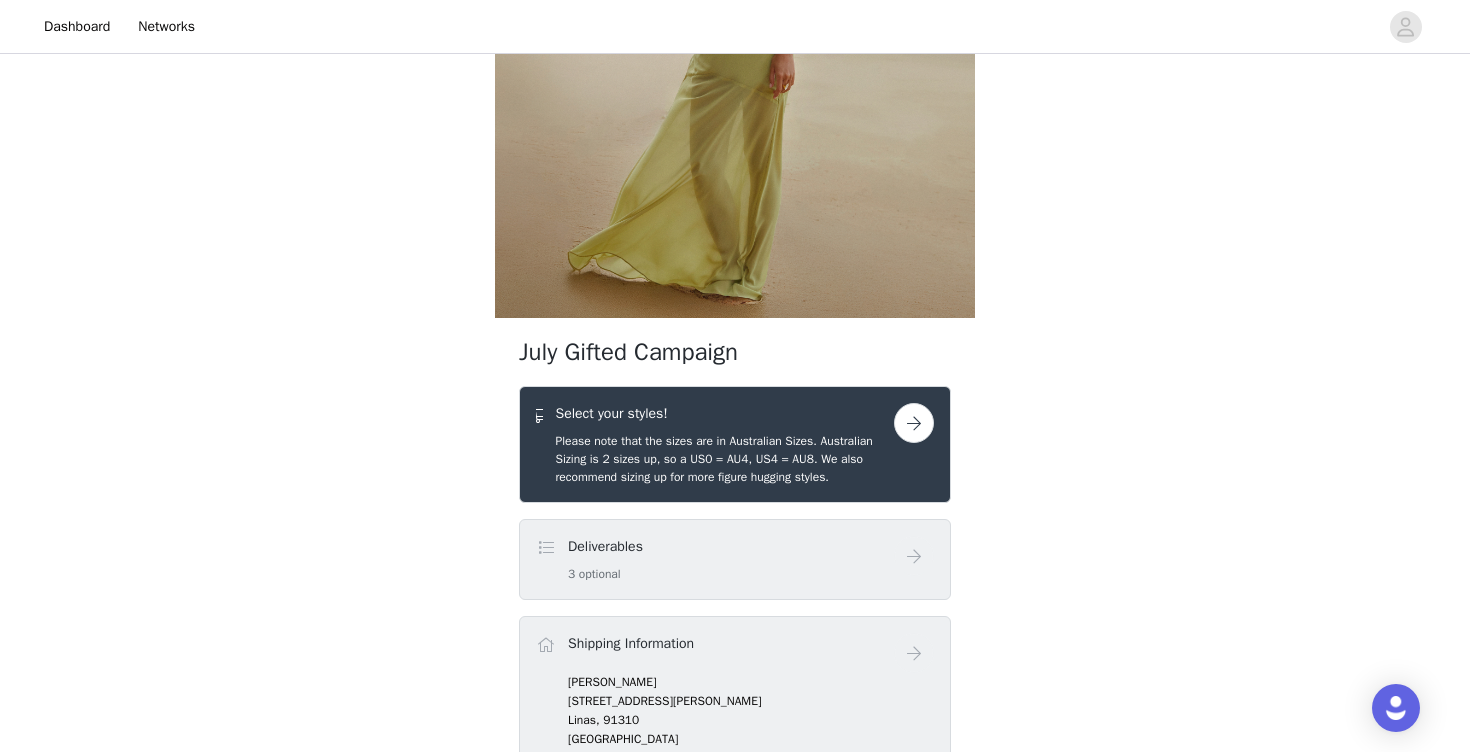 scroll, scrollTop: 477, scrollLeft: 0, axis: vertical 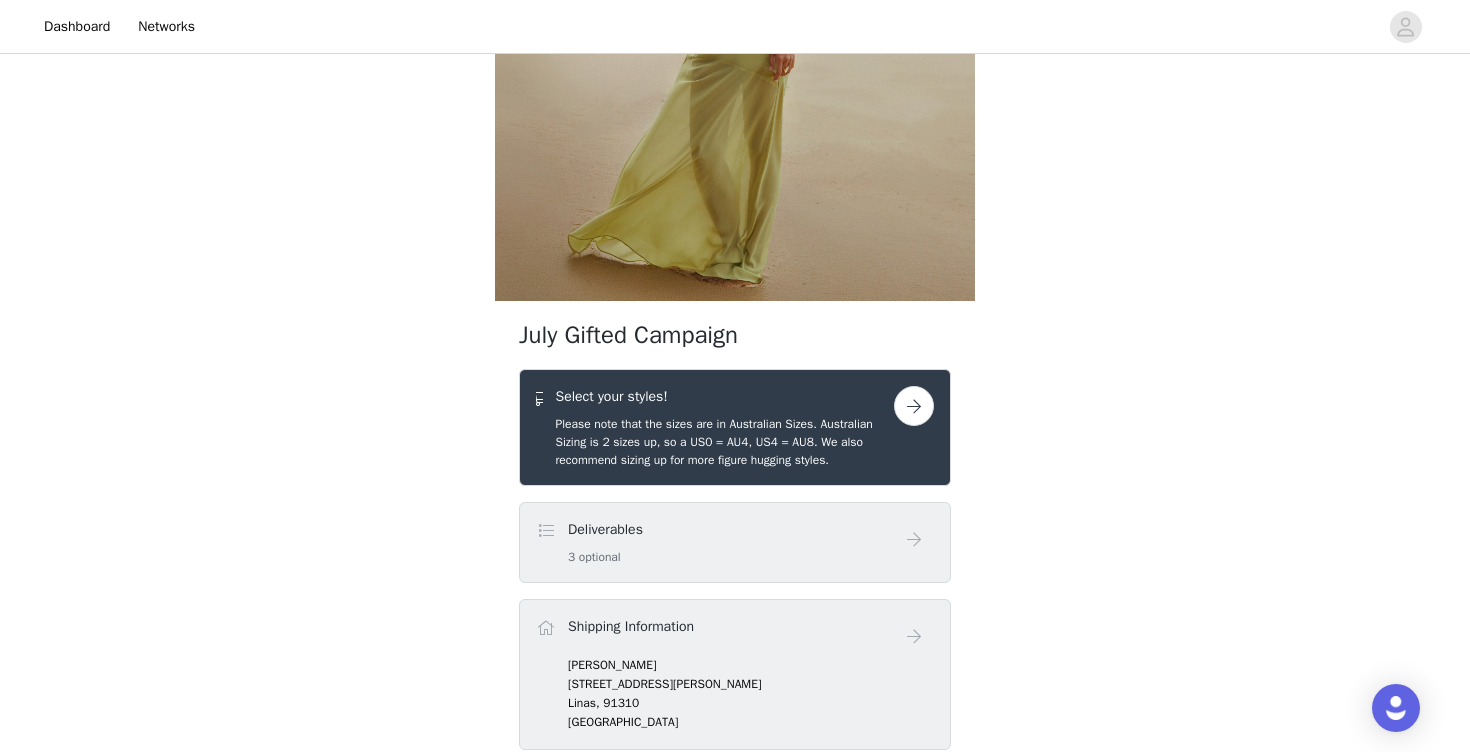 click on "Deliverables   3 optional" at bounding box center (715, 542) 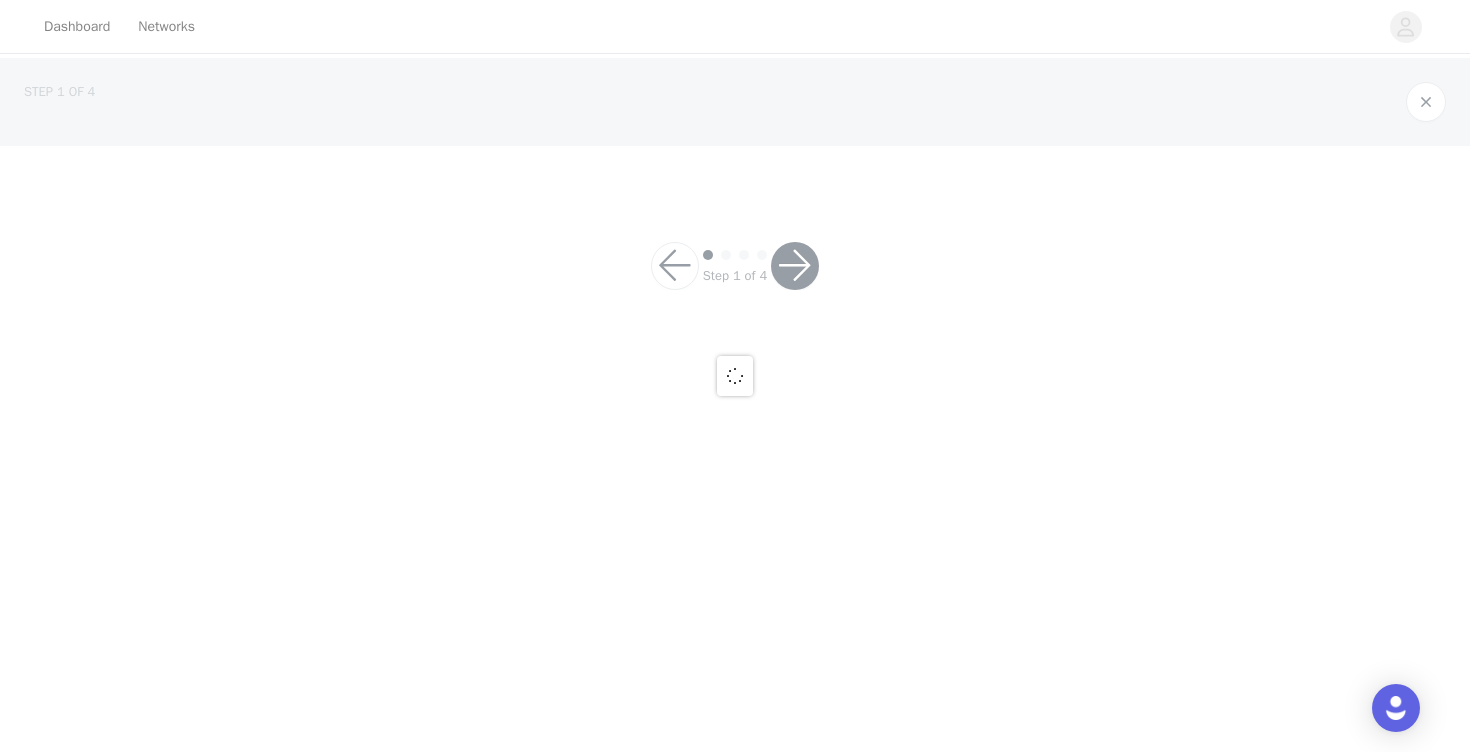 scroll, scrollTop: 0, scrollLeft: 0, axis: both 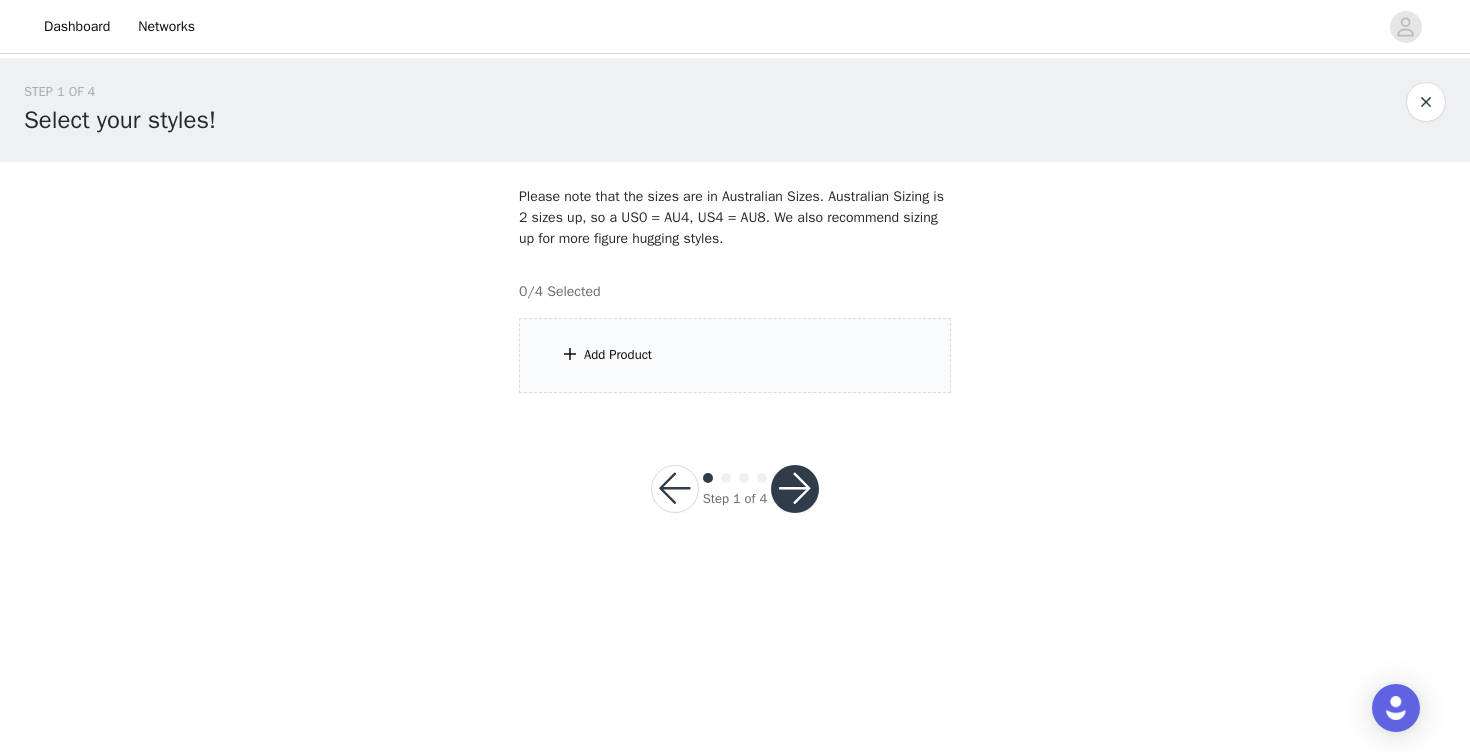 click on "Add Product" at bounding box center [735, 355] 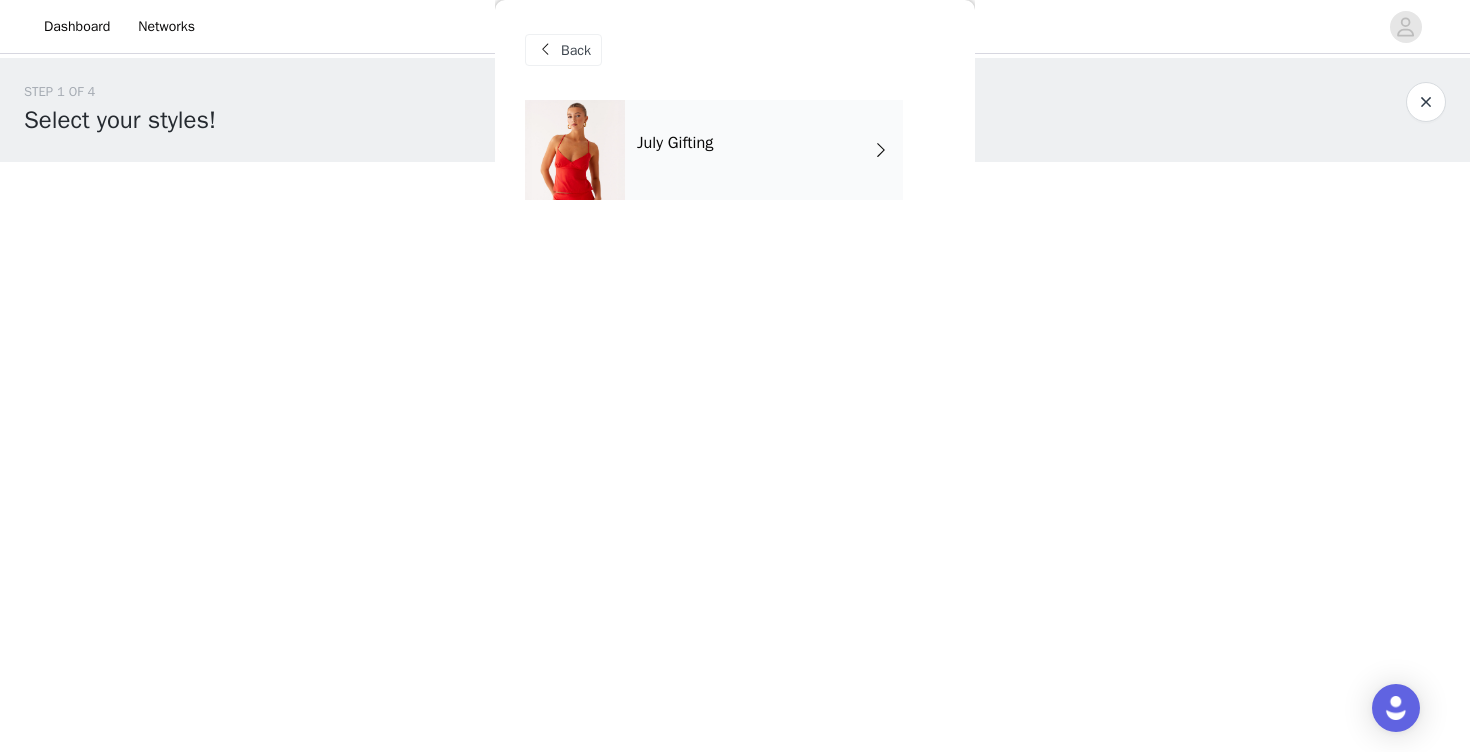 click on "July Gifting" at bounding box center (764, 150) 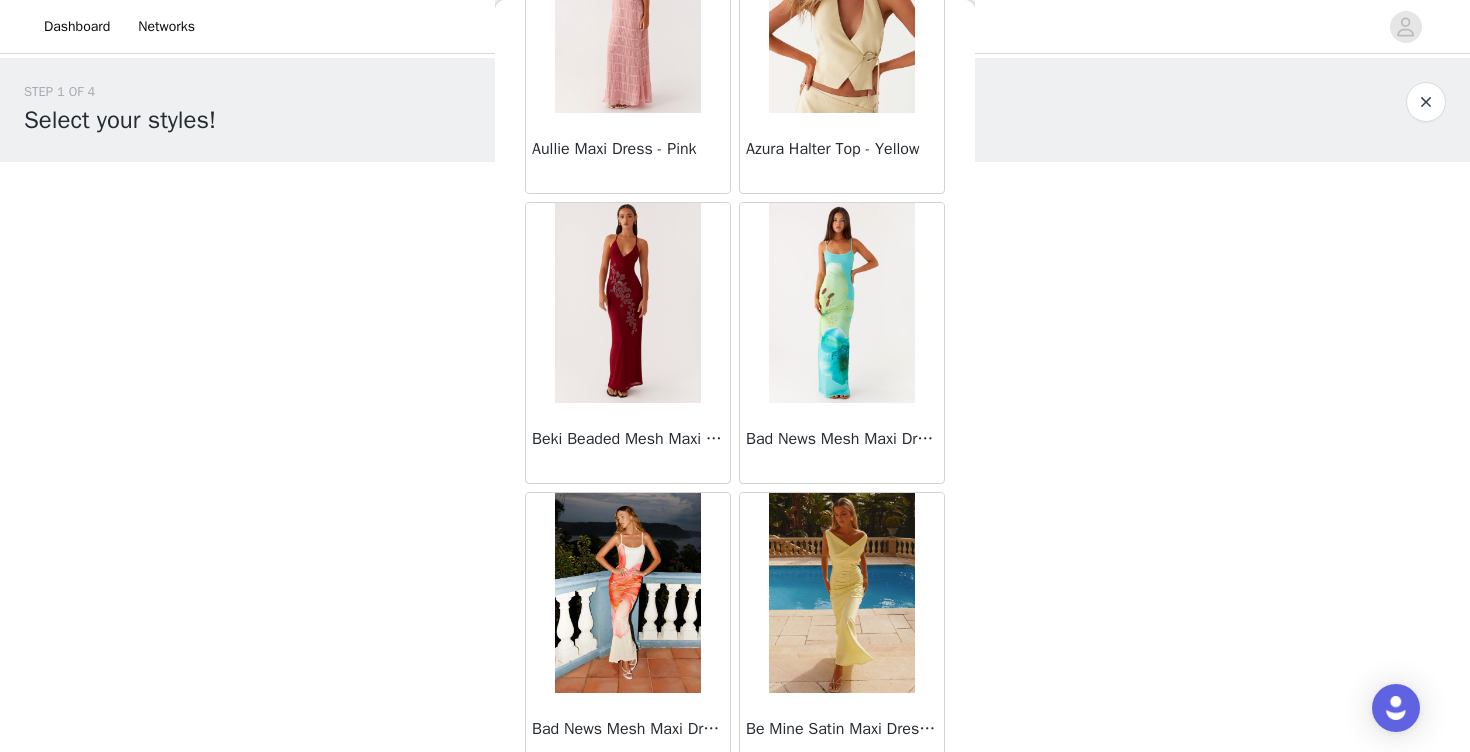 scroll, scrollTop: 2308, scrollLeft: 0, axis: vertical 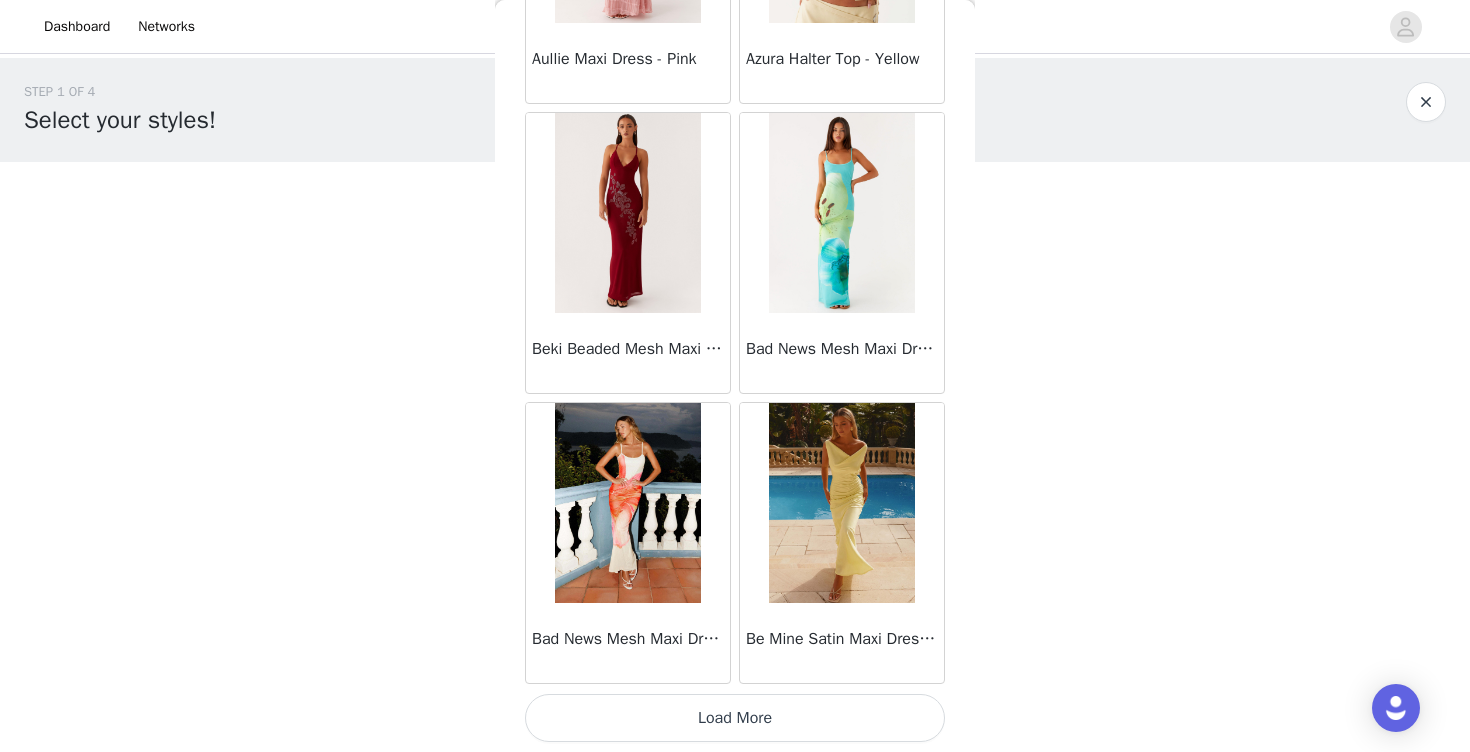 click on "Load More" at bounding box center [735, 718] 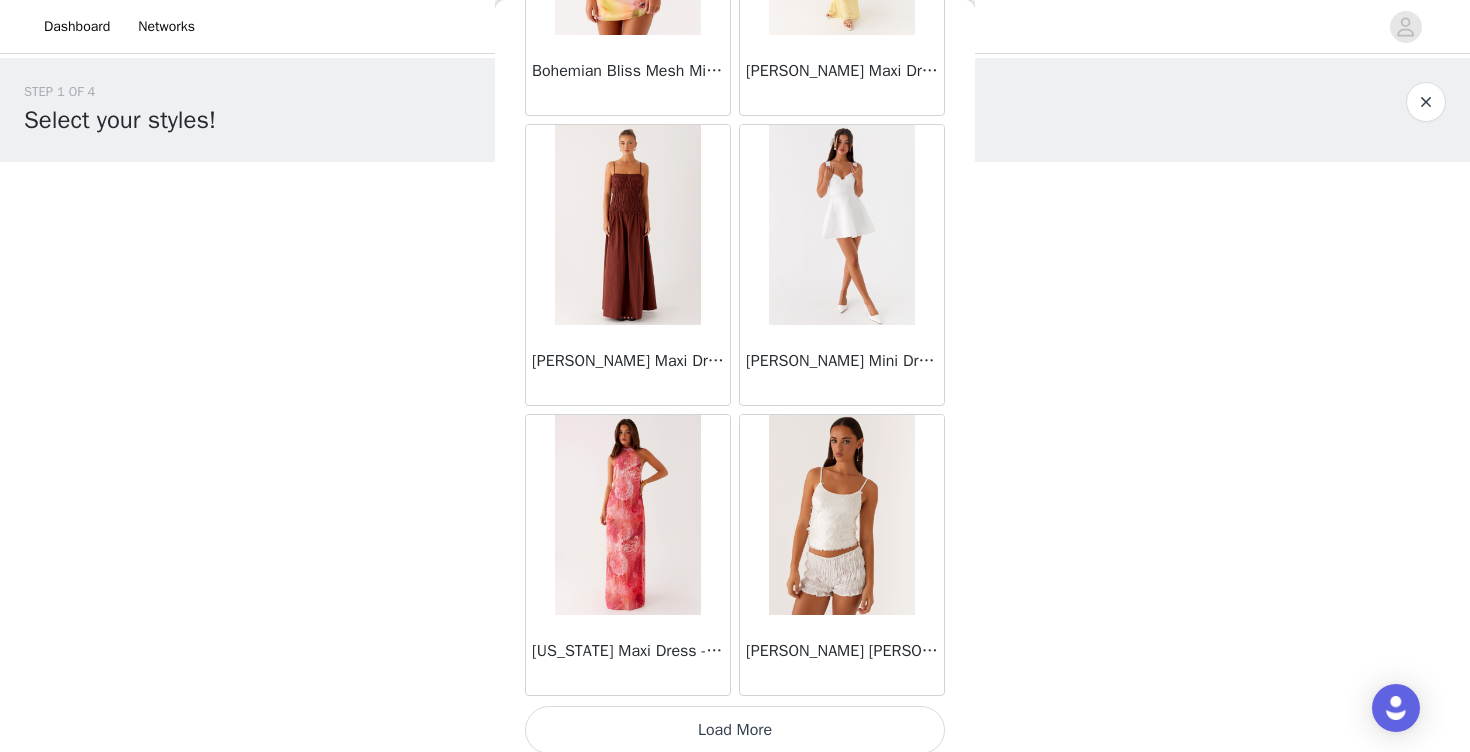 scroll, scrollTop: 5208, scrollLeft: 0, axis: vertical 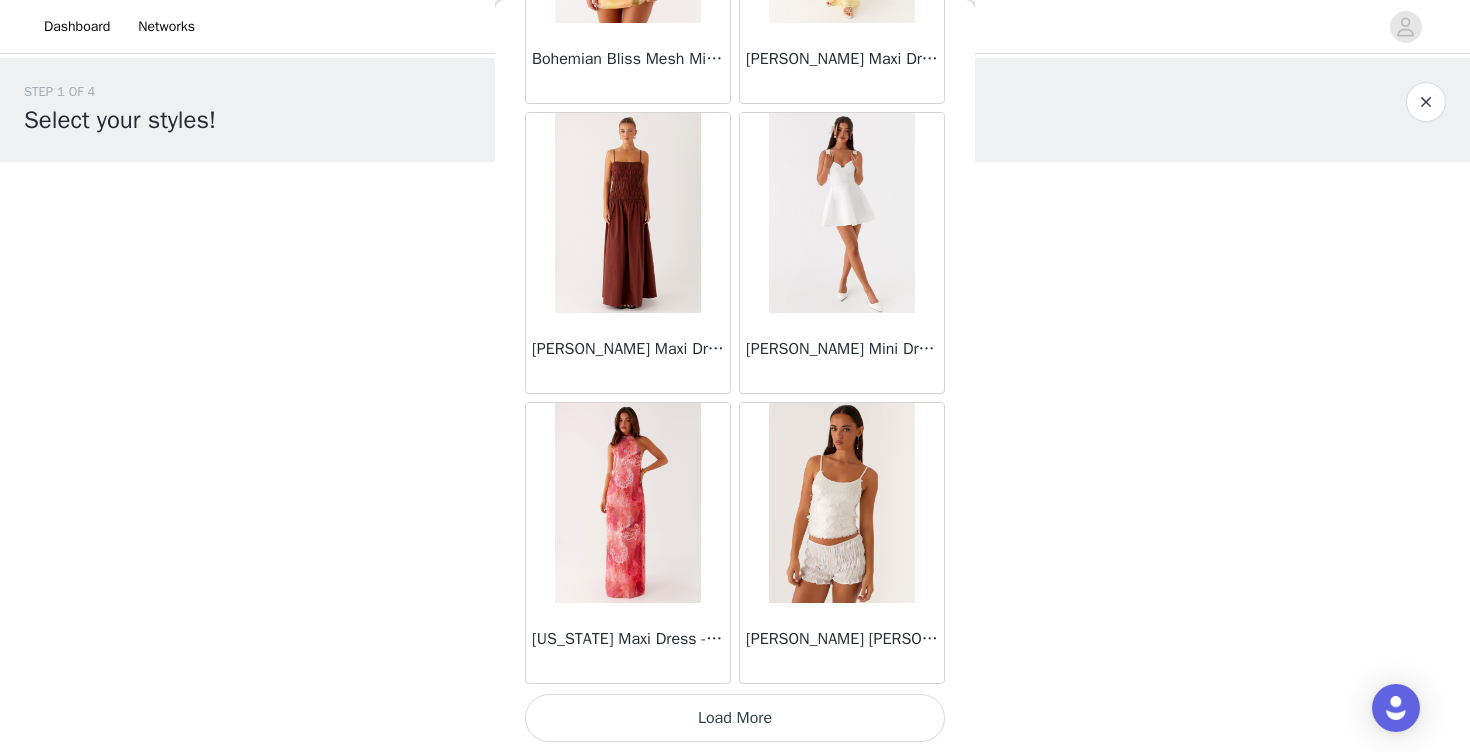 click on "Load More" at bounding box center [735, 718] 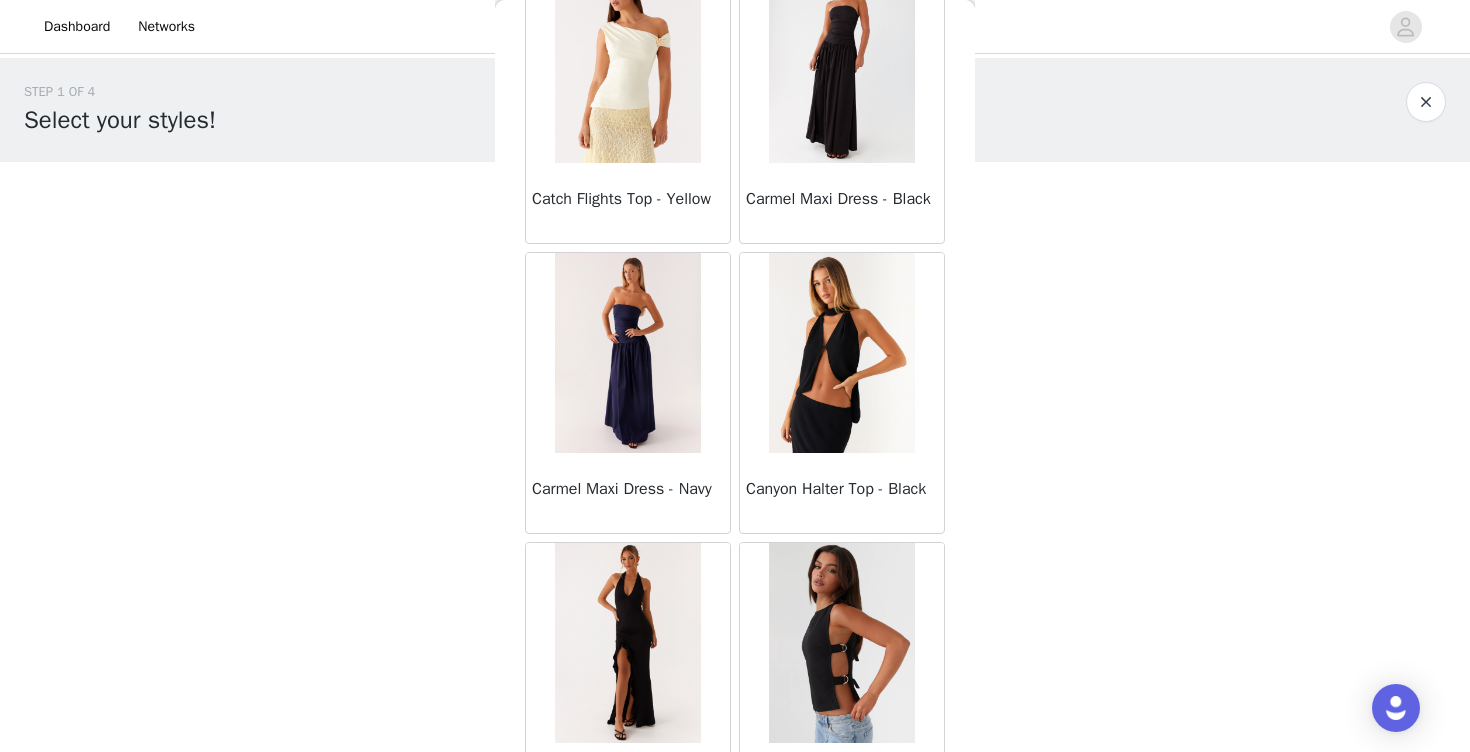 scroll, scrollTop: 8108, scrollLeft: 0, axis: vertical 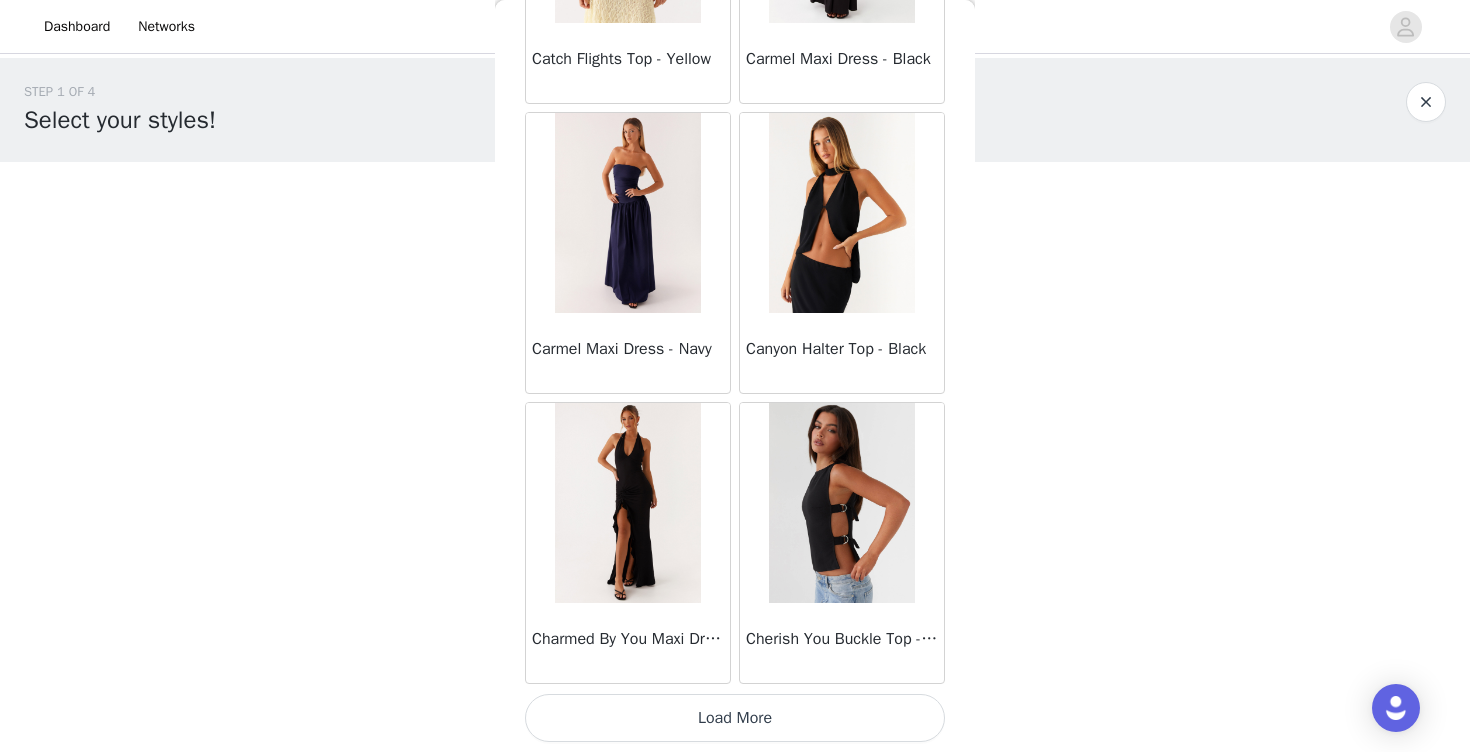 click on "Load More" at bounding box center [735, 718] 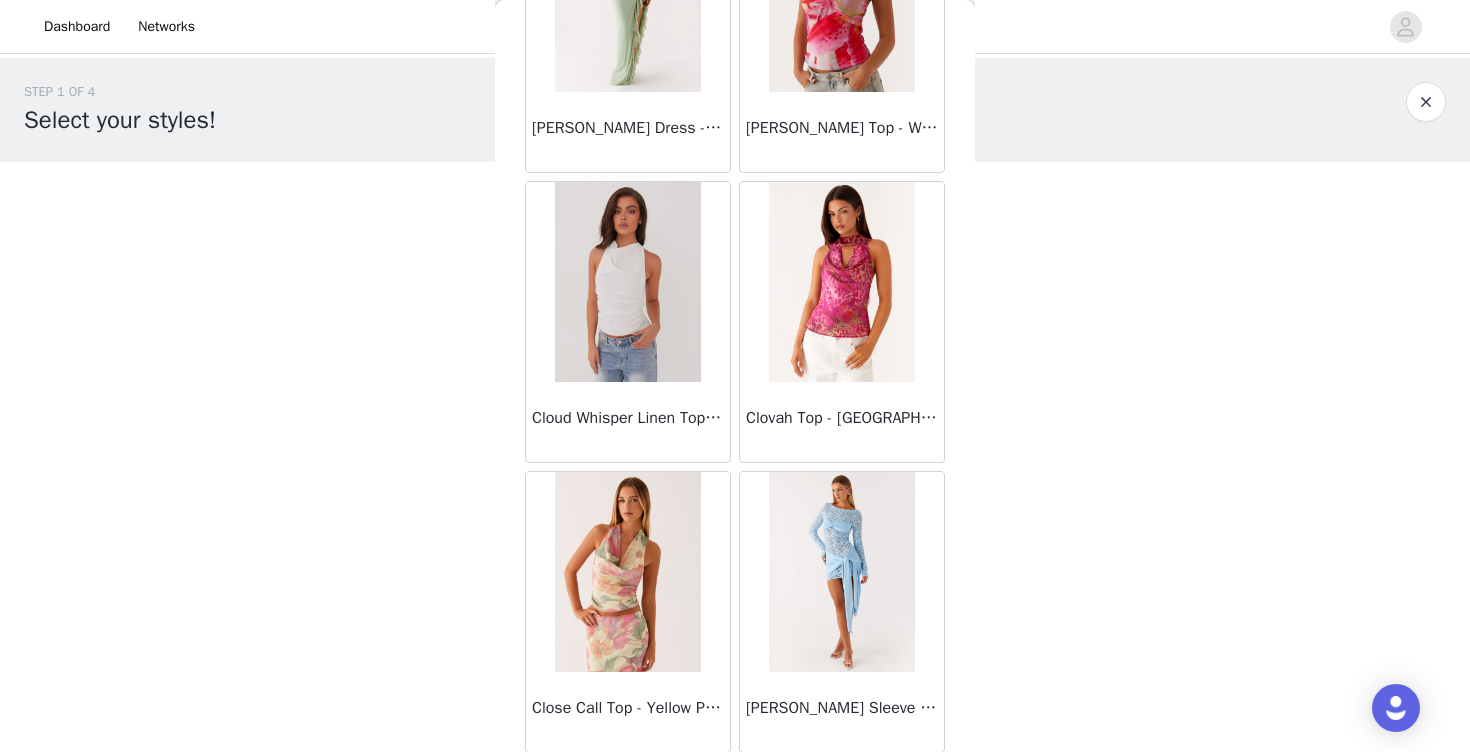 scroll, scrollTop: 11008, scrollLeft: 0, axis: vertical 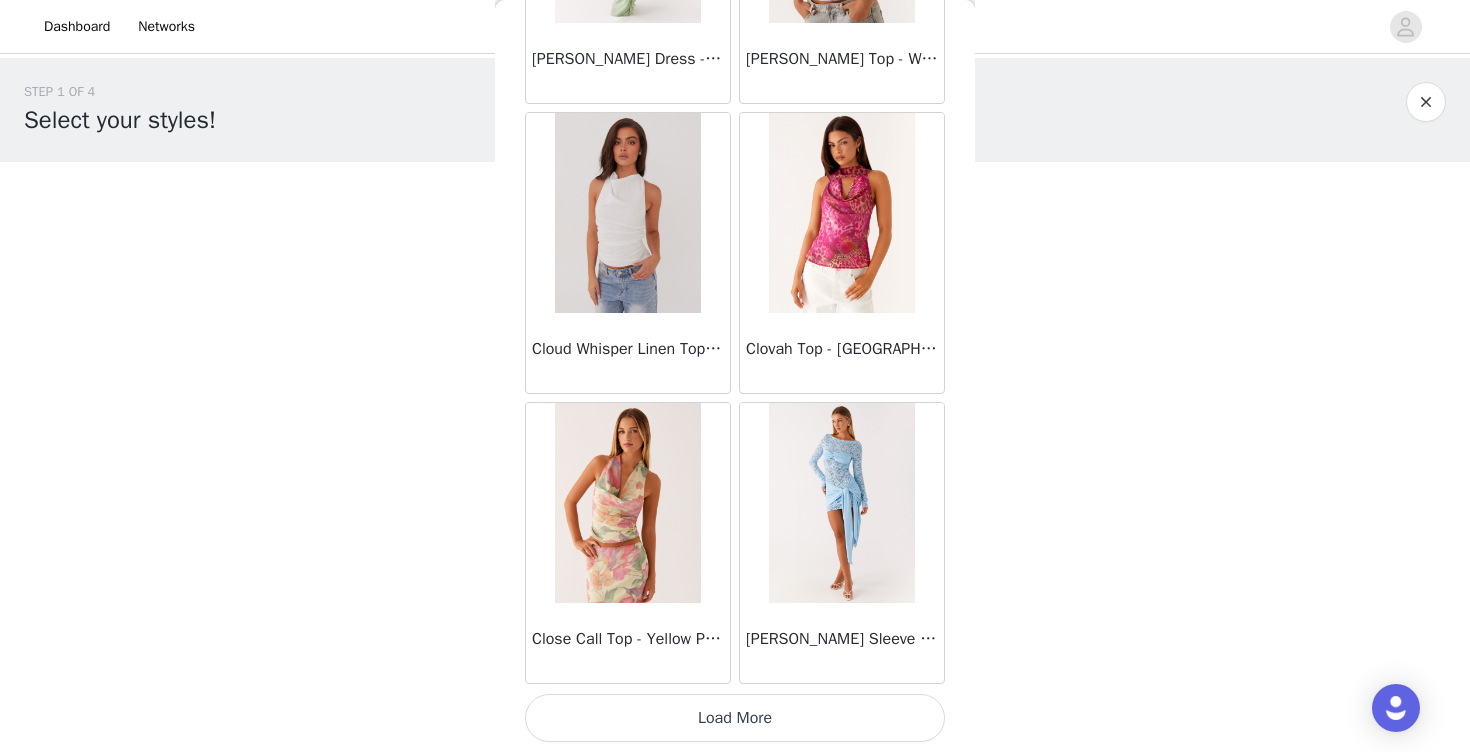 click on "Load More" at bounding box center [735, 718] 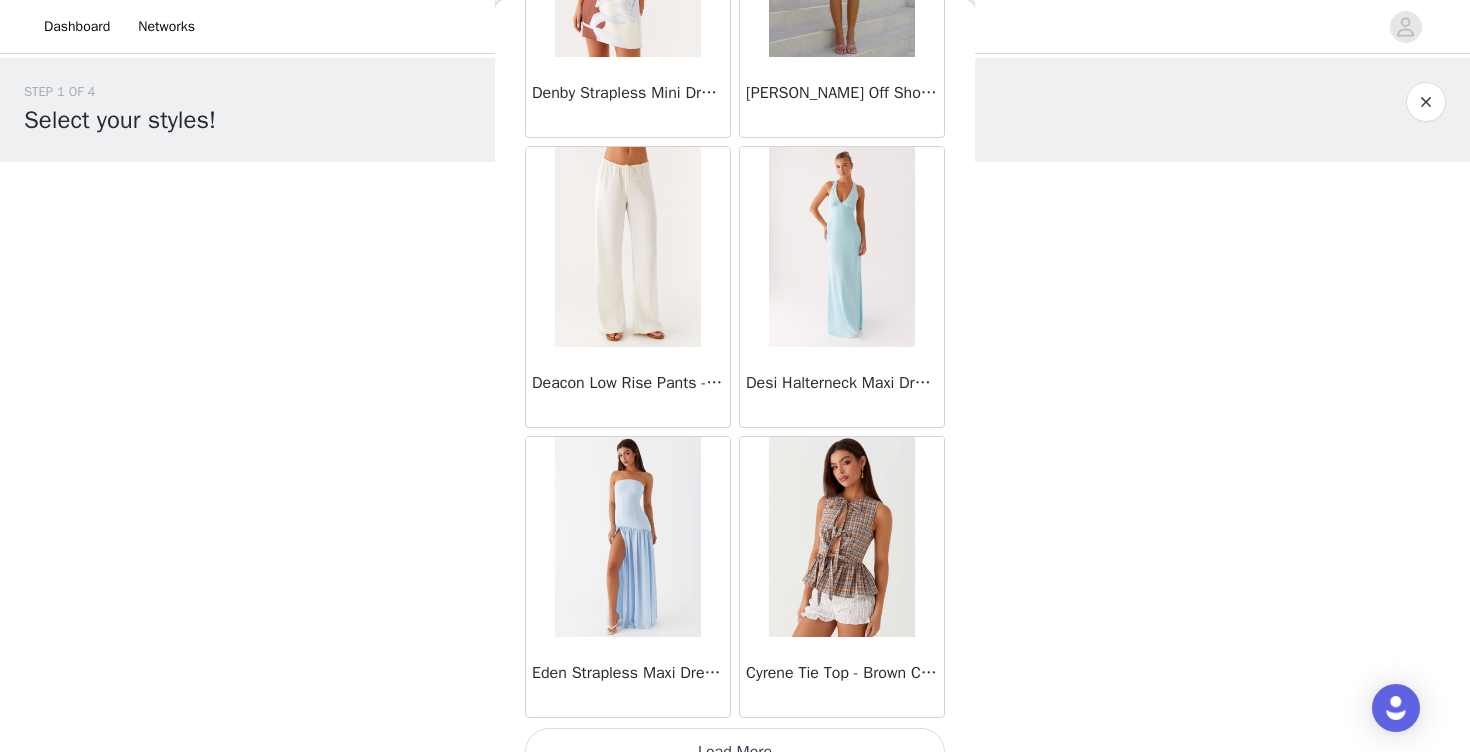 scroll, scrollTop: 13908, scrollLeft: 0, axis: vertical 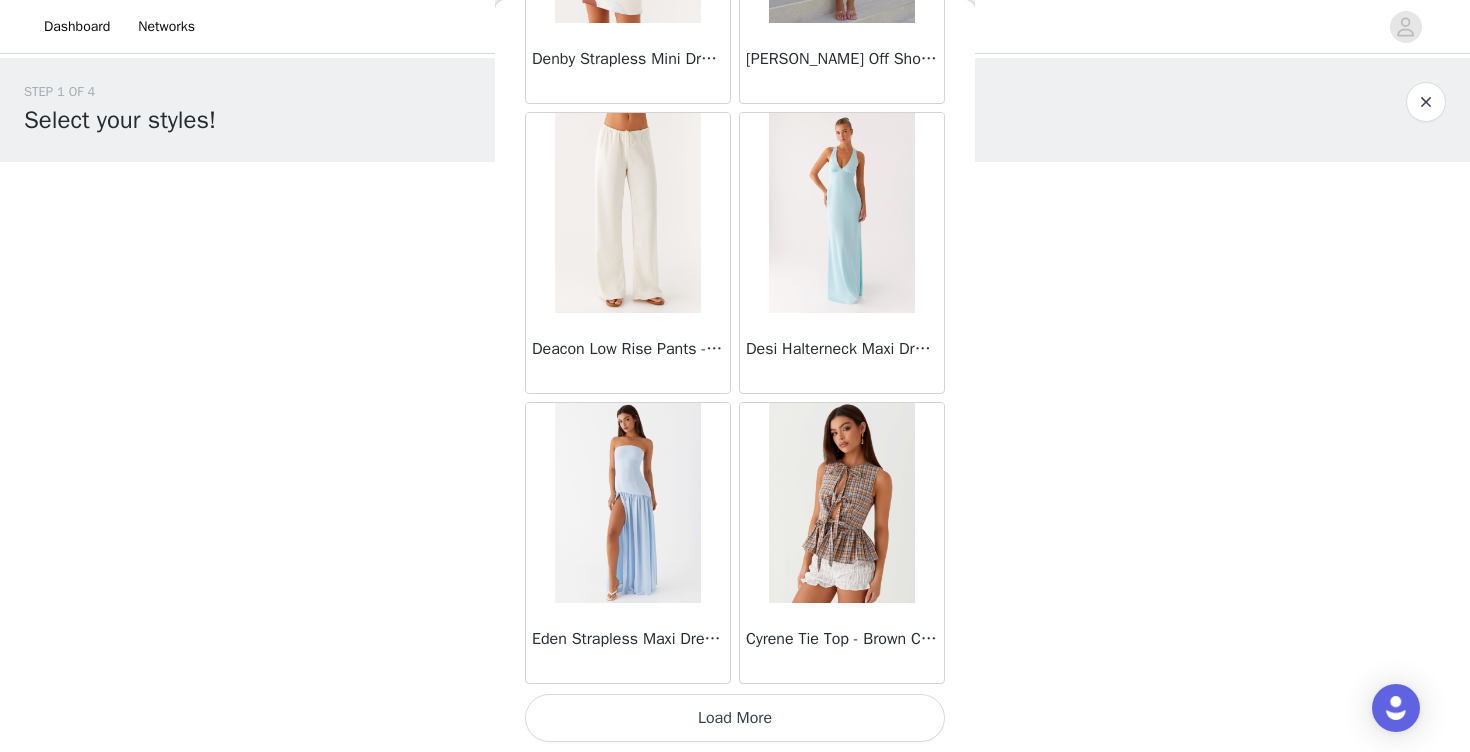 click on "Load More" at bounding box center [735, 718] 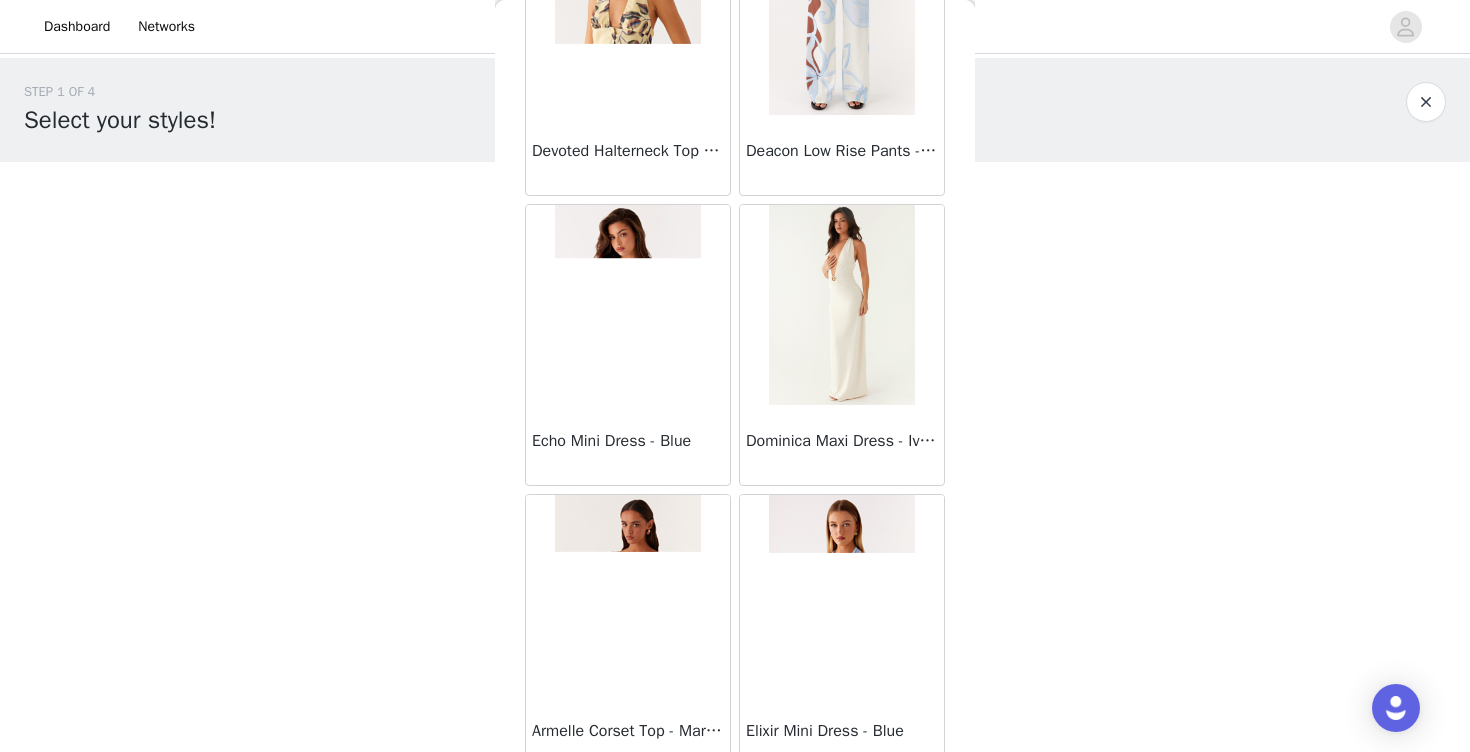 scroll, scrollTop: 16808, scrollLeft: 0, axis: vertical 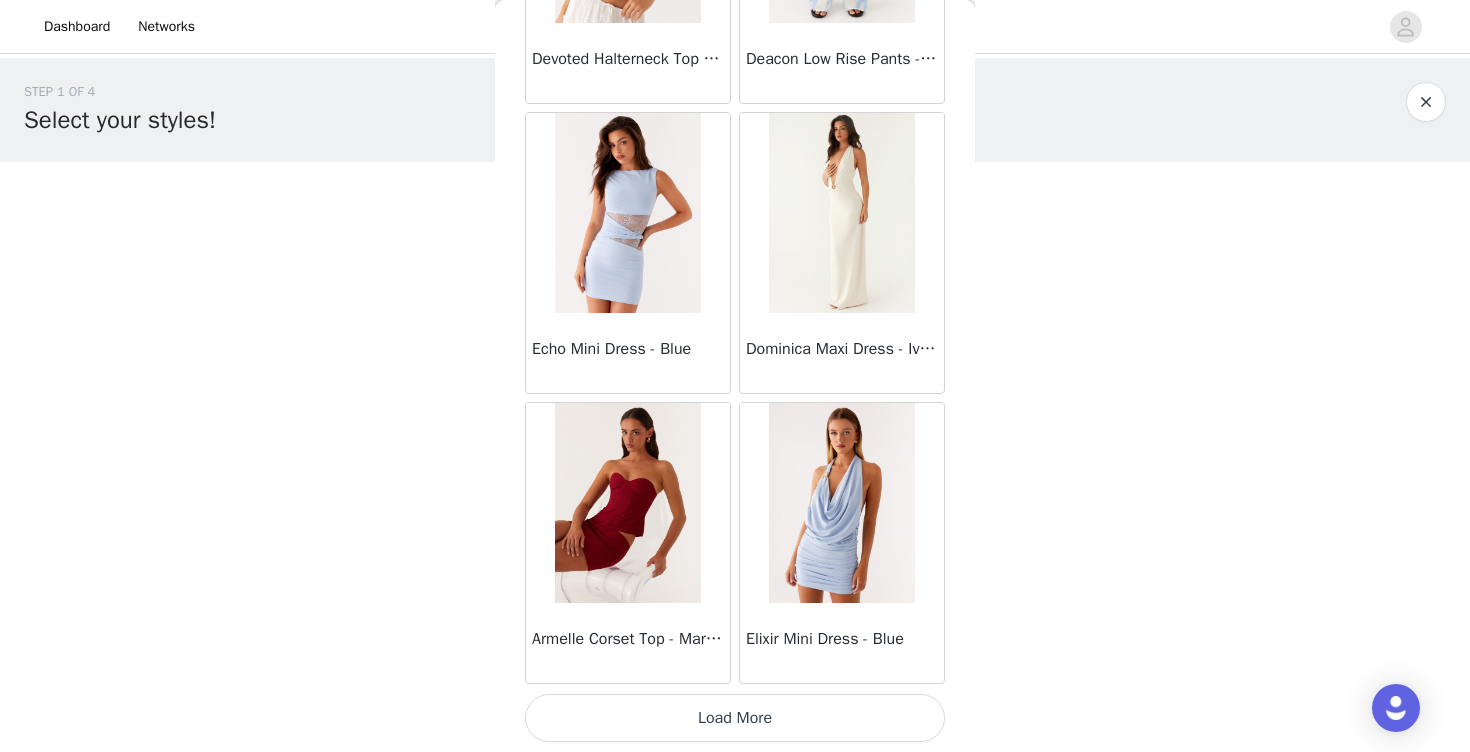click on "Load More" at bounding box center (735, 718) 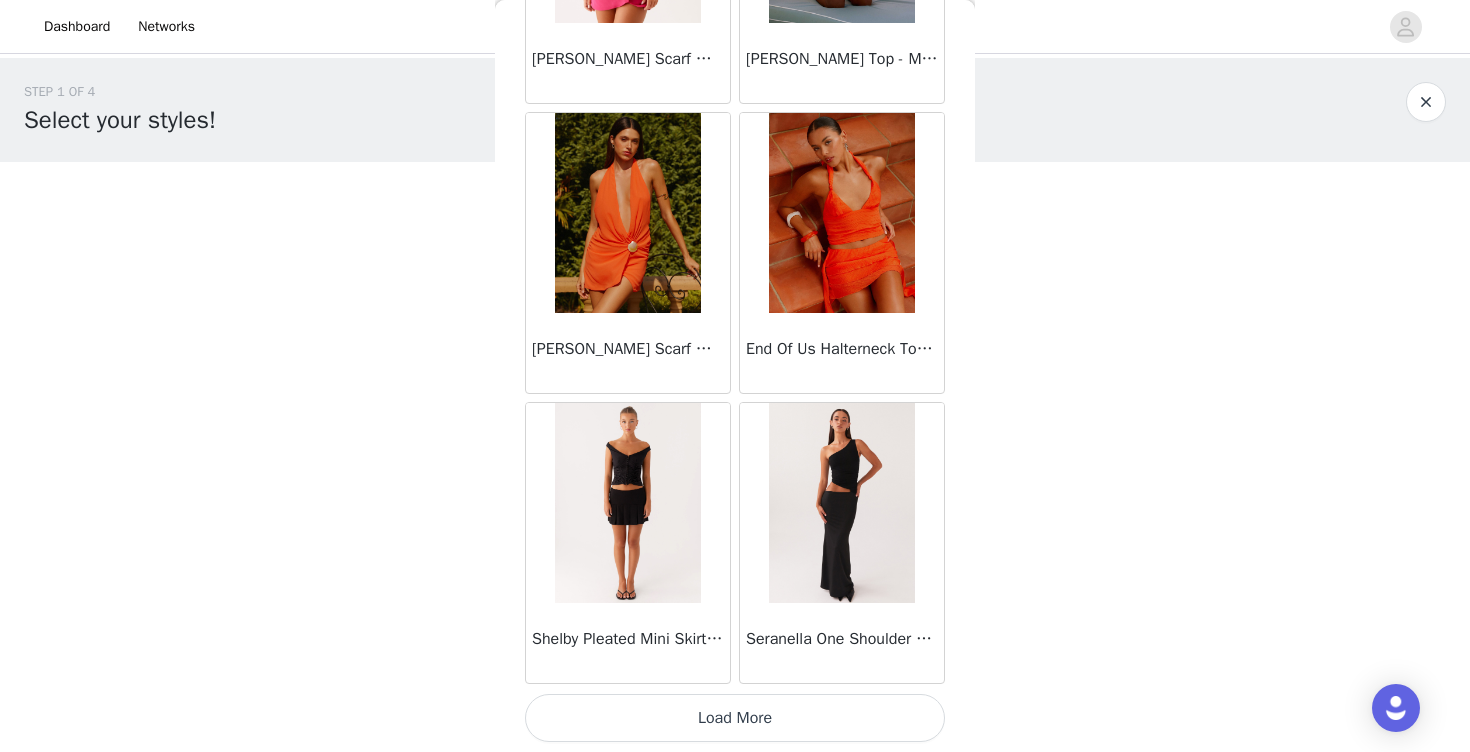 scroll, scrollTop: 19706, scrollLeft: 0, axis: vertical 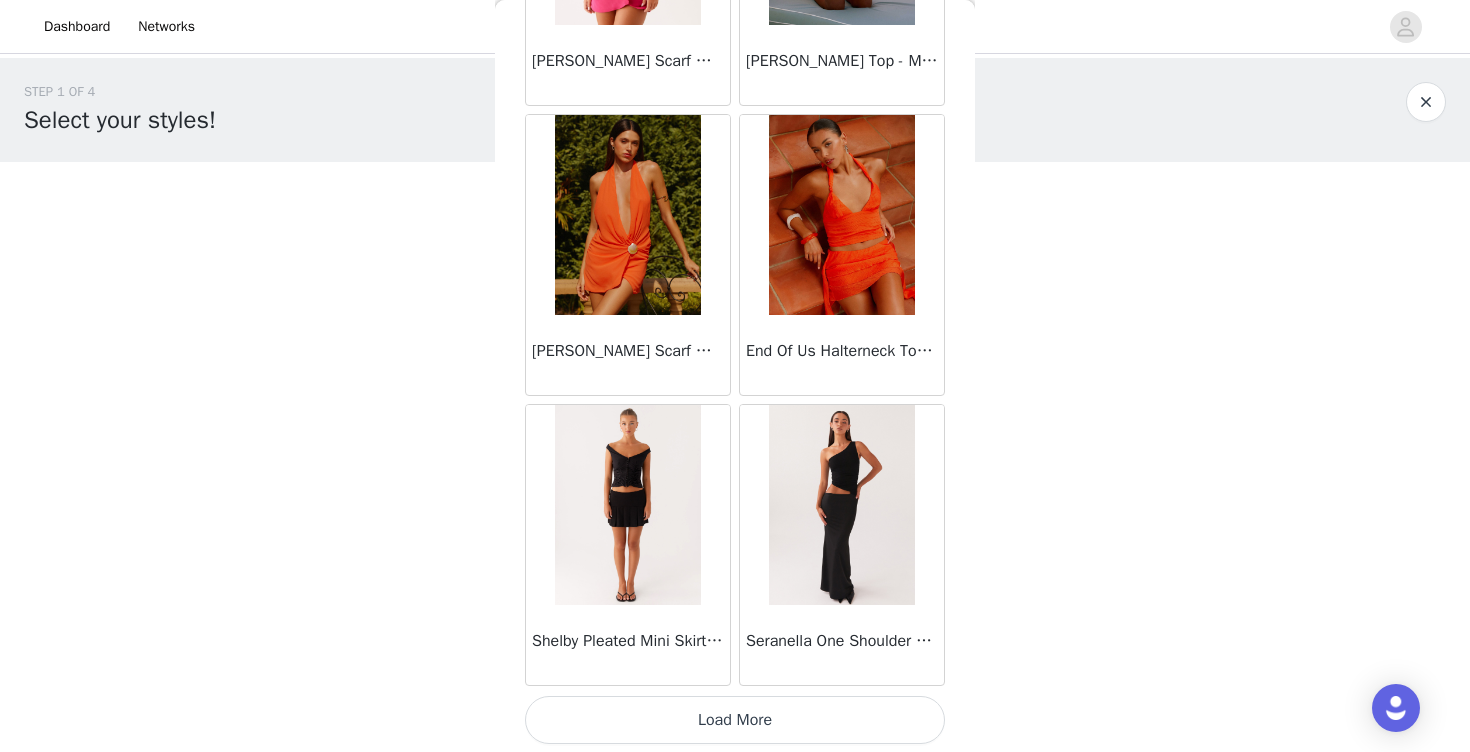 click on "Load More" at bounding box center [735, 720] 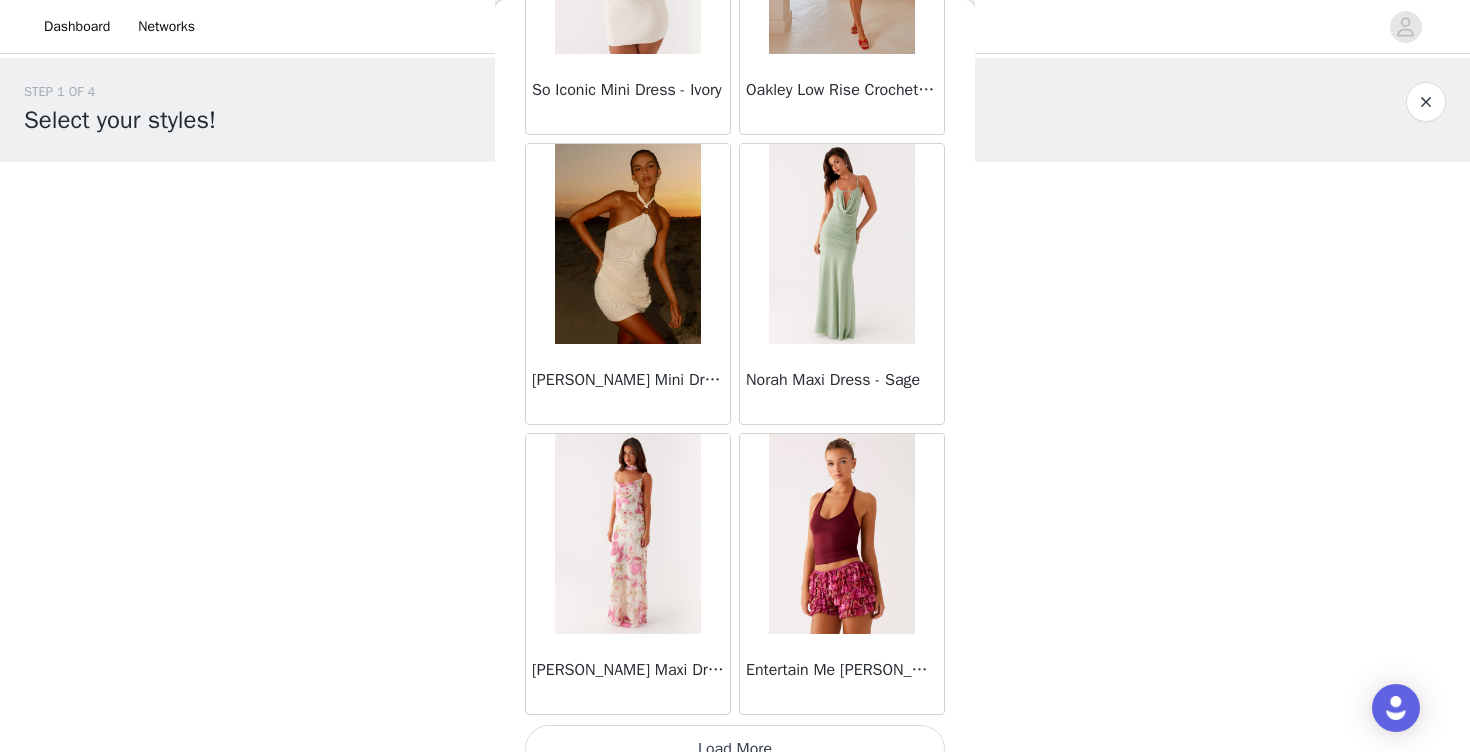 scroll, scrollTop: 22597, scrollLeft: 0, axis: vertical 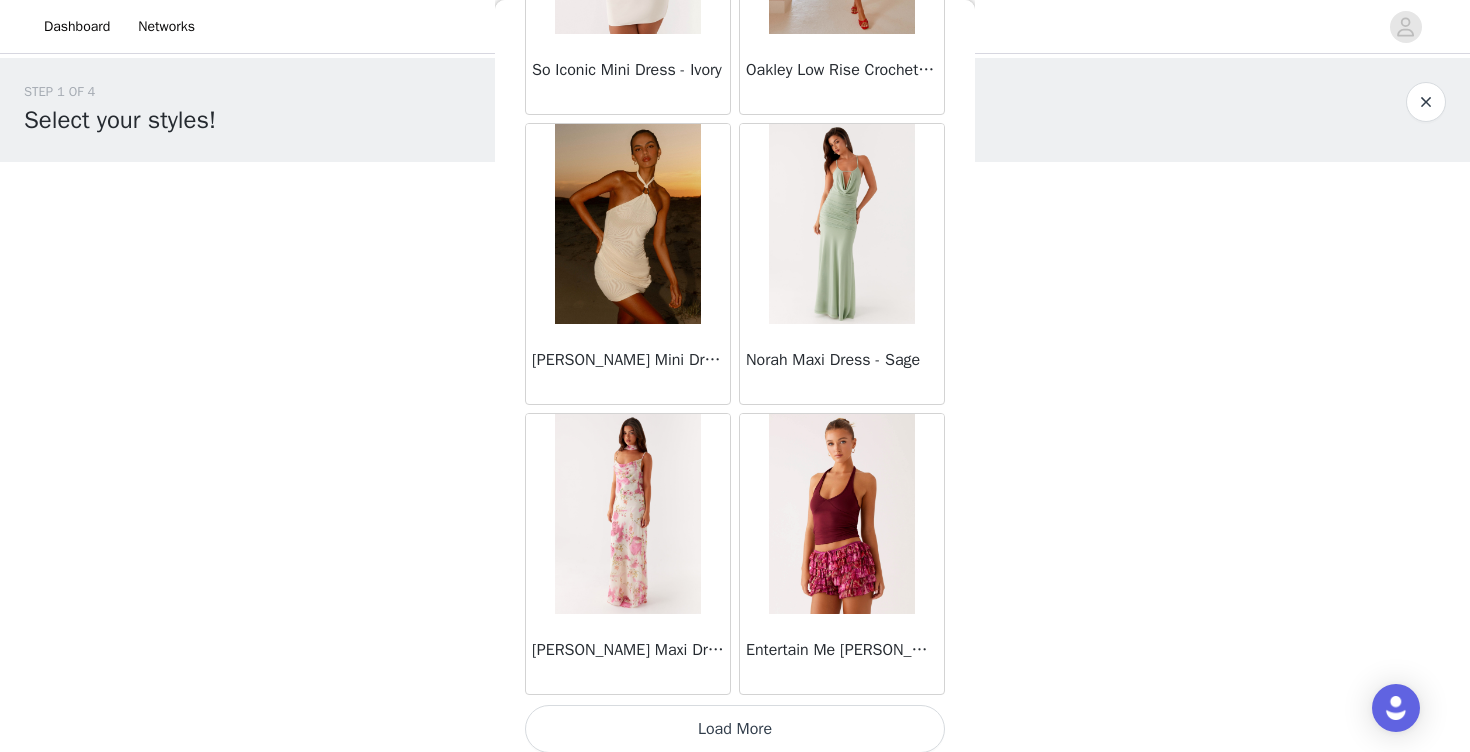 click on "Load More" at bounding box center (735, 729) 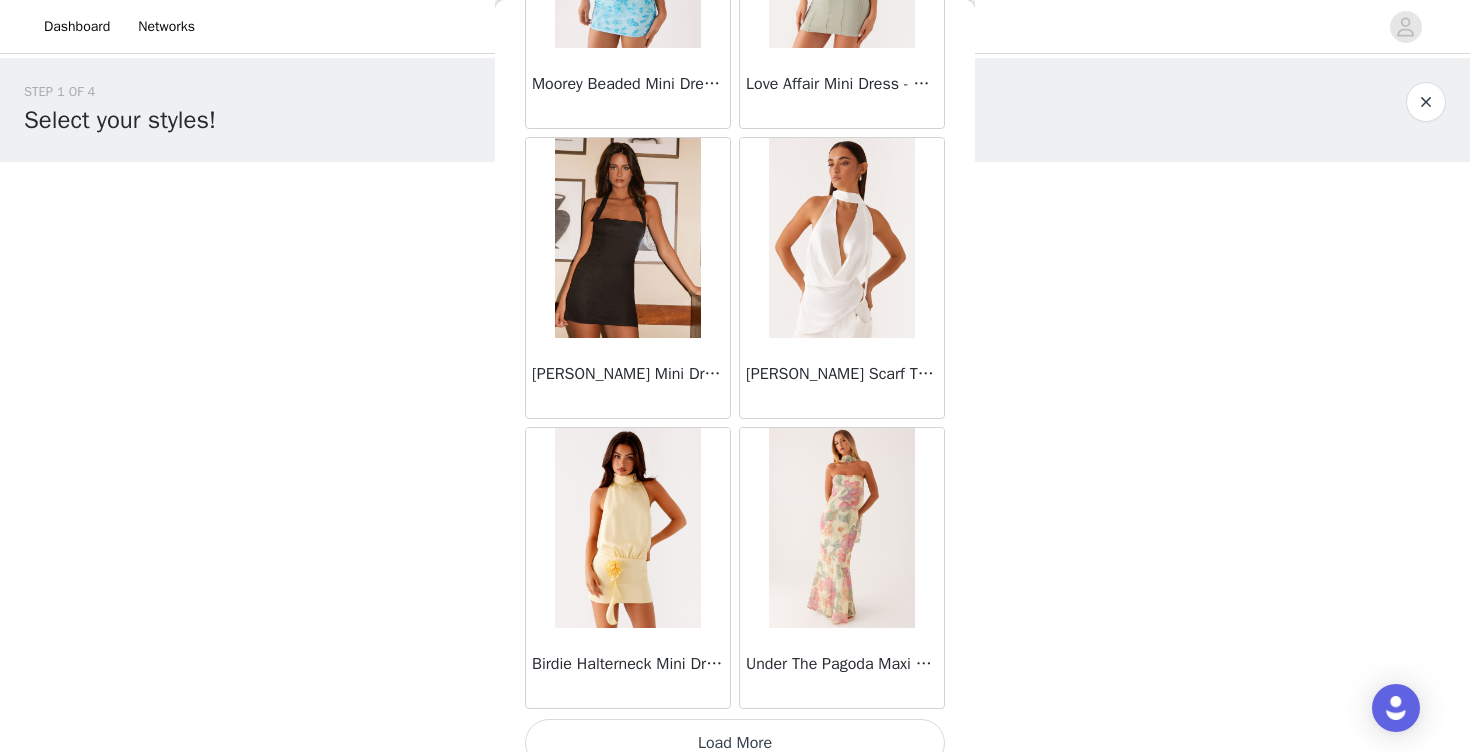 scroll, scrollTop: 25508, scrollLeft: 0, axis: vertical 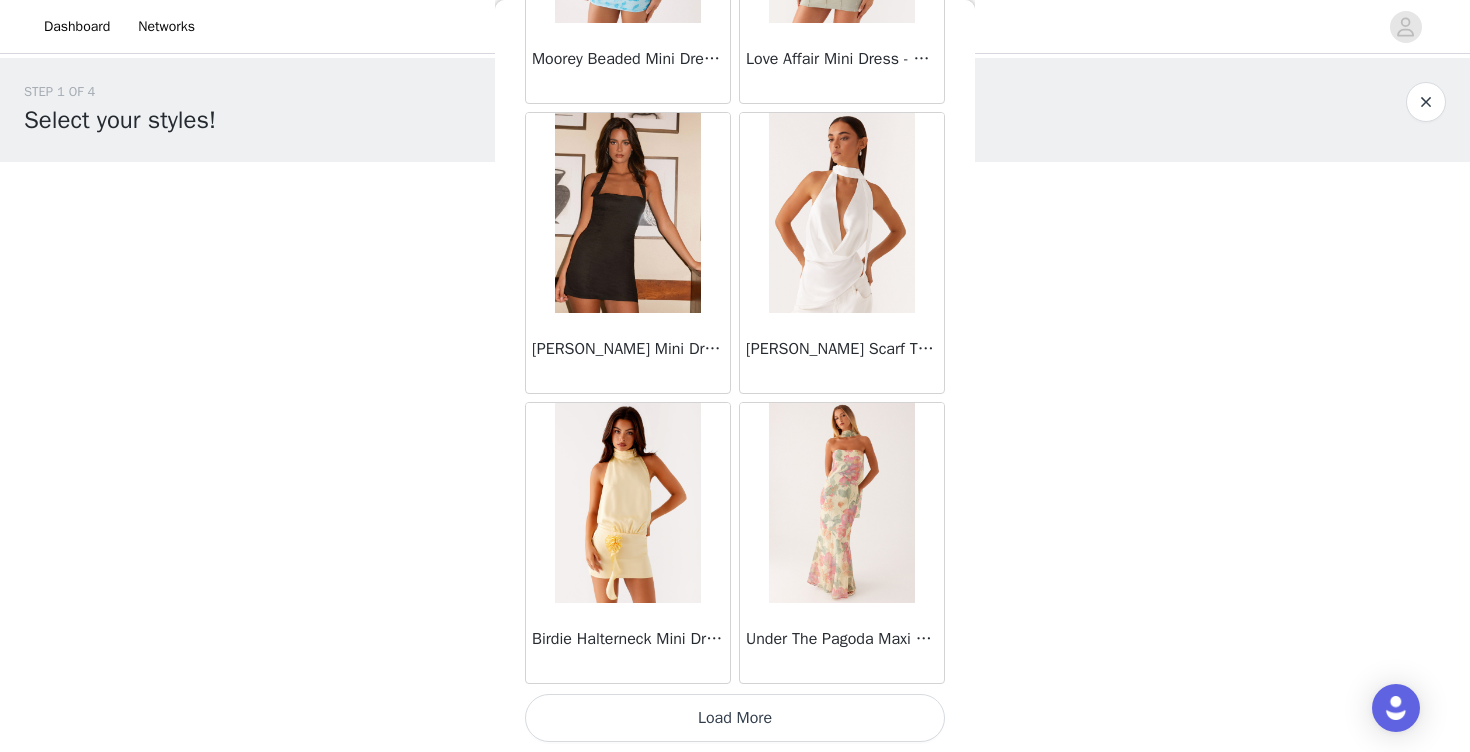 click on "Load More" at bounding box center [735, 718] 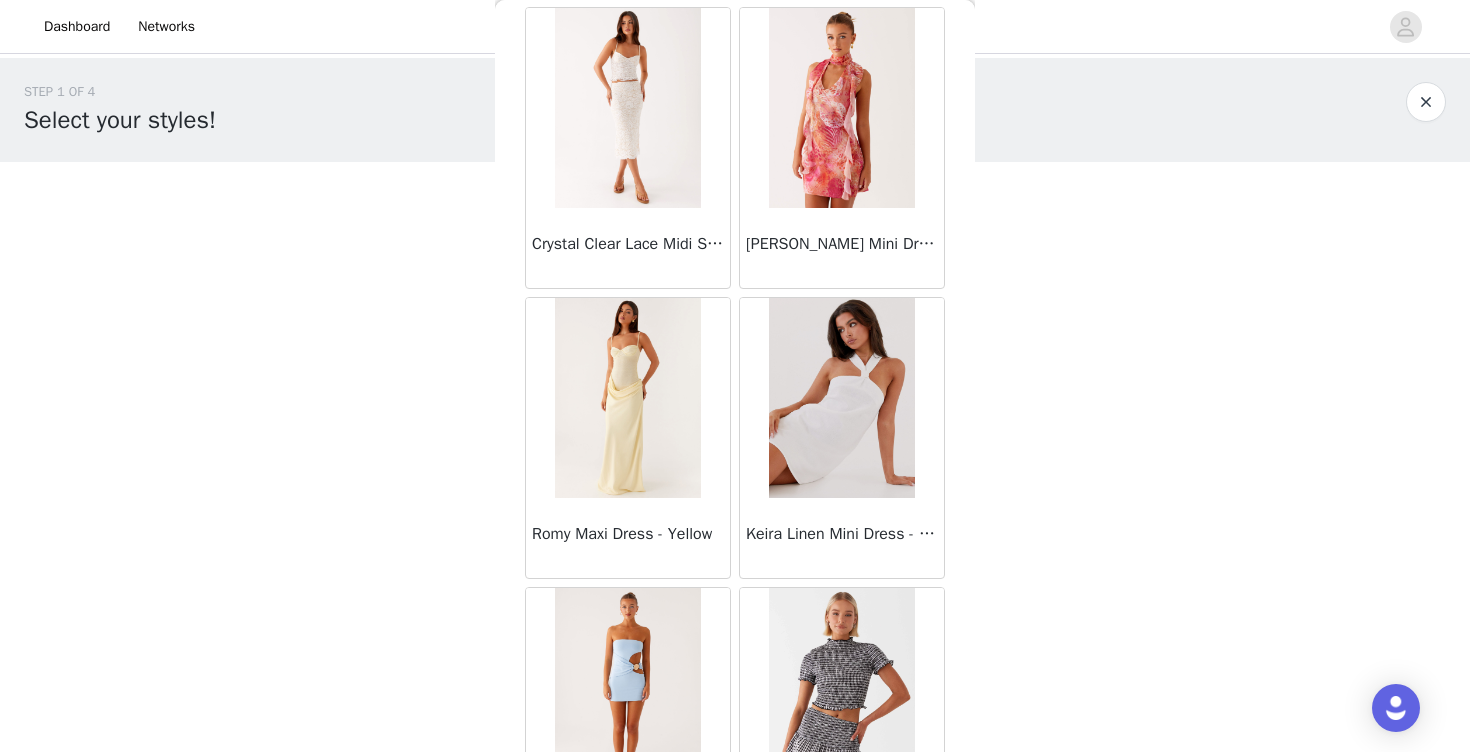 scroll, scrollTop: 28408, scrollLeft: 0, axis: vertical 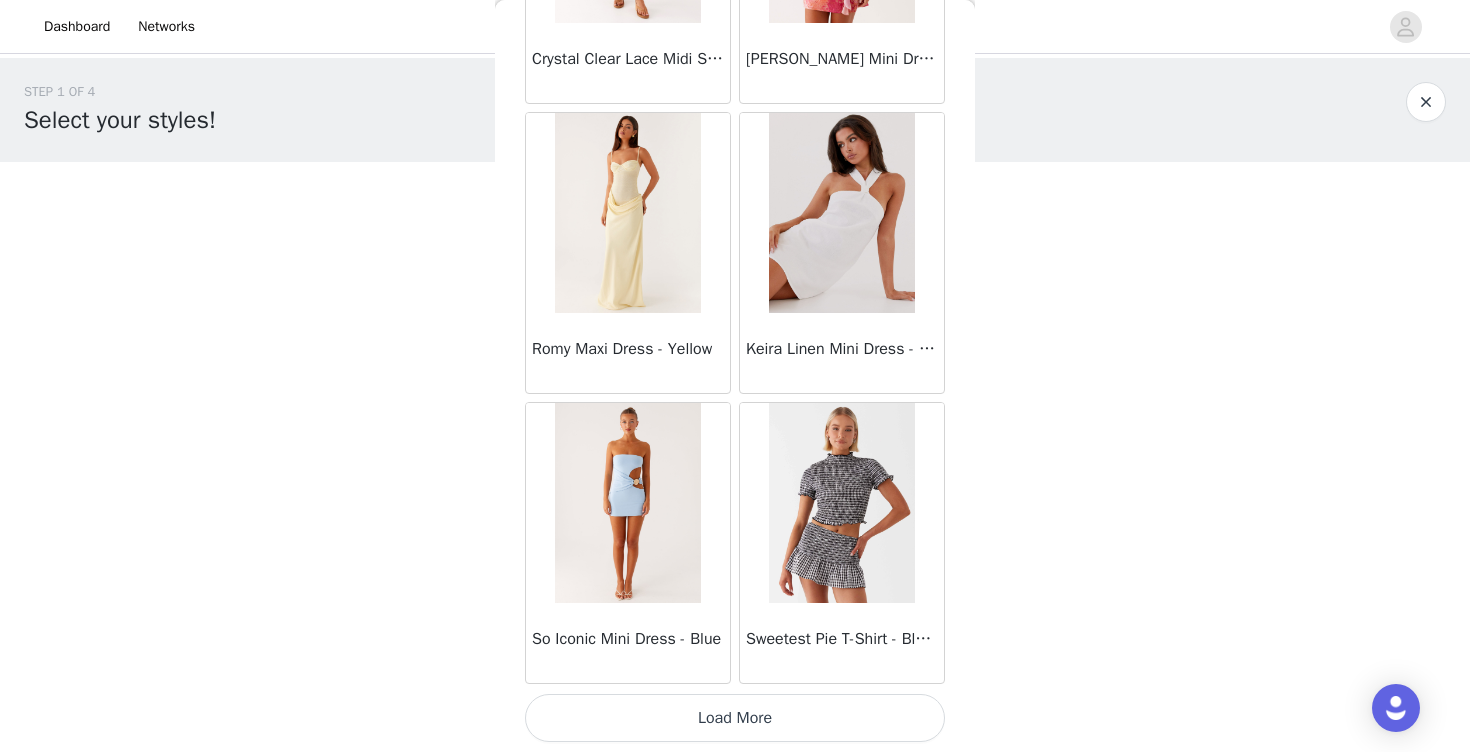 click on "Load More" at bounding box center [735, 718] 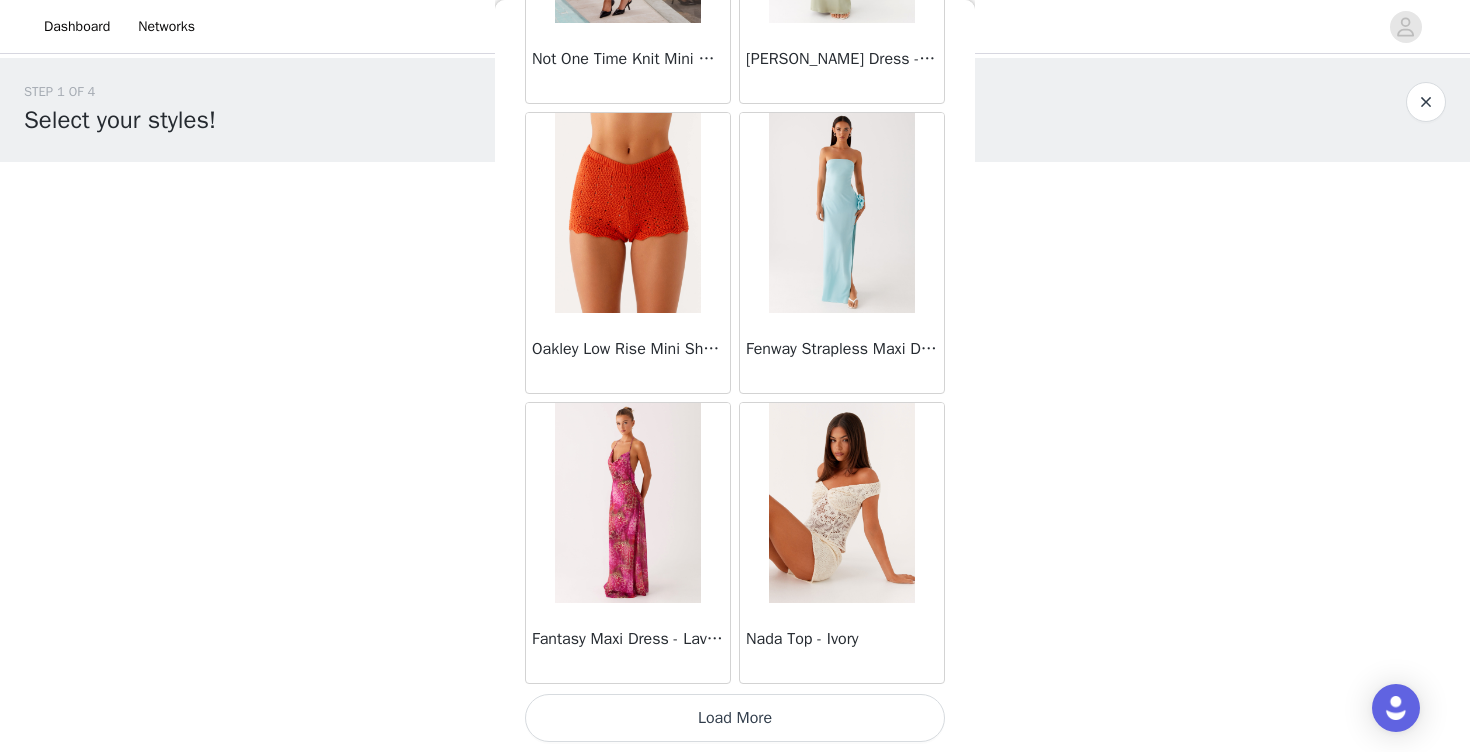 scroll, scrollTop: 31307, scrollLeft: 0, axis: vertical 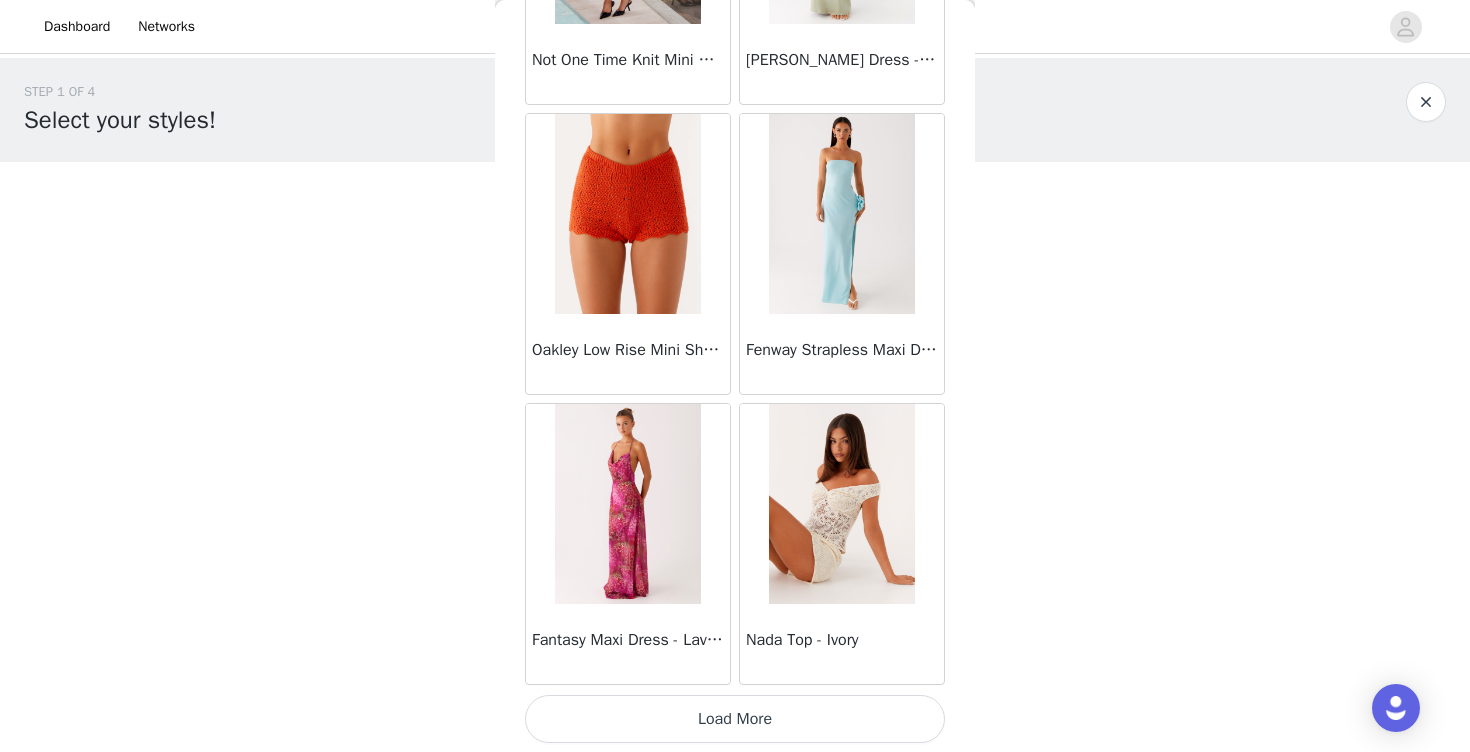 click on "Load More" at bounding box center (735, 719) 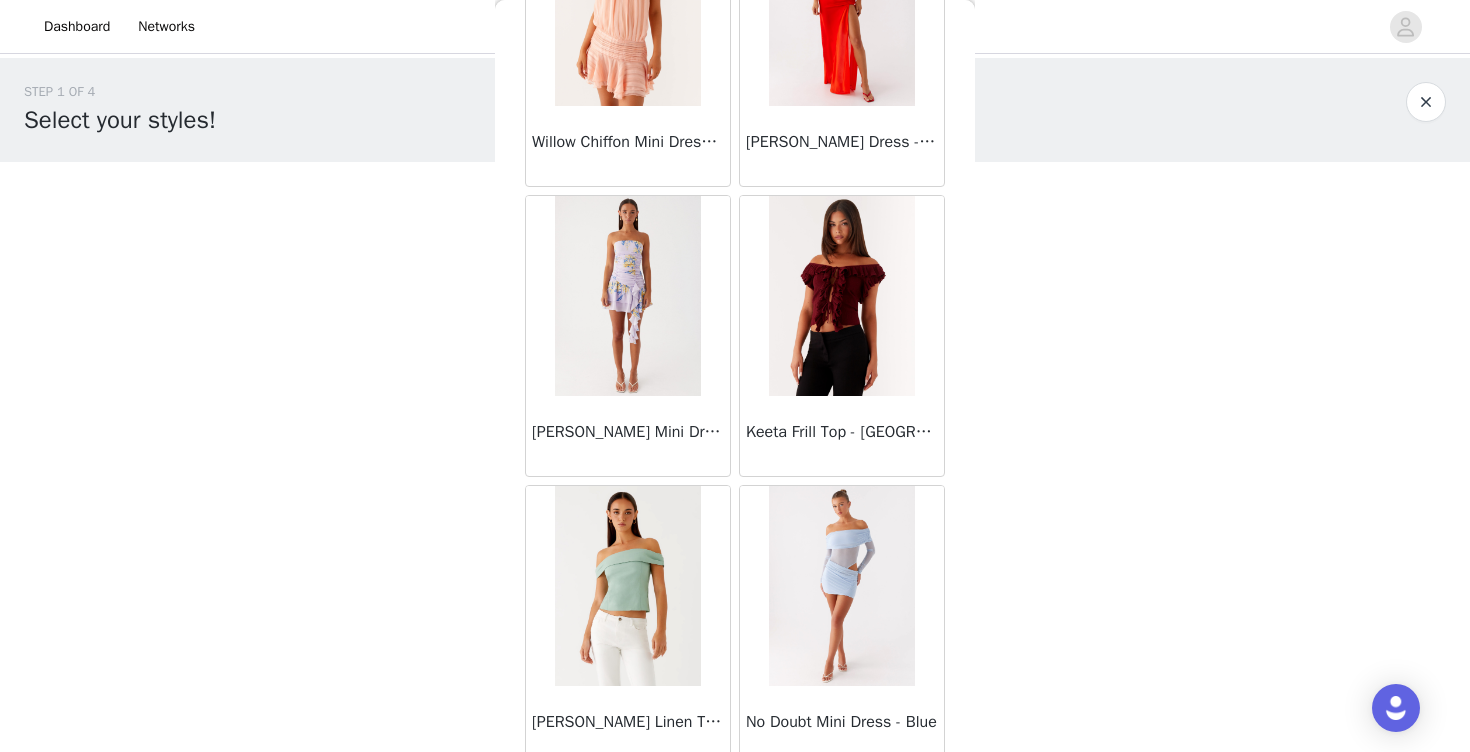 scroll, scrollTop: 34208, scrollLeft: 0, axis: vertical 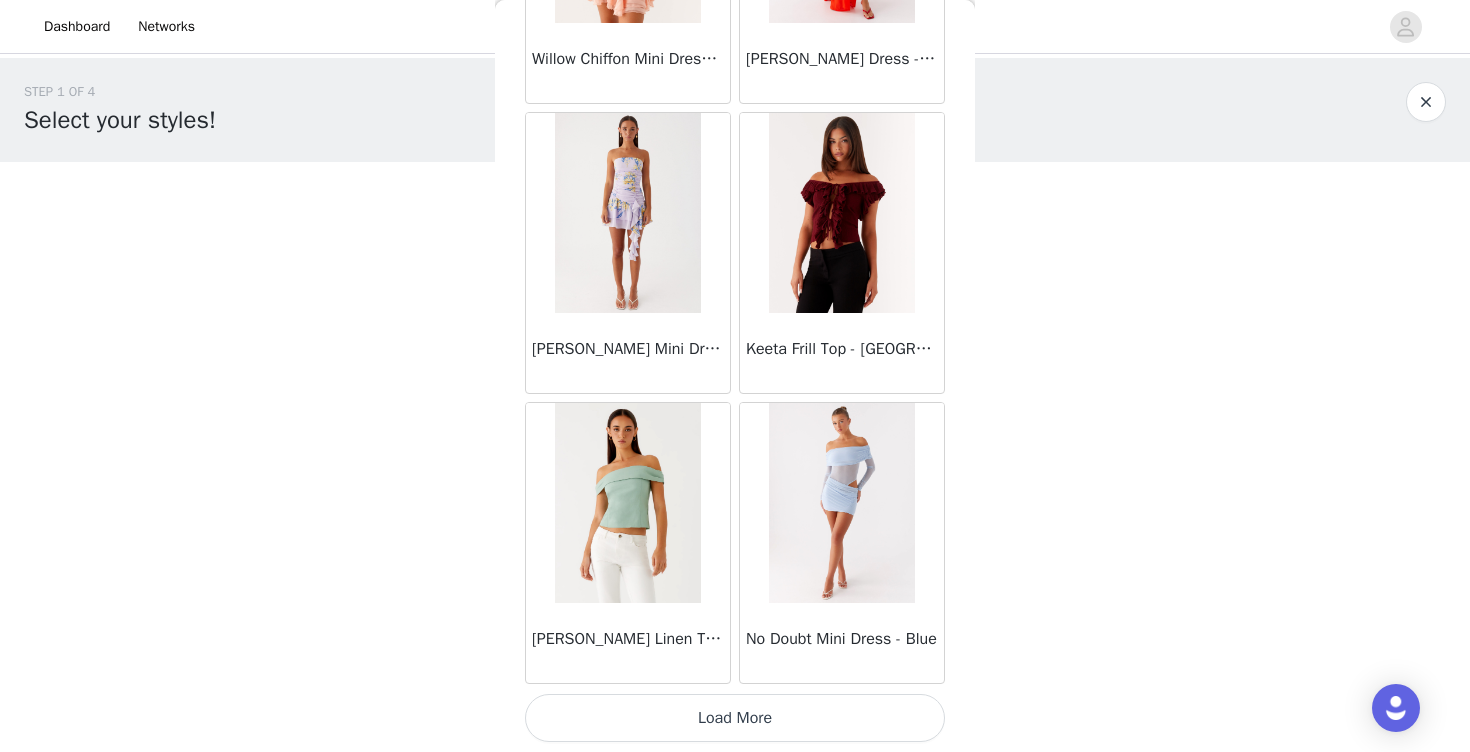 click on "Load More" at bounding box center (735, 718) 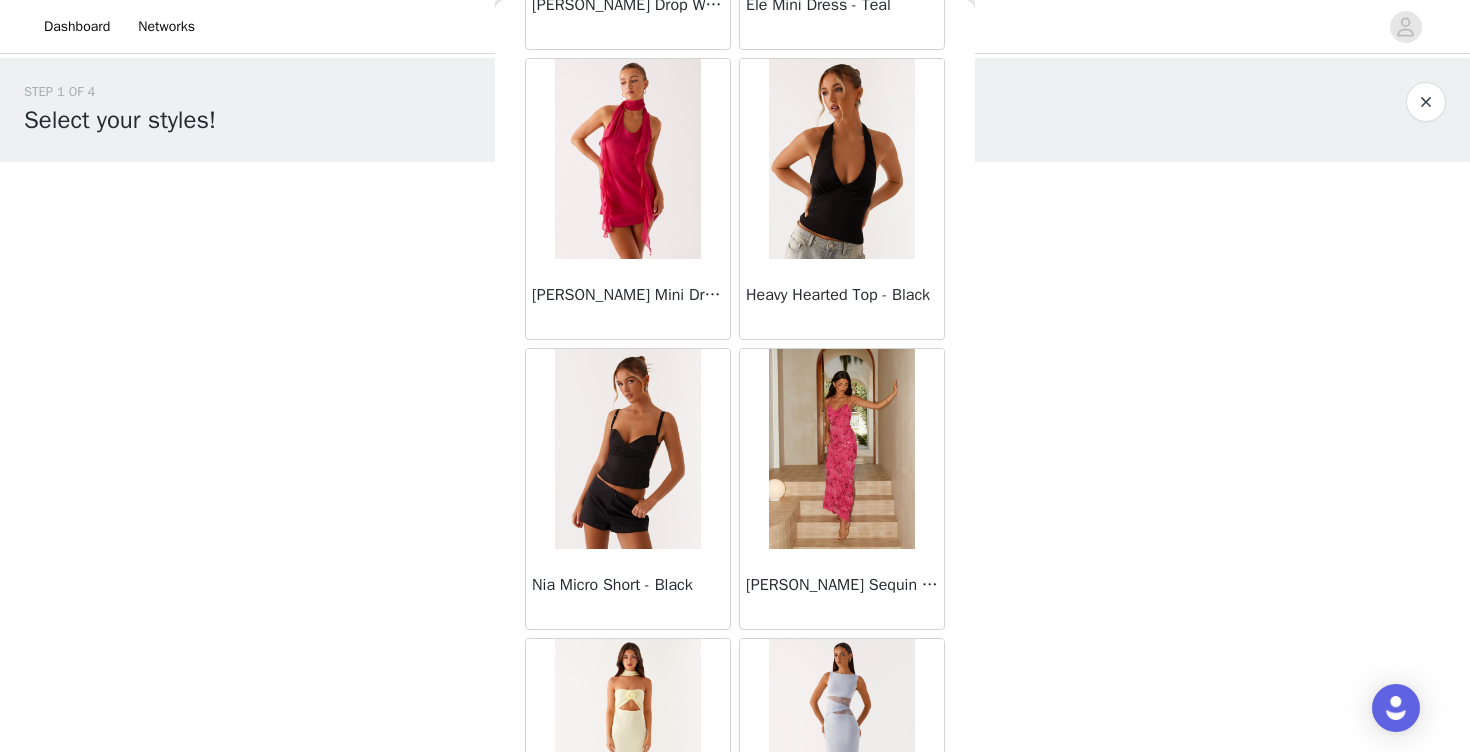 scroll, scrollTop: 37108, scrollLeft: 0, axis: vertical 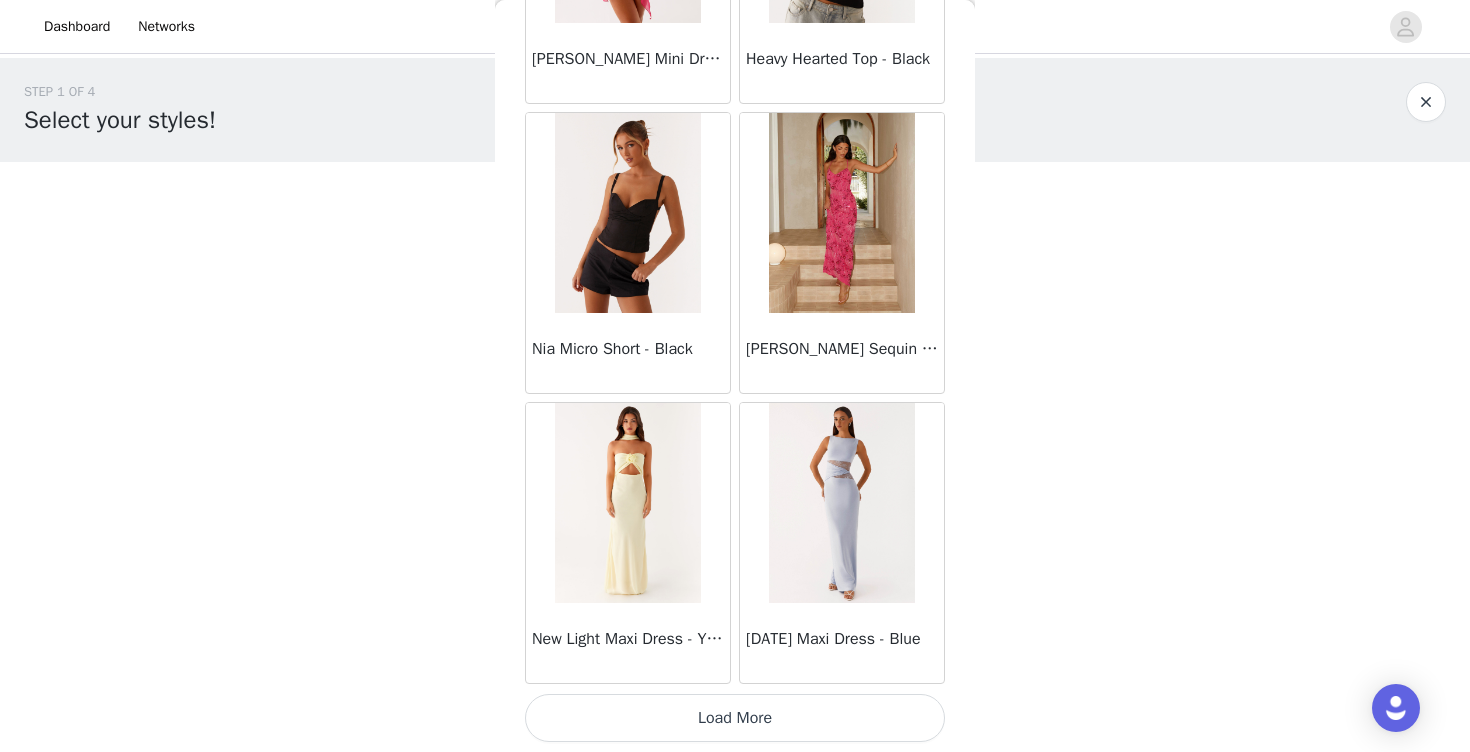 click on "Load More" at bounding box center [735, 718] 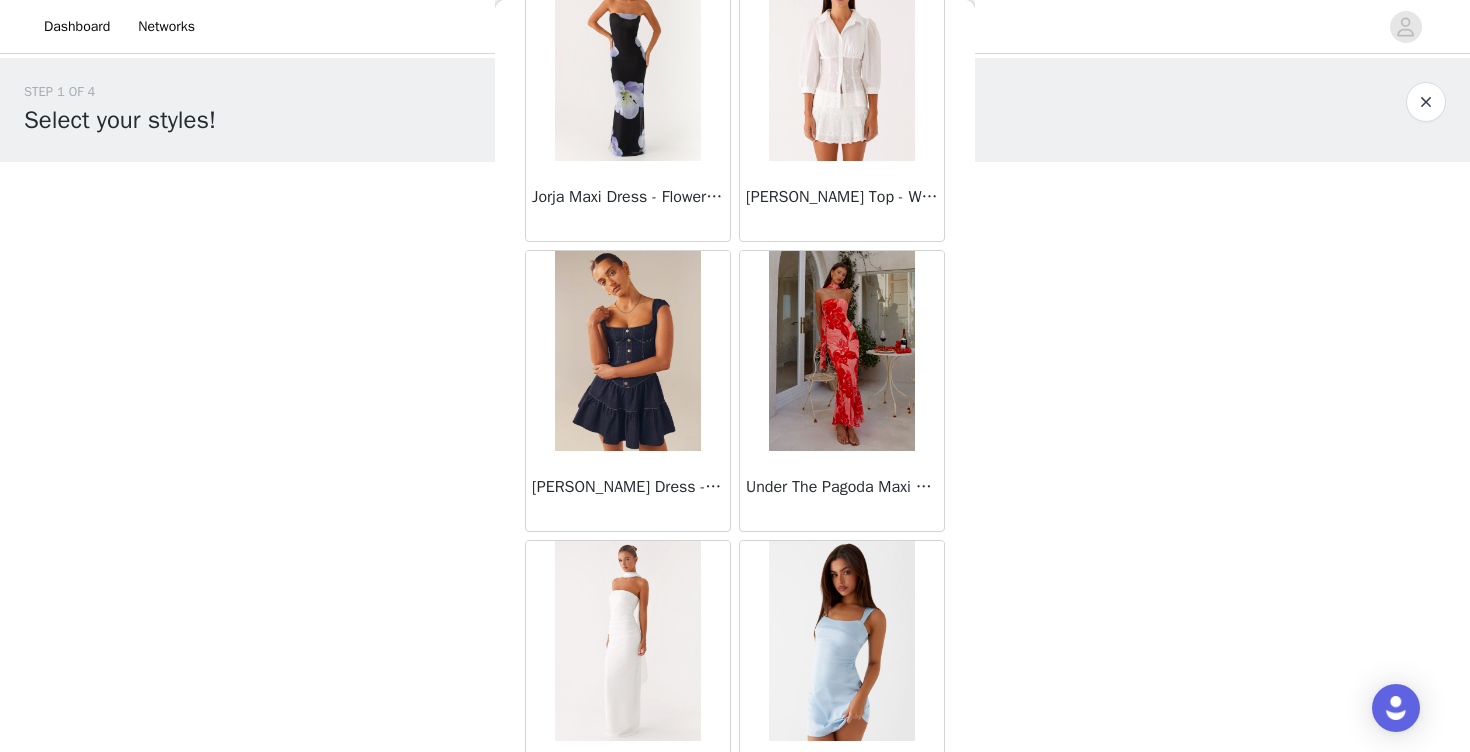 scroll, scrollTop: 40008, scrollLeft: 0, axis: vertical 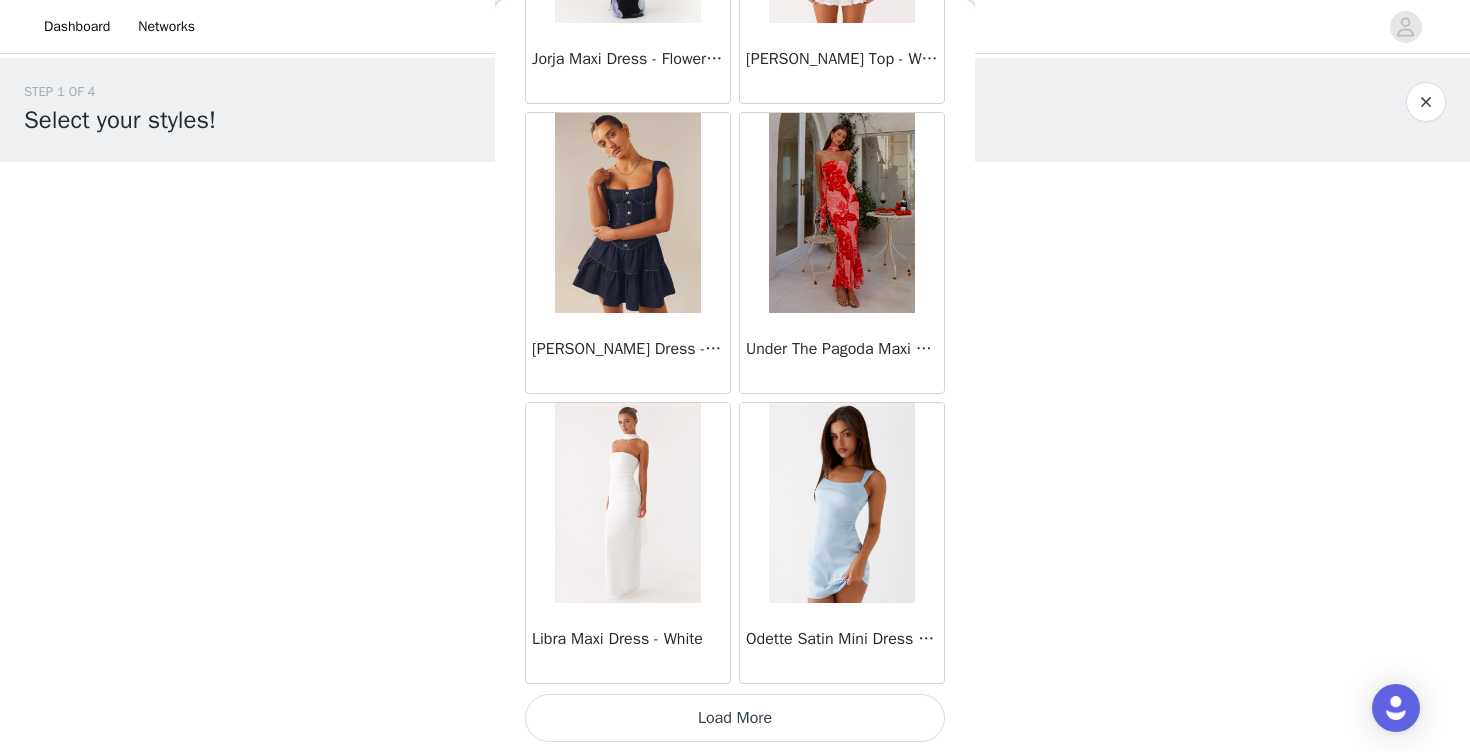 click on "Load More" at bounding box center (735, 718) 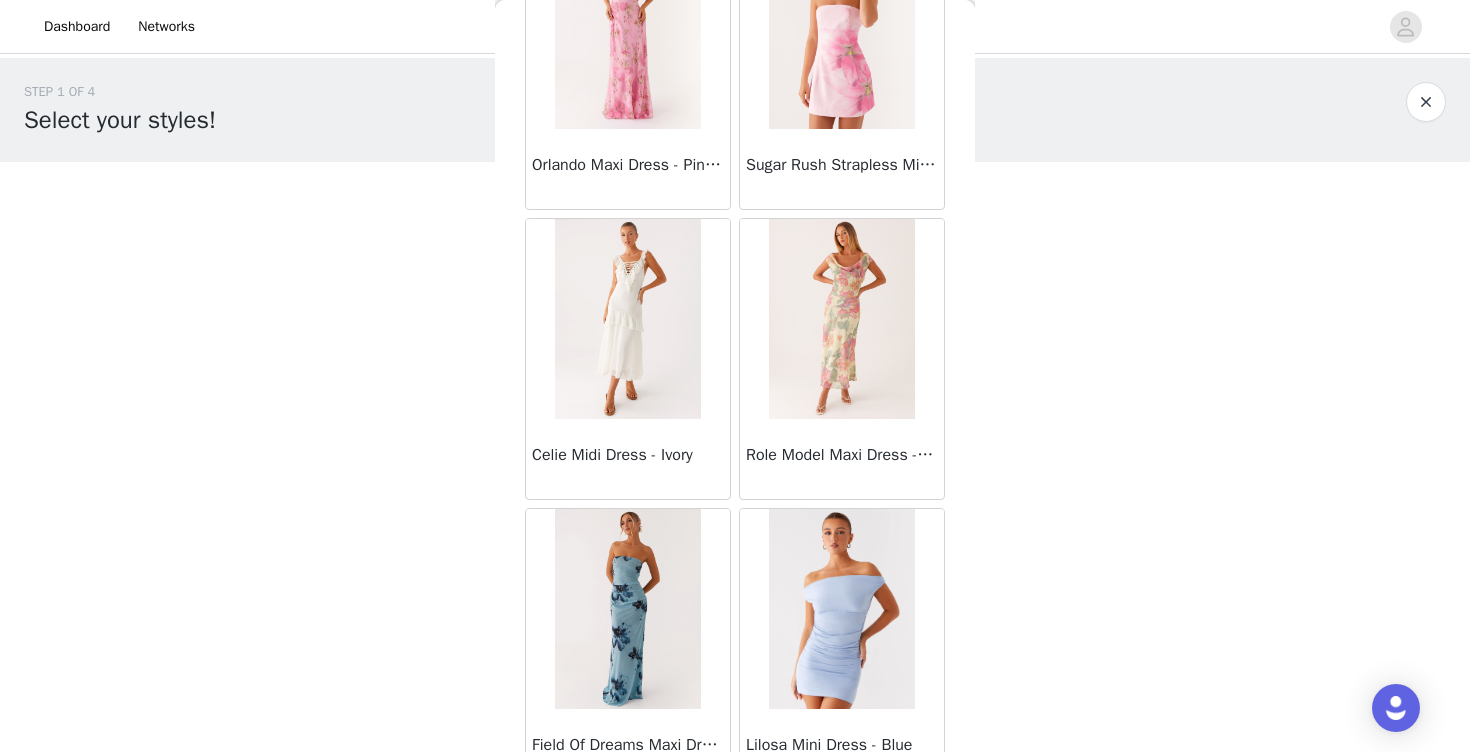 scroll, scrollTop: 42908, scrollLeft: 0, axis: vertical 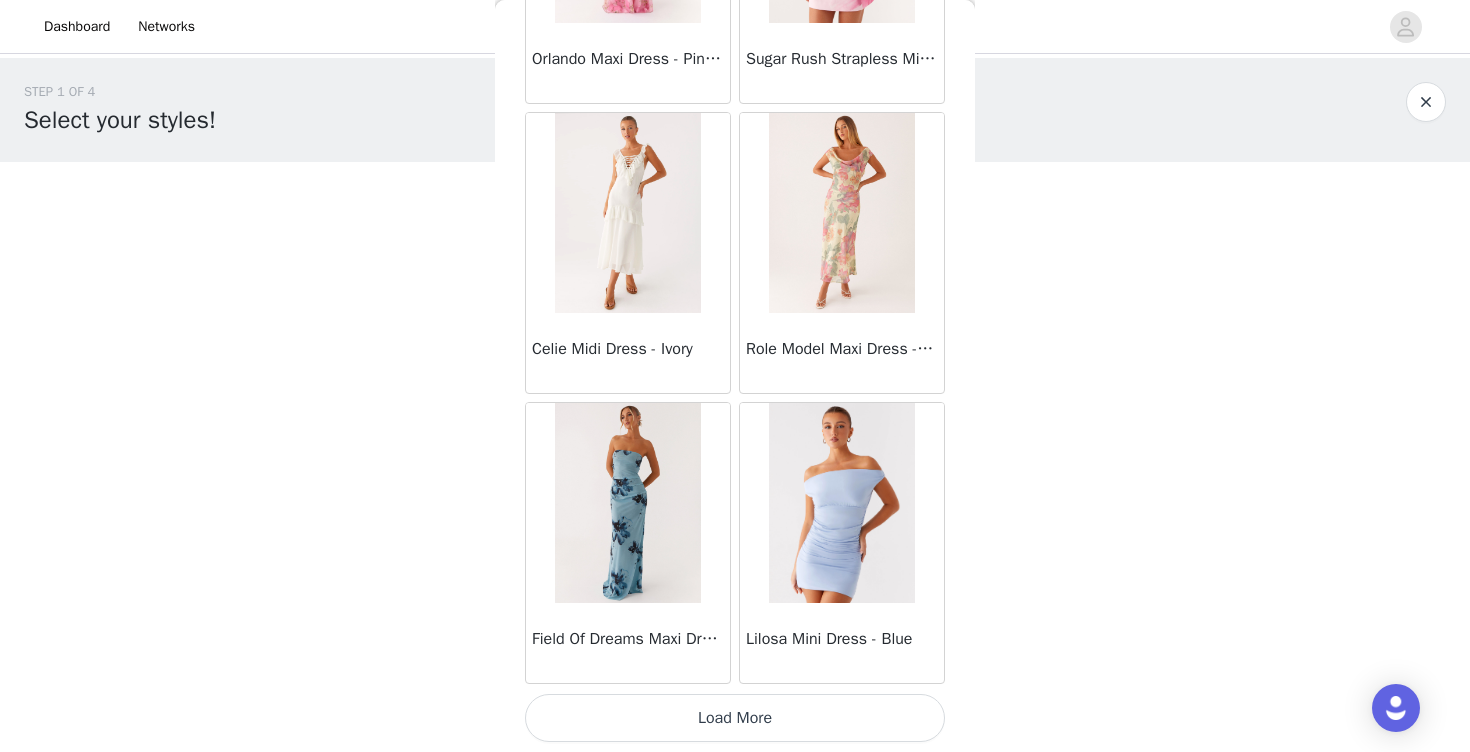 click on "Load More" at bounding box center (735, 718) 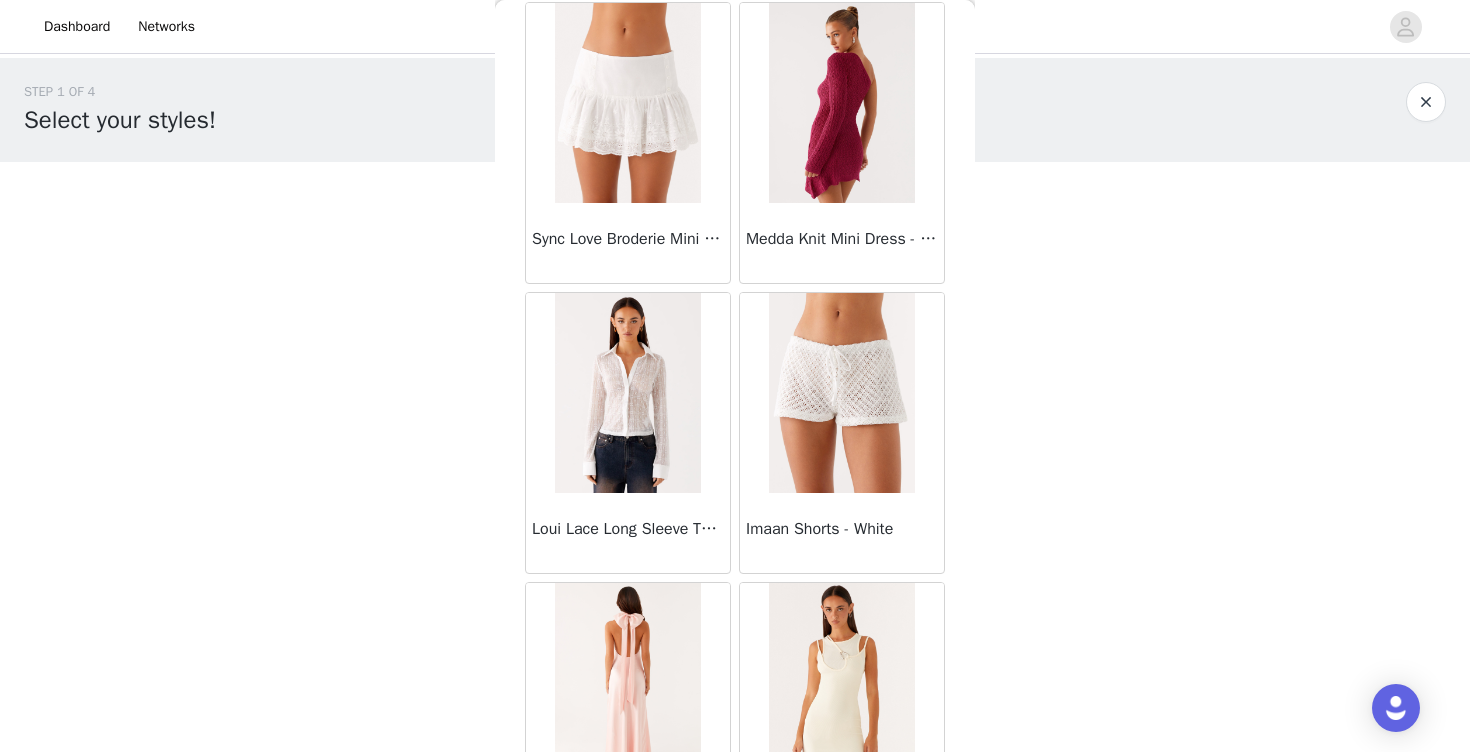 scroll, scrollTop: 45808, scrollLeft: 0, axis: vertical 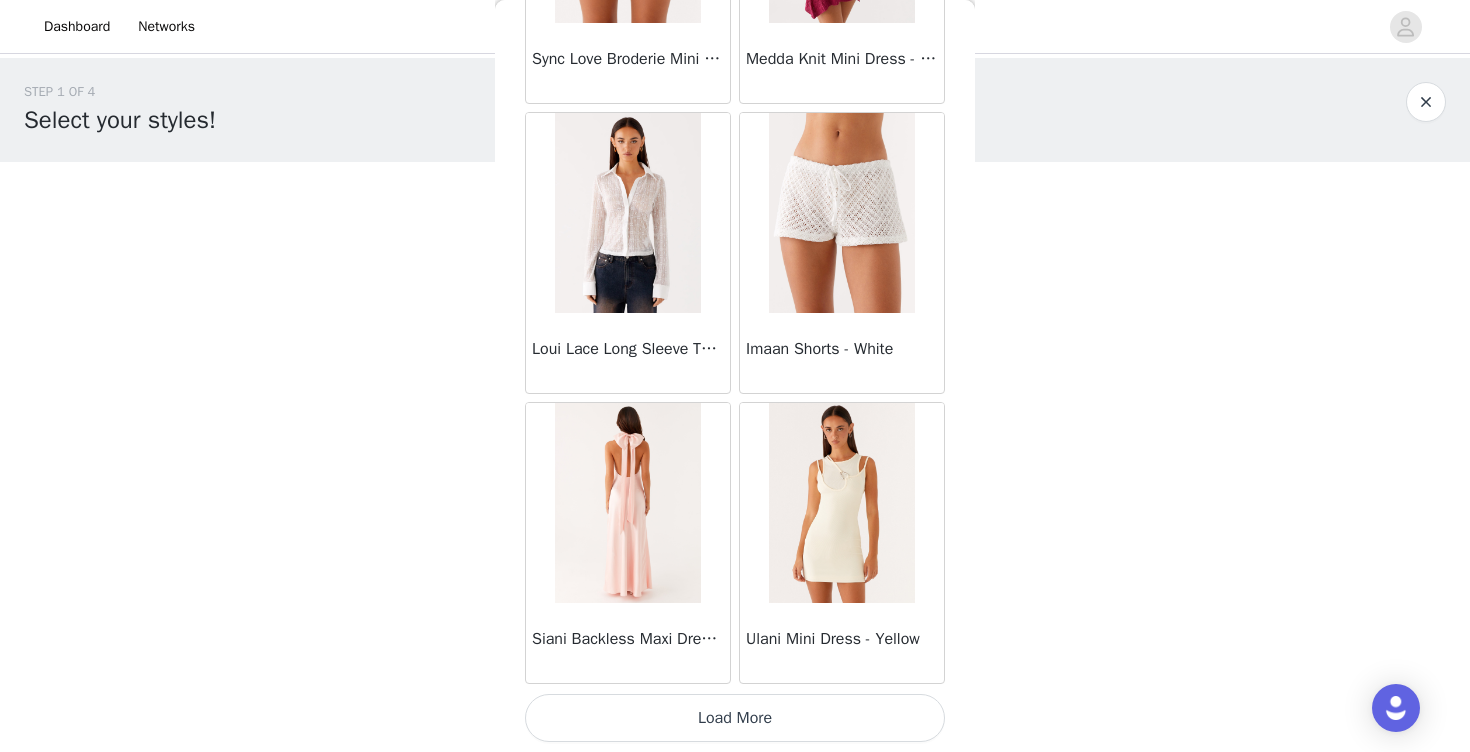 click on "Load More" at bounding box center (735, 718) 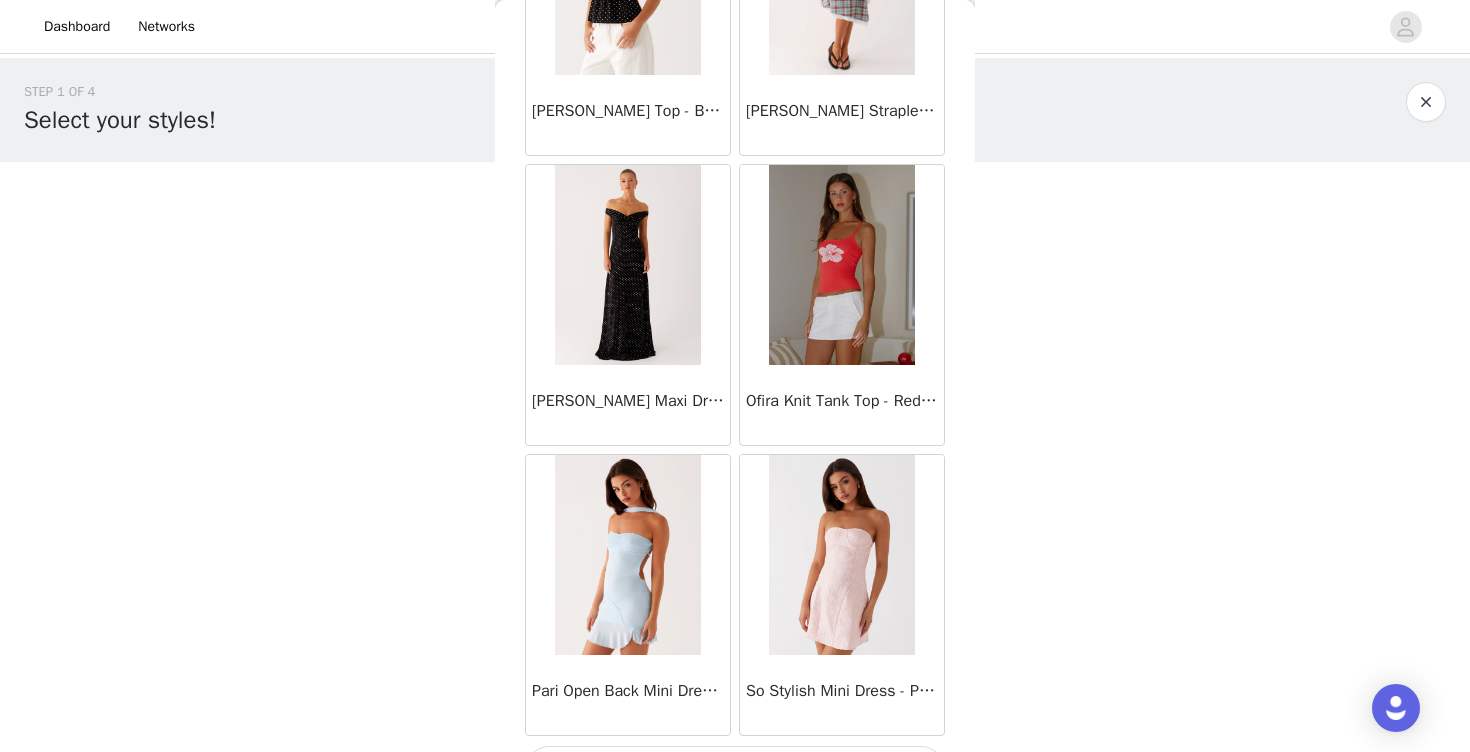 scroll, scrollTop: 48708, scrollLeft: 0, axis: vertical 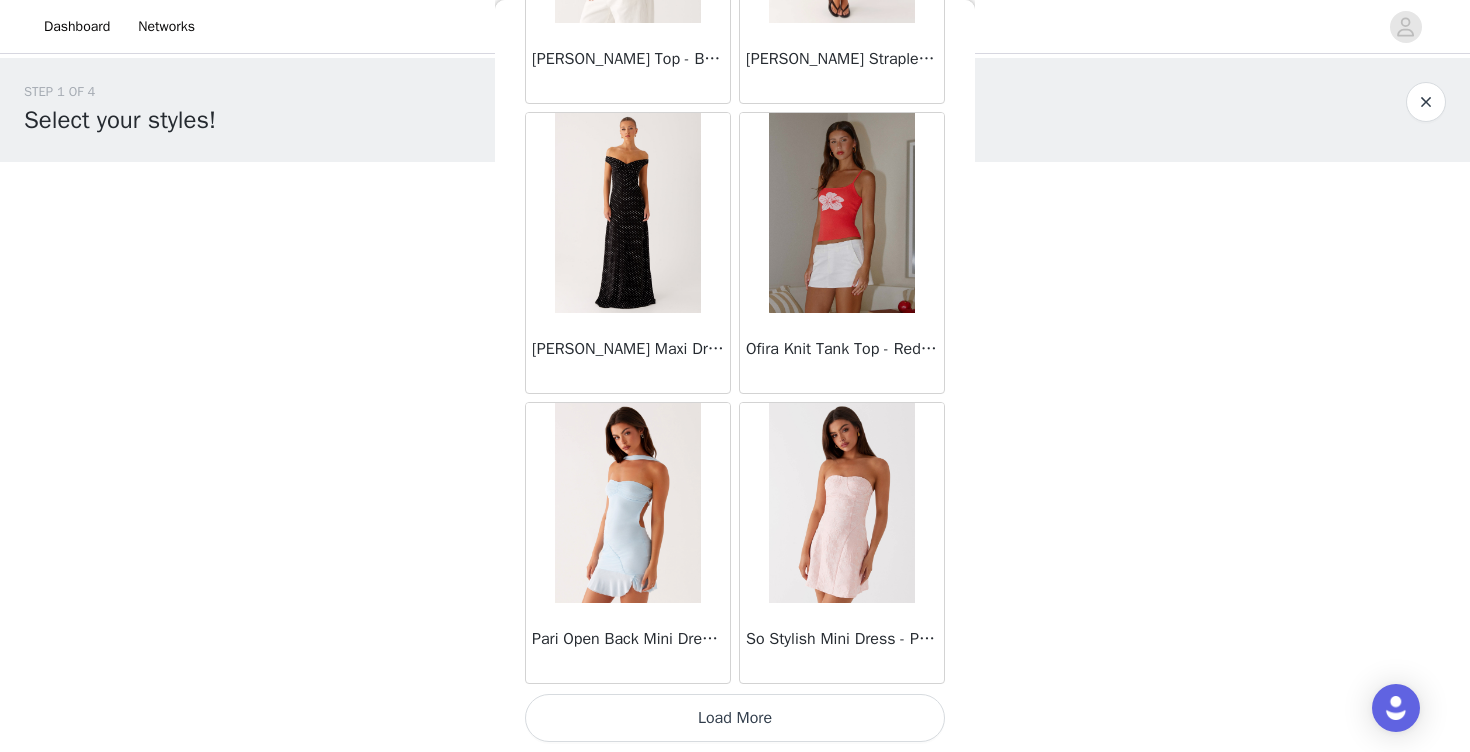 click on "Load More" at bounding box center (735, 718) 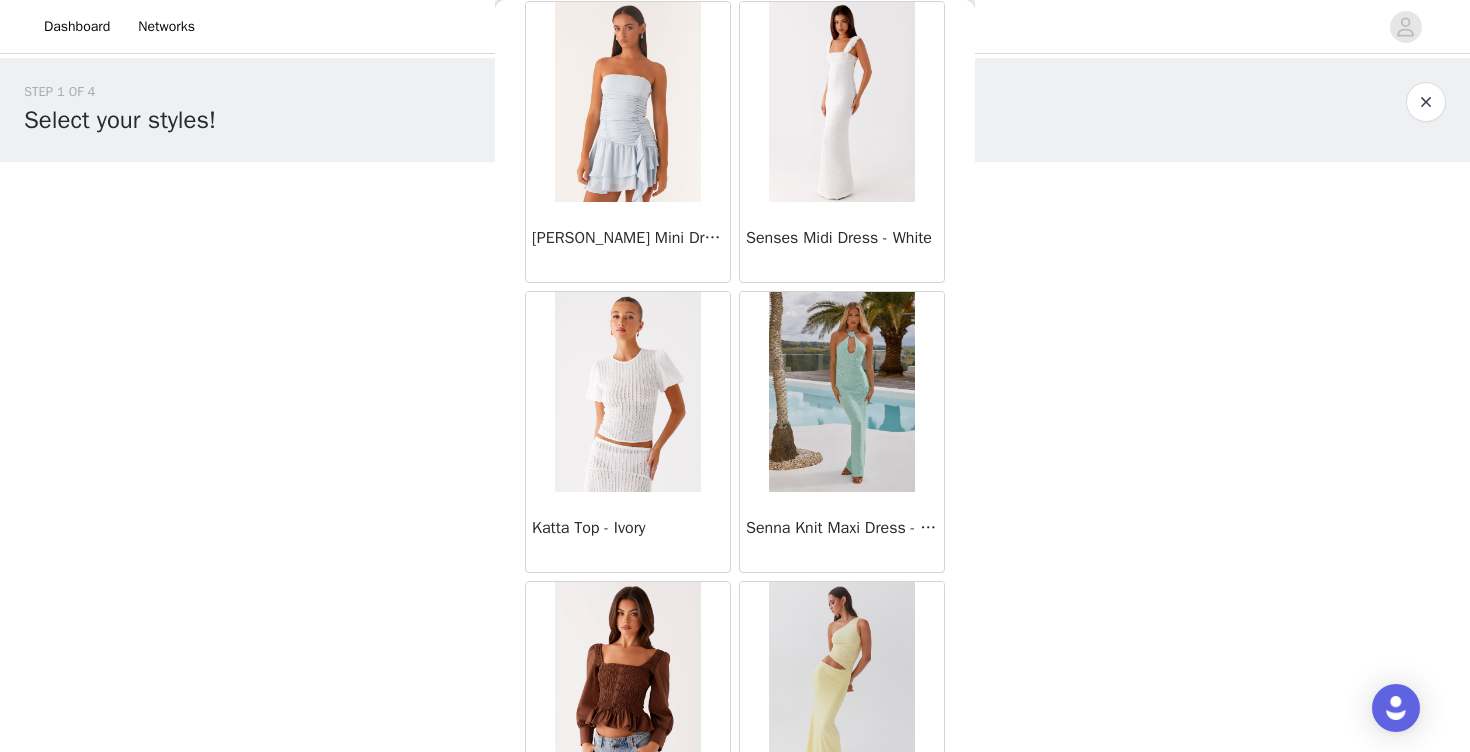 scroll, scrollTop: 51608, scrollLeft: 0, axis: vertical 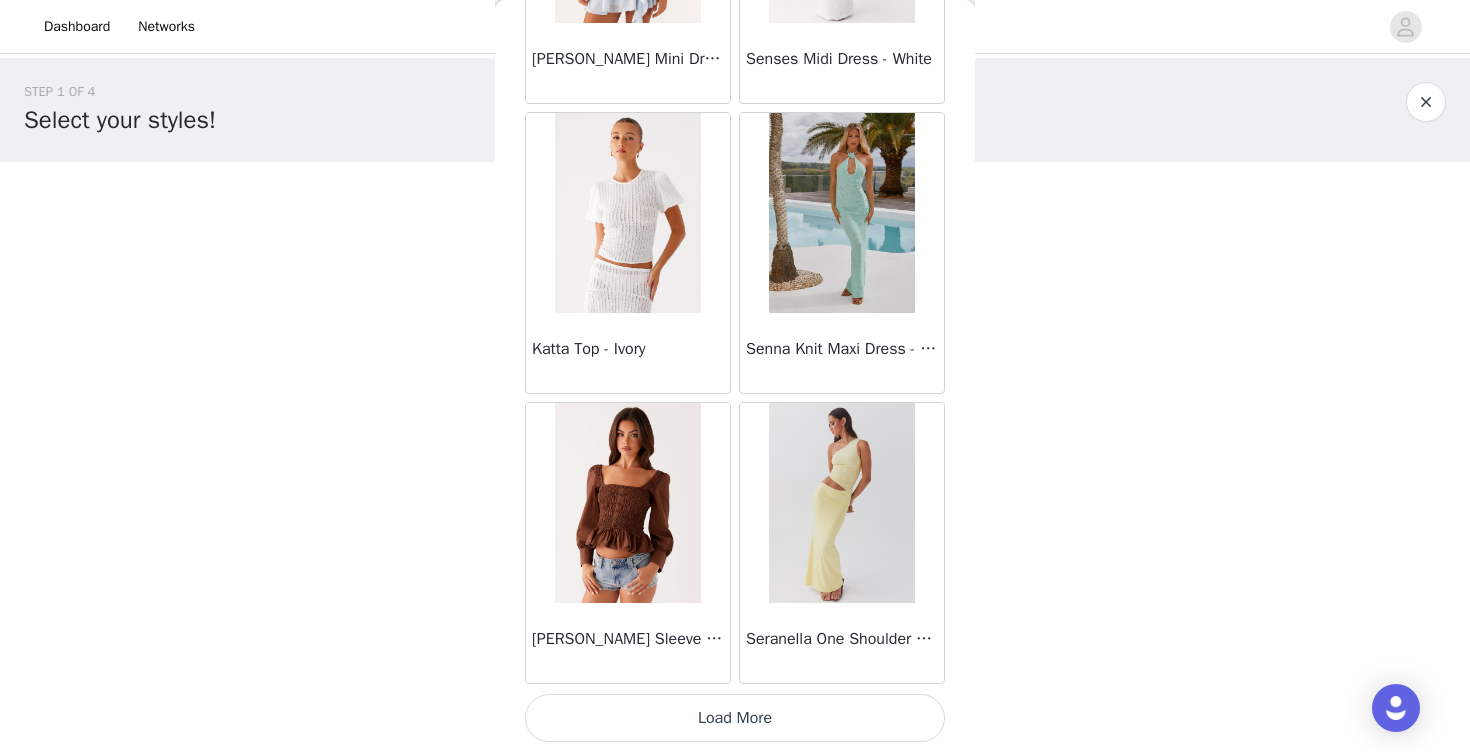 click on "Load More" at bounding box center [735, 718] 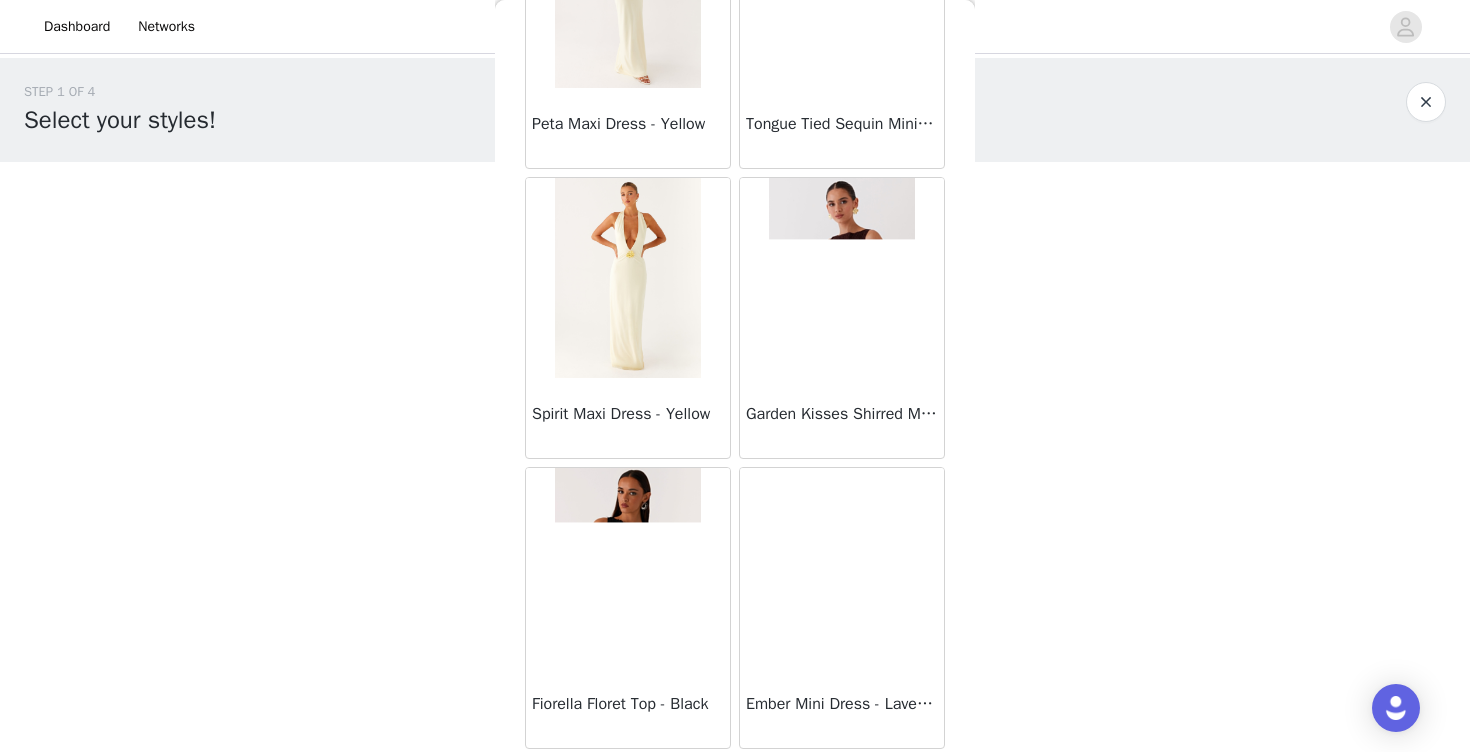 scroll, scrollTop: 53580, scrollLeft: 0, axis: vertical 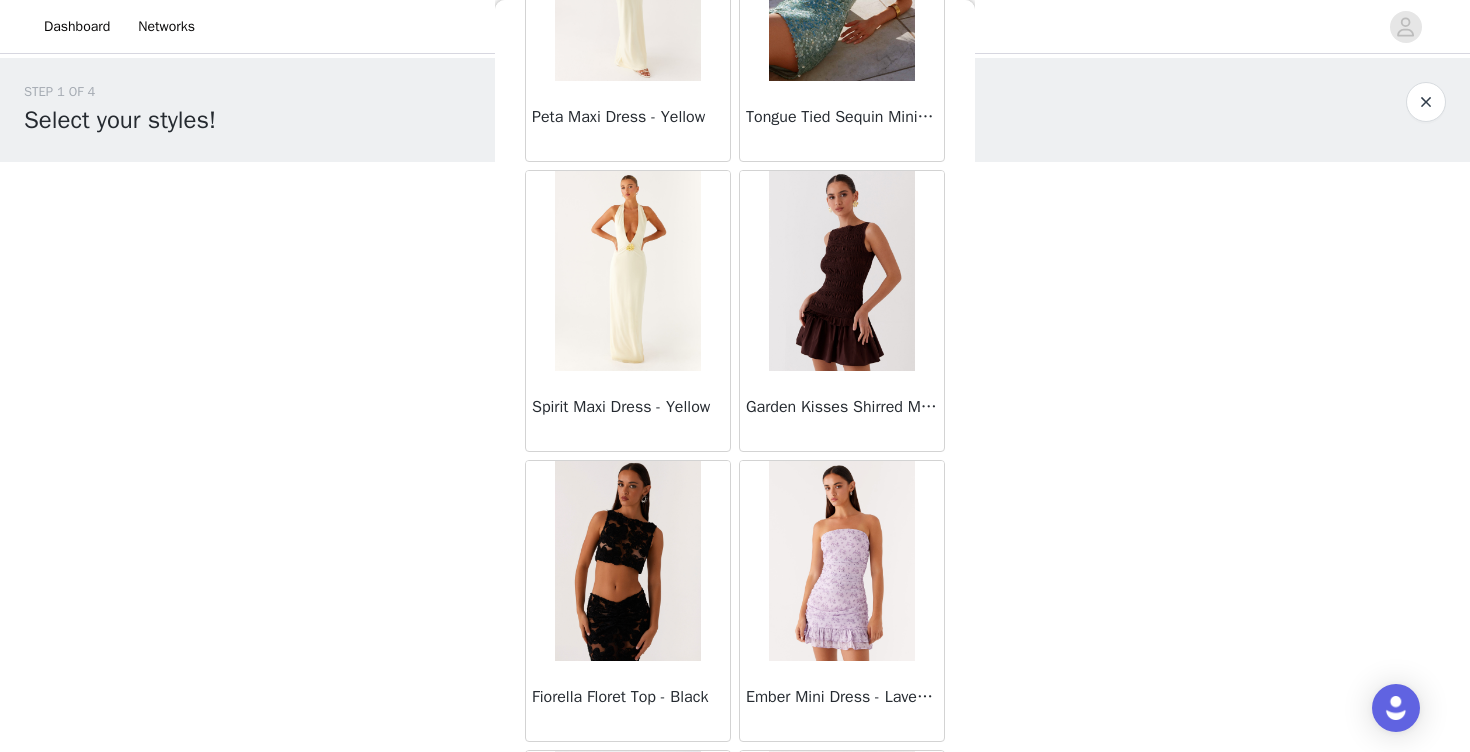 click at bounding box center (841, 271) 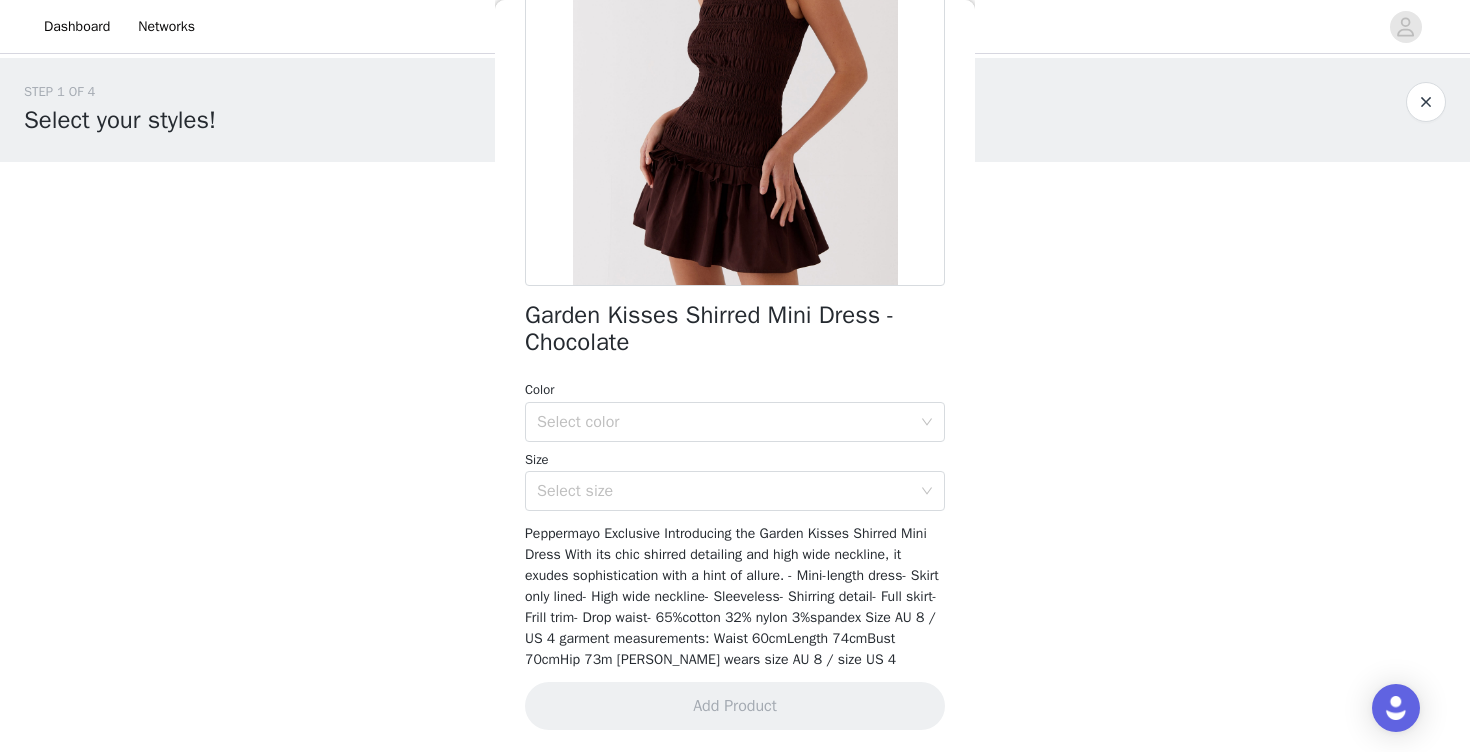 scroll, scrollTop: 287, scrollLeft: 0, axis: vertical 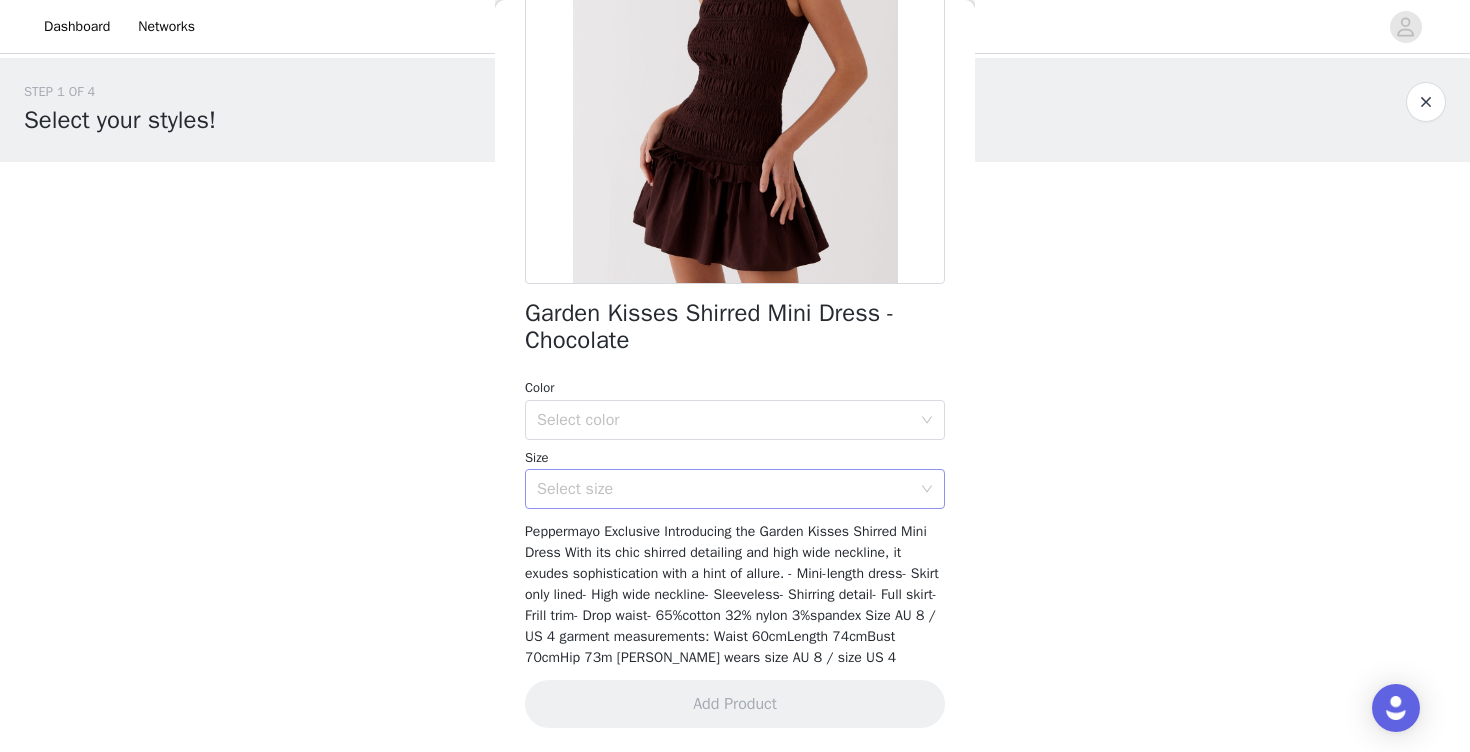 click on "Select size" at bounding box center [724, 489] 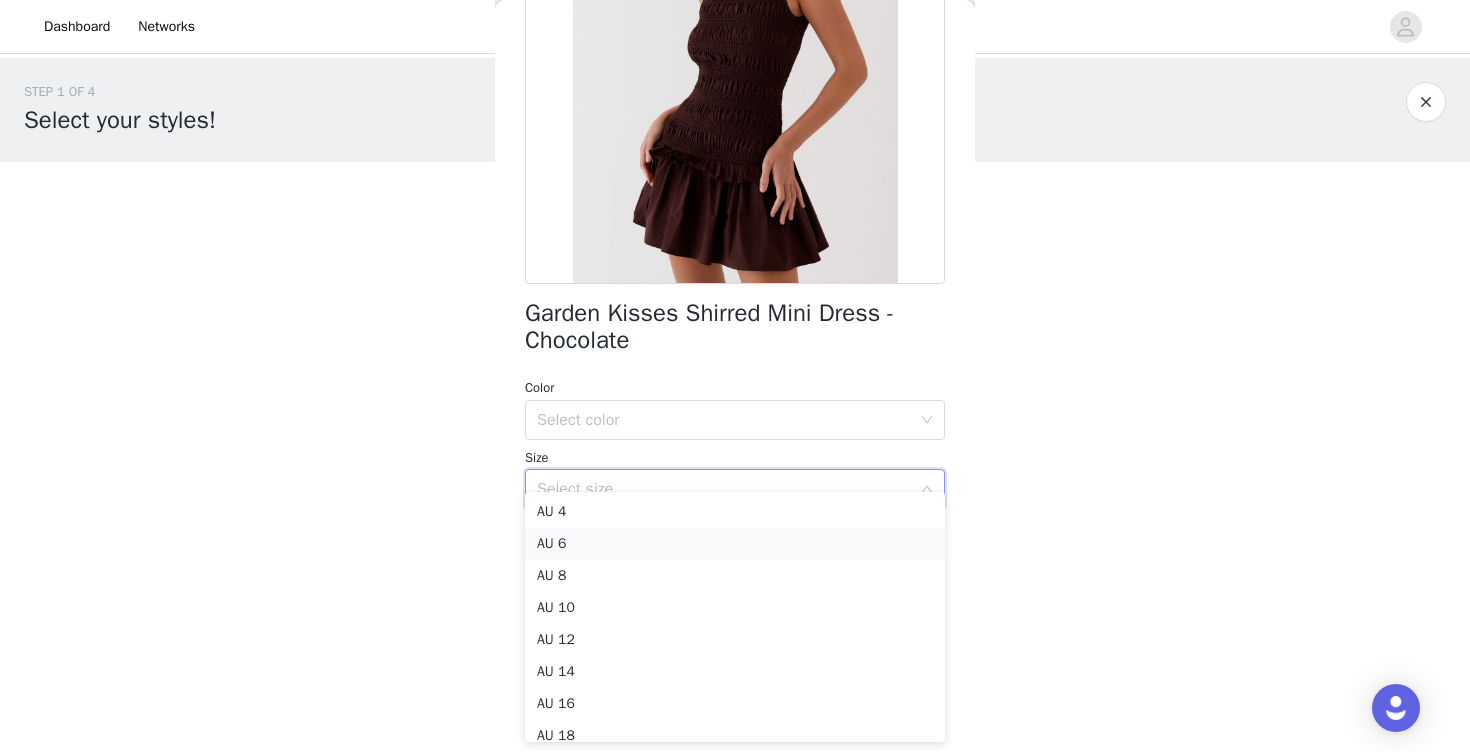click on "AU 6" at bounding box center (735, 544) 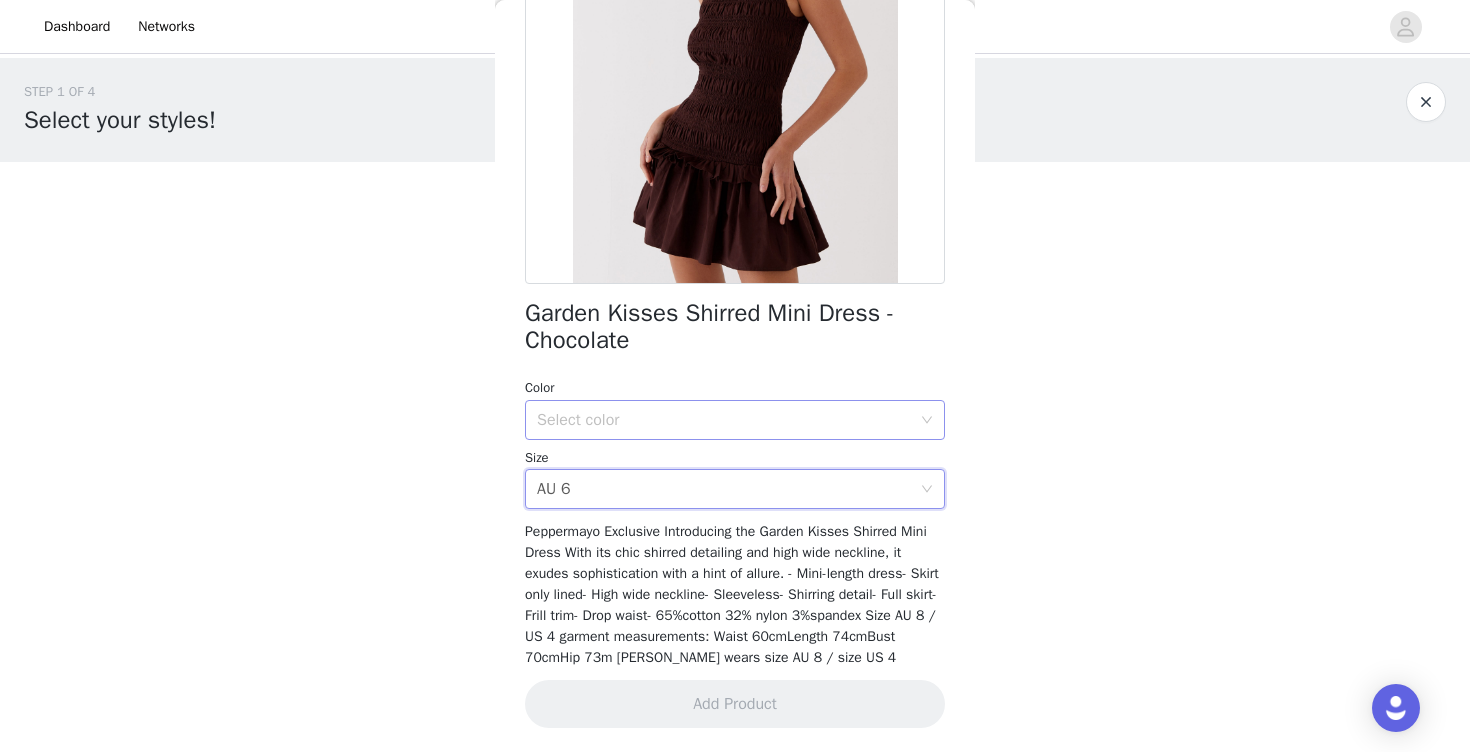 click on "Select color" at bounding box center [728, 420] 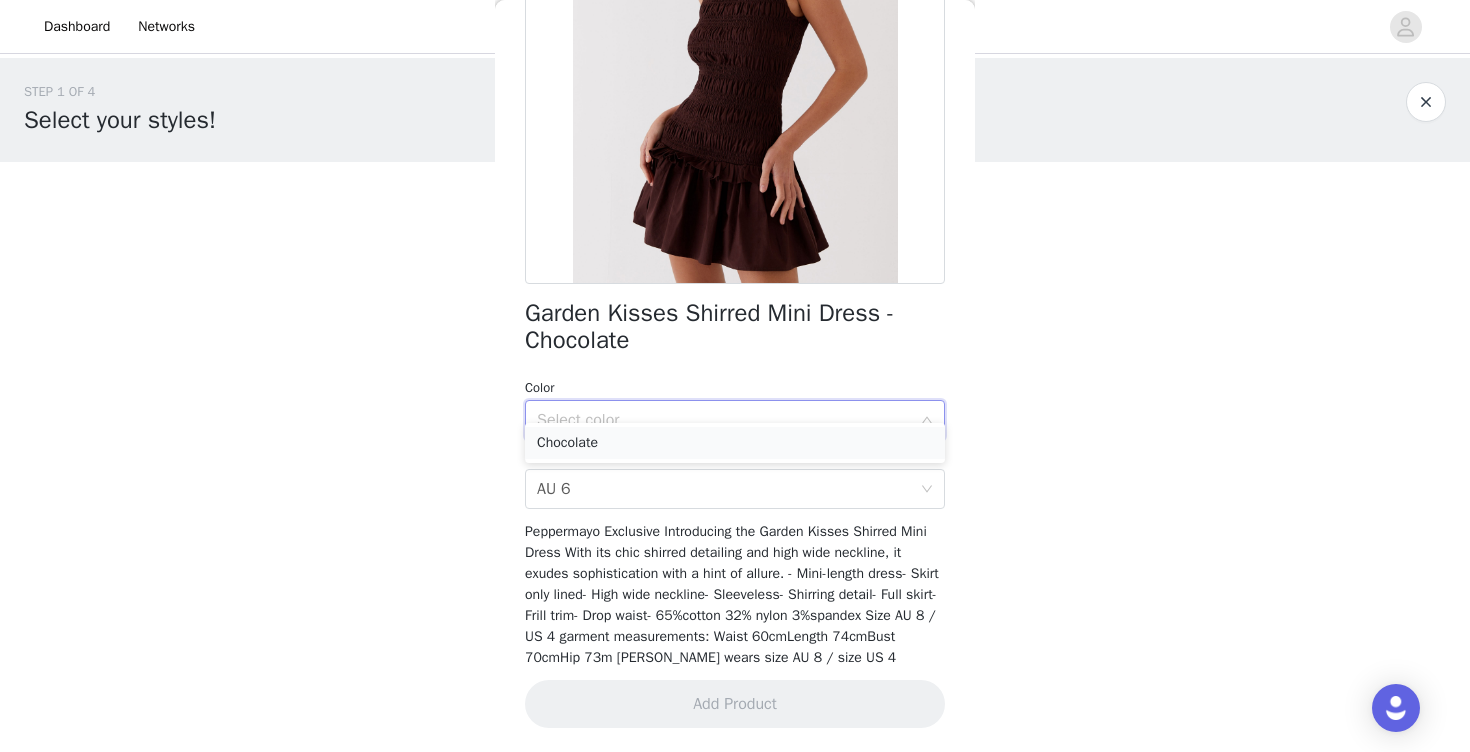 click on "Chocolate" at bounding box center (735, 443) 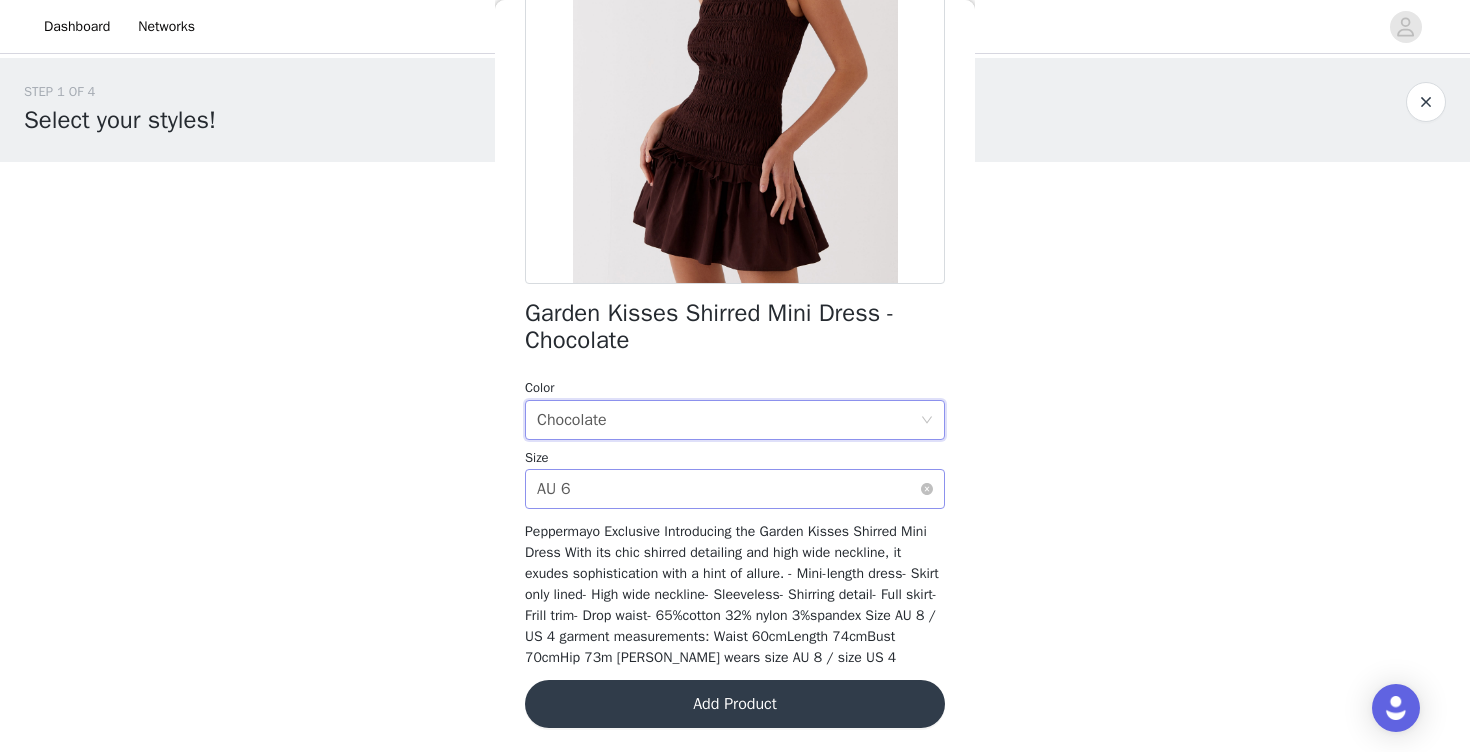 click on "Select size AU 6" at bounding box center (728, 489) 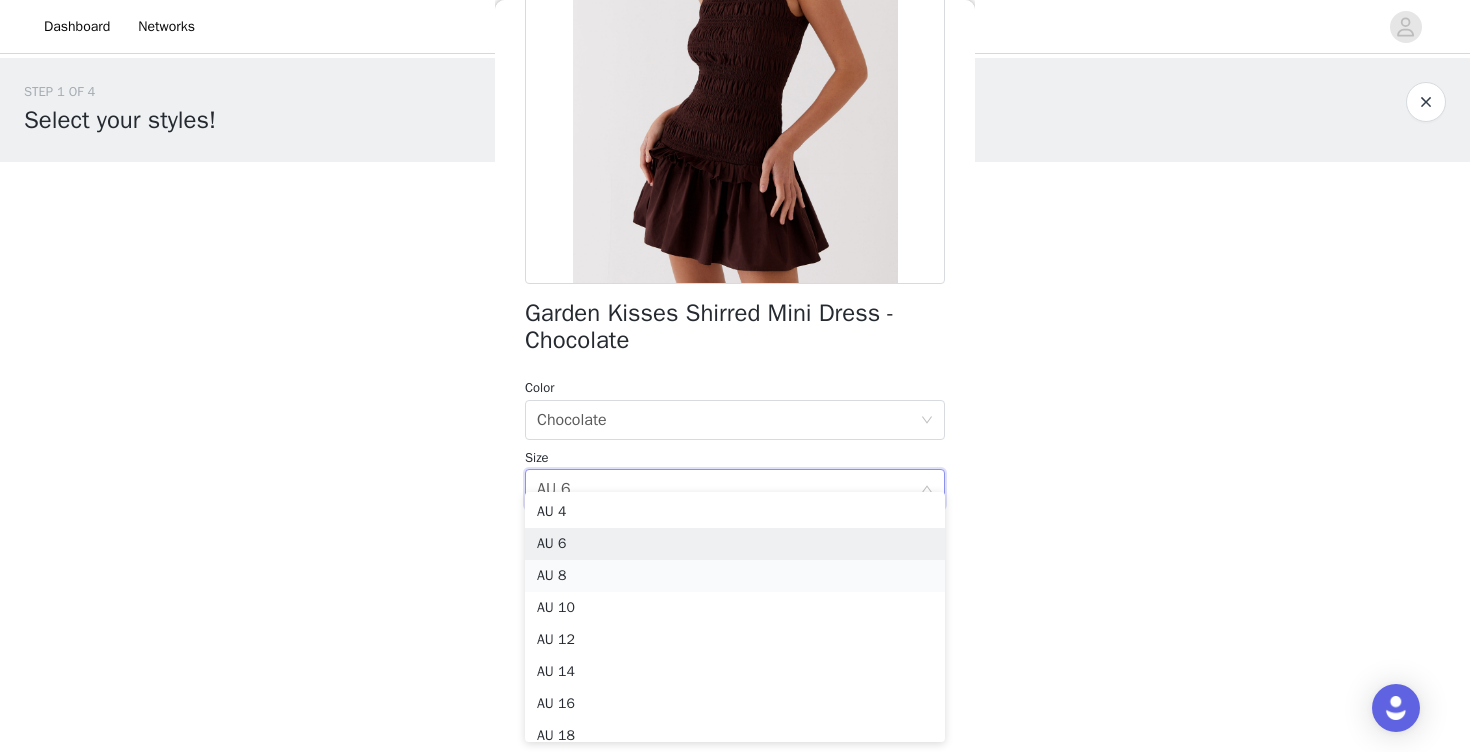 click on "AU 8" at bounding box center (735, 576) 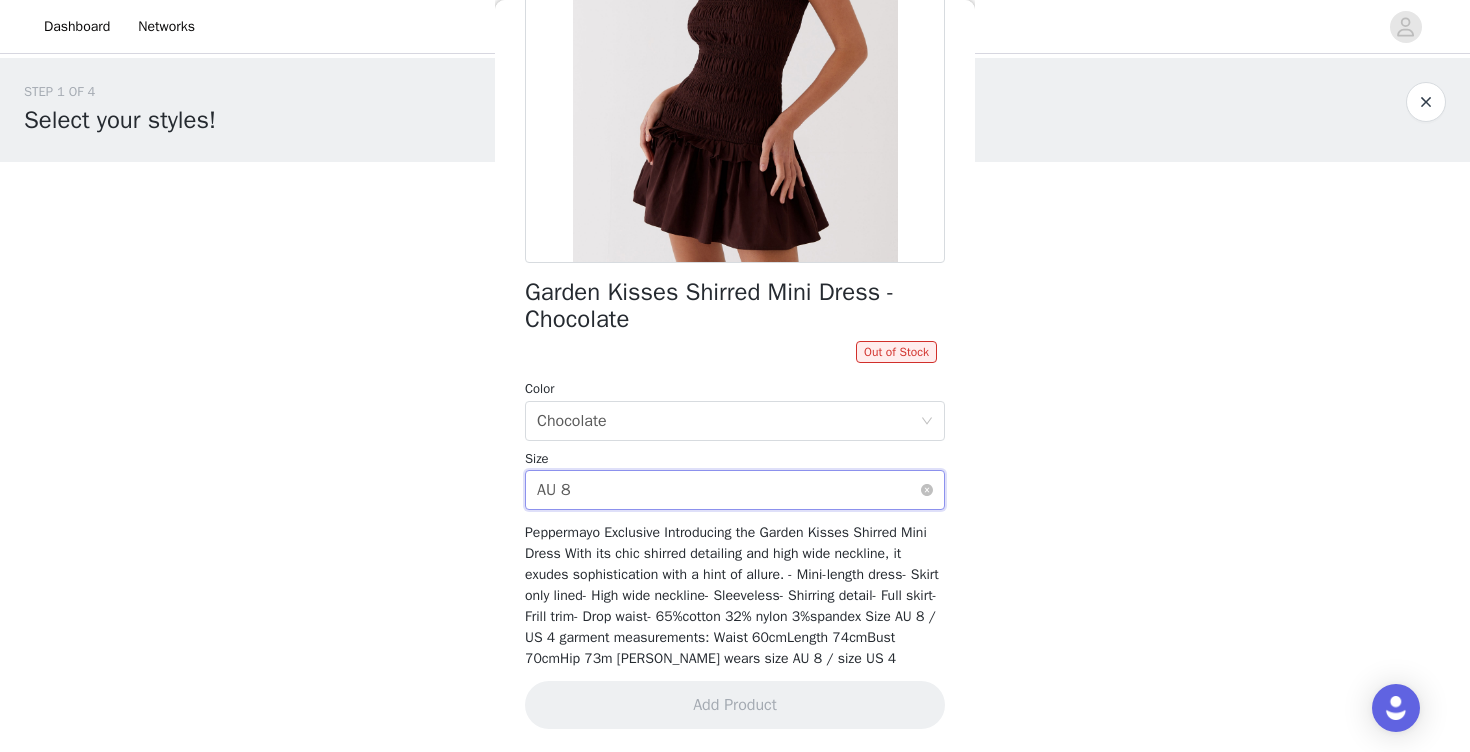 click on "Select size AU 8" at bounding box center (728, 490) 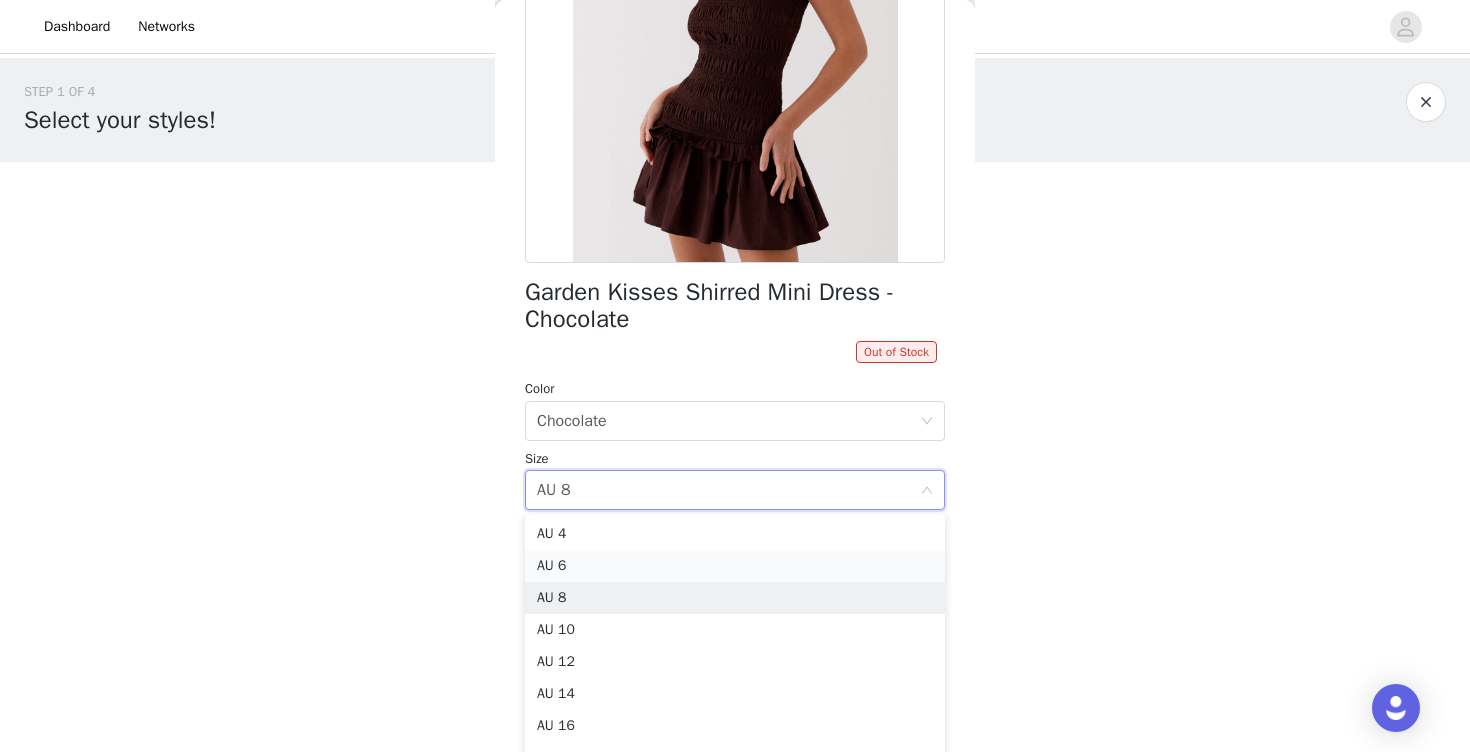 click on "AU 6" at bounding box center [735, 566] 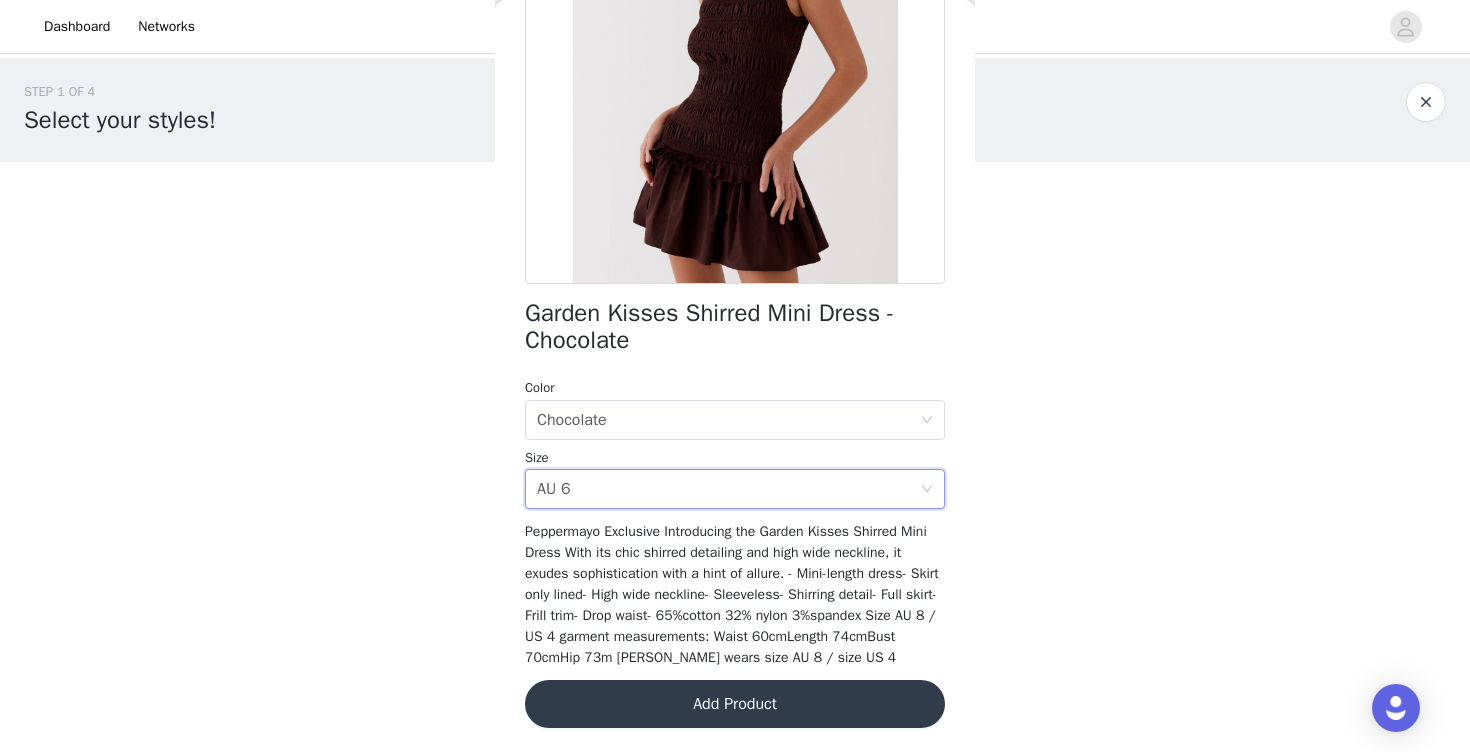 click on "Add Product" at bounding box center [735, 704] 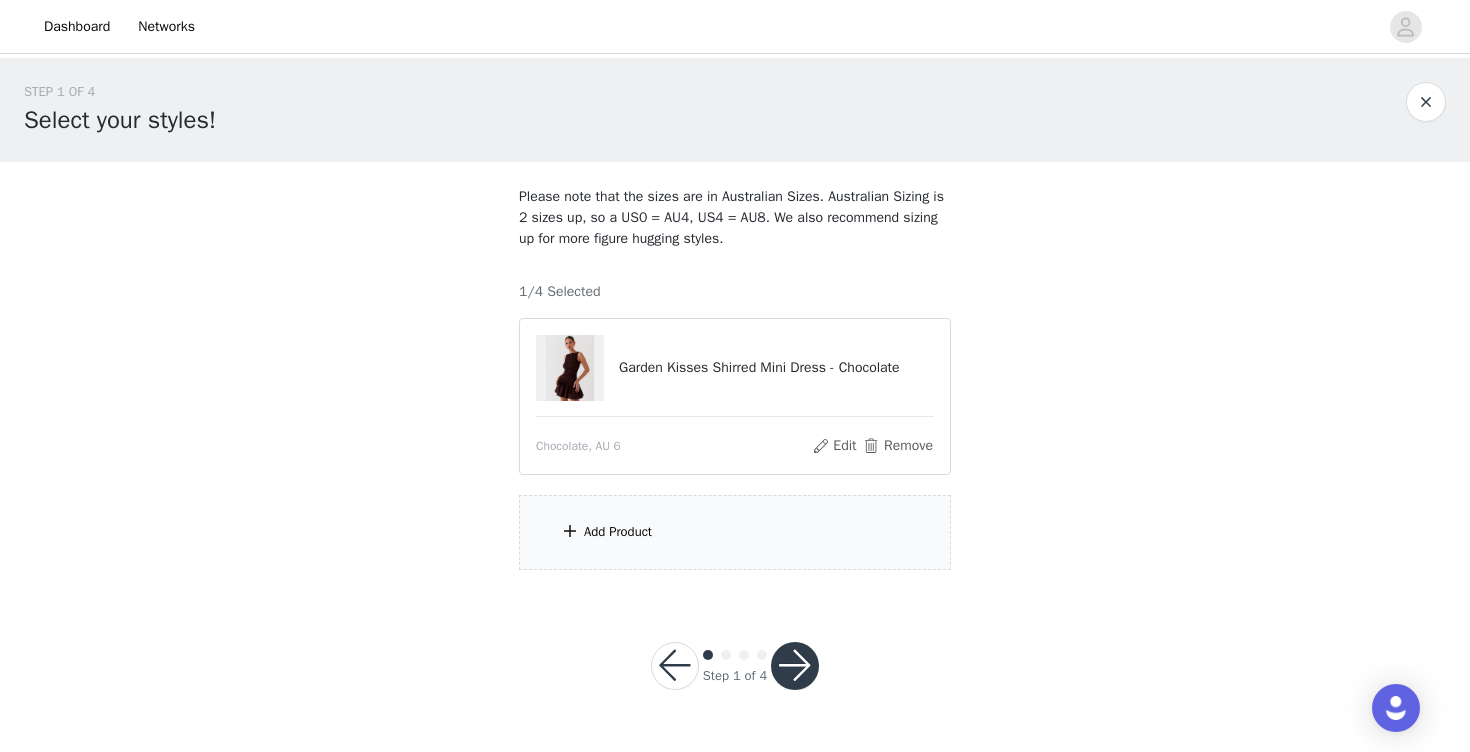 click on "Add Product" at bounding box center (735, 532) 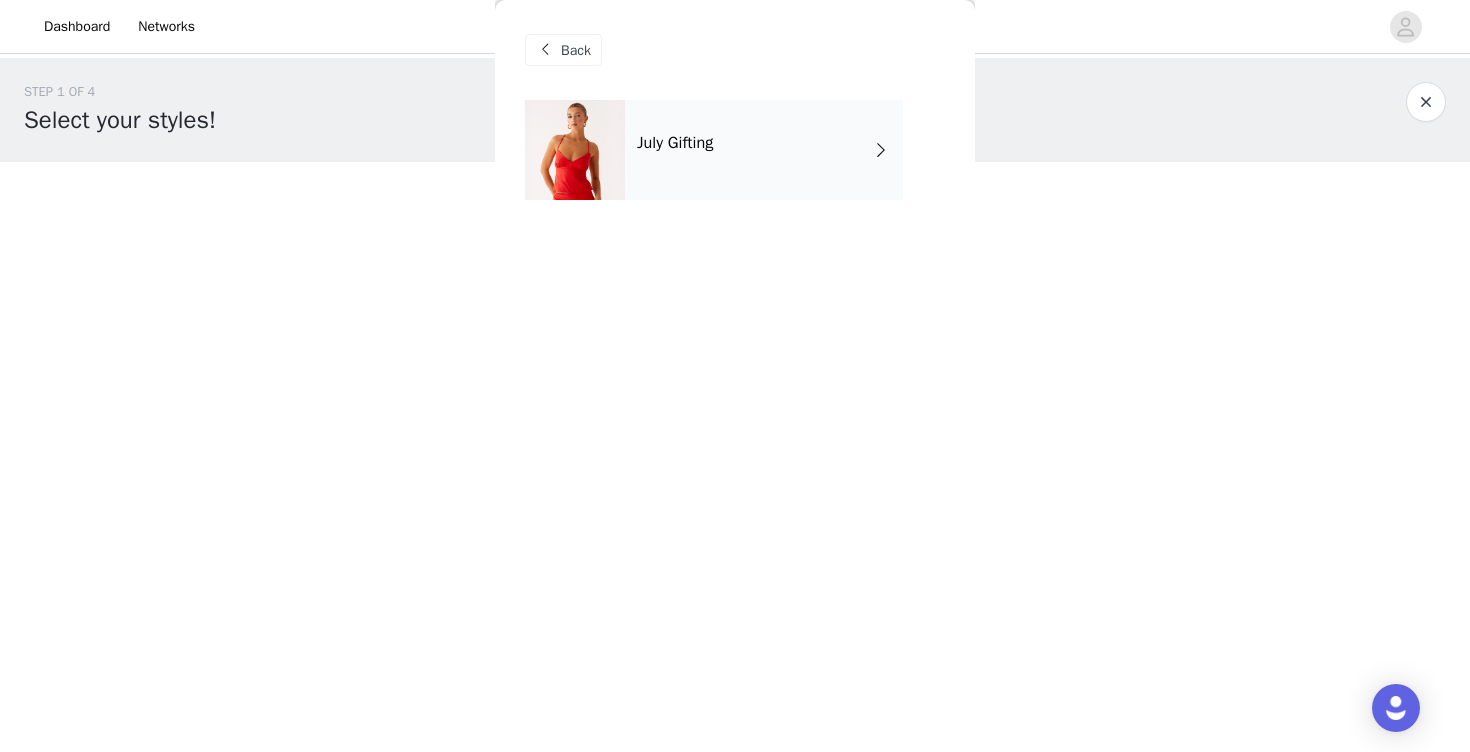 click on "July Gifting" at bounding box center (764, 150) 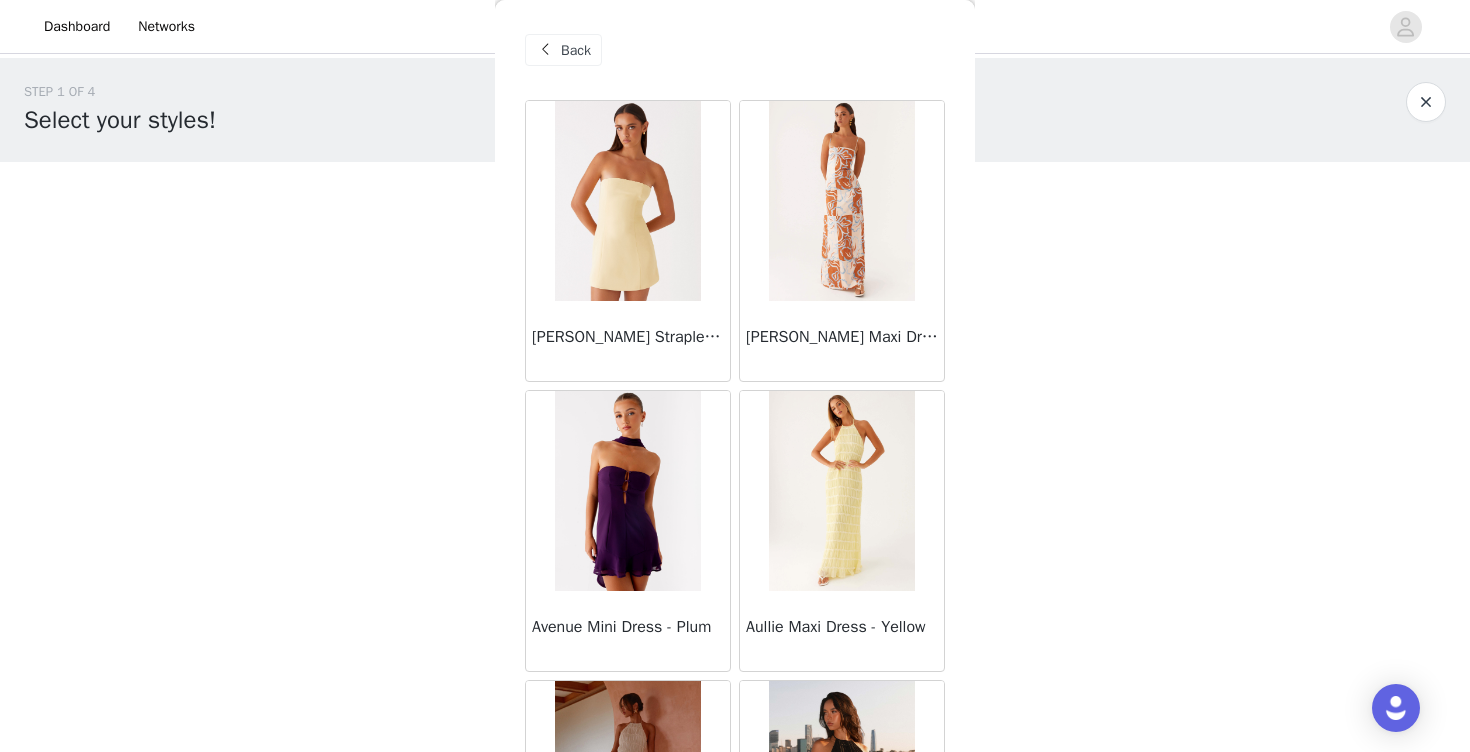 scroll, scrollTop: 2308, scrollLeft: 0, axis: vertical 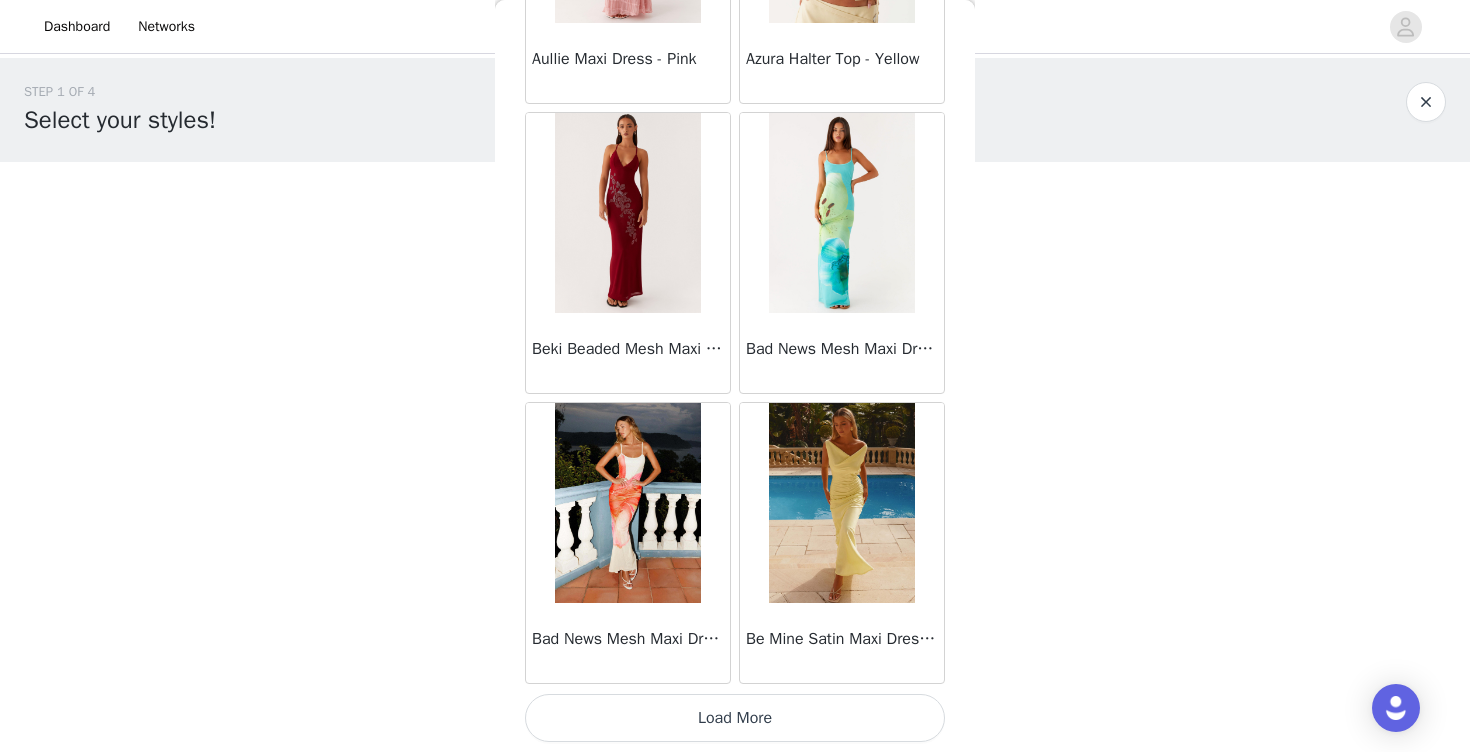 click on "Load More" at bounding box center [735, 718] 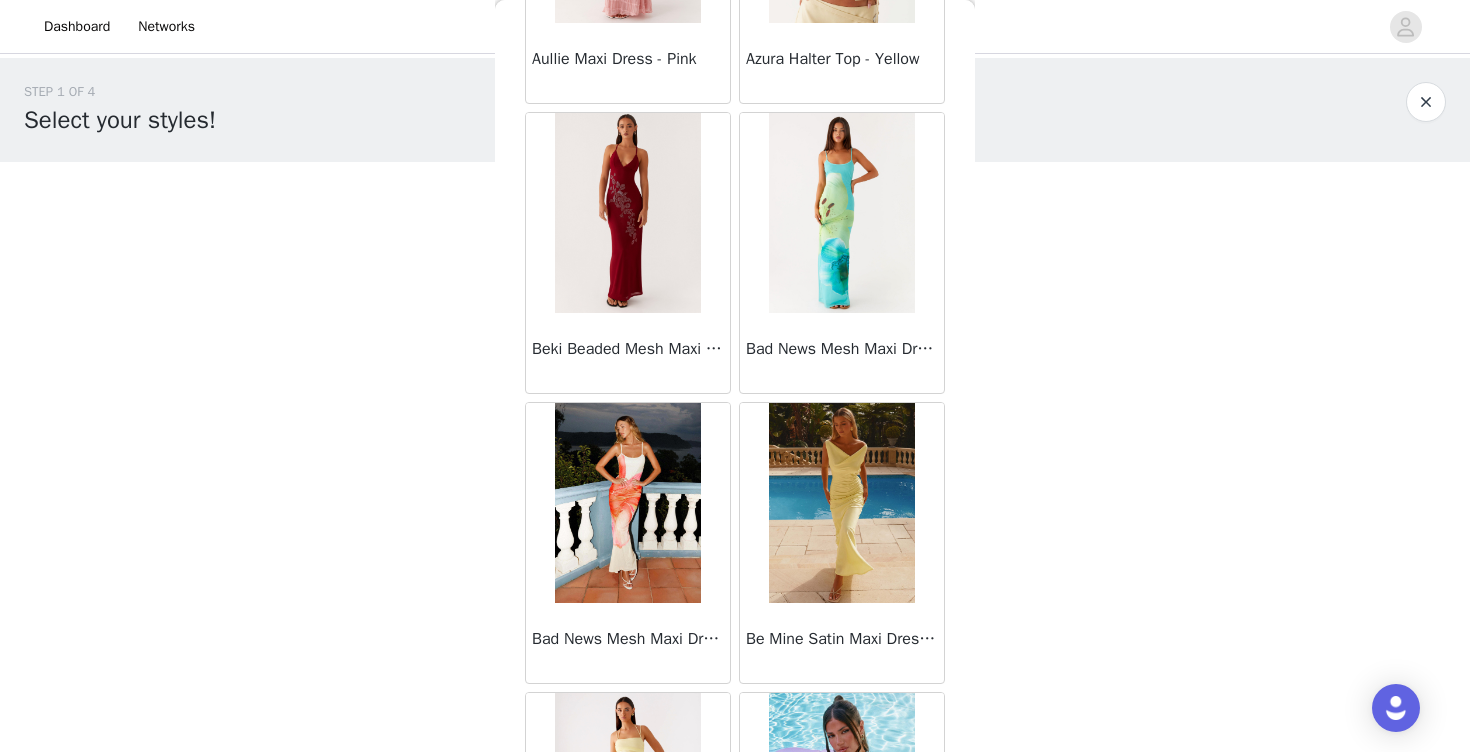 scroll, scrollTop: 5208, scrollLeft: 0, axis: vertical 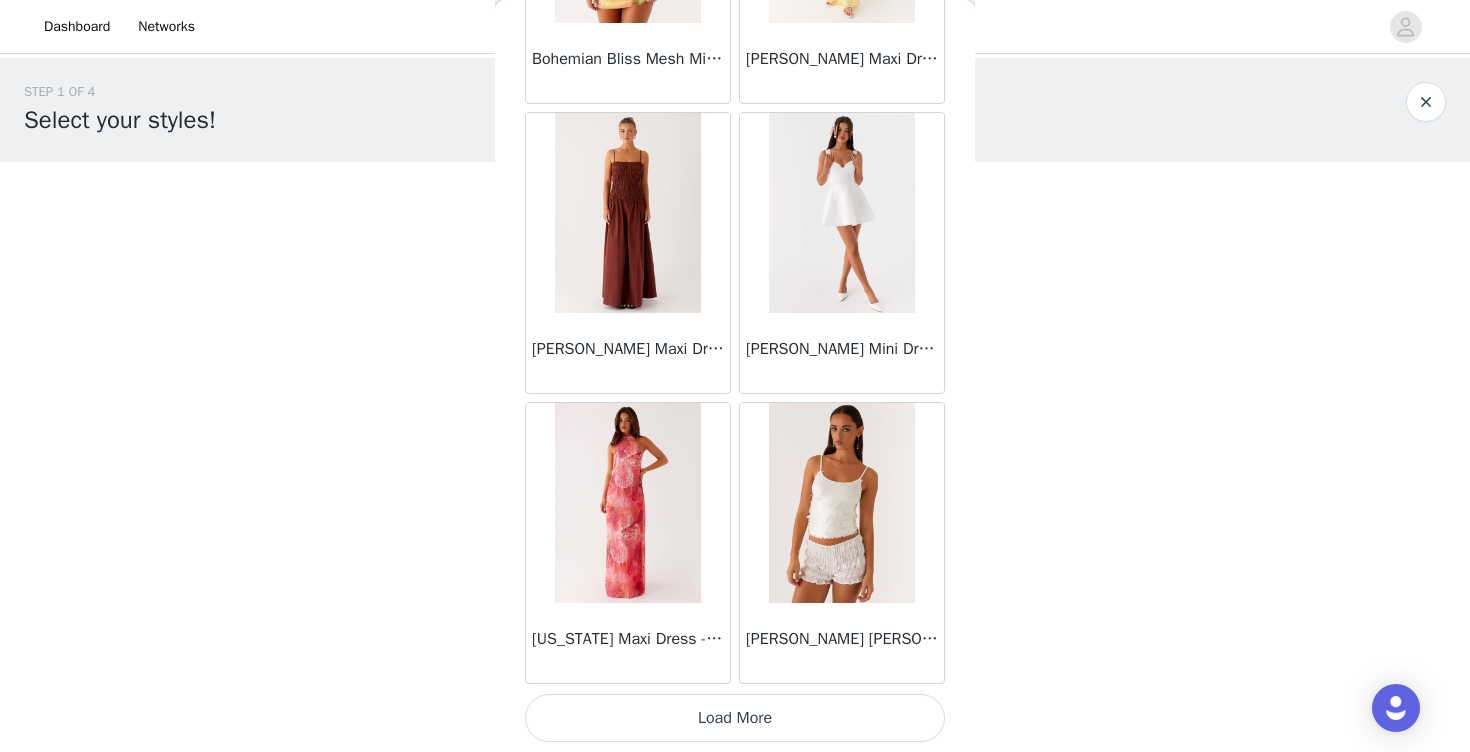 click on "Load More" at bounding box center [735, 718] 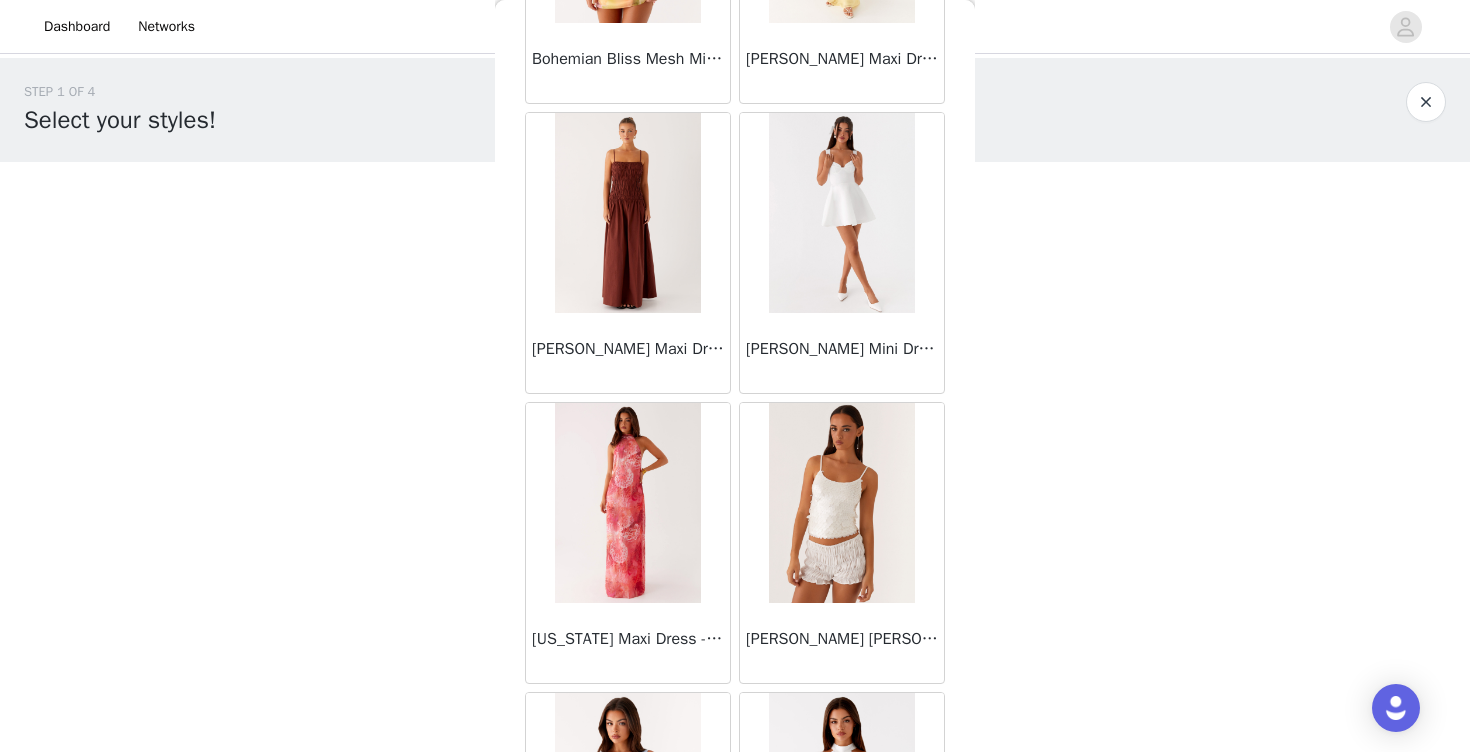 scroll, scrollTop: 8108, scrollLeft: 0, axis: vertical 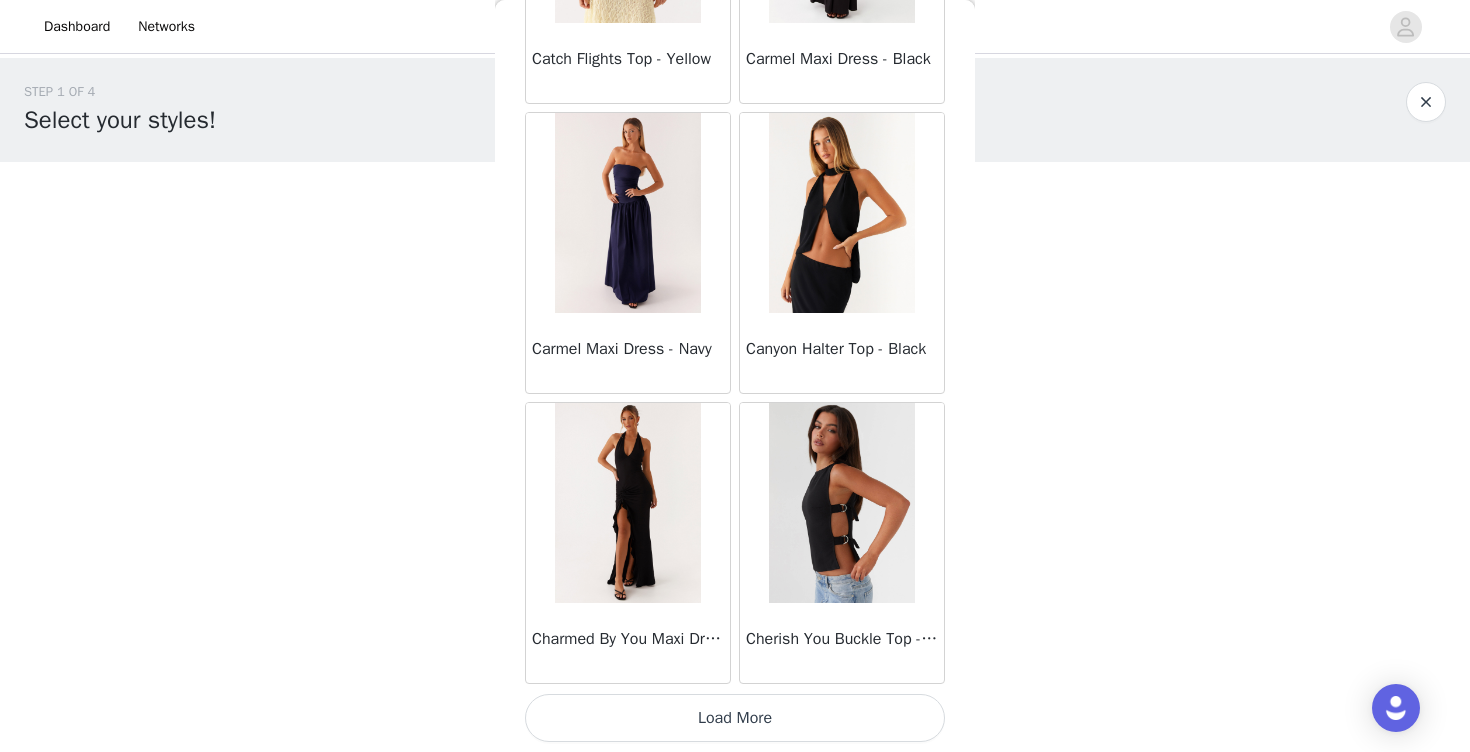 click on "[PERSON_NAME] Strapless Mini Dress - Yellow       [PERSON_NAME] Maxi Dress - Orange Blue Floral       Avenue Mini Dress - Plum       Aullie Maxi Dress - Yellow       Aullie Maxi Dress - Ivory       Aullie Mini Dress - Black       Avalia Backless Scarf Mini Dress - White Polka Dot       Aullie Maxi Dress - Blue       [PERSON_NAME] Maxi Dress - Bloom Wave Print       Athens One Shoulder Top - Floral       Aullie Mini Dress - Blue       Aullie Maxi Dress - [PERSON_NAME] Strapless Mini Dress - Cobalt       Atlantic Midi Dress - Yellow       Aullie Maxi Dress - Pink       Azura Halter Top - Yellow       Beki Beaded Mesh Maxi Dress - Deep Red       Bad News Mesh Maxi Dress - Turquoise Floral       Bad News Mesh Maxi Dress - Yellow Floral       Be Mine Satin Maxi Dress - Canary       Belize Maxi Dress - Yellow       [PERSON_NAME] Off Shoulder Knit Top - Mint       [PERSON_NAME] Tube Top - Blue       [PERSON_NAME] Top - Red Gingham       Breaking News Mini Dress - Black       Bodie Maxi Dress - Pastel Yellow" at bounding box center (735, -3630) 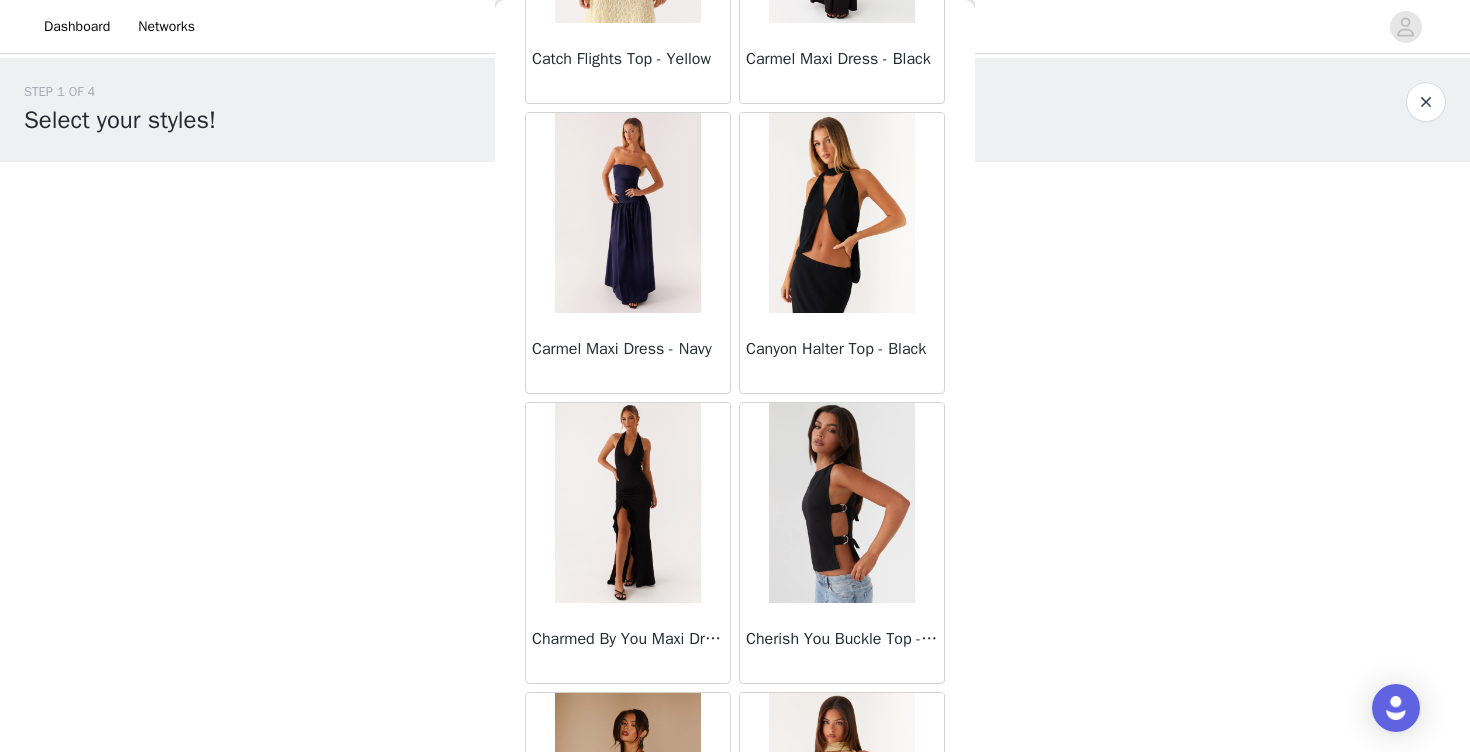 scroll, scrollTop: 11008, scrollLeft: 0, axis: vertical 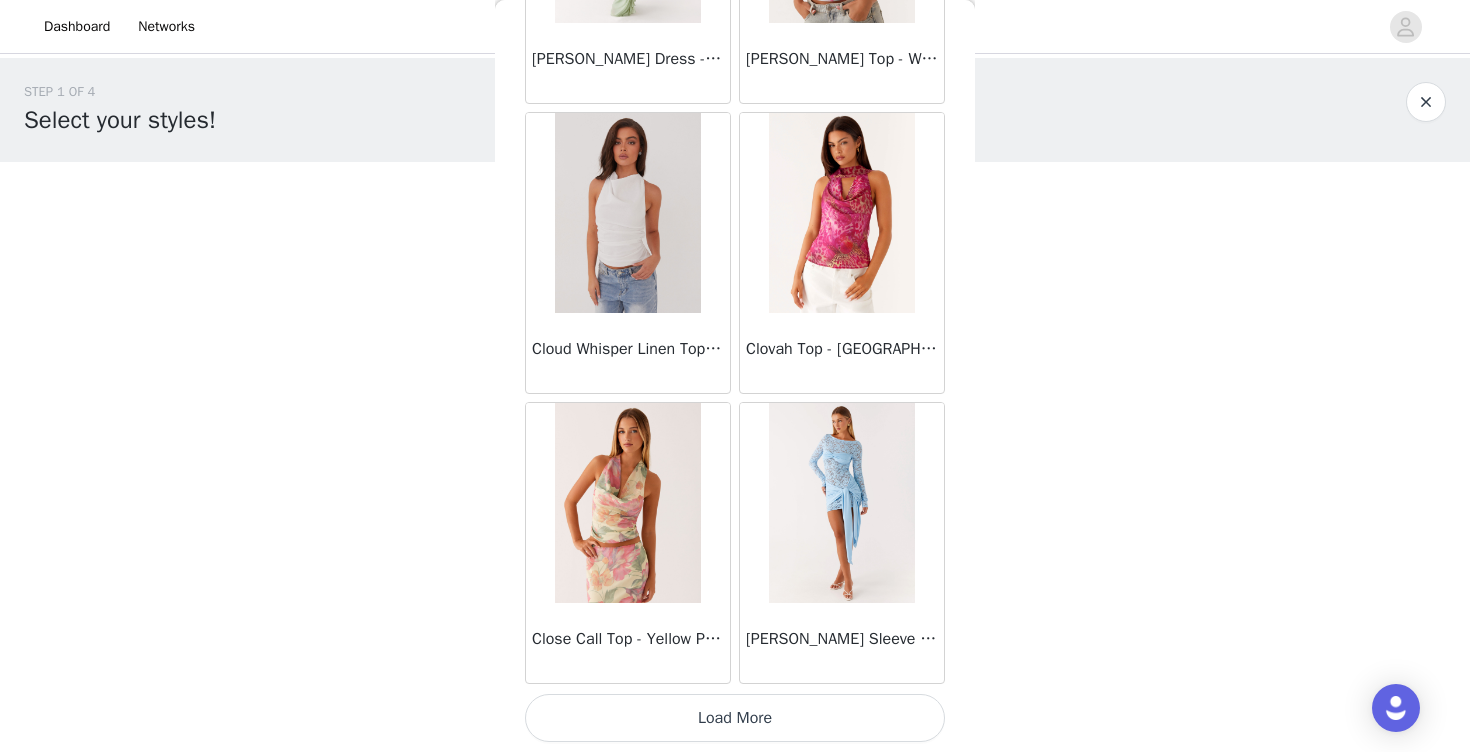 click on "Load More" at bounding box center (735, 718) 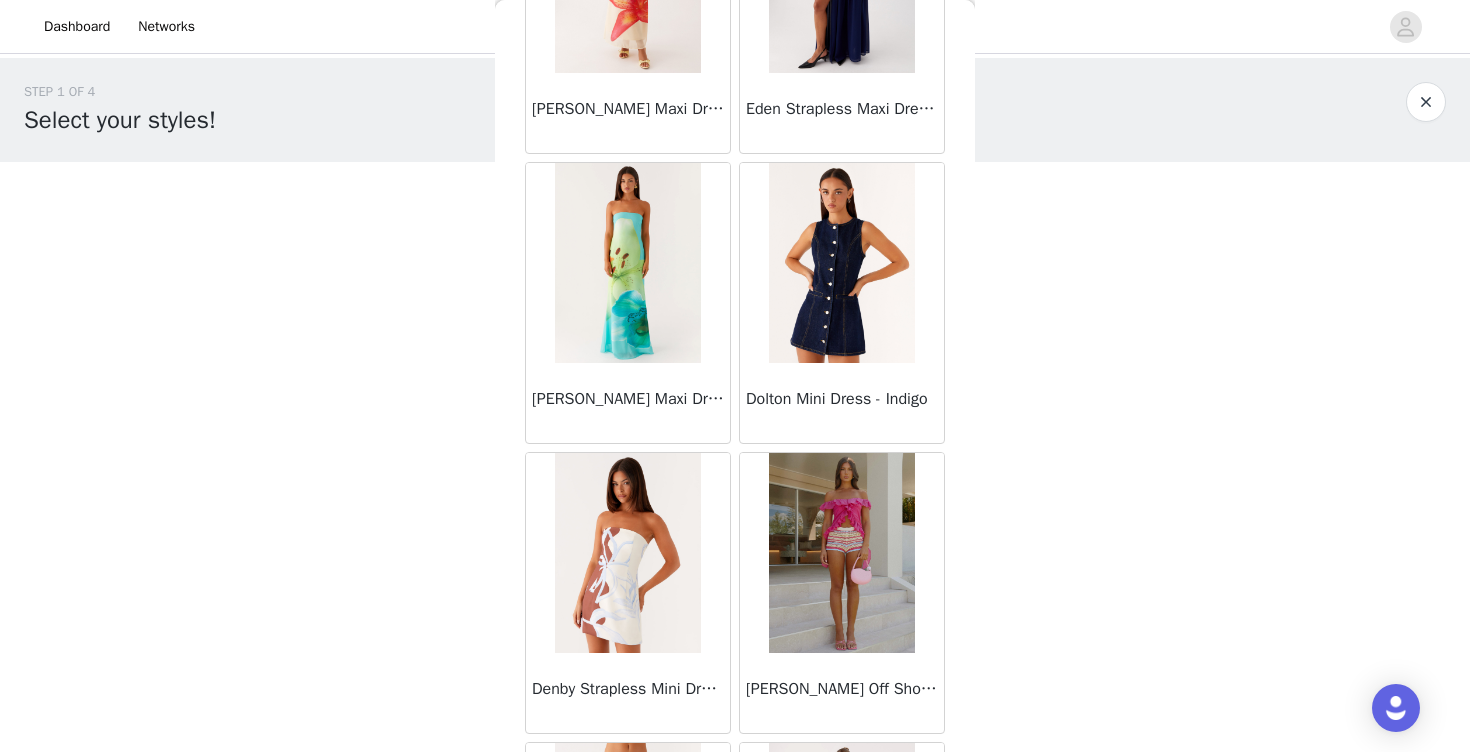 scroll, scrollTop: 13908, scrollLeft: 0, axis: vertical 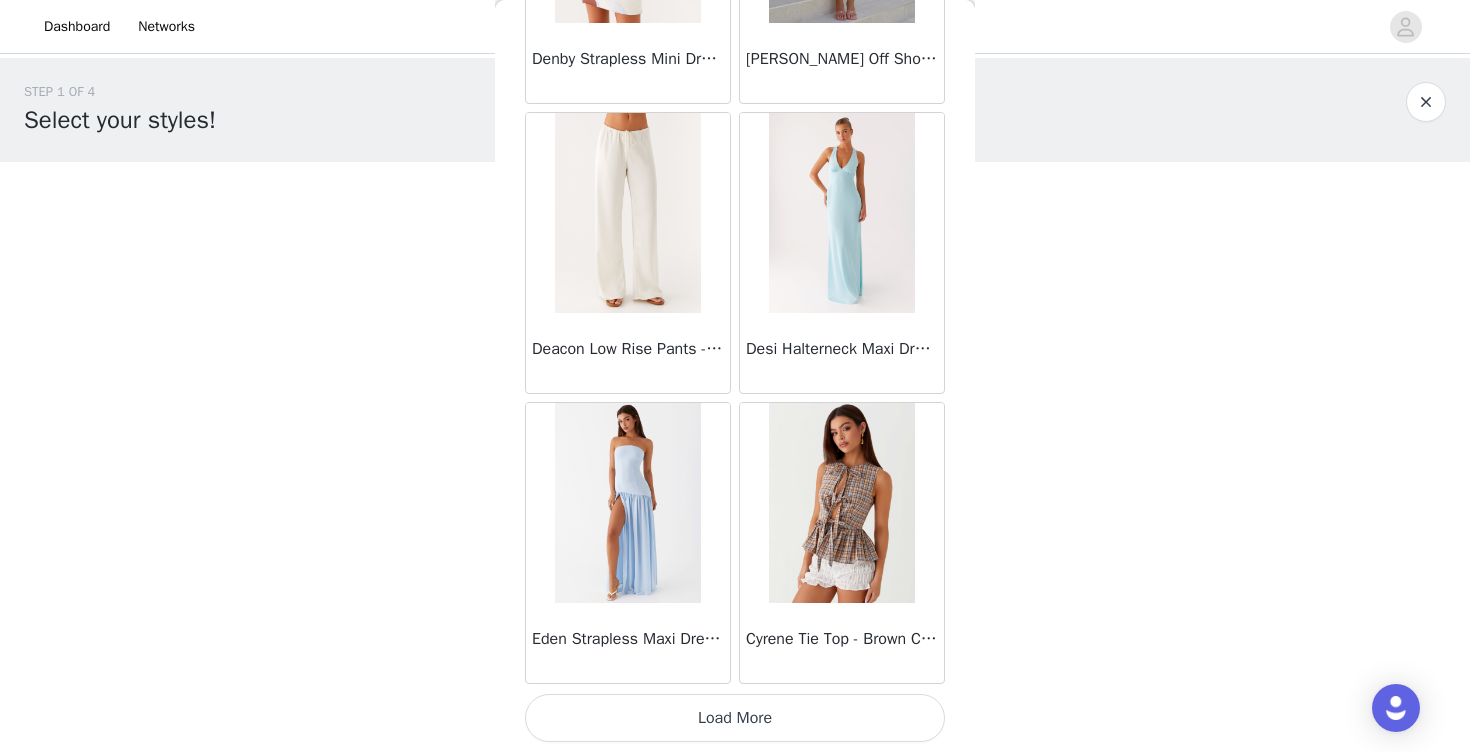click on "Load More" at bounding box center [735, 718] 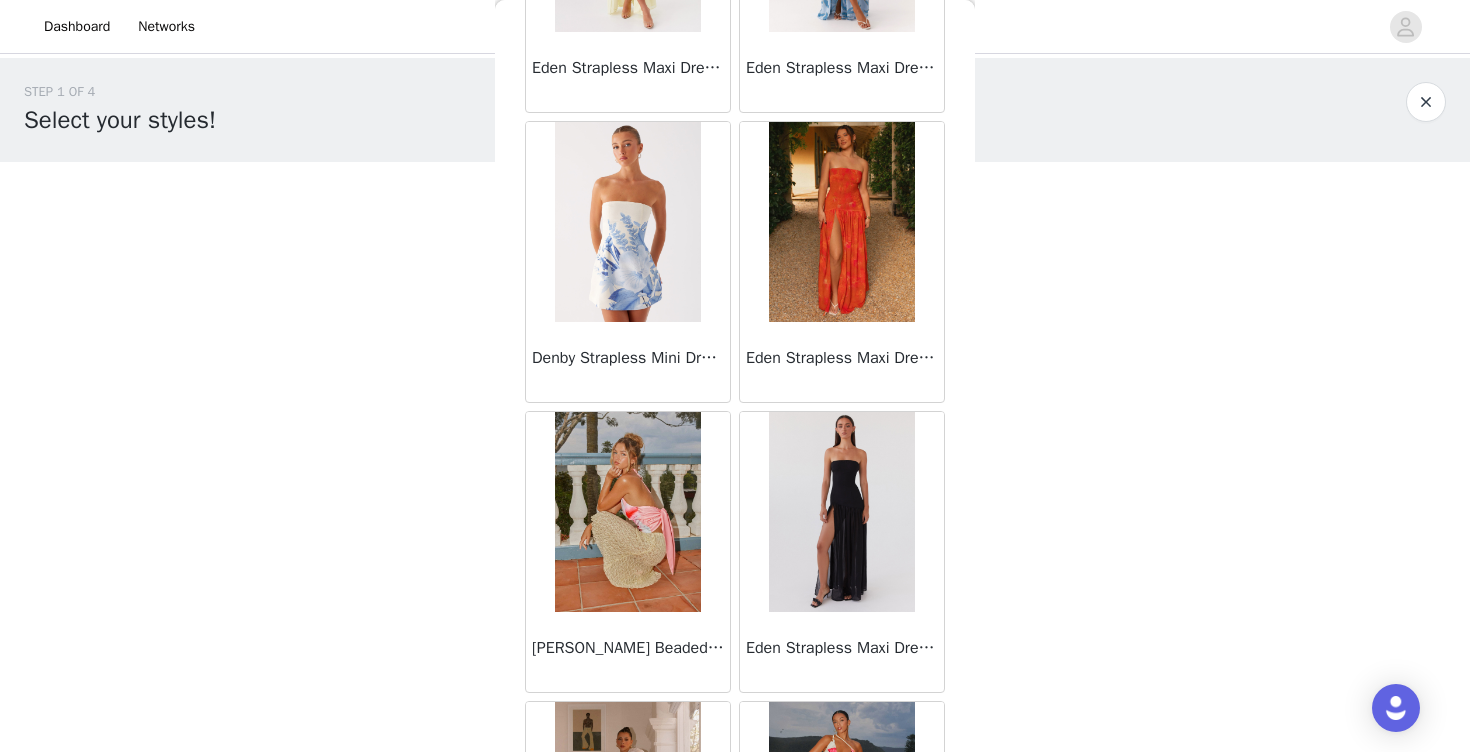 scroll, scrollTop: 16808, scrollLeft: 0, axis: vertical 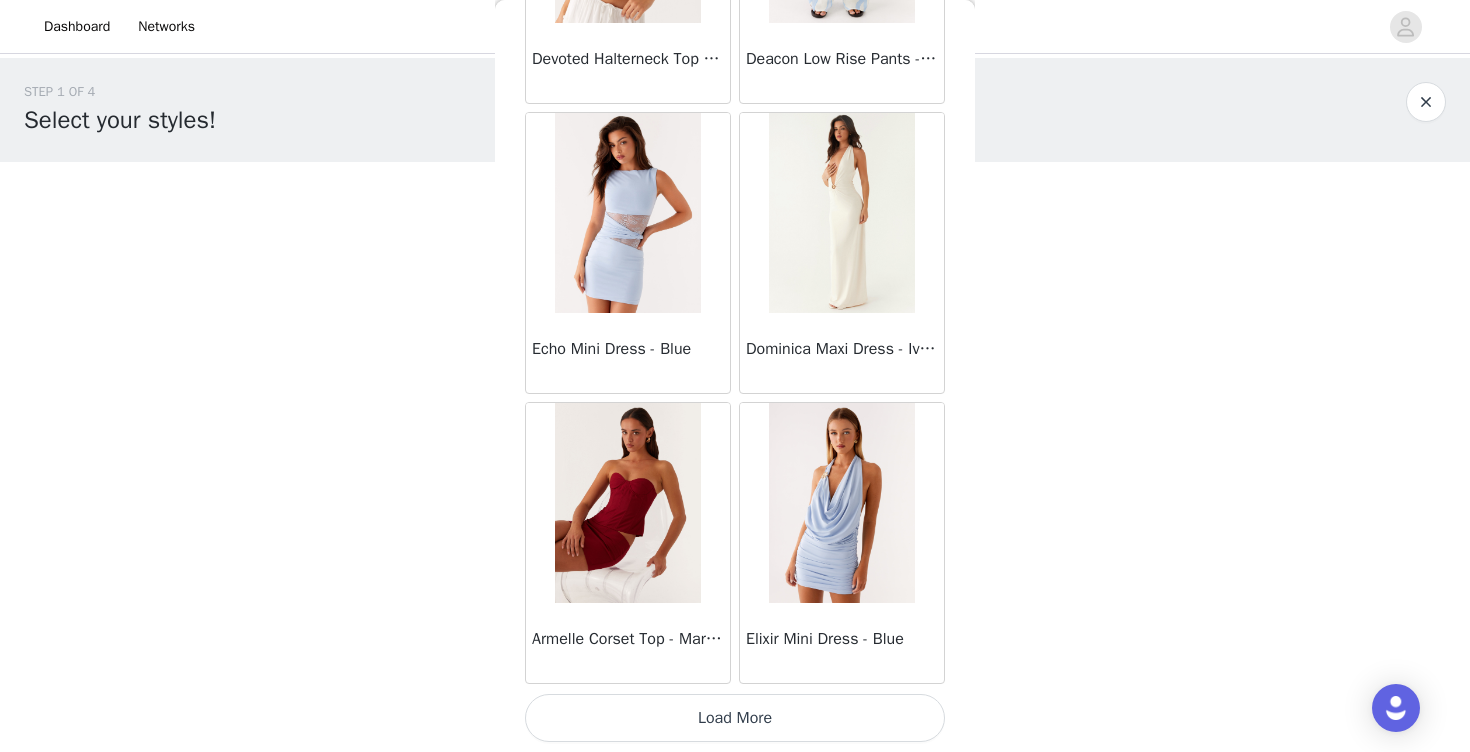 click on "Load More" at bounding box center [735, 718] 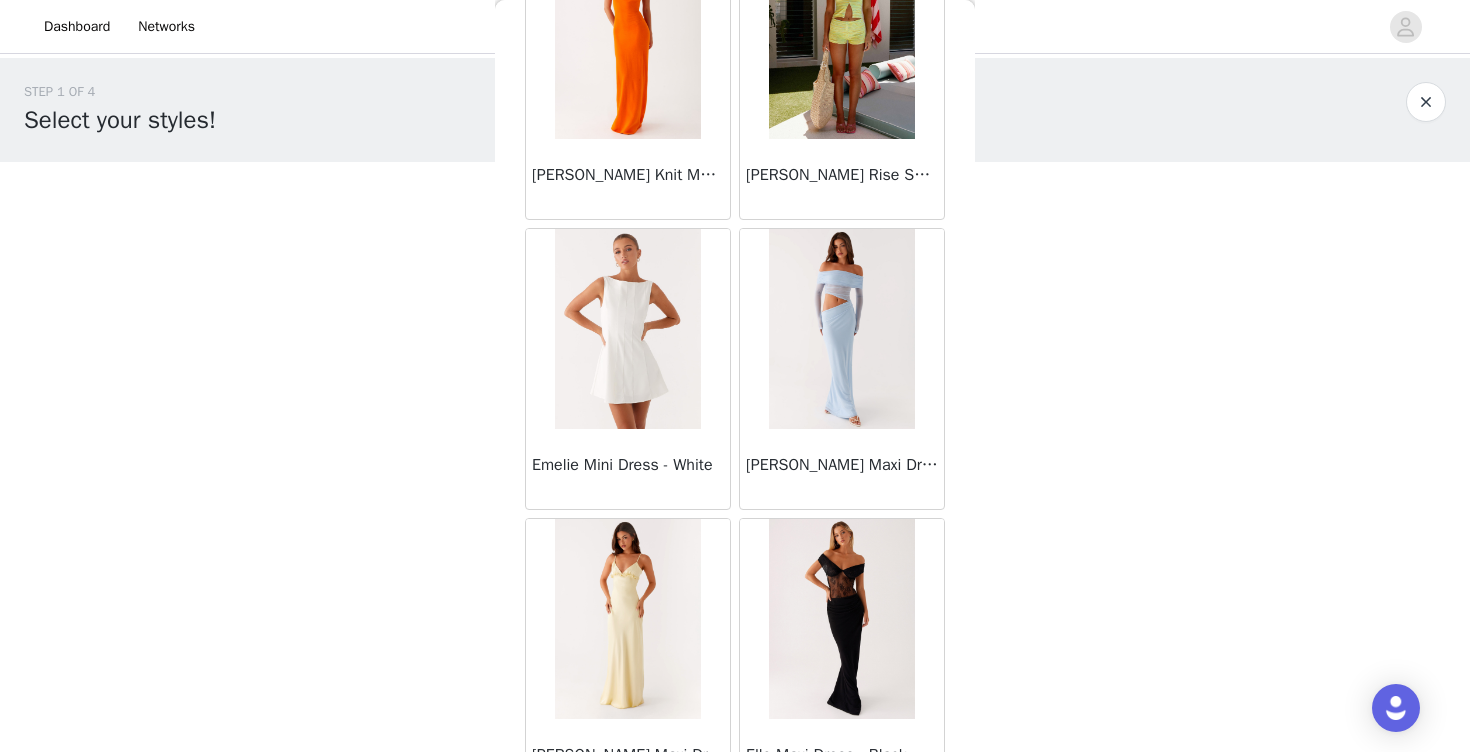 scroll, scrollTop: 19708, scrollLeft: 0, axis: vertical 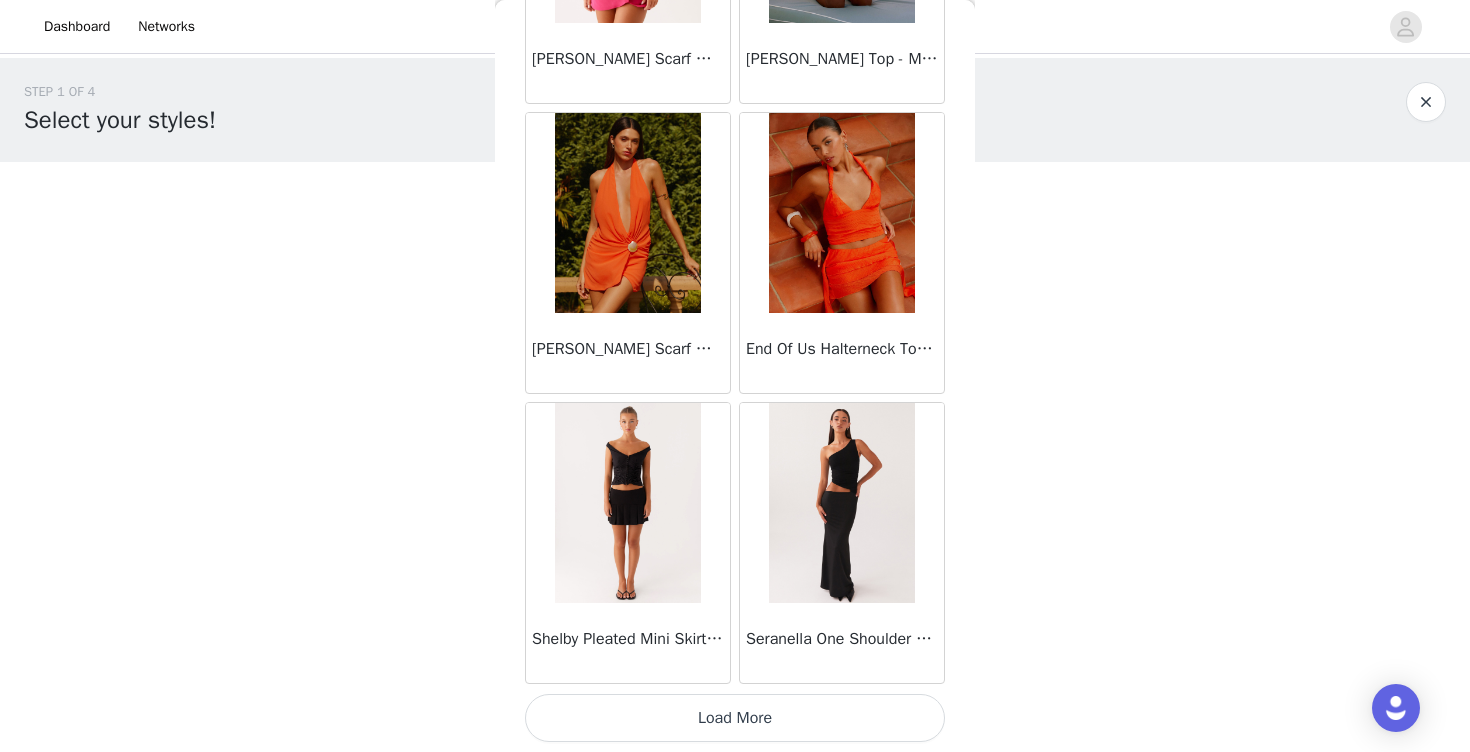 click on "Load More" at bounding box center (735, 718) 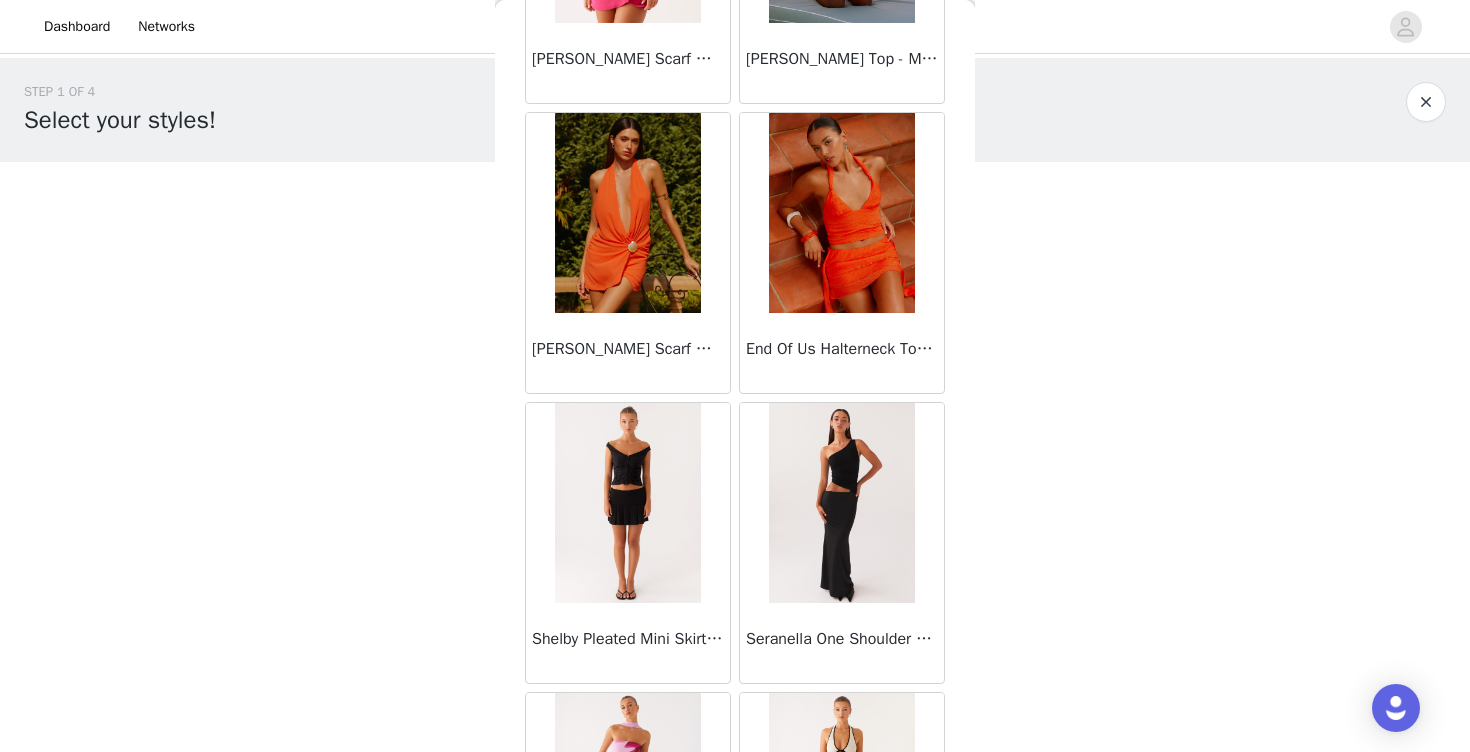 scroll, scrollTop: 22608, scrollLeft: 0, axis: vertical 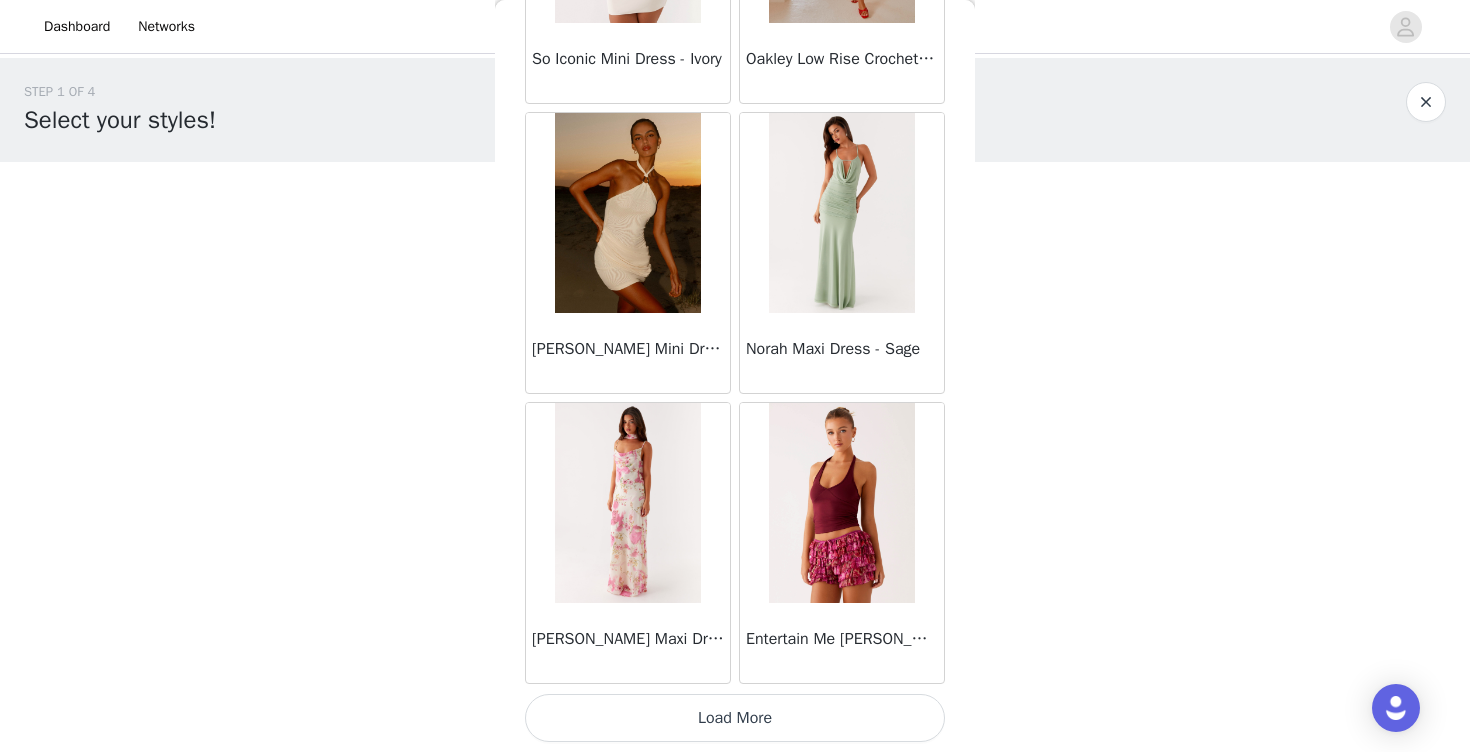 click on "Load More" at bounding box center (735, 718) 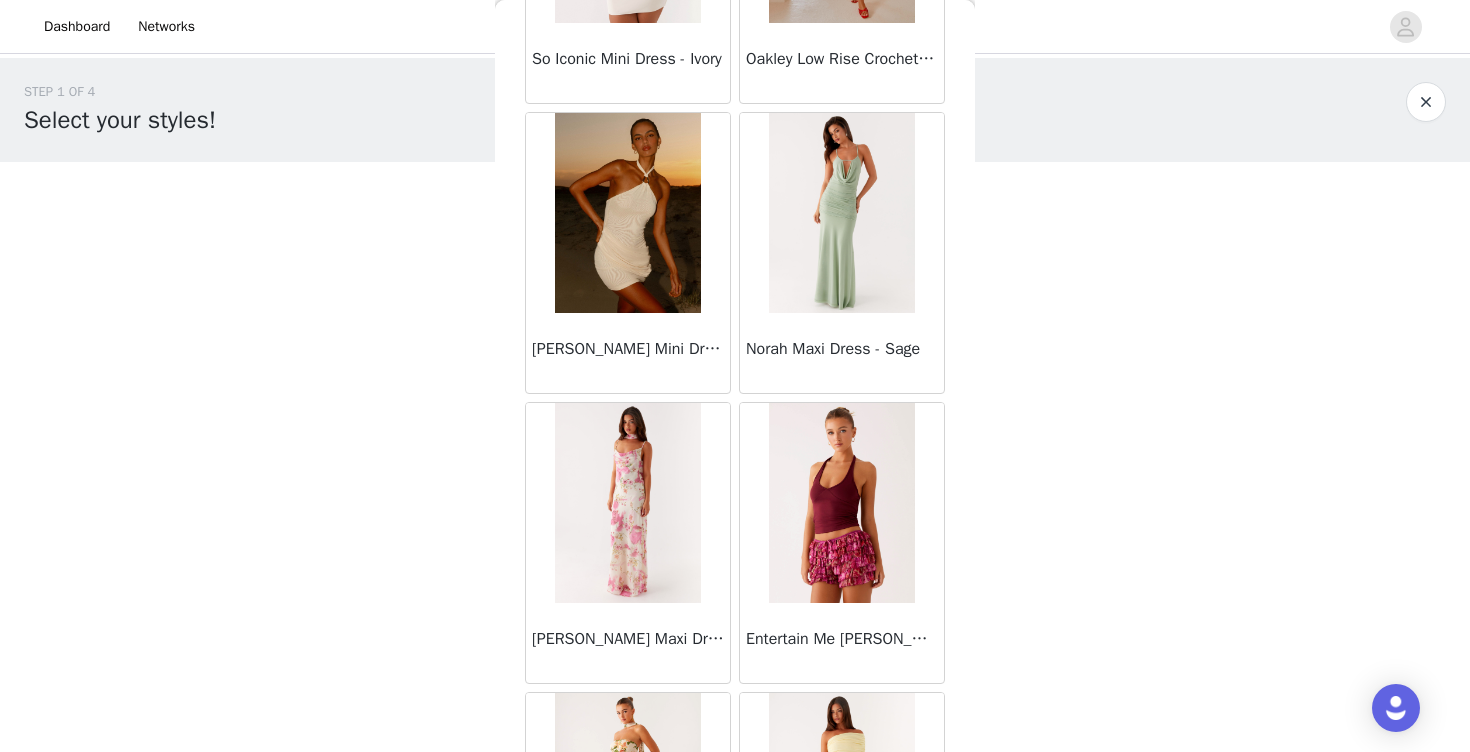 scroll, scrollTop: 25508, scrollLeft: 0, axis: vertical 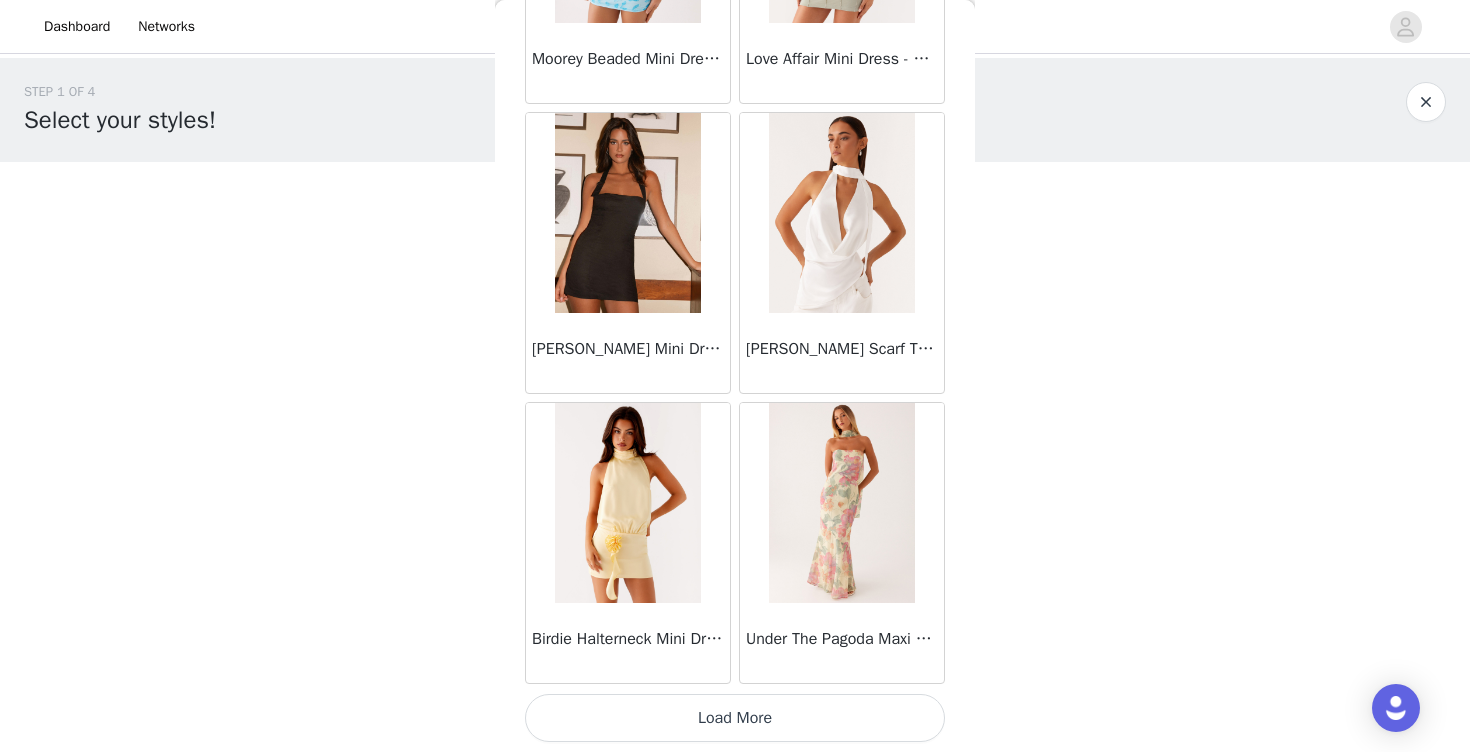 click on "Load More" at bounding box center [735, 718] 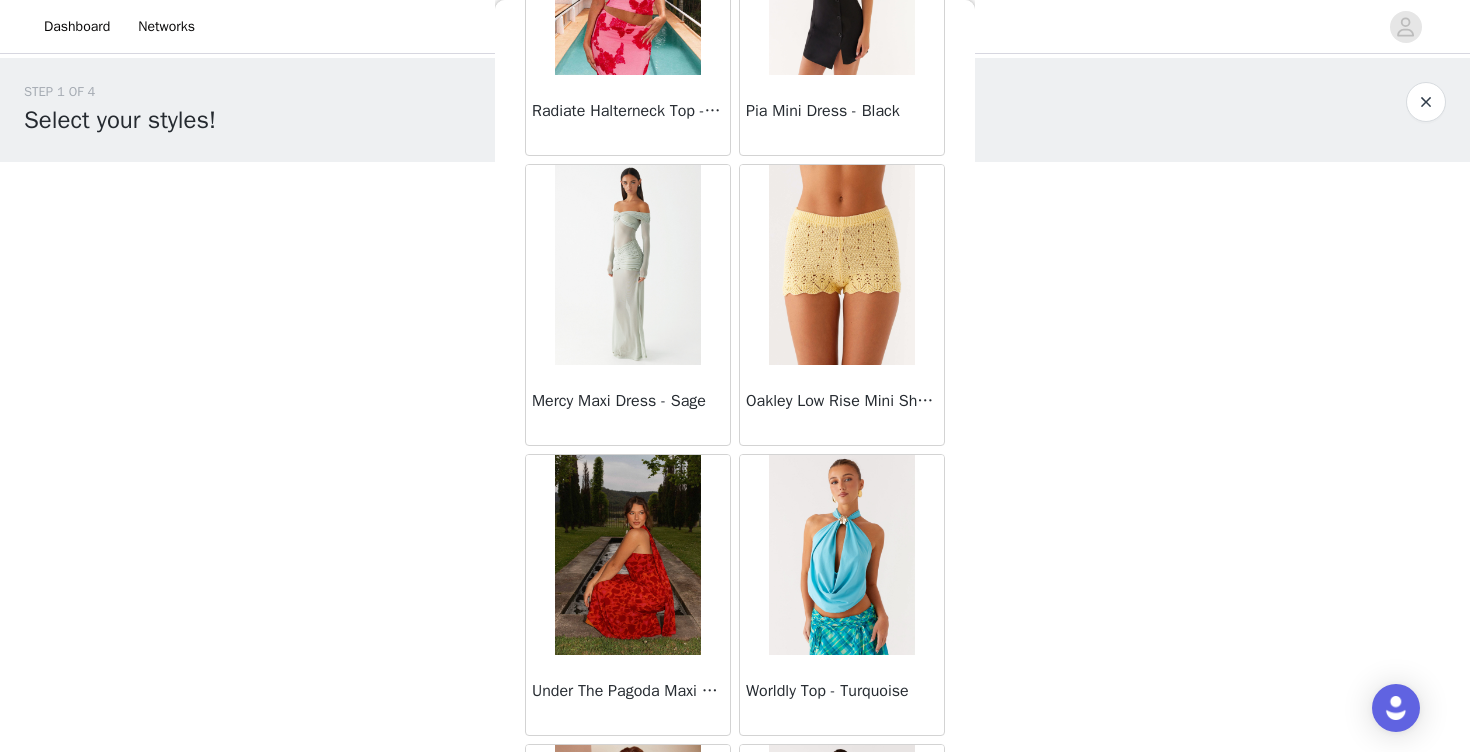 scroll, scrollTop: 28408, scrollLeft: 0, axis: vertical 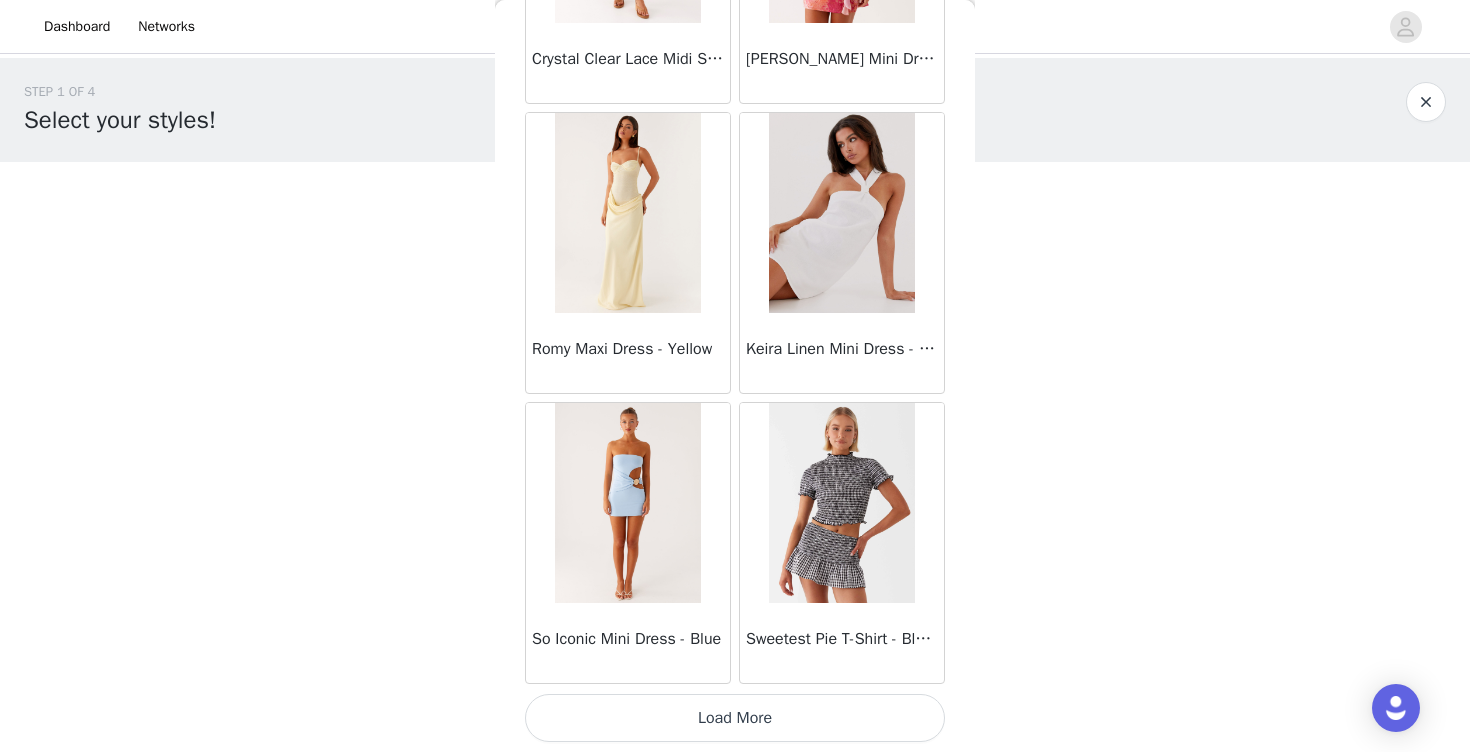 click on "Load More" at bounding box center [735, 718] 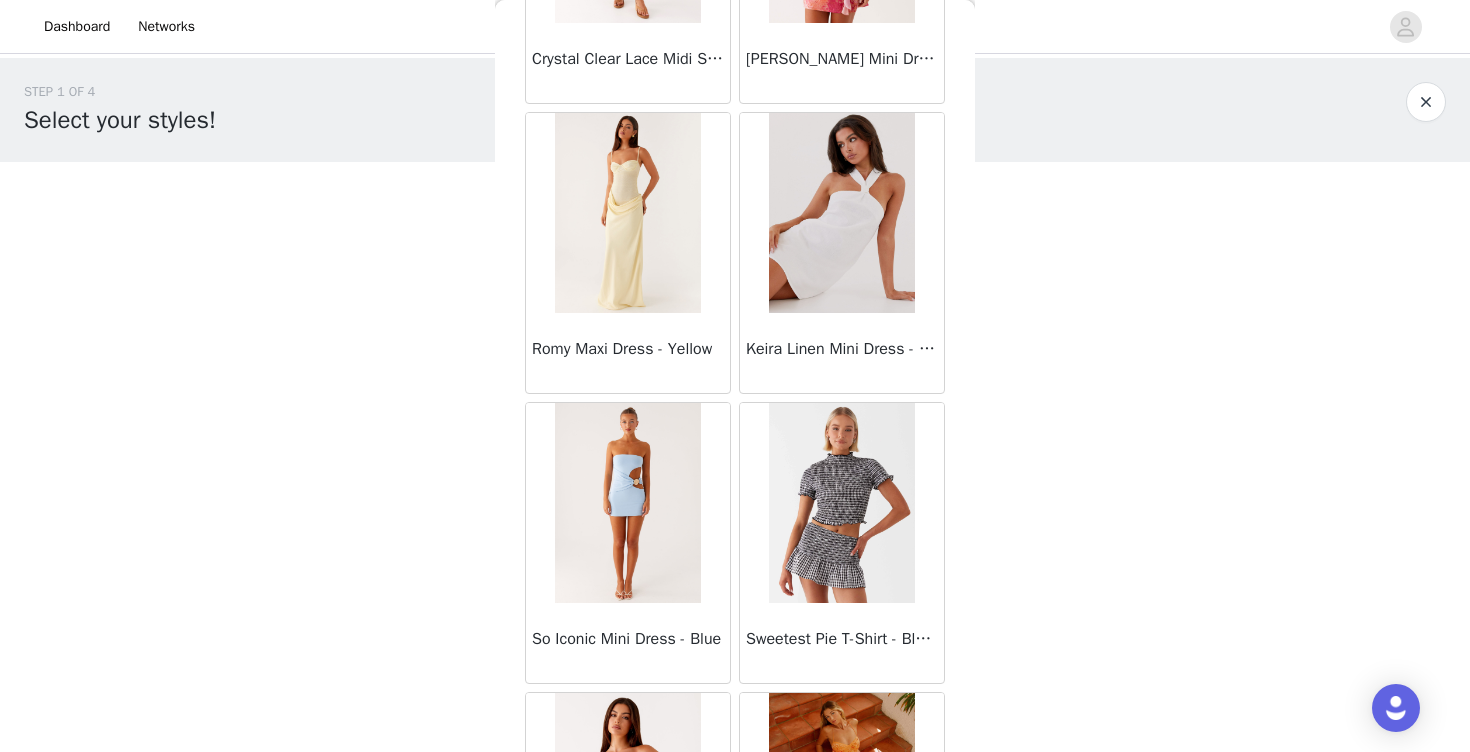 scroll, scrollTop: 31308, scrollLeft: 0, axis: vertical 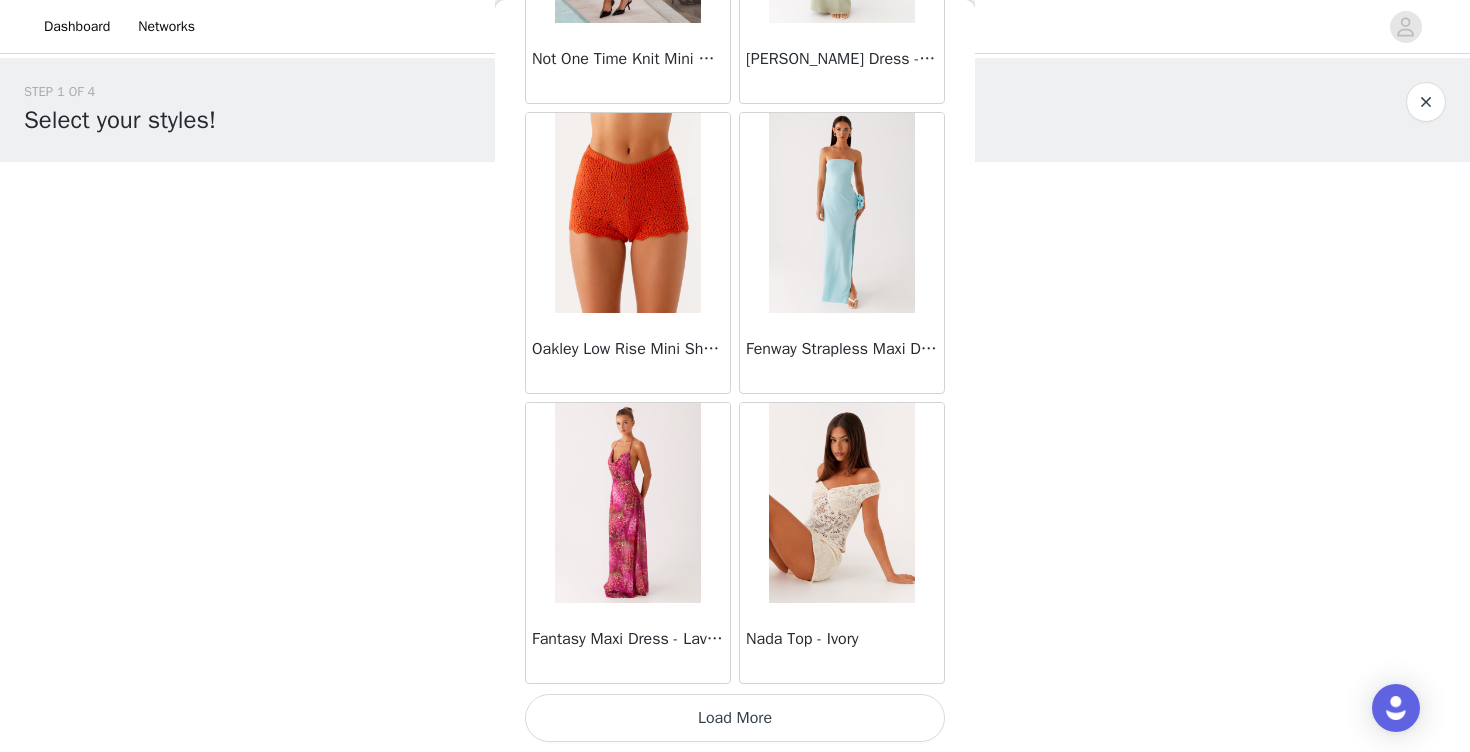 click on "[PERSON_NAME] Strapless Mini Dress - Yellow       [PERSON_NAME] Maxi Dress - Orange Blue Floral       Avenue Mini Dress - Plum       Aullie Maxi Dress - Yellow       Aullie Maxi Dress - Ivory       Aullie Mini Dress - Black       Avalia Backless Scarf Mini Dress - White Polka Dot       Aullie Maxi Dress - Blue       [PERSON_NAME] Maxi Dress - Bloom Wave Print       Athens One Shoulder Top - Floral       Aullie Mini Dress - Blue       Aullie Maxi Dress - [PERSON_NAME] Strapless Mini Dress - Cobalt       Atlantic Midi Dress - Yellow       Aullie Maxi Dress - Pink       Azura Halter Top - Yellow       Beki Beaded Mesh Maxi Dress - Deep Red       Bad News Mesh Maxi Dress - Turquoise Floral       Bad News Mesh Maxi Dress - Yellow Floral       Be Mine Satin Maxi Dress - Canary       Belize Maxi Dress - Yellow       [PERSON_NAME] Off Shoulder Knit Top - Mint       [PERSON_NAME] Tube Top - Blue       [PERSON_NAME] Top - Red Gingham       Breaking News Mini Dress - Black       Bodie Maxi Dress - Pastel Yellow" at bounding box center [735, -15230] 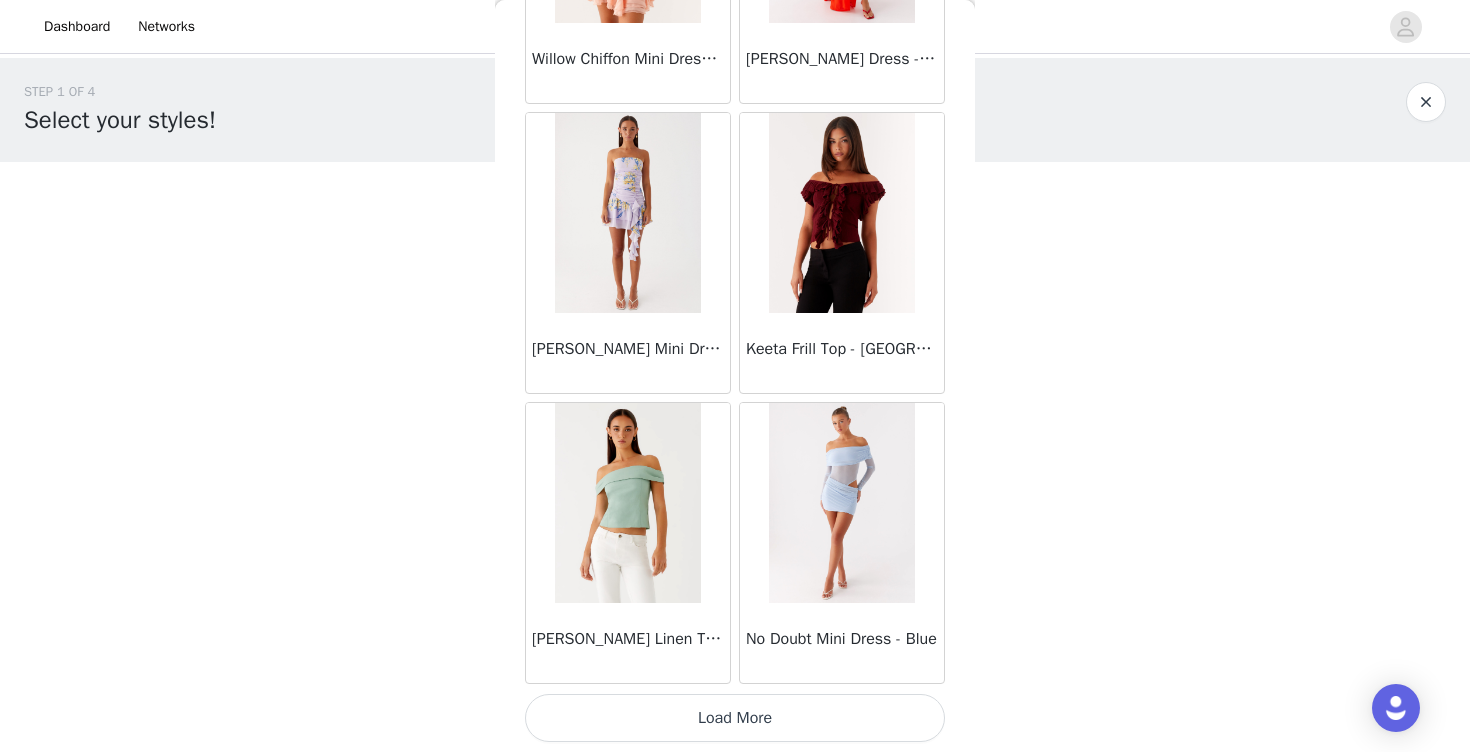 click on "Load More" at bounding box center [735, 718] 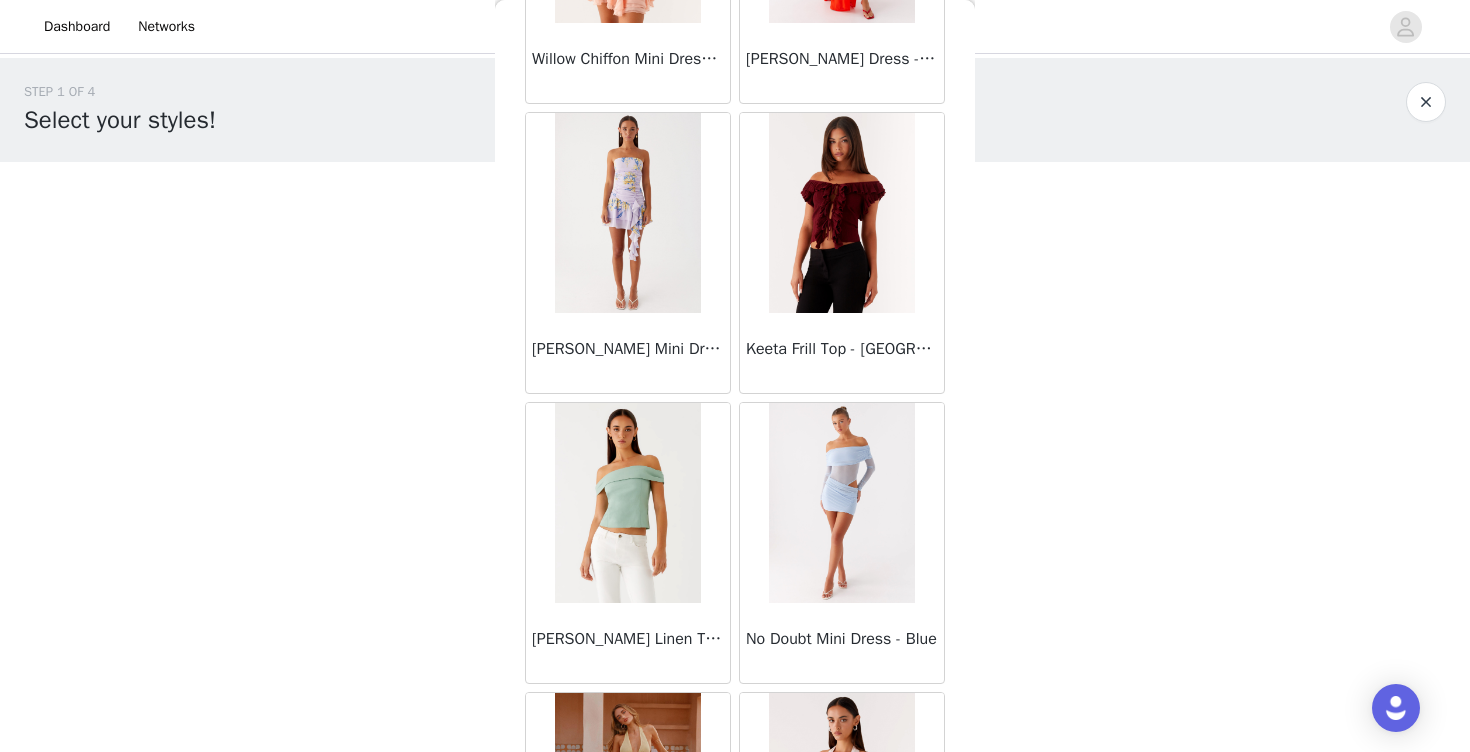 scroll, scrollTop: 37108, scrollLeft: 0, axis: vertical 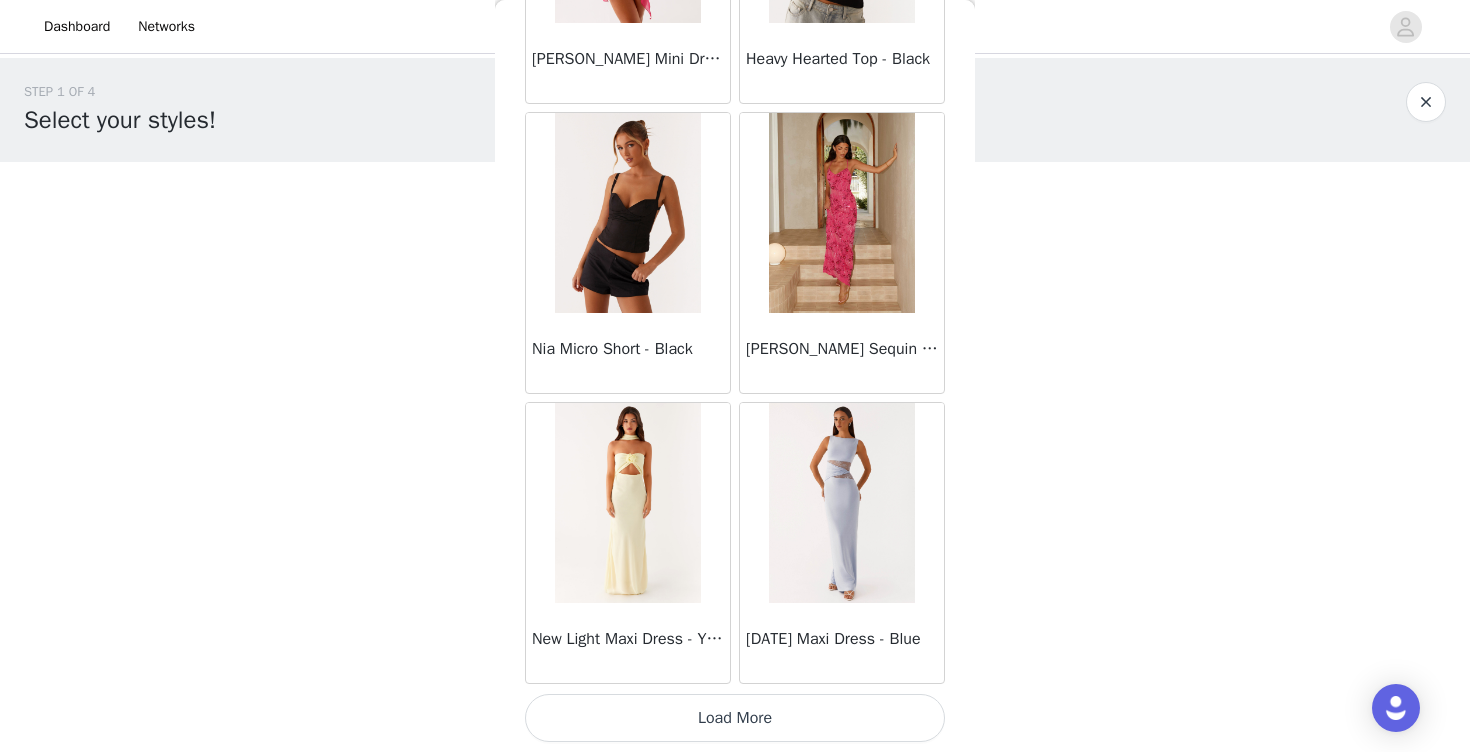 click on "Load More" at bounding box center [735, 718] 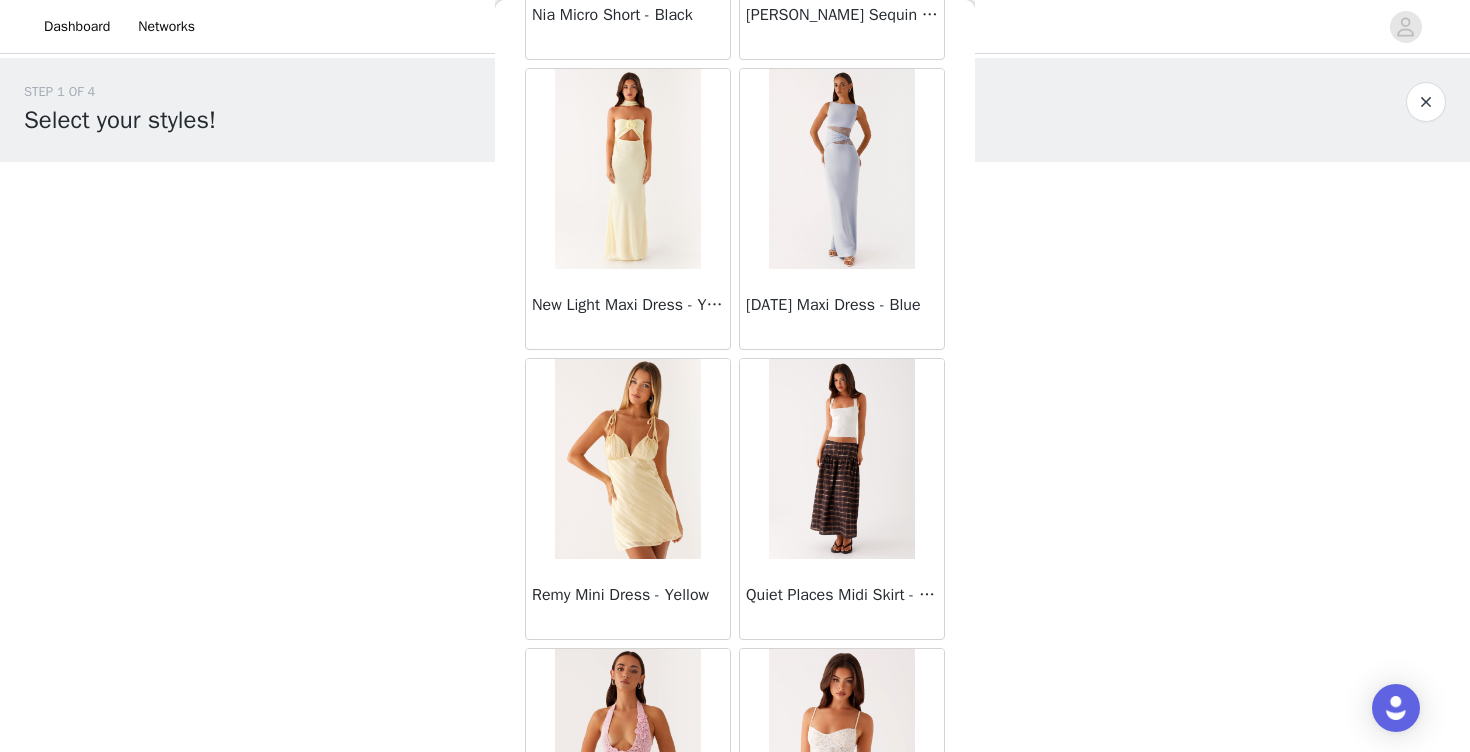 scroll, scrollTop: 40008, scrollLeft: 0, axis: vertical 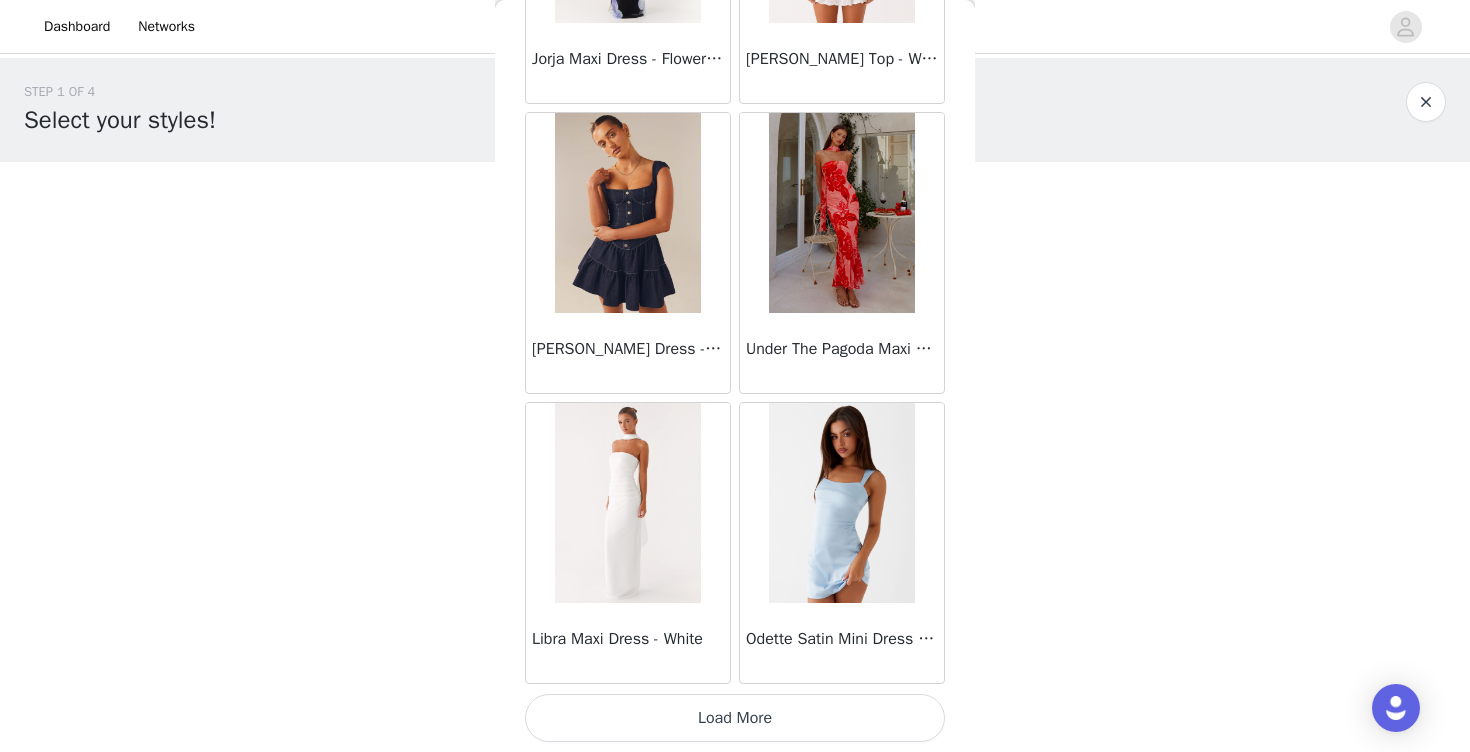 click on "Load More" at bounding box center [735, 718] 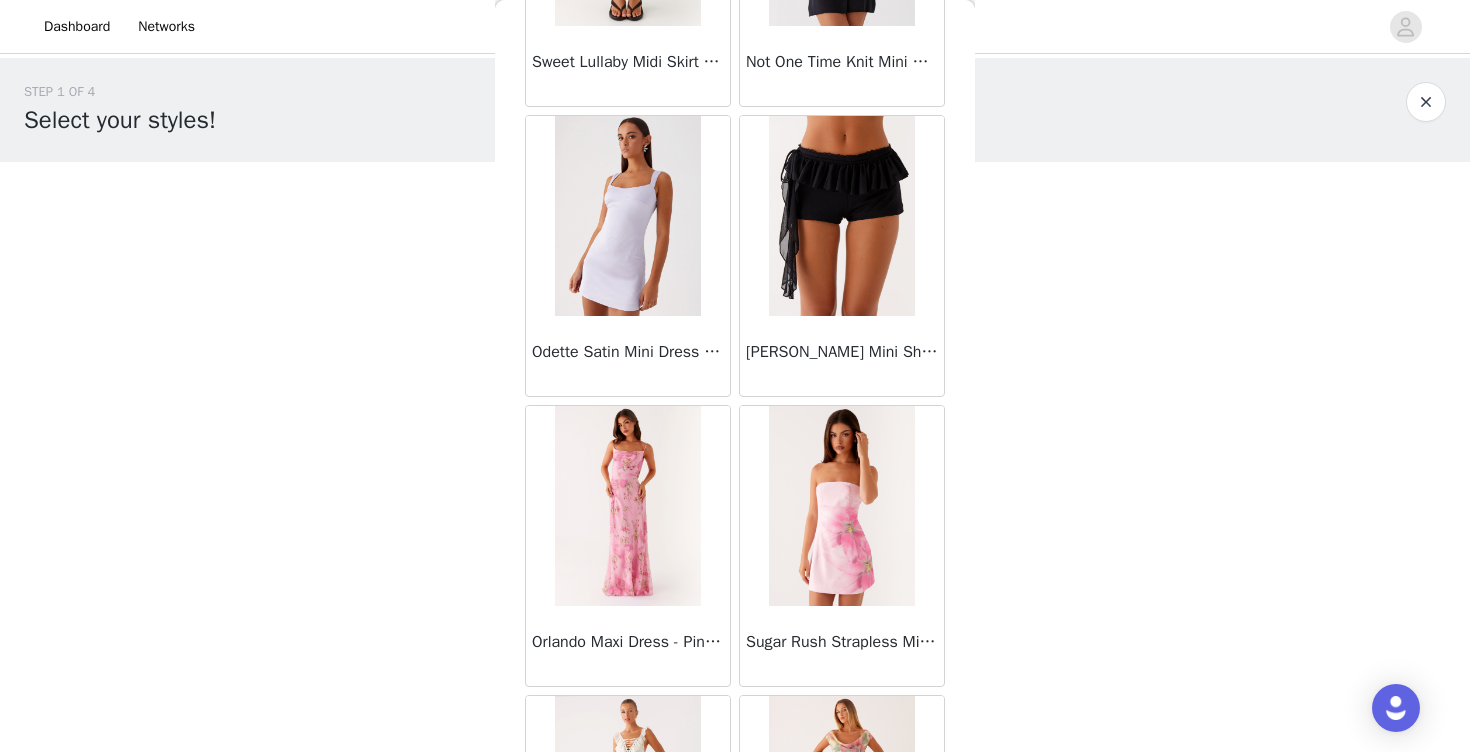 scroll, scrollTop: 42908, scrollLeft: 0, axis: vertical 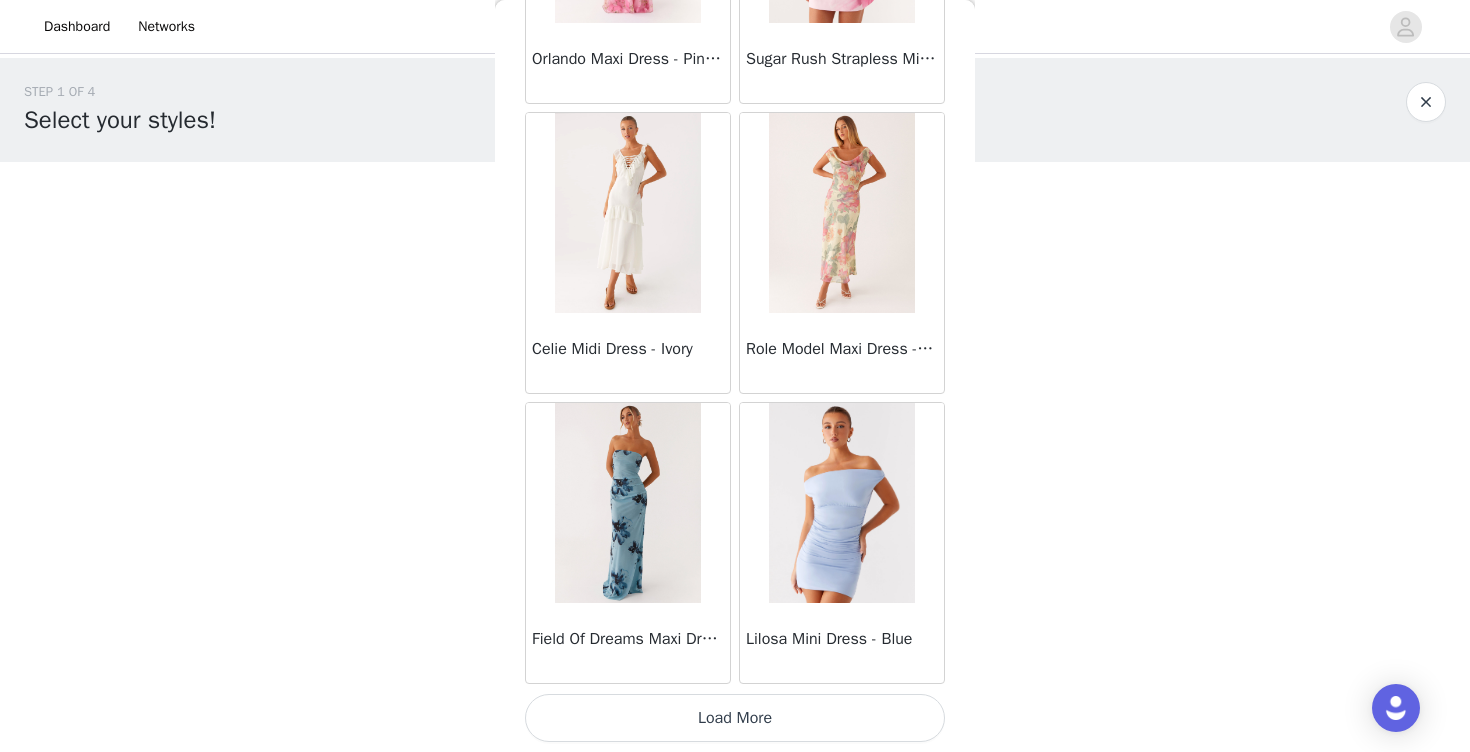 click on "Load More" at bounding box center (735, 718) 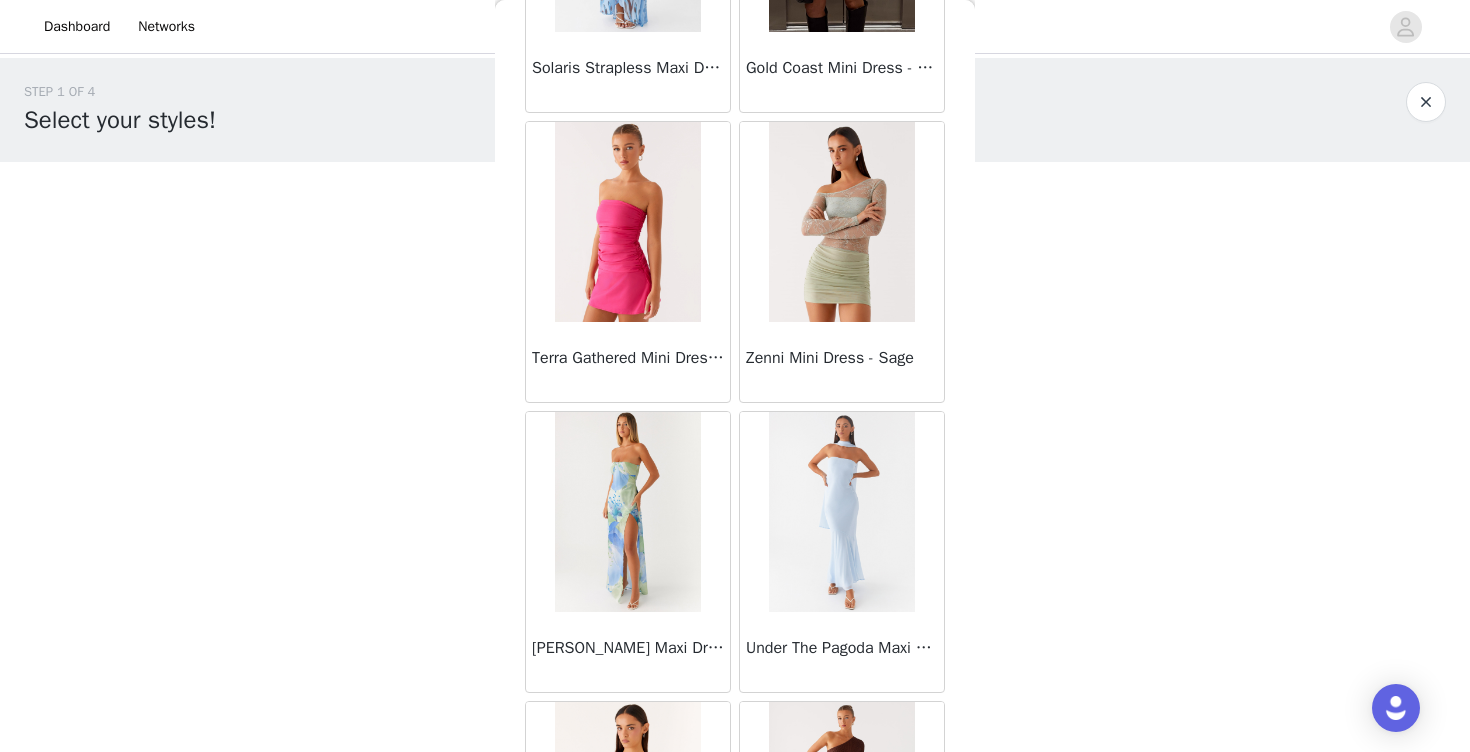 scroll, scrollTop: 45808, scrollLeft: 0, axis: vertical 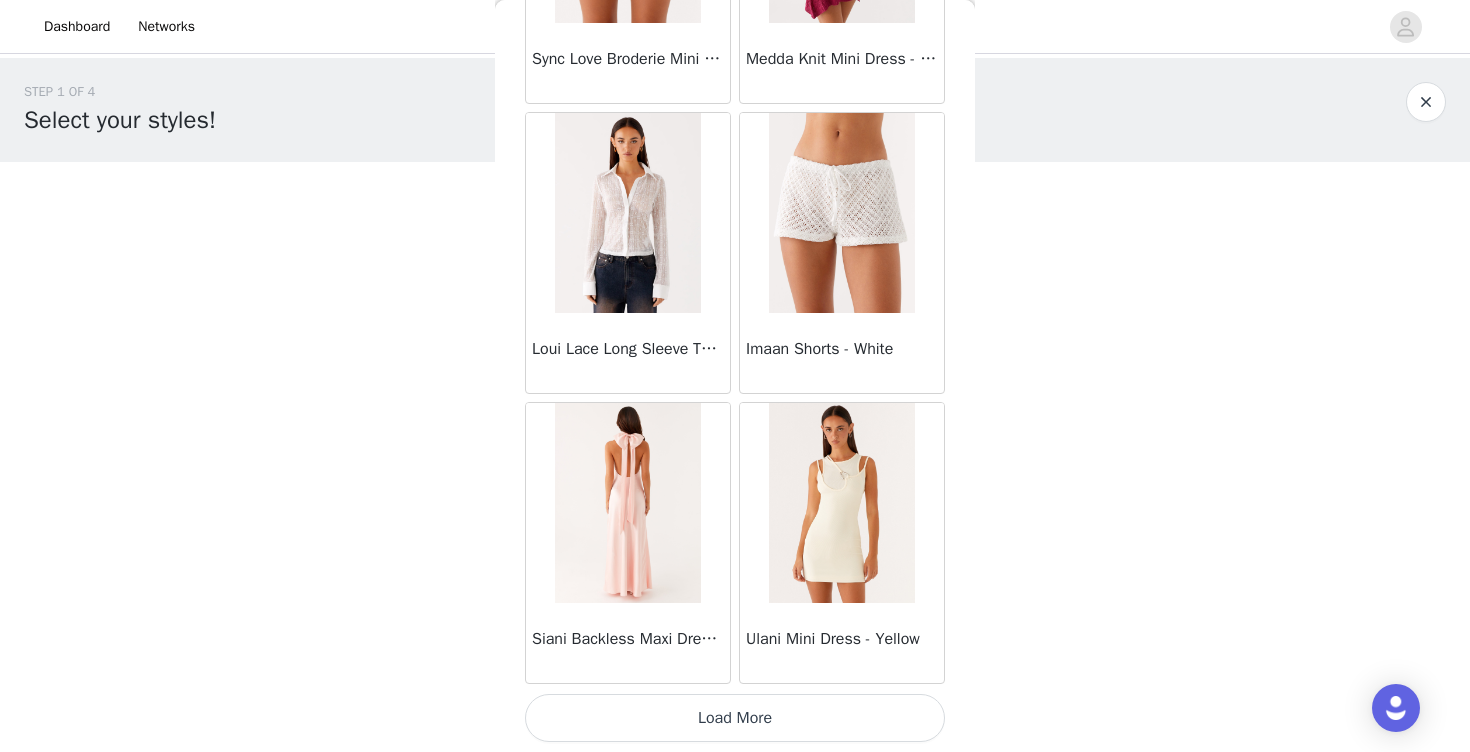 click on "Load More" at bounding box center (735, 718) 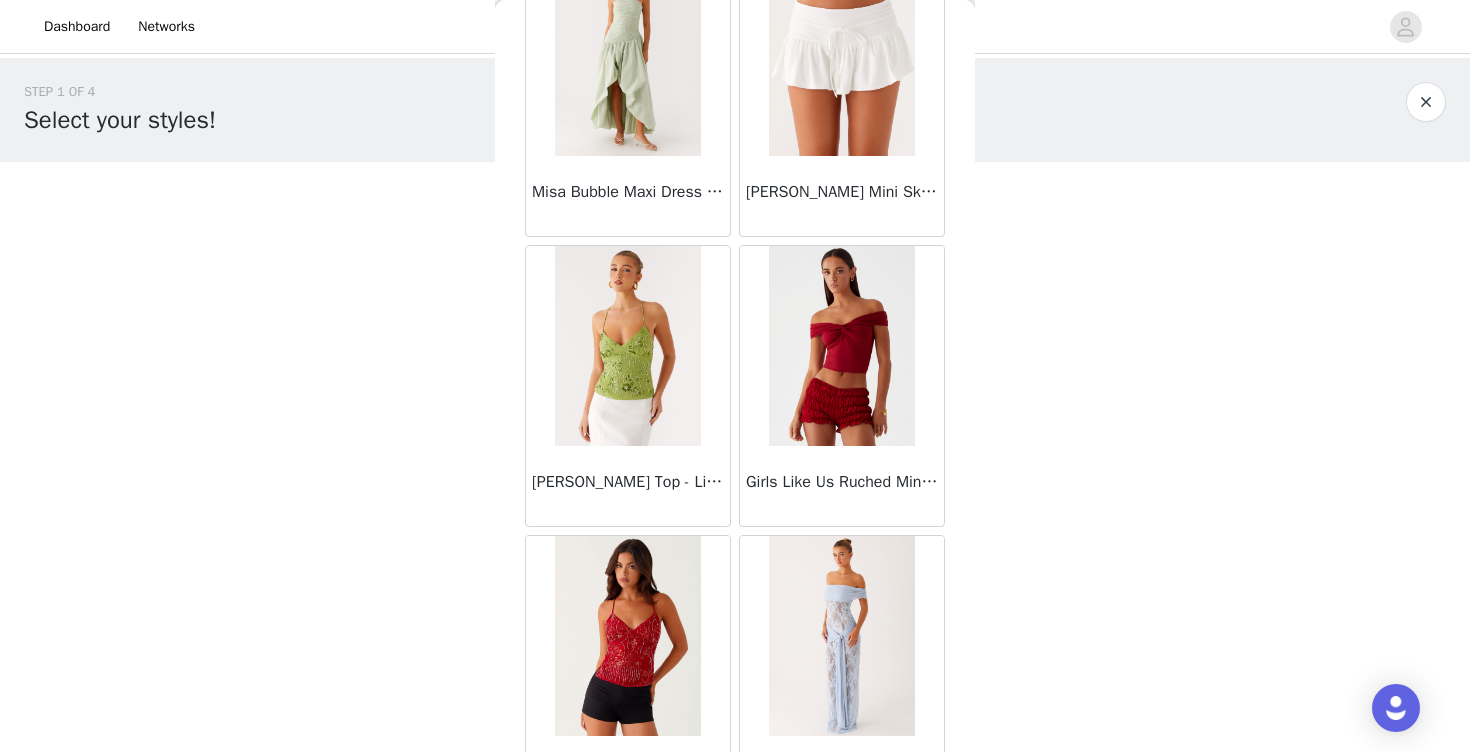 scroll 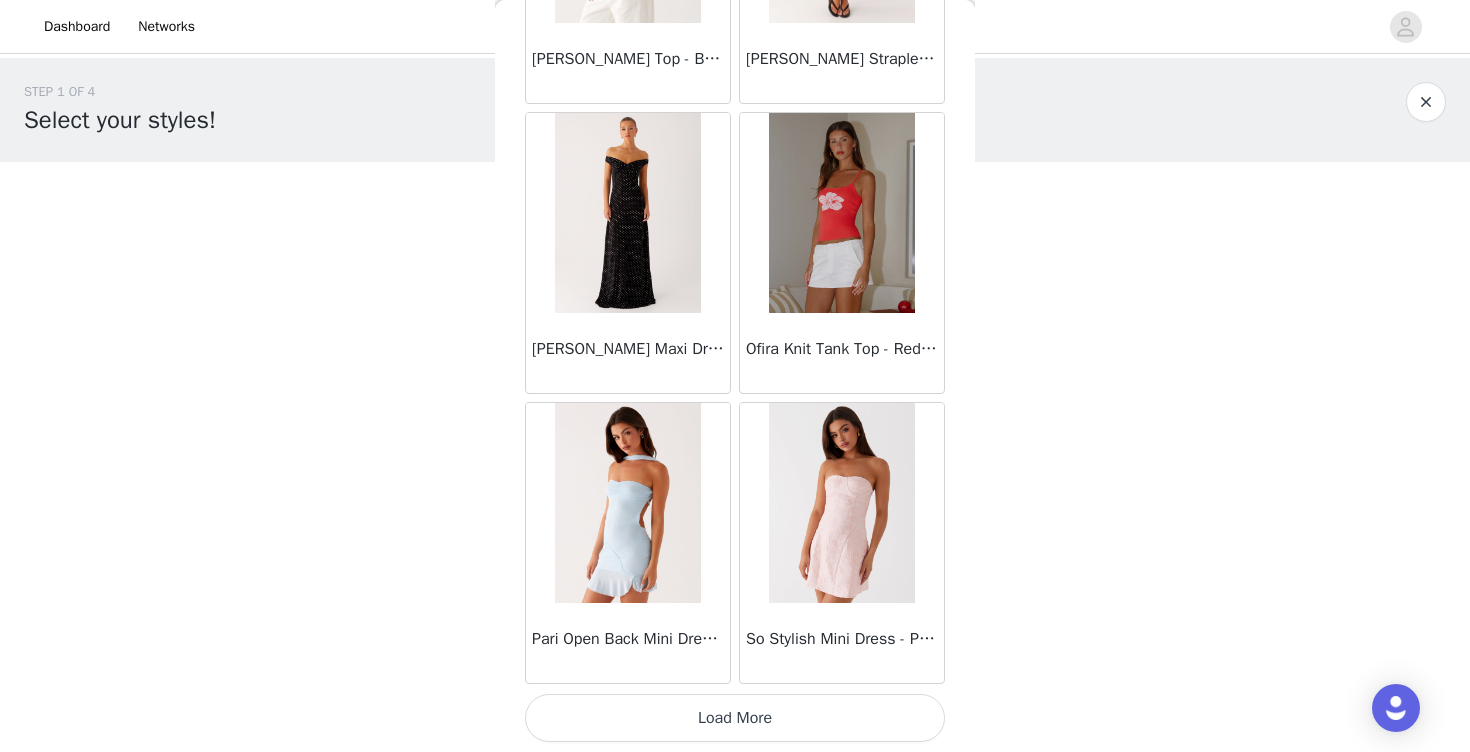 click on "[PERSON_NAME] Strapless Mini Dress - Yellow       [PERSON_NAME] Maxi Dress - Orange Blue Floral       Avenue Mini Dress - Plum       Aullie Maxi Dress - Yellow       Aullie Maxi Dress - Ivory       Aullie Mini Dress - Black       Avalia Backless Scarf Mini Dress - White Polka Dot       Aullie Maxi Dress - Blue       [PERSON_NAME] Maxi Dress - Bloom Wave Print       Athens One Shoulder Top - Floral       Aullie Mini Dress - Blue       Aullie Maxi Dress - [PERSON_NAME] Strapless Mini Dress - Cobalt       Atlantic Midi Dress - Yellow       Aullie Maxi Dress - Pink       Azura Halter Top - Yellow       Beki Beaded Mesh Maxi Dress - Deep Red       Bad News Mesh Maxi Dress - Turquoise Floral       Bad News Mesh Maxi Dress - Yellow Floral       Be Mine Satin Maxi Dress - Canary       Belize Maxi Dress - Yellow       [PERSON_NAME] Off Shoulder Knit Top - Mint       [PERSON_NAME] Tube Top - Blue       [PERSON_NAME] Top - Red Gingham       Breaking News Mini Dress - Black       Bodie Maxi Dress - Pastel Yellow" at bounding box center (735, -23930) 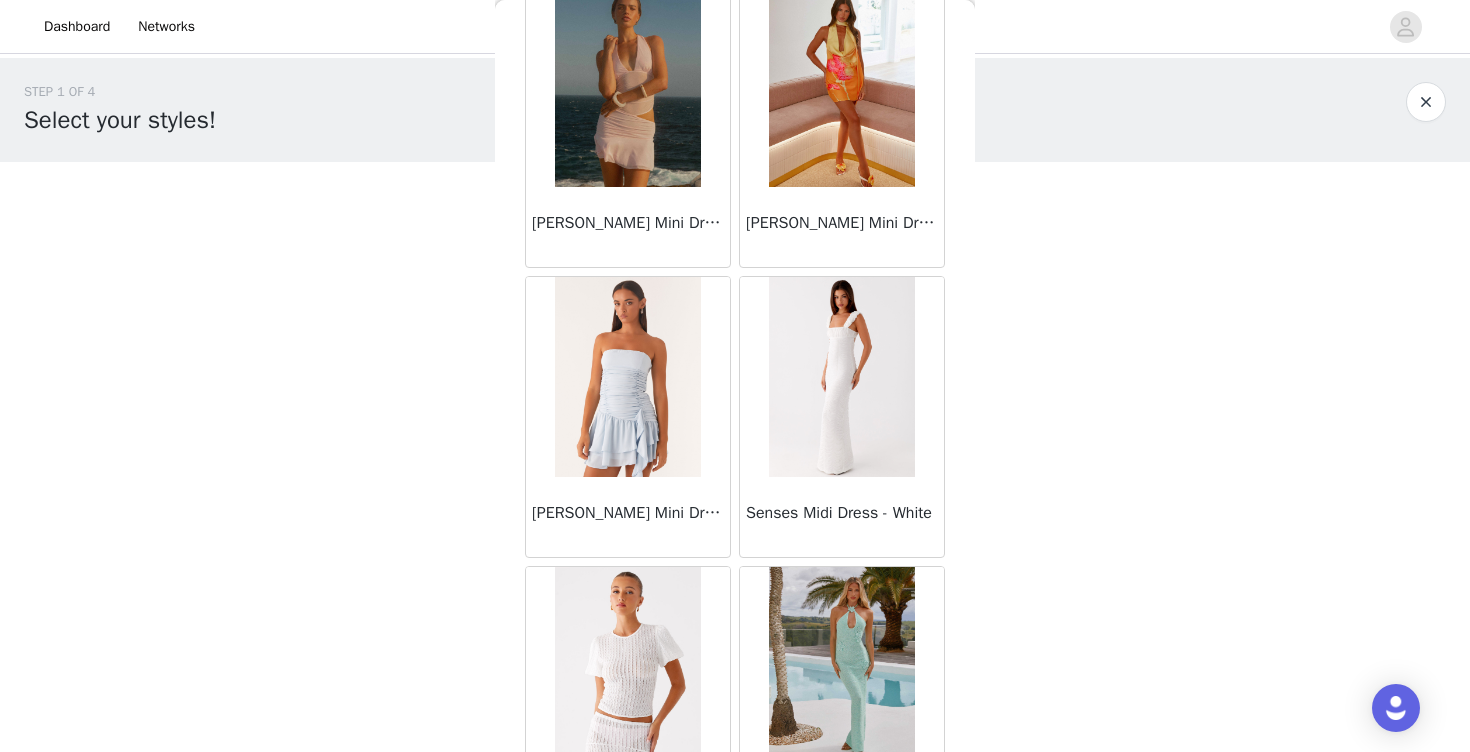 scroll, scrollTop: 51608, scrollLeft: 0, axis: vertical 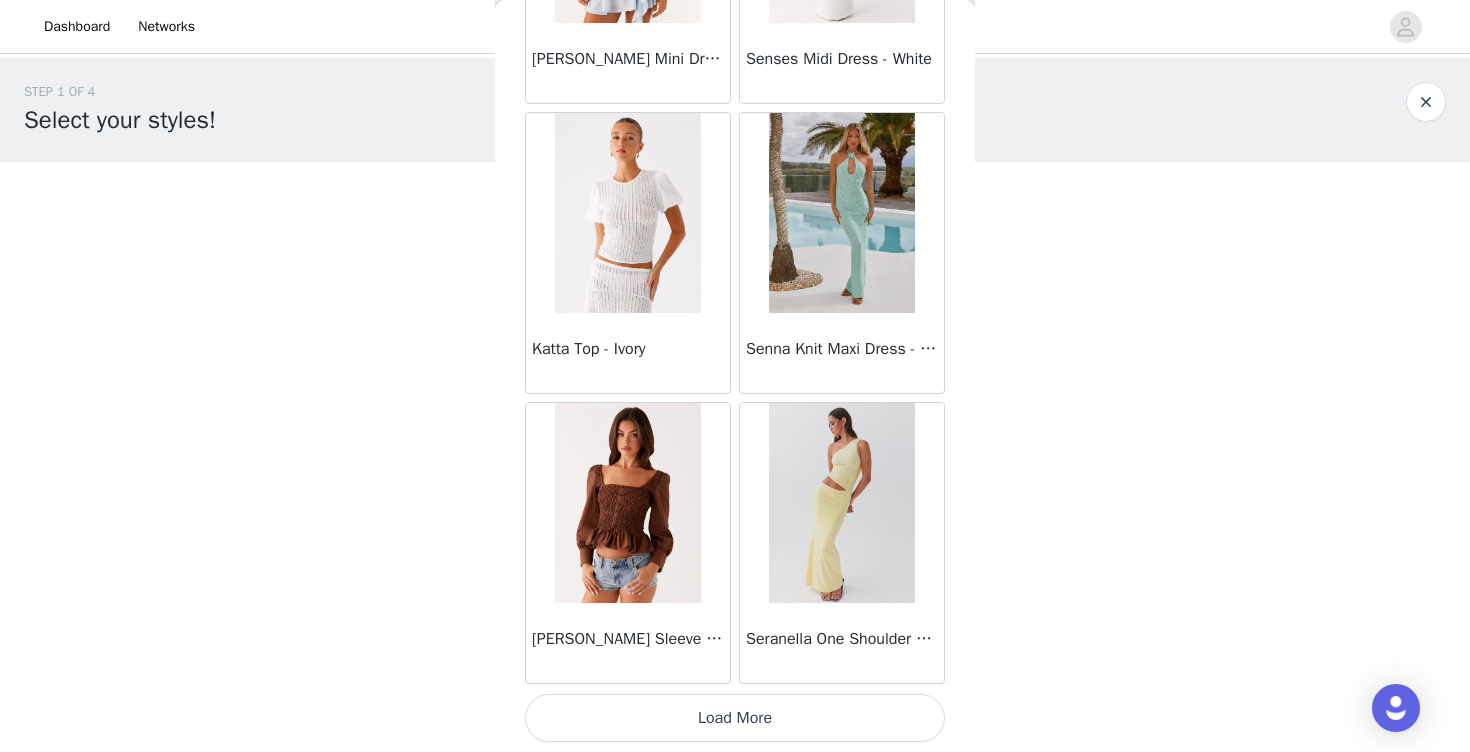 click on "Load More" at bounding box center (735, 718) 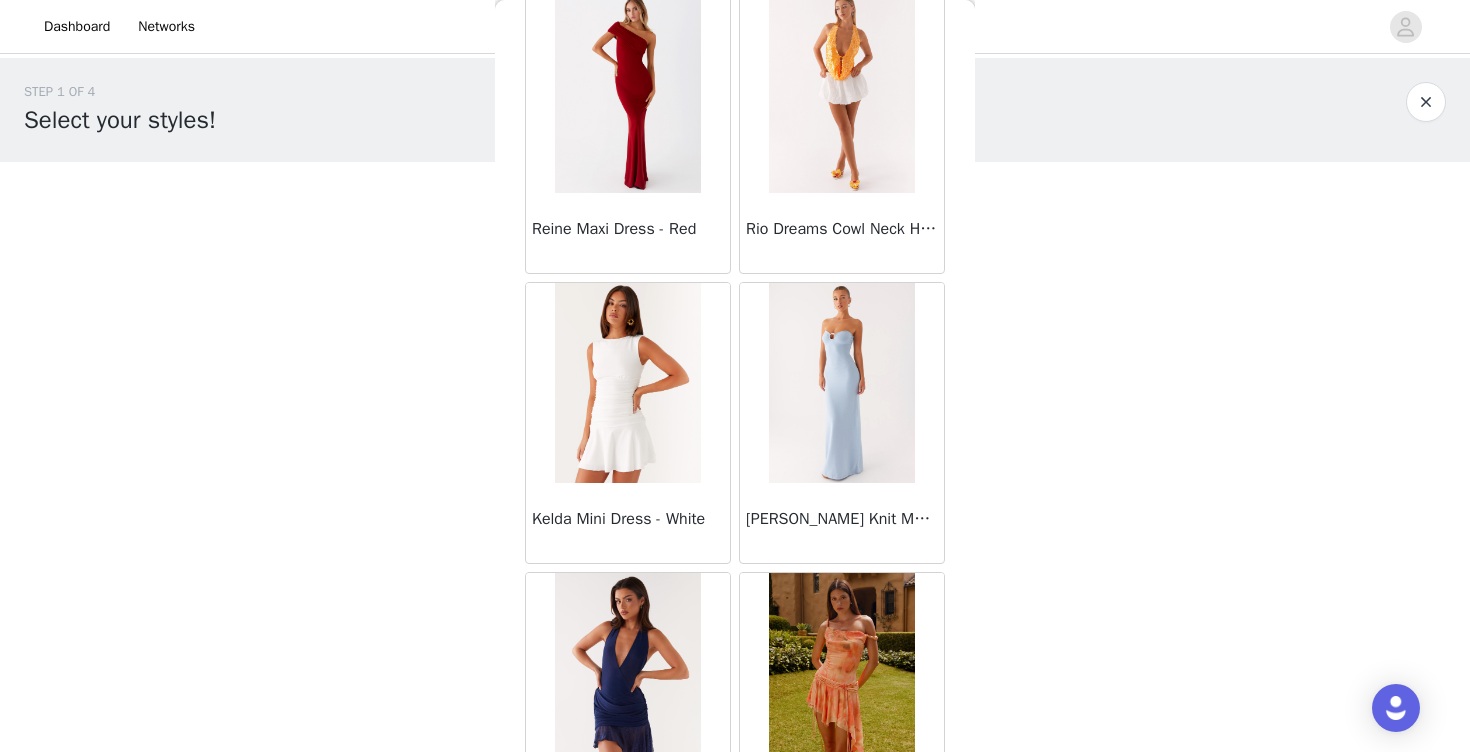 scroll, scrollTop: 54508, scrollLeft: 0, axis: vertical 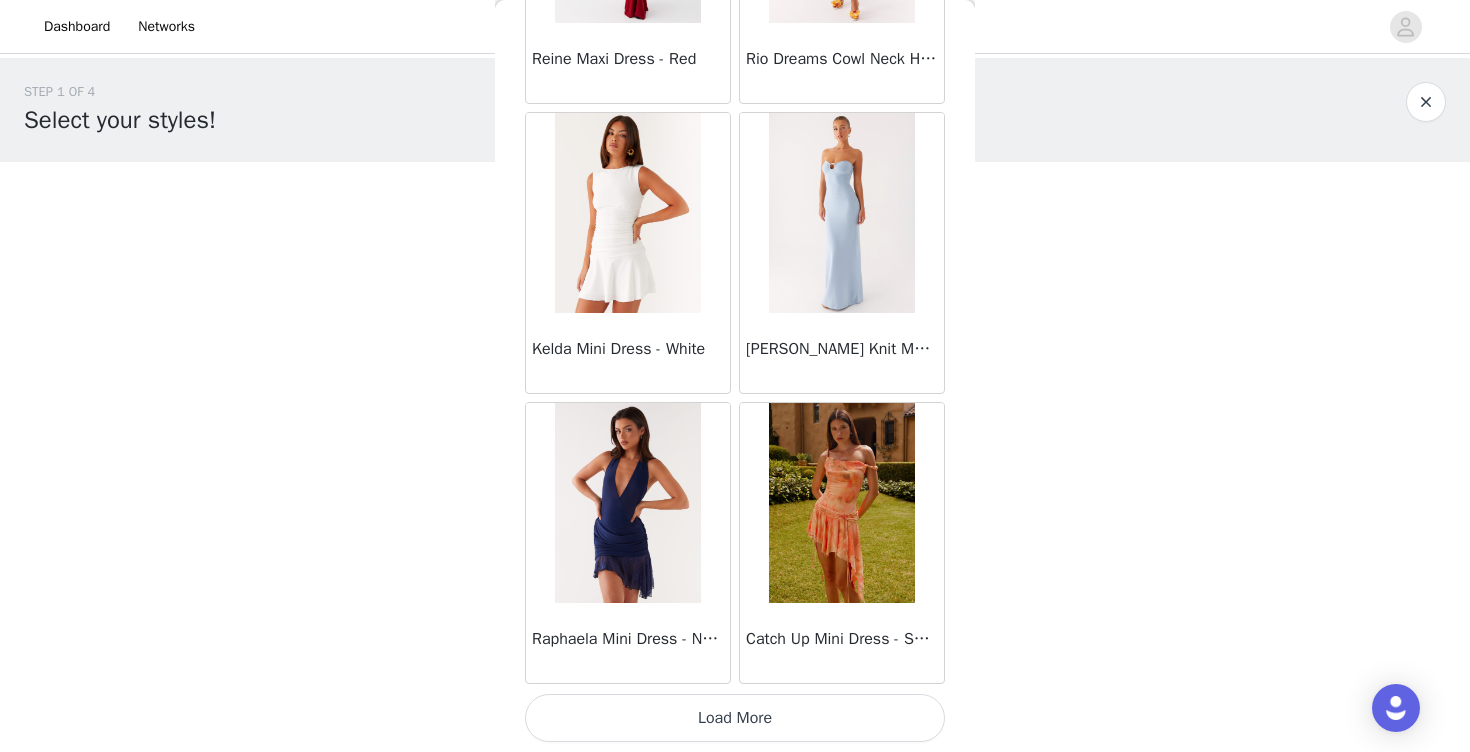 click on "Load More" at bounding box center [735, 718] 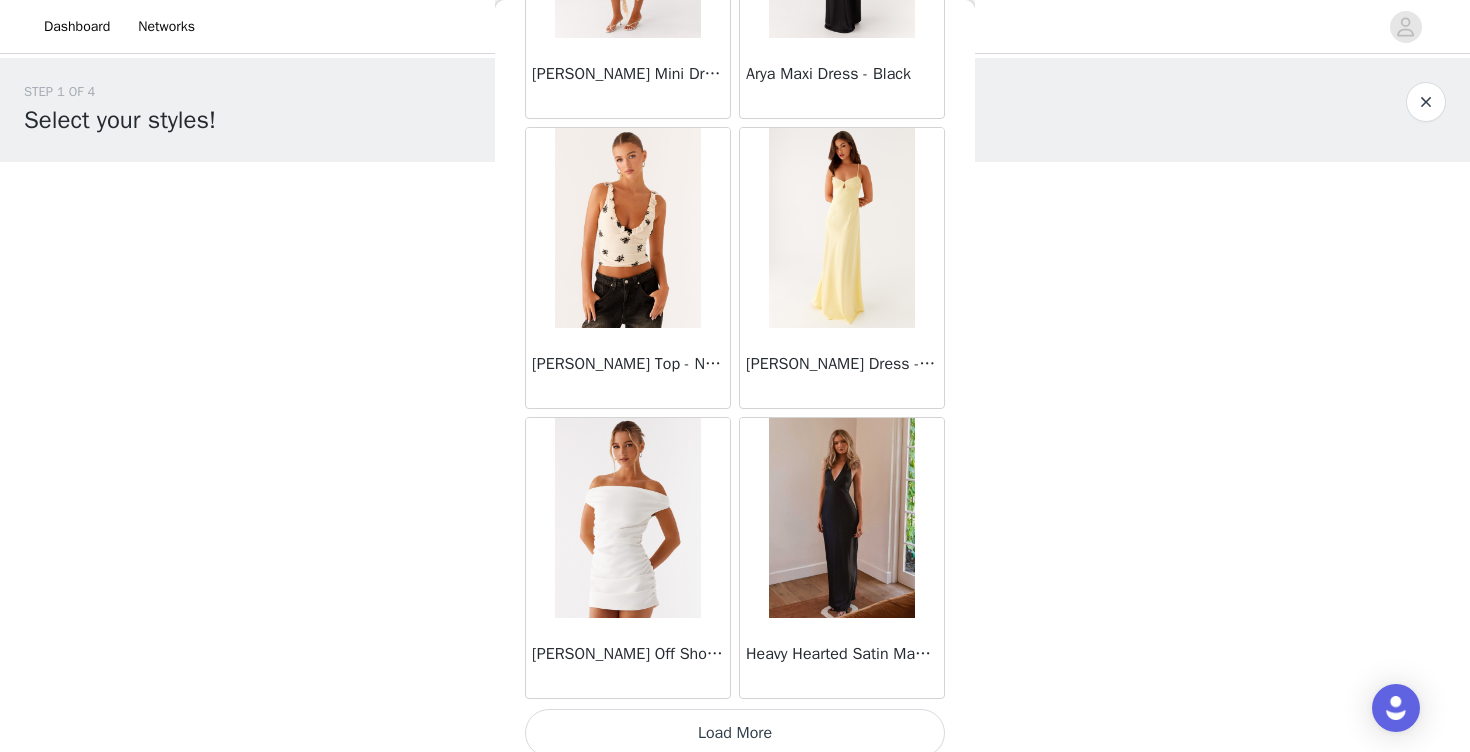 scroll, scrollTop: 57408, scrollLeft: 0, axis: vertical 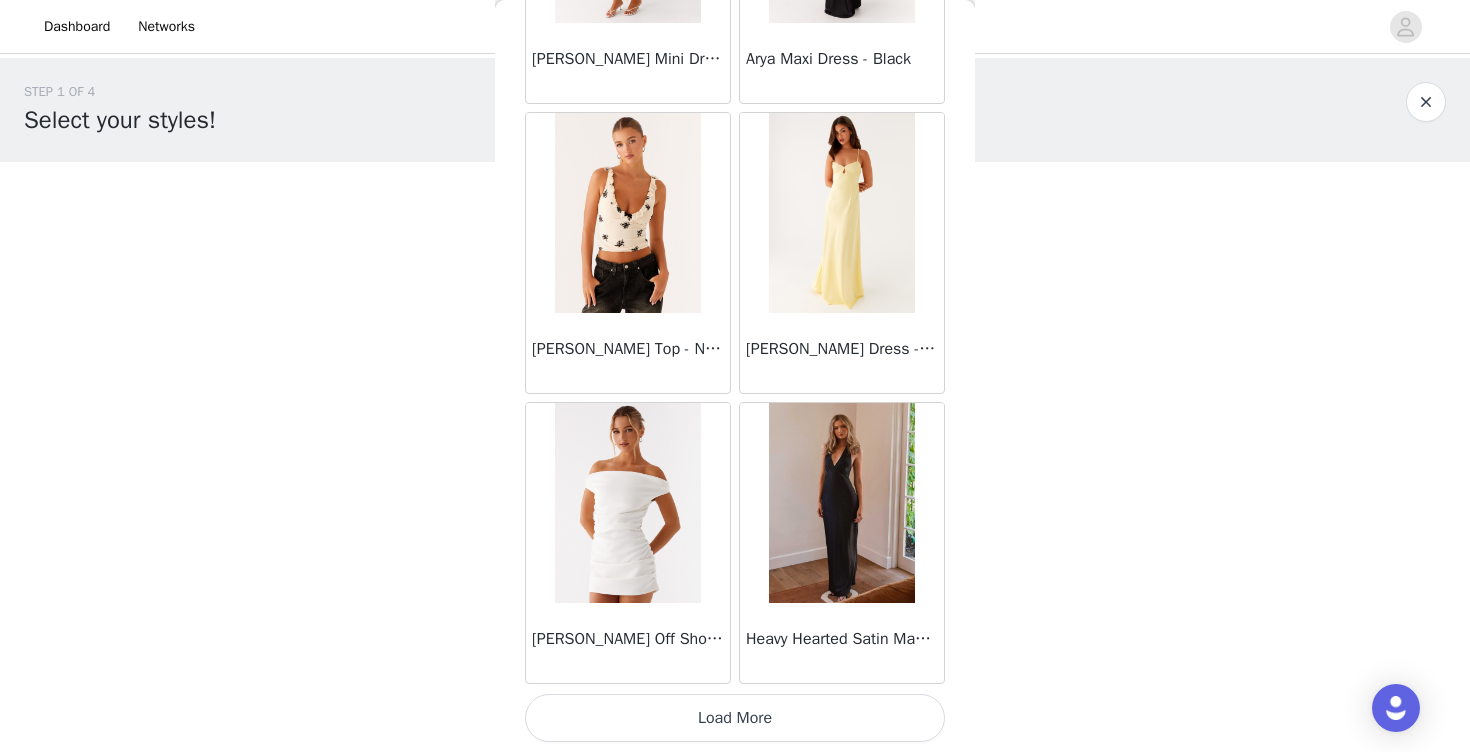 click on "Load More" at bounding box center (735, 718) 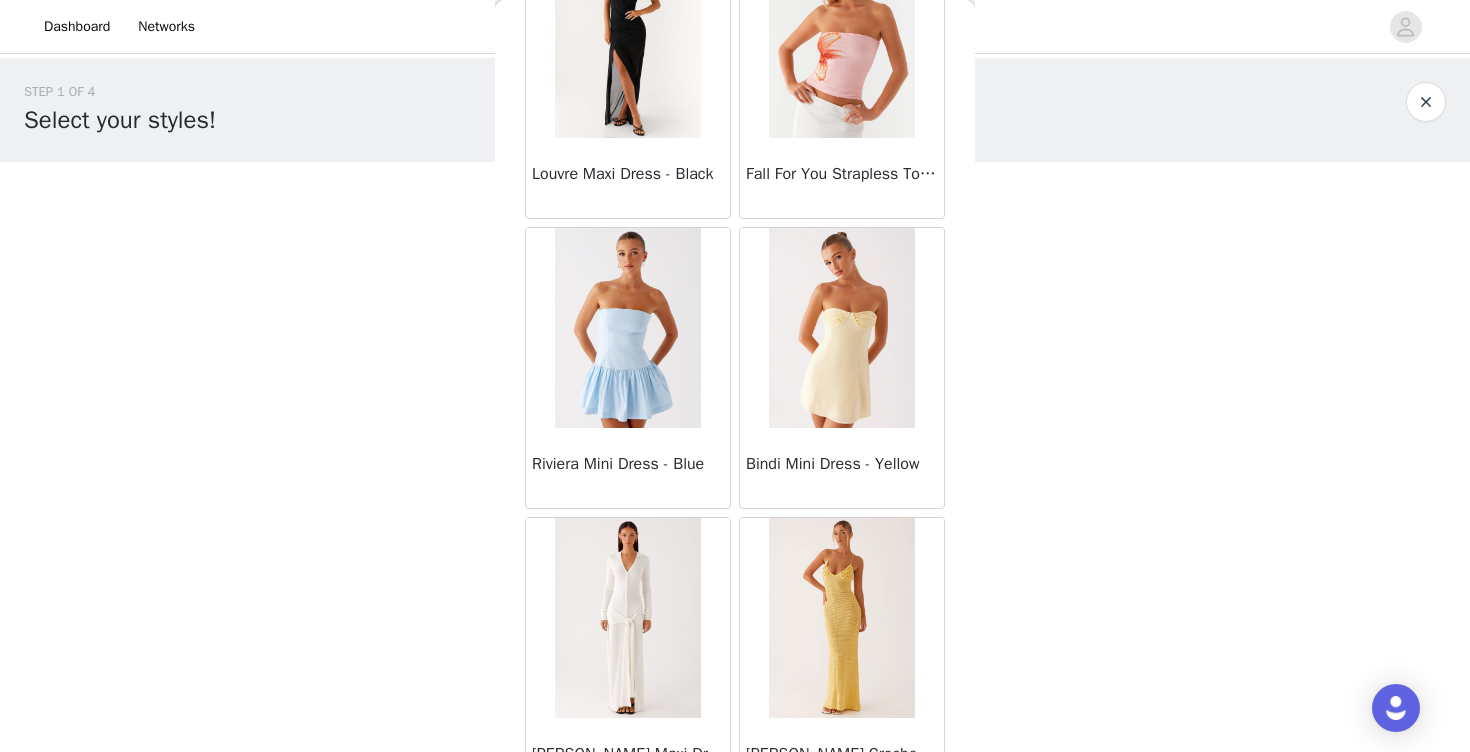 scroll, scrollTop: 60308, scrollLeft: 0, axis: vertical 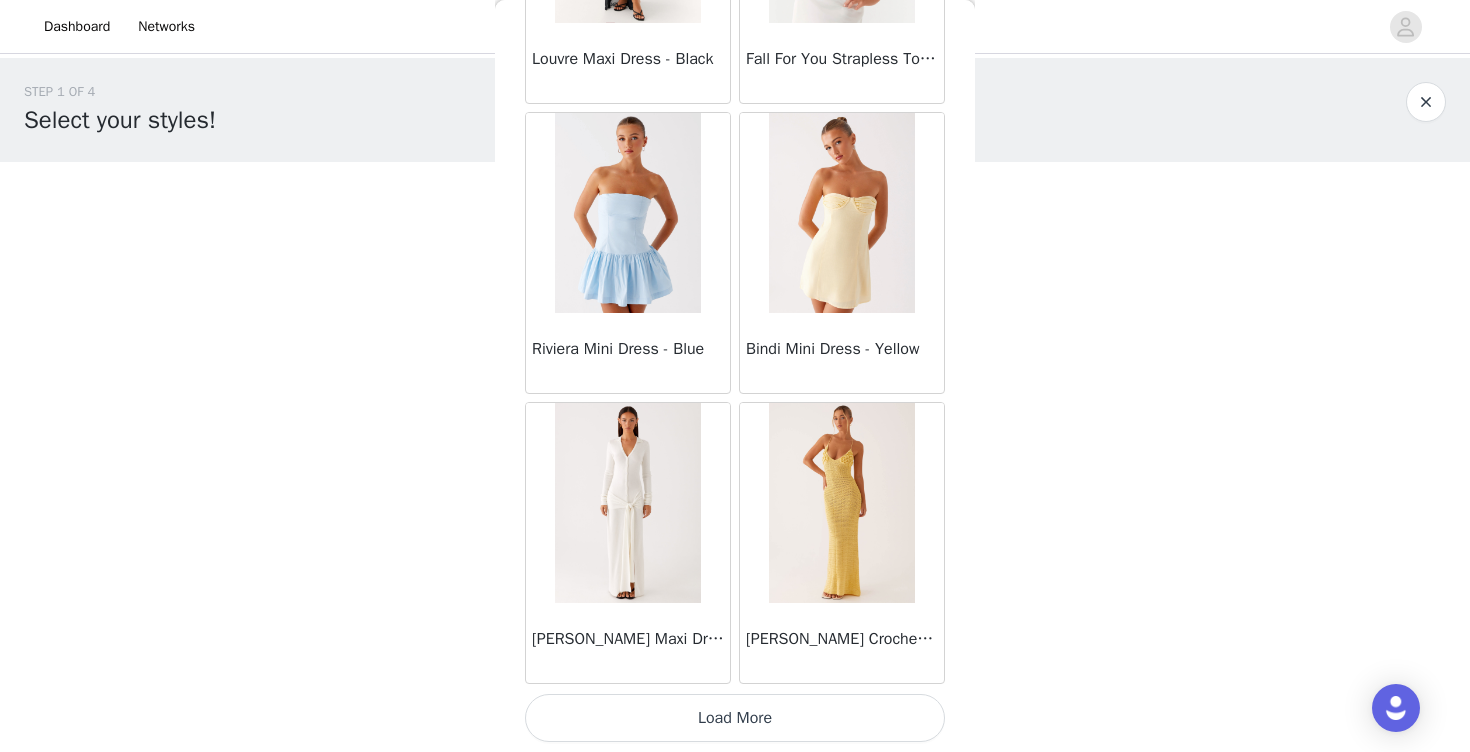 click on "Load More" at bounding box center (735, 718) 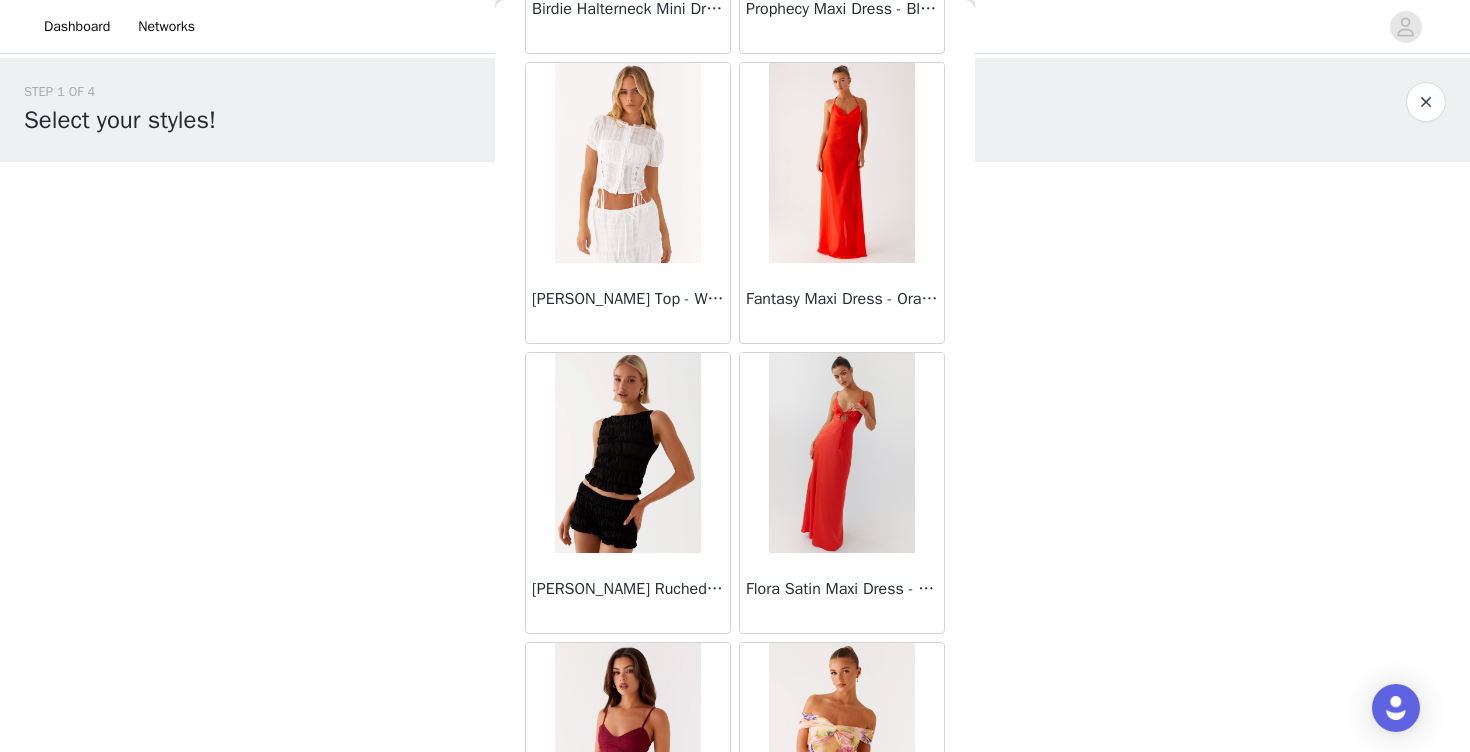 scroll, scrollTop: 61809, scrollLeft: 0, axis: vertical 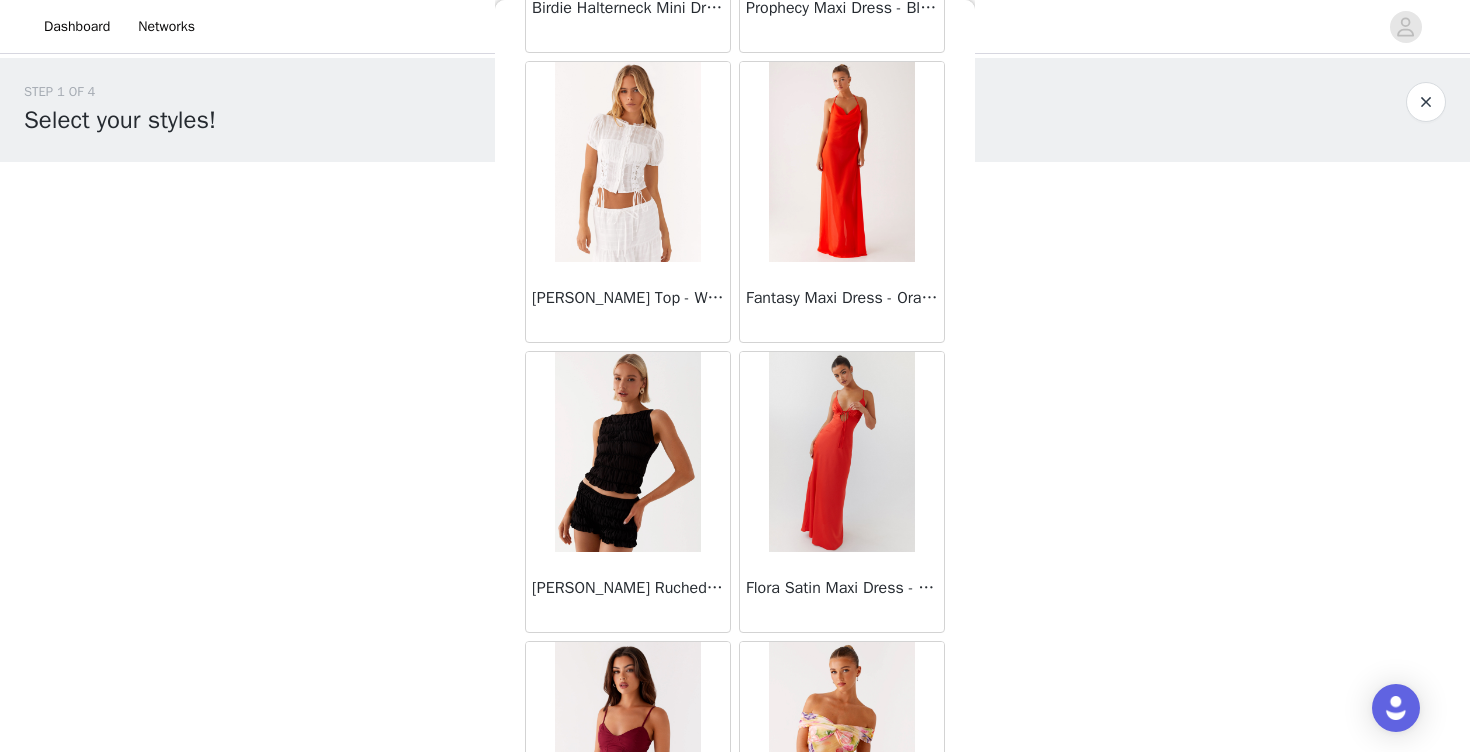 click at bounding box center [627, 162] 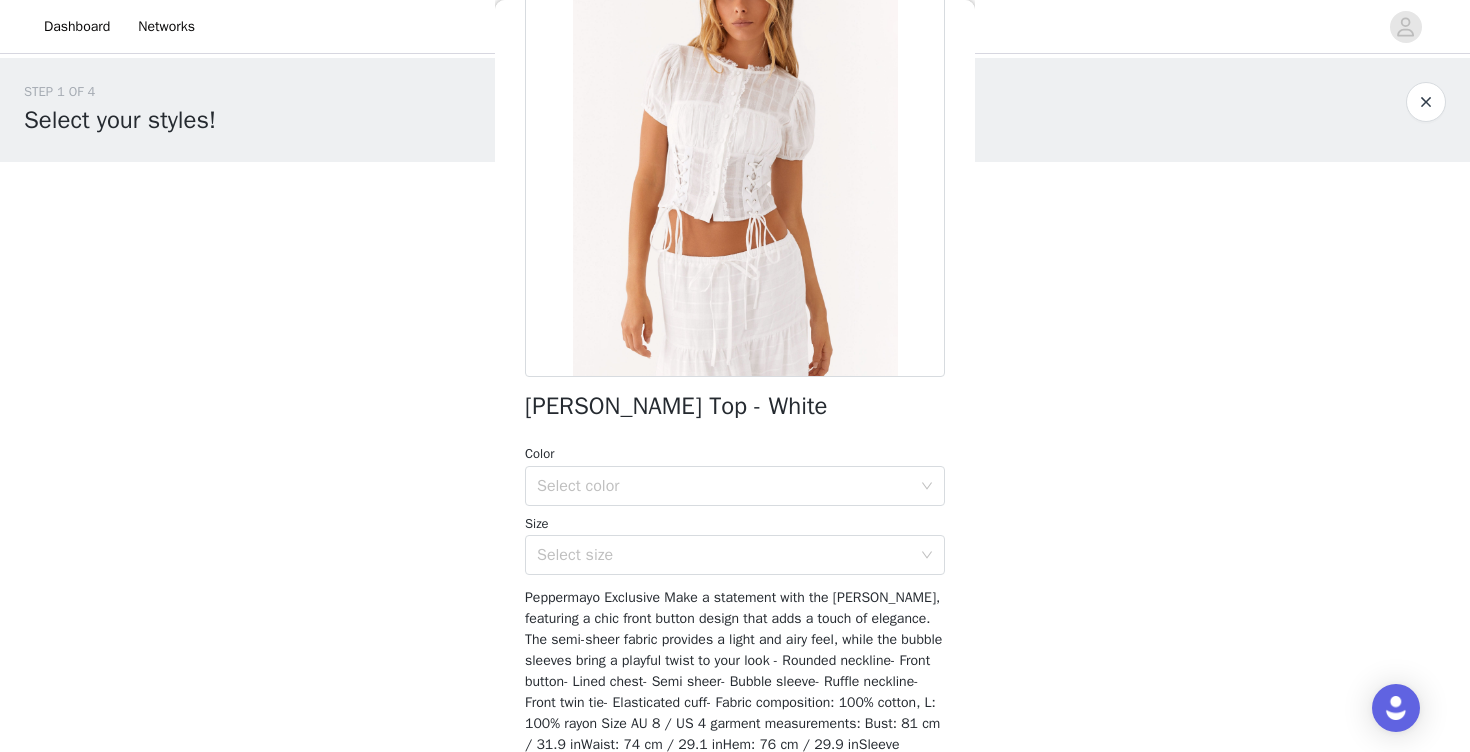 scroll, scrollTop: 243, scrollLeft: 0, axis: vertical 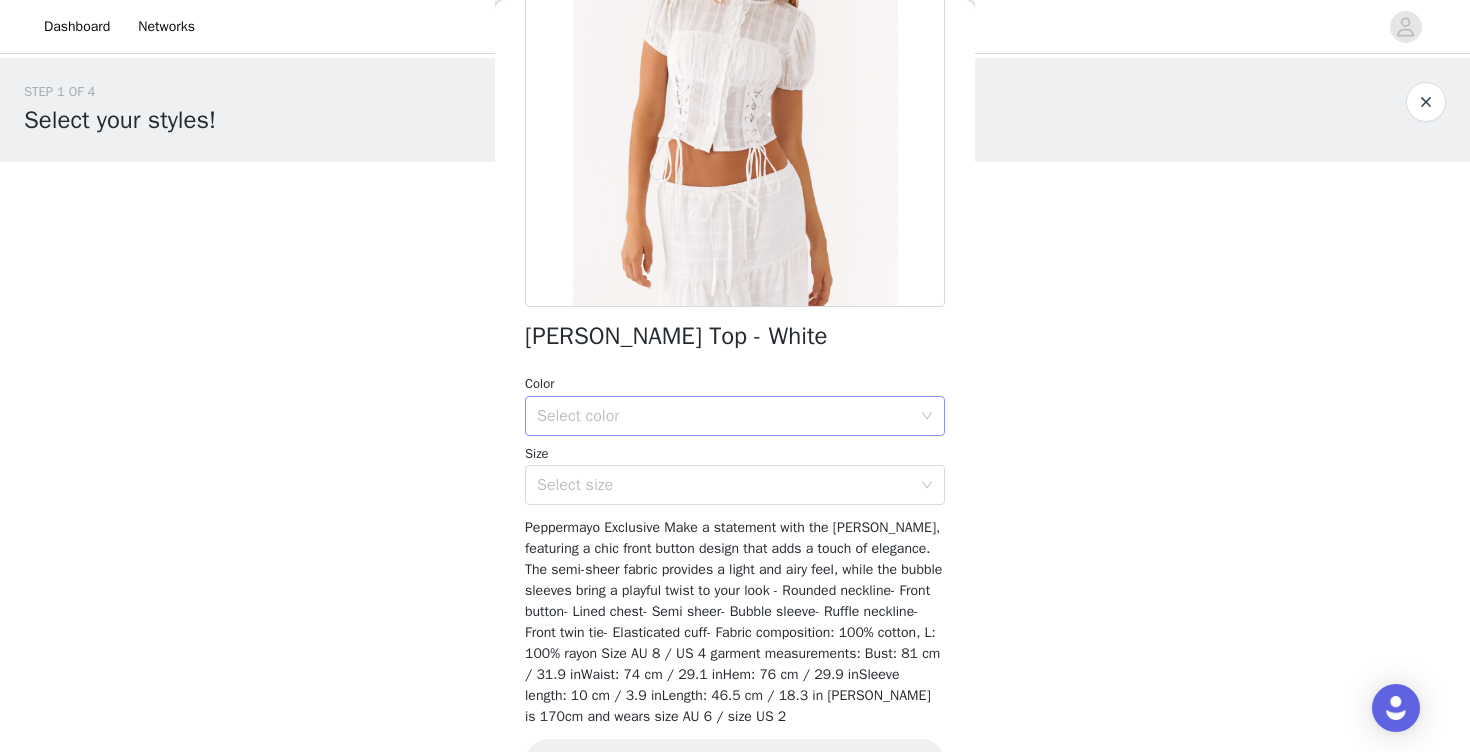 click on "Select color" at bounding box center (724, 416) 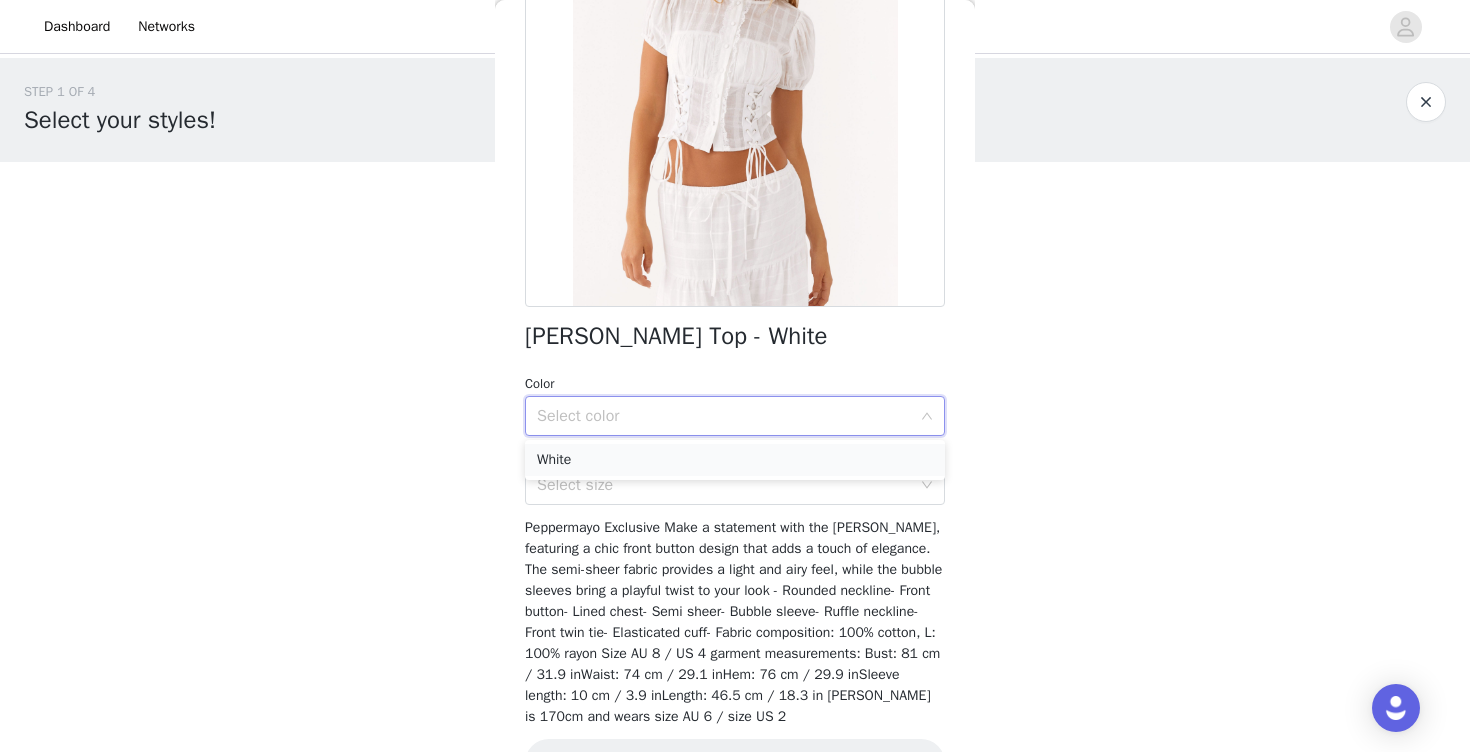 click on "White" at bounding box center (735, 460) 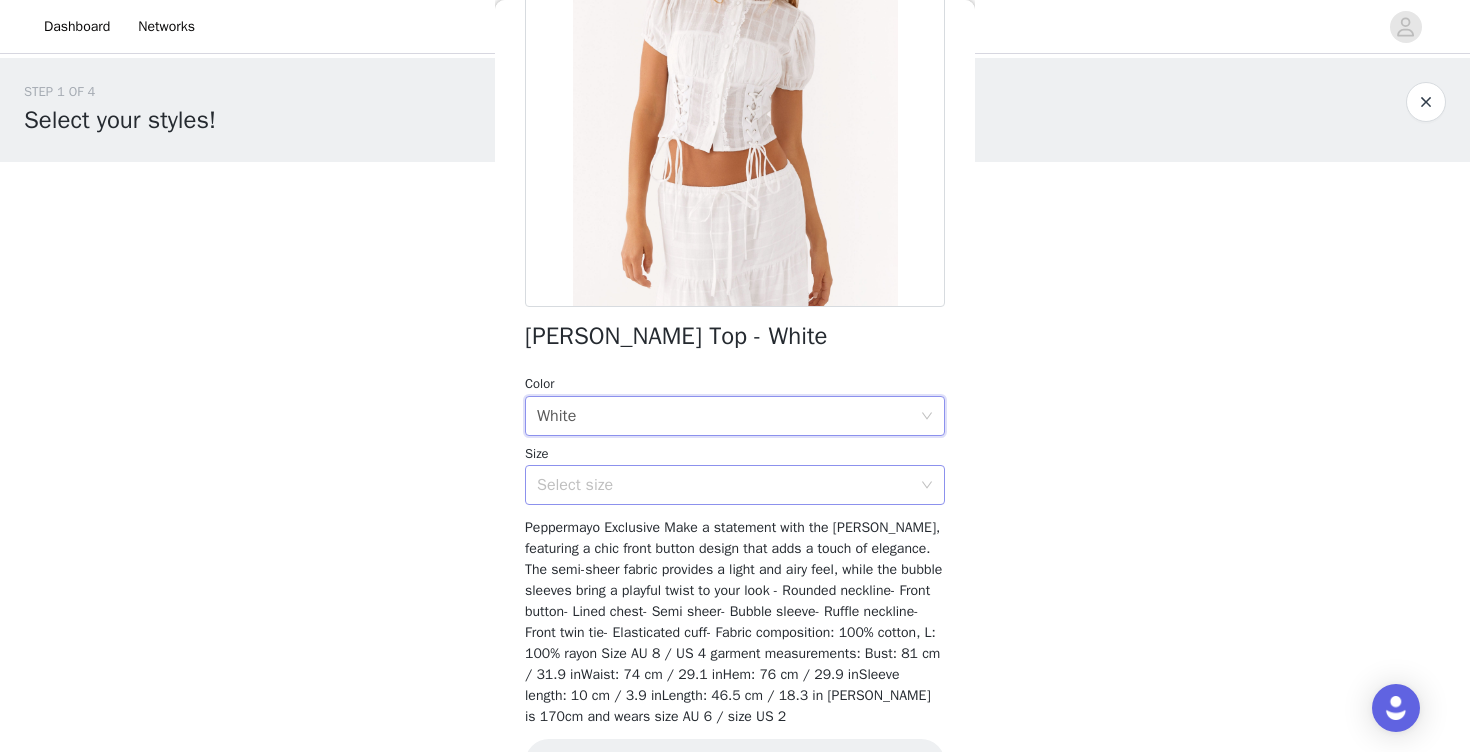 click on "Select size" at bounding box center [724, 485] 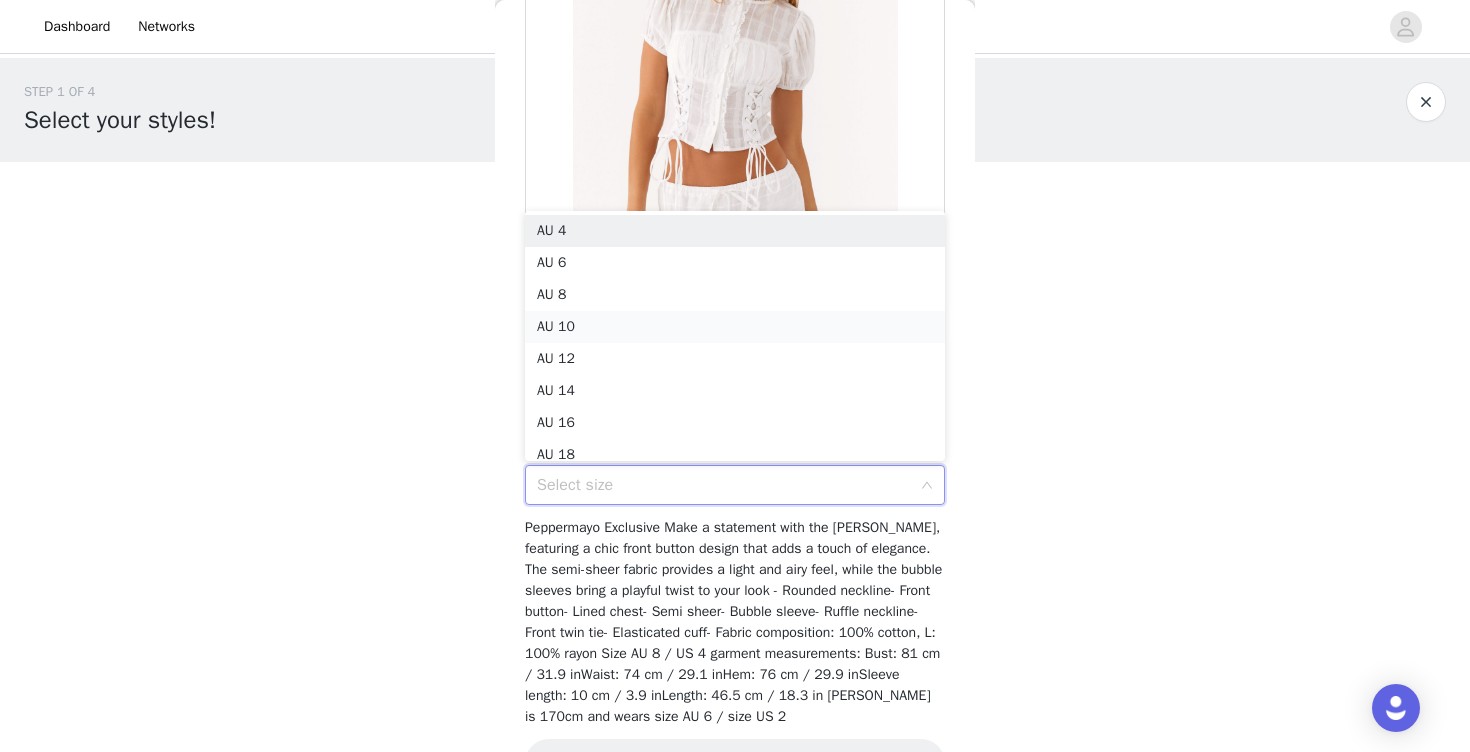 scroll, scrollTop: 10, scrollLeft: 0, axis: vertical 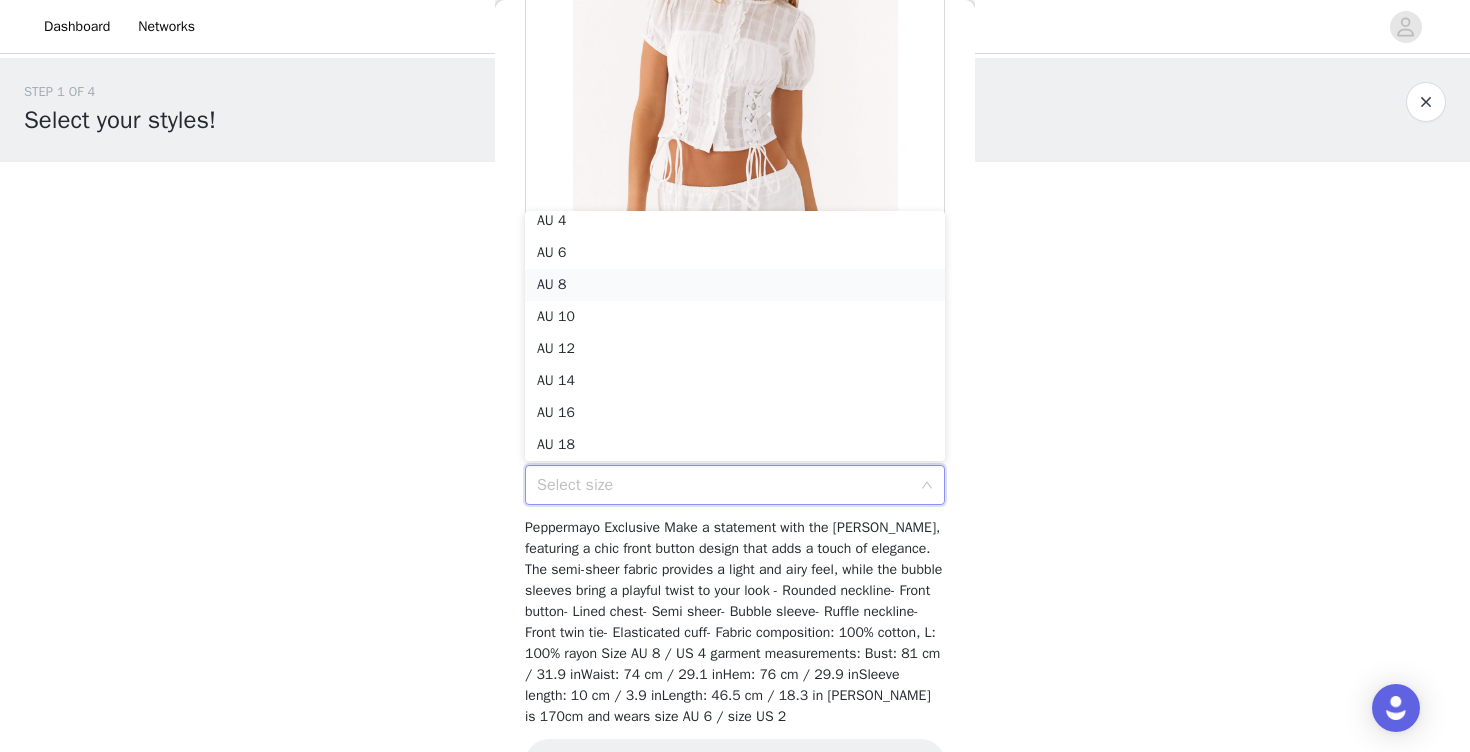click on "AU 8" at bounding box center (735, 285) 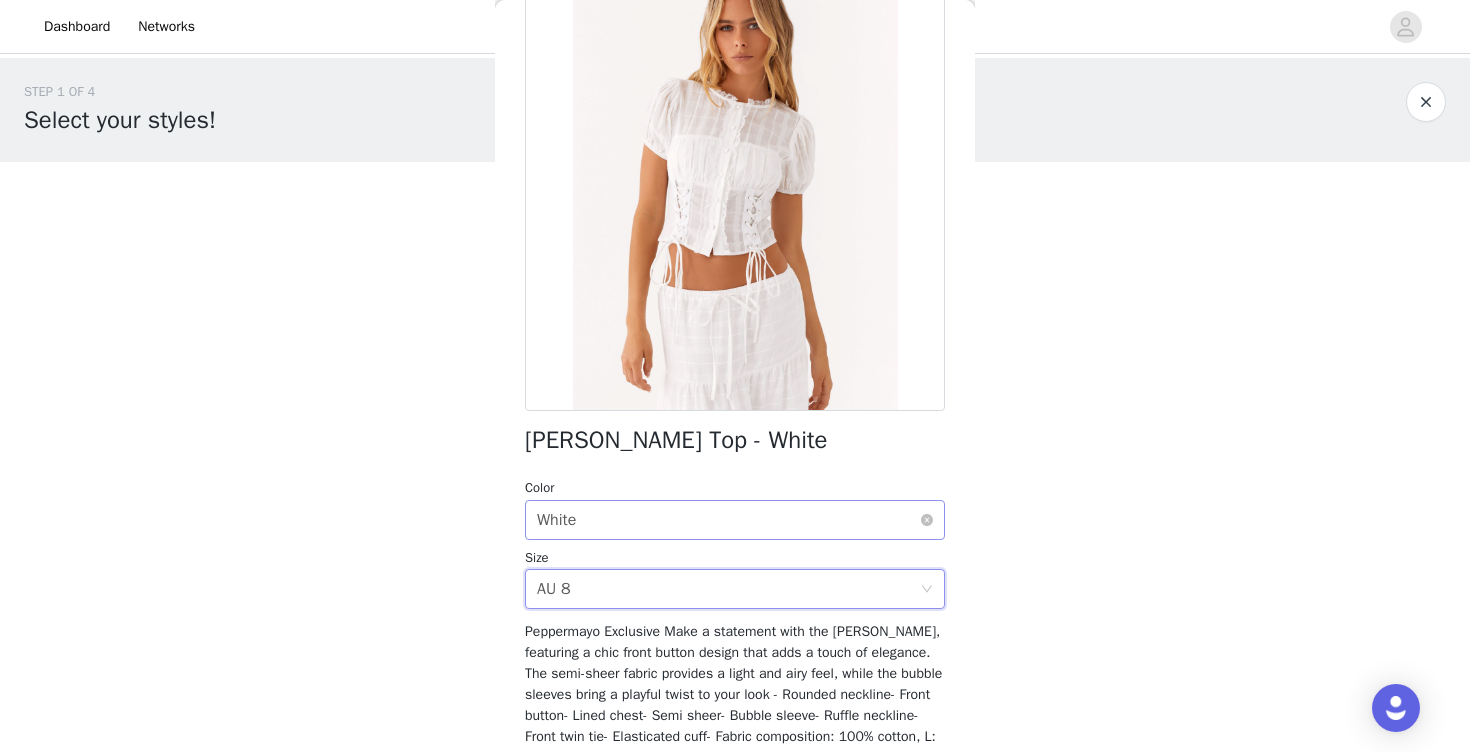 scroll, scrollTop: 141, scrollLeft: 0, axis: vertical 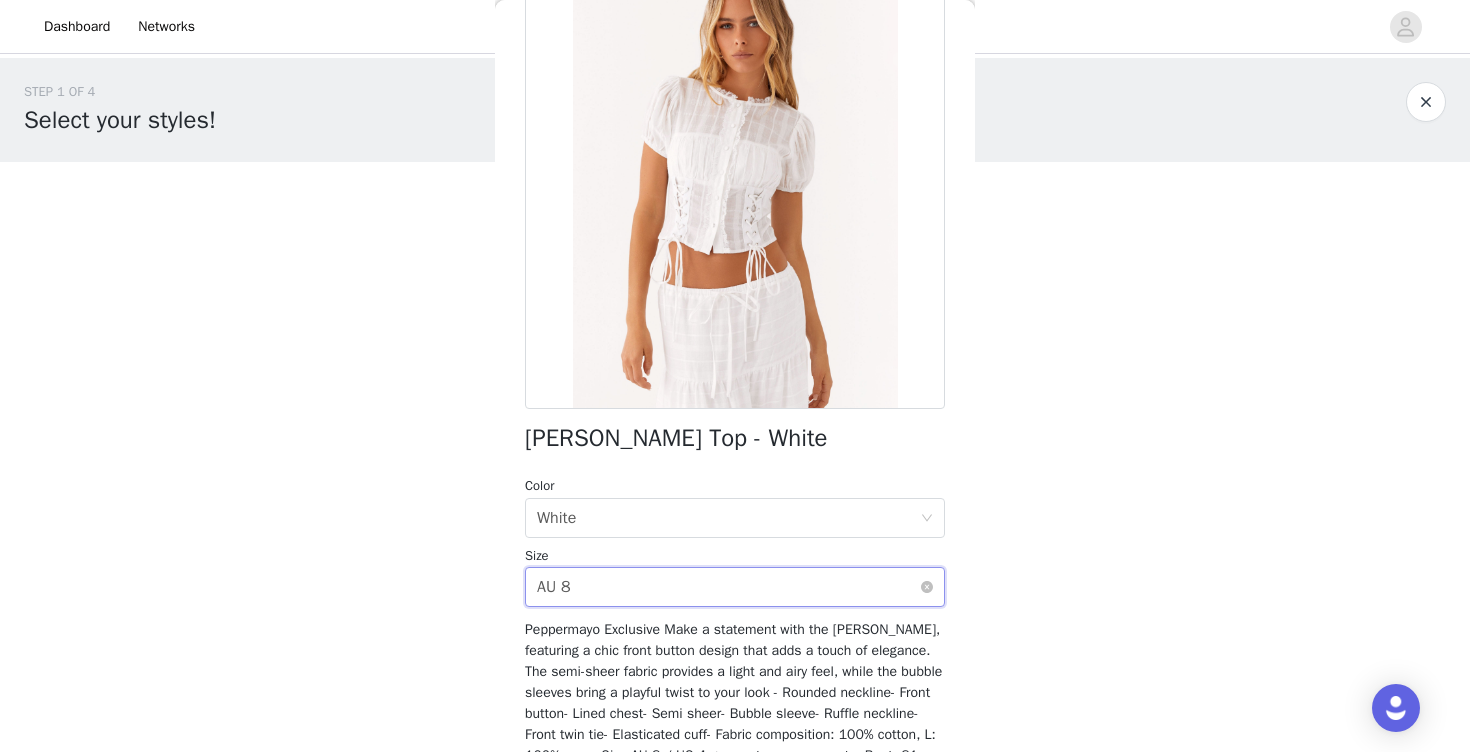click on "Select size AU 8" at bounding box center (728, 587) 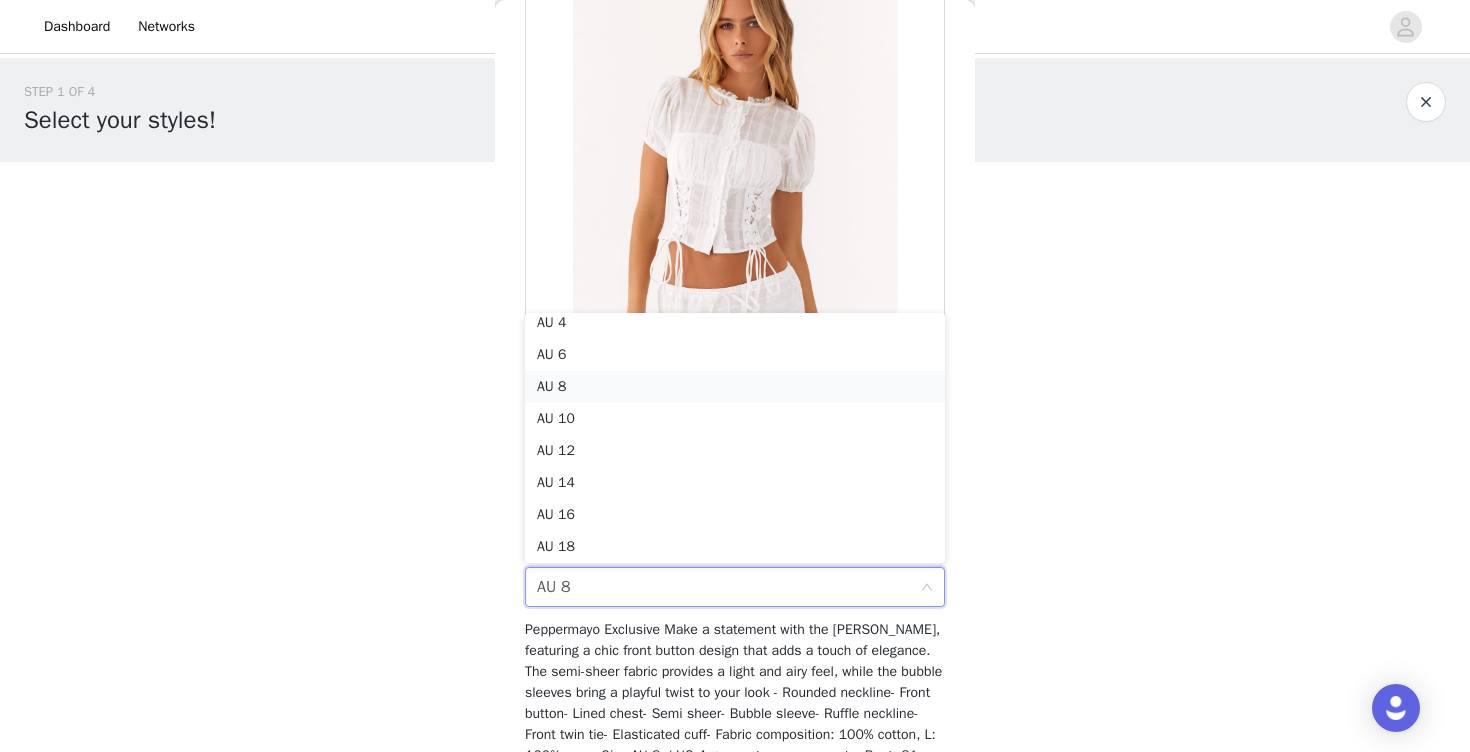 click on "AU 8" at bounding box center [735, 387] 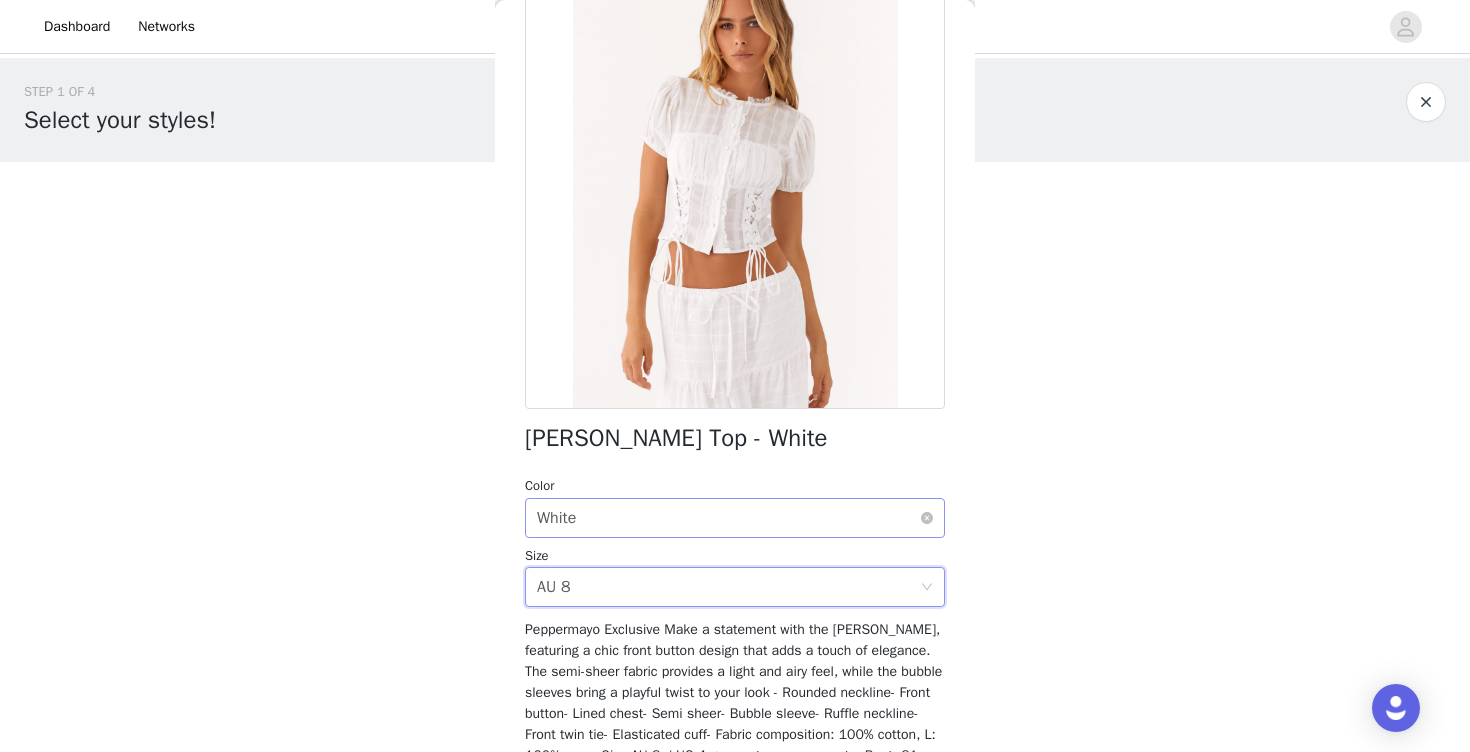 scroll, scrollTop: 323, scrollLeft: 0, axis: vertical 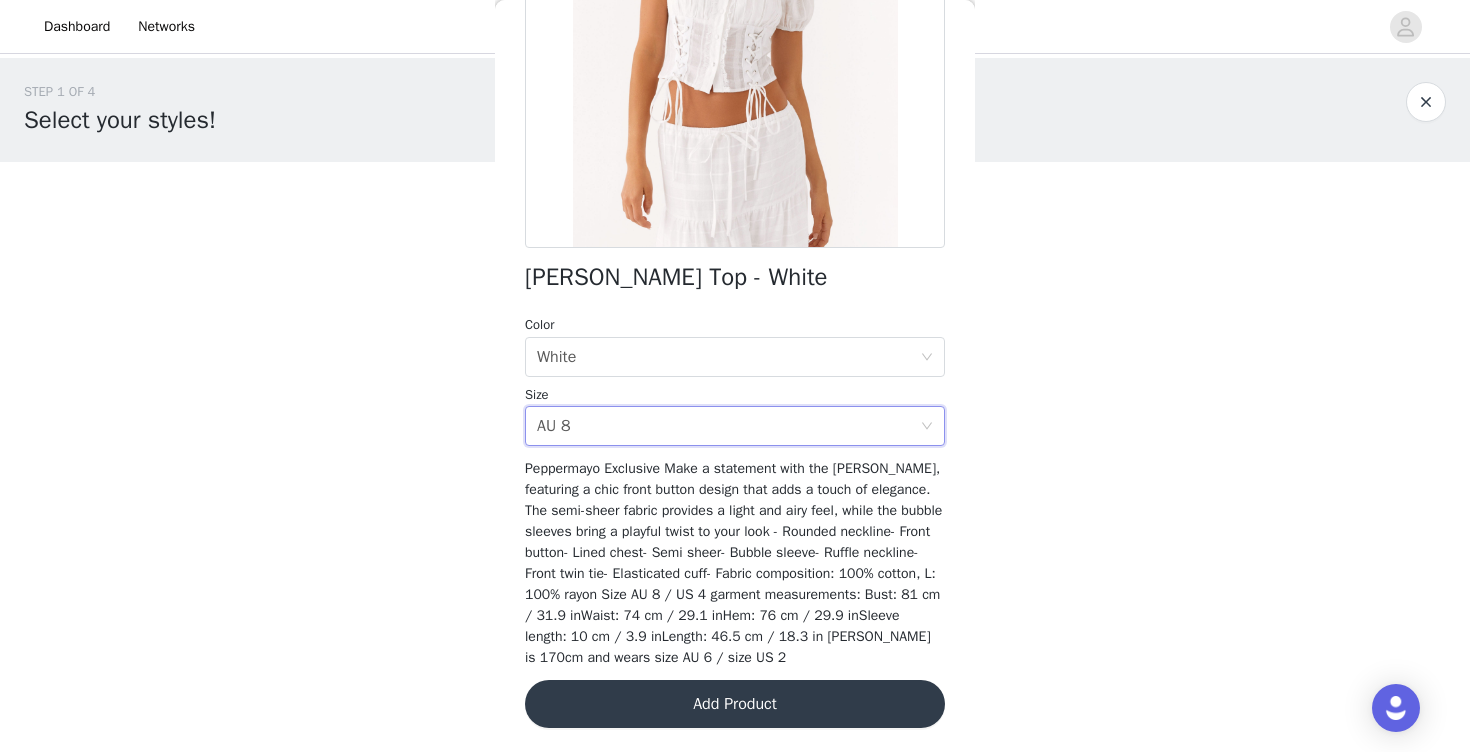 click on "Add Product" at bounding box center (735, 704) 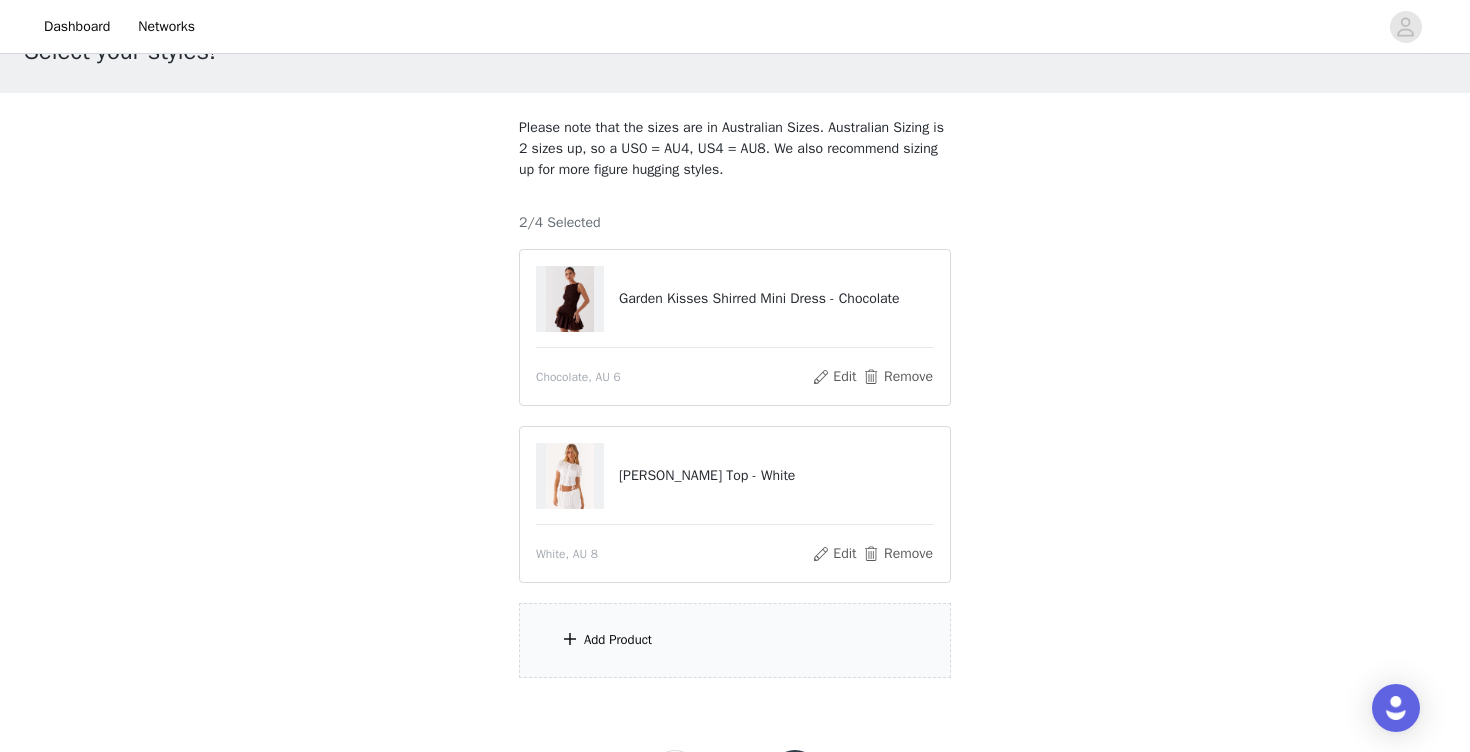 scroll, scrollTop: 95, scrollLeft: 0, axis: vertical 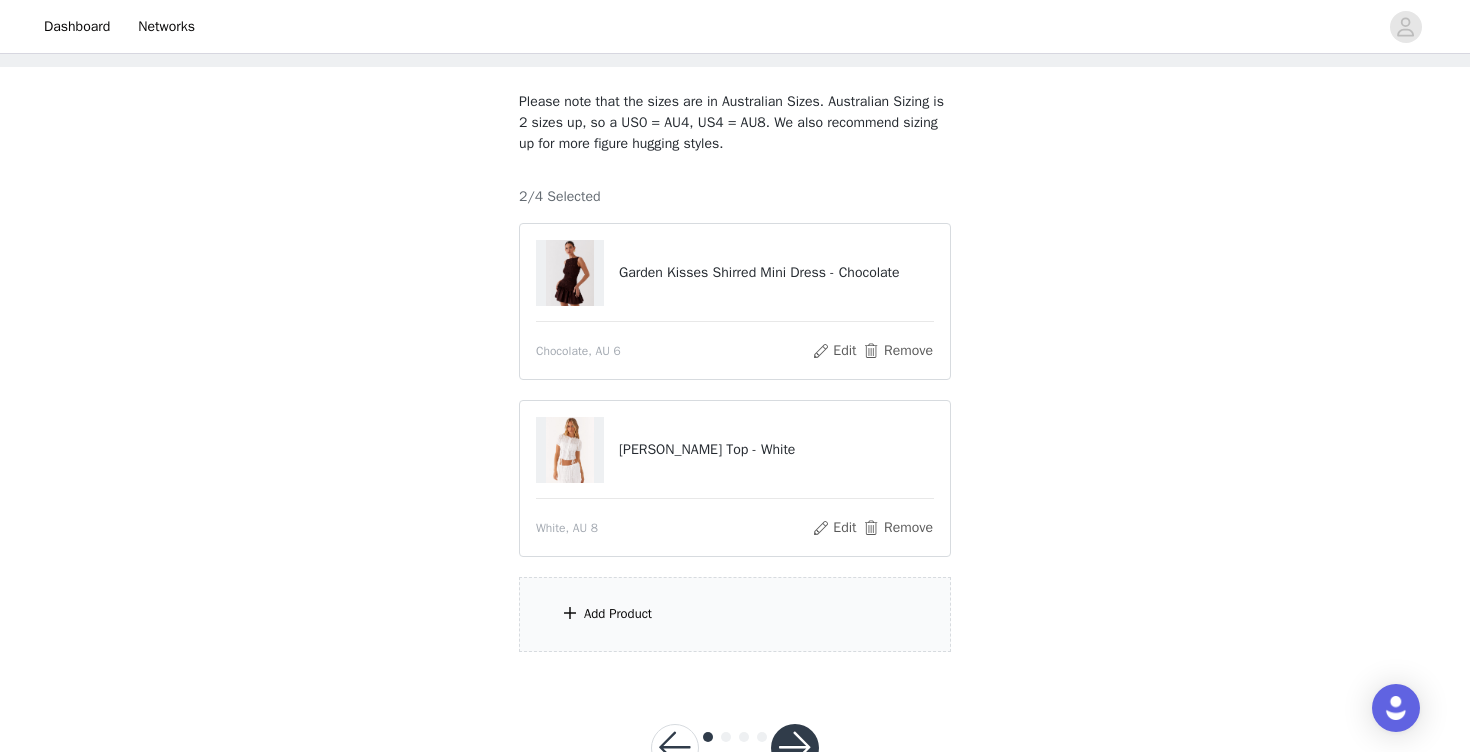 click on "Add Product" at bounding box center [735, 614] 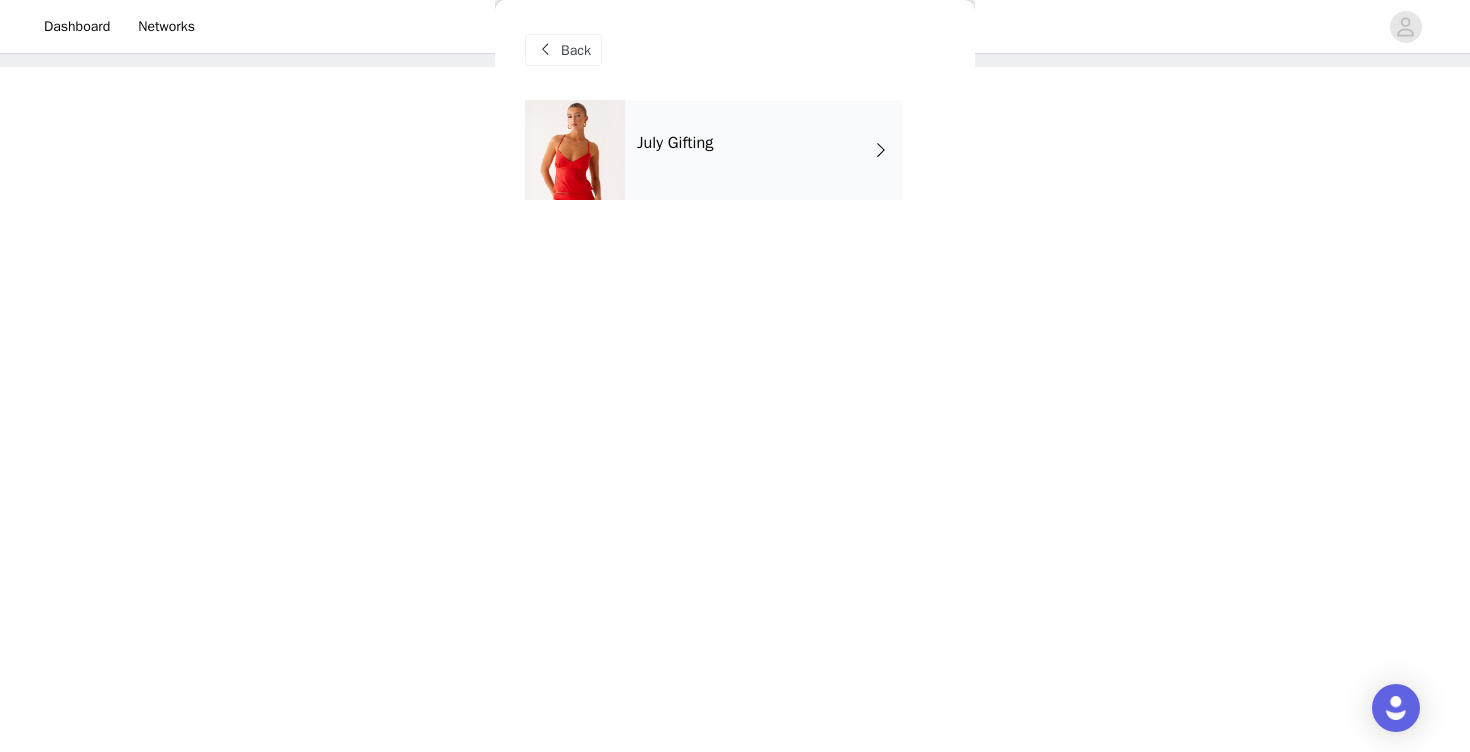 click on "July Gifting" at bounding box center (764, 150) 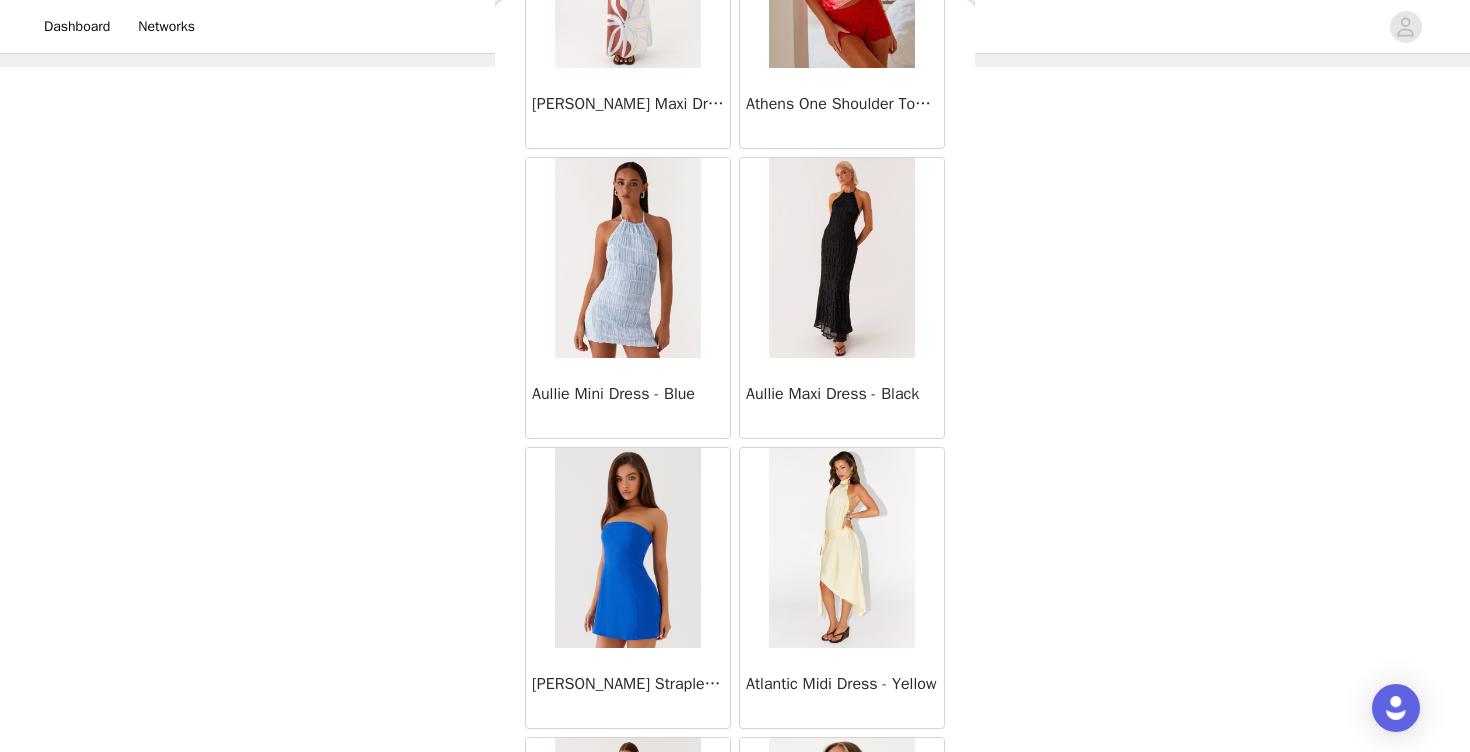 scroll, scrollTop: 2308, scrollLeft: 0, axis: vertical 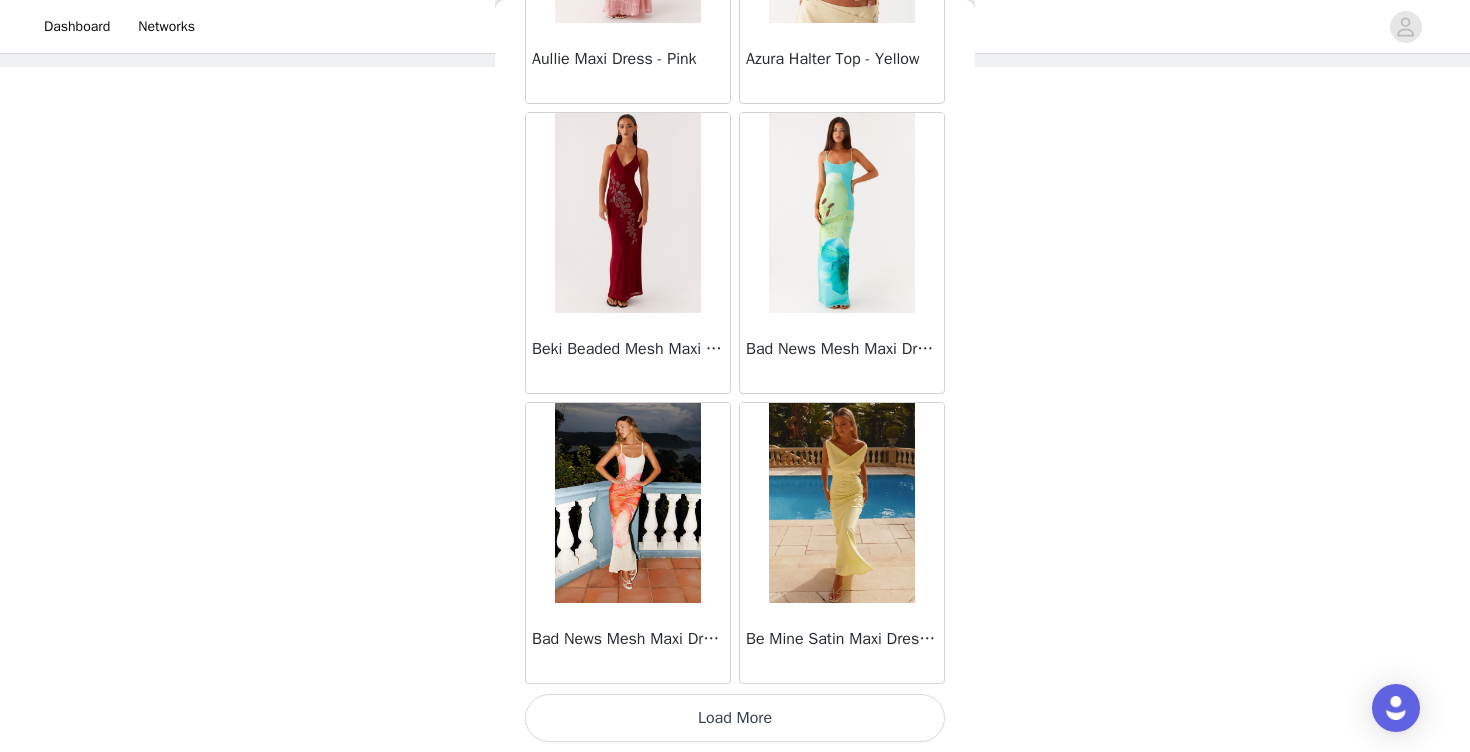 click on "Load More" at bounding box center [735, 718] 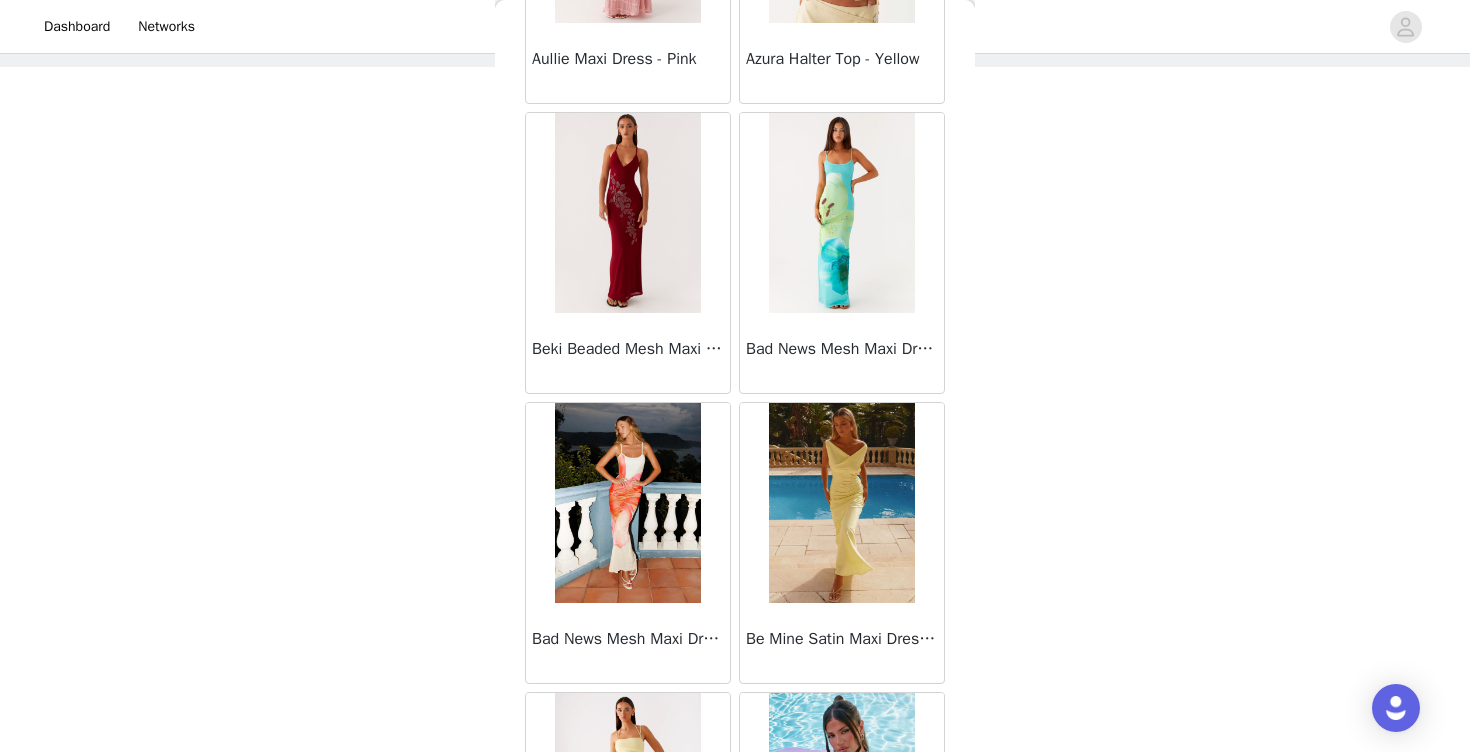 scroll, scrollTop: 5208, scrollLeft: 0, axis: vertical 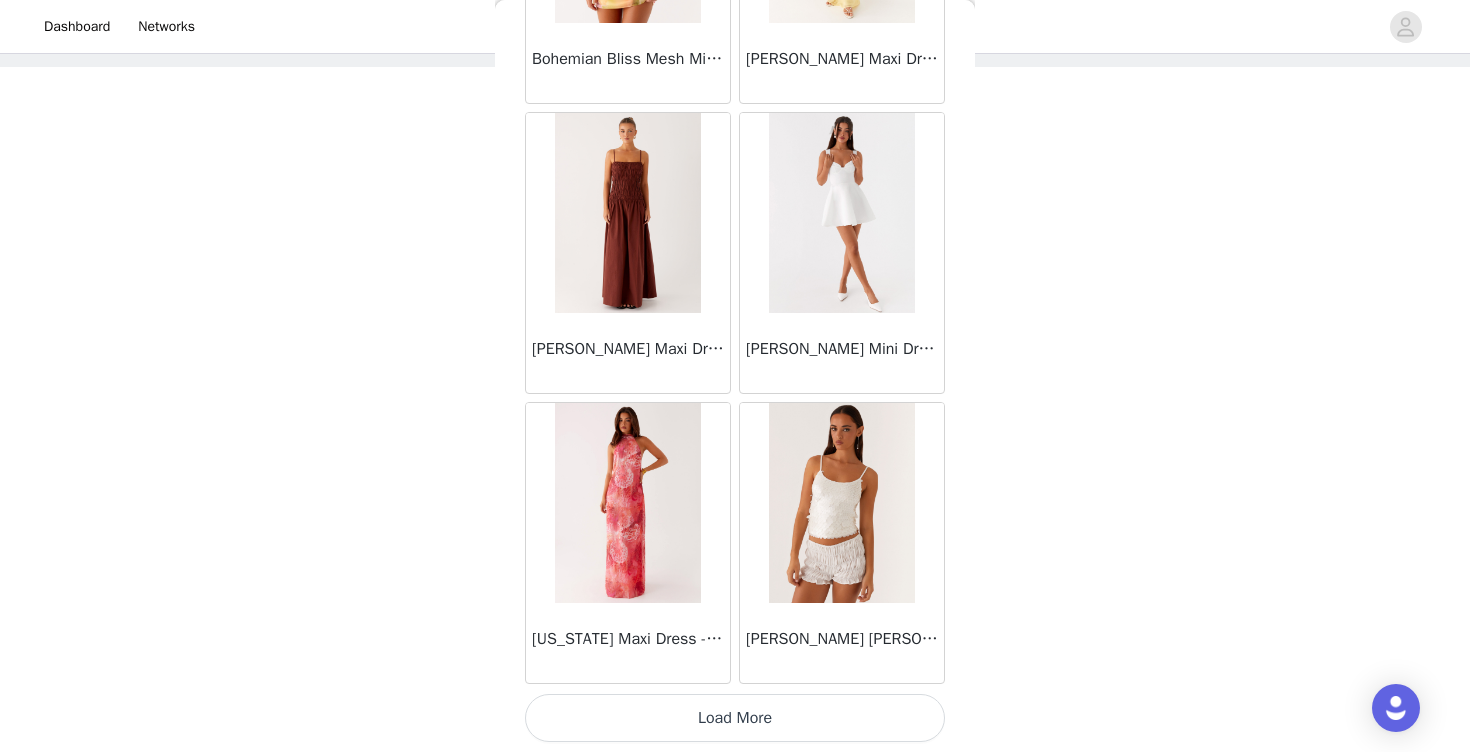 click on "Load More" at bounding box center [735, 718] 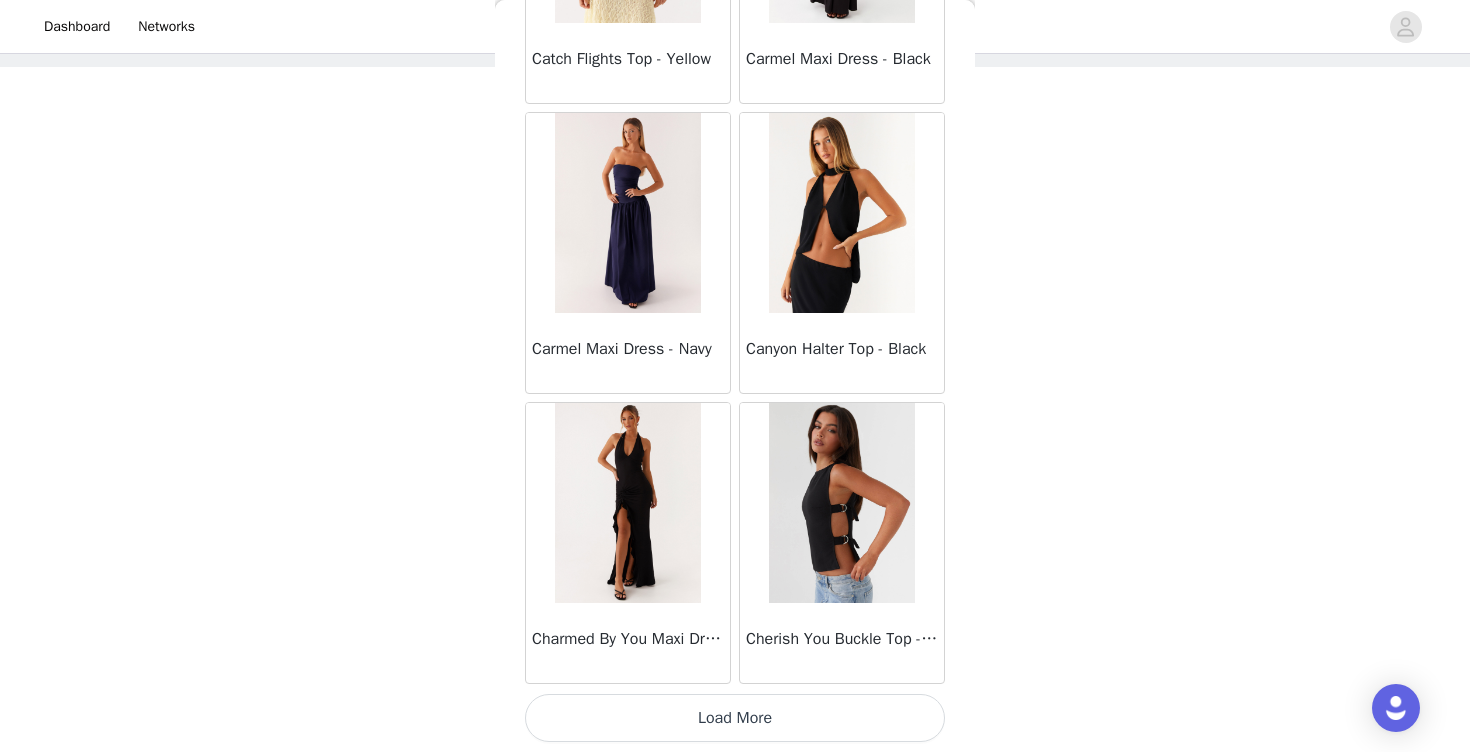 click on "Load More" at bounding box center (735, 718) 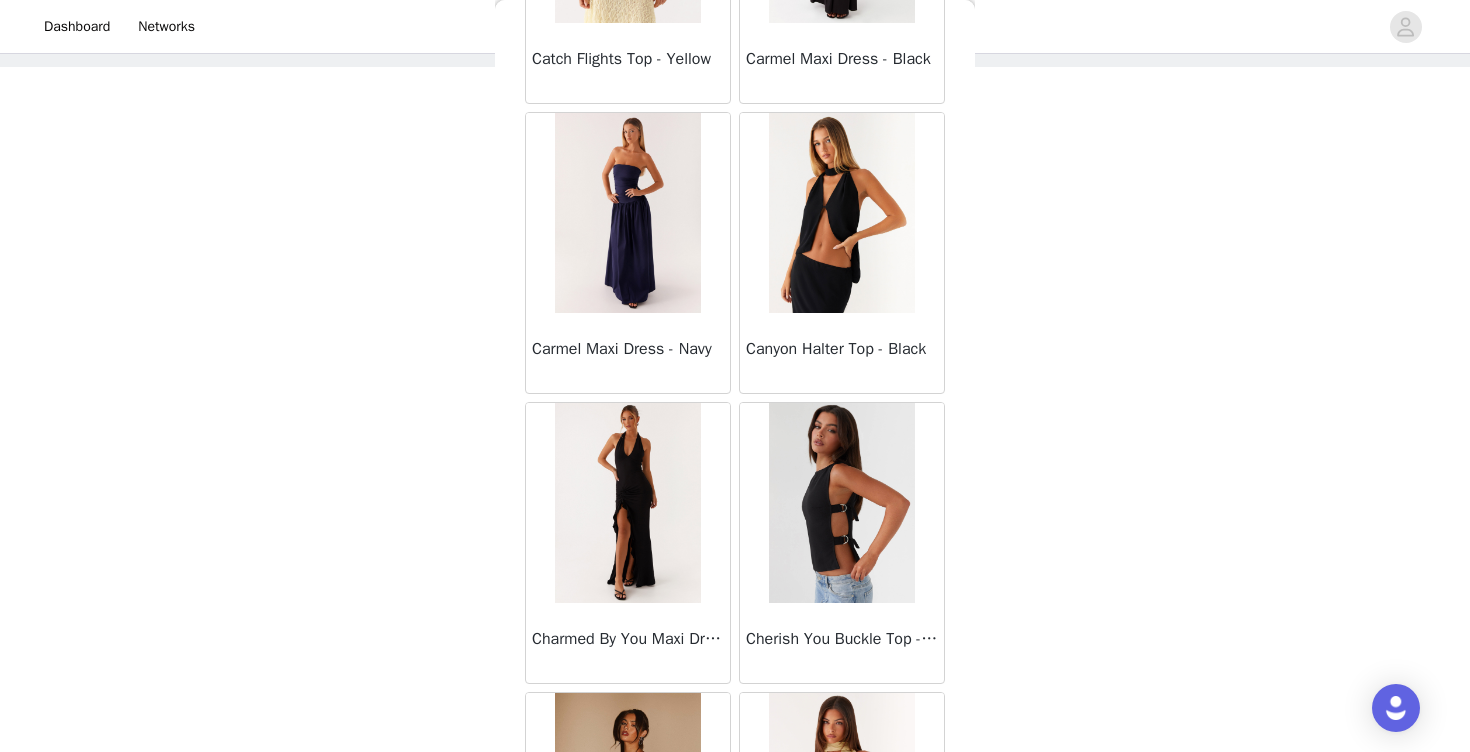 scroll, scrollTop: 11008, scrollLeft: 0, axis: vertical 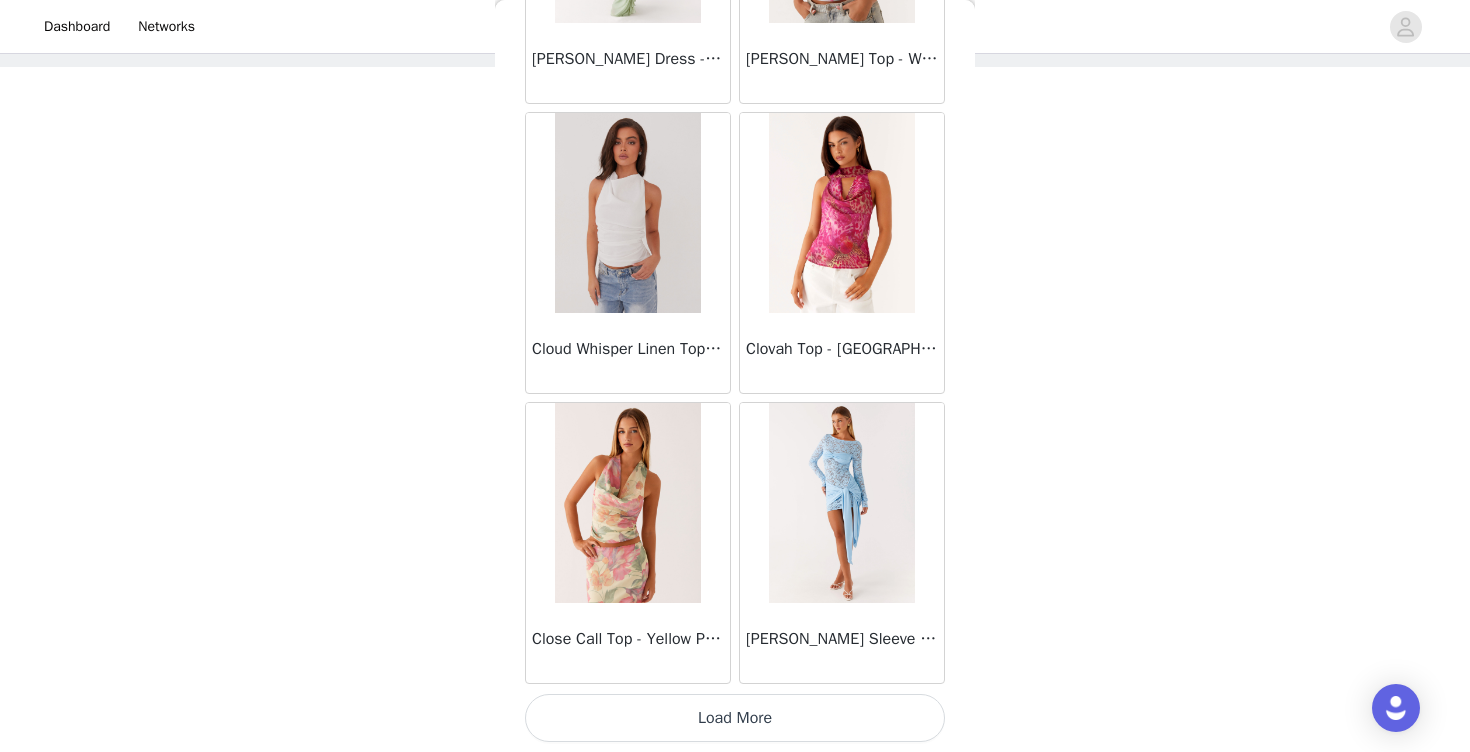 click on "Load More" at bounding box center [735, 718] 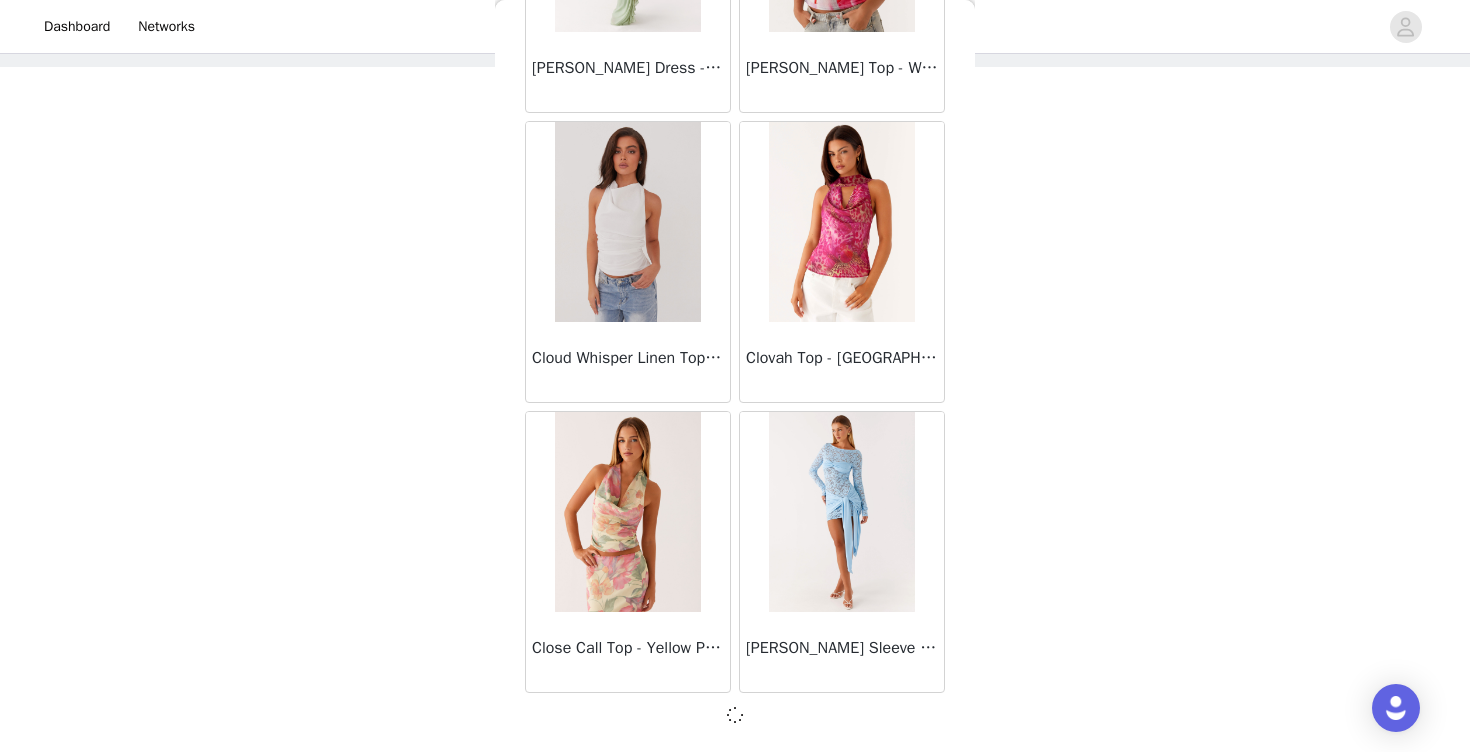 scroll, scrollTop: 10999, scrollLeft: 0, axis: vertical 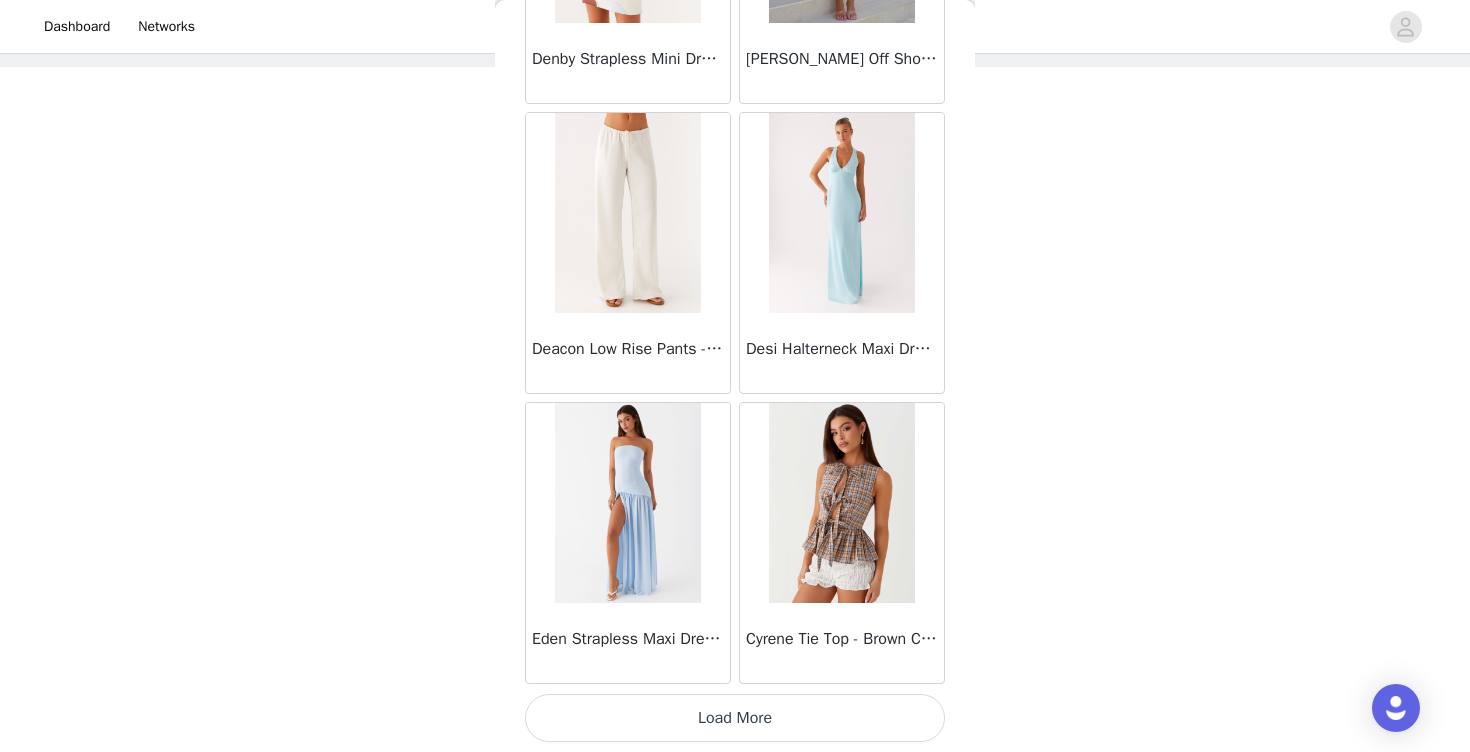 click on "Load More" at bounding box center (735, 718) 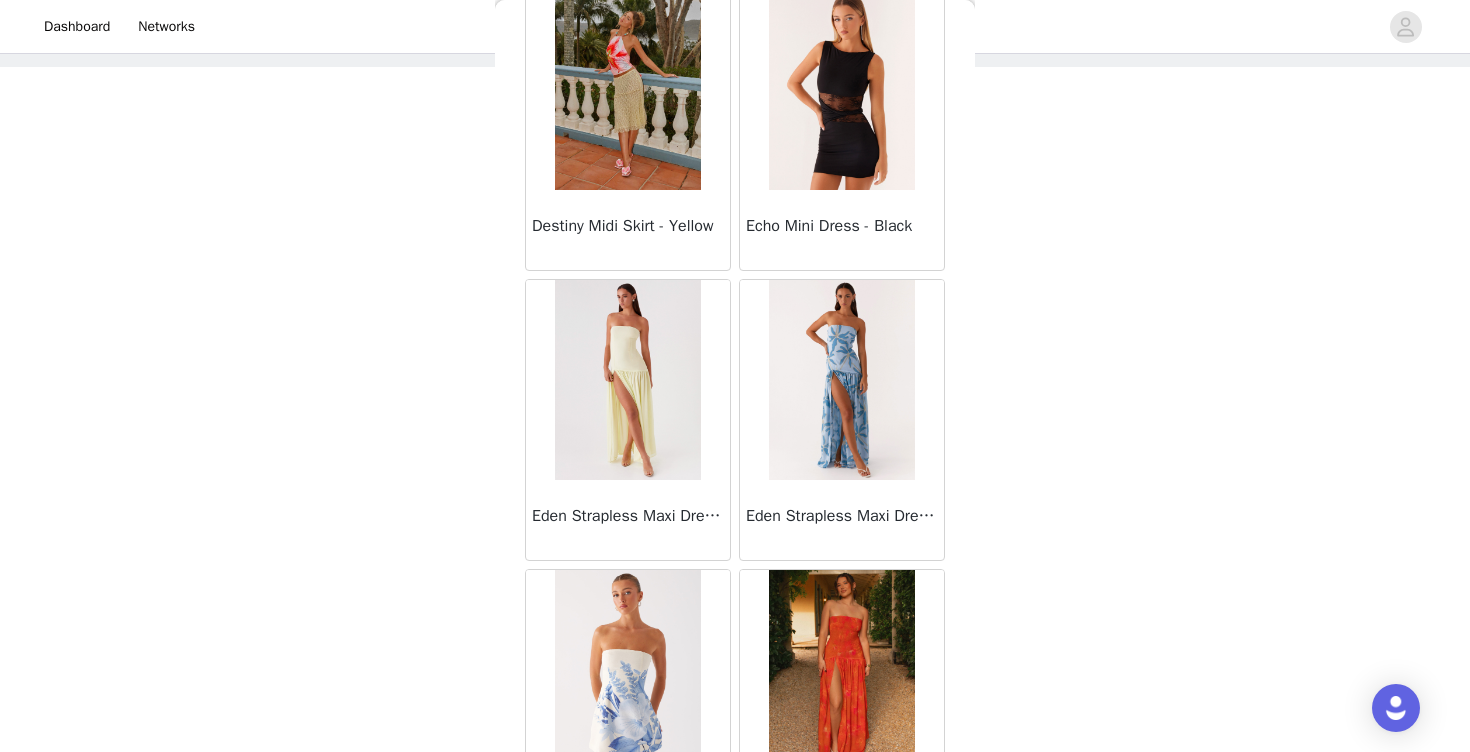 scroll, scrollTop: 16808, scrollLeft: 0, axis: vertical 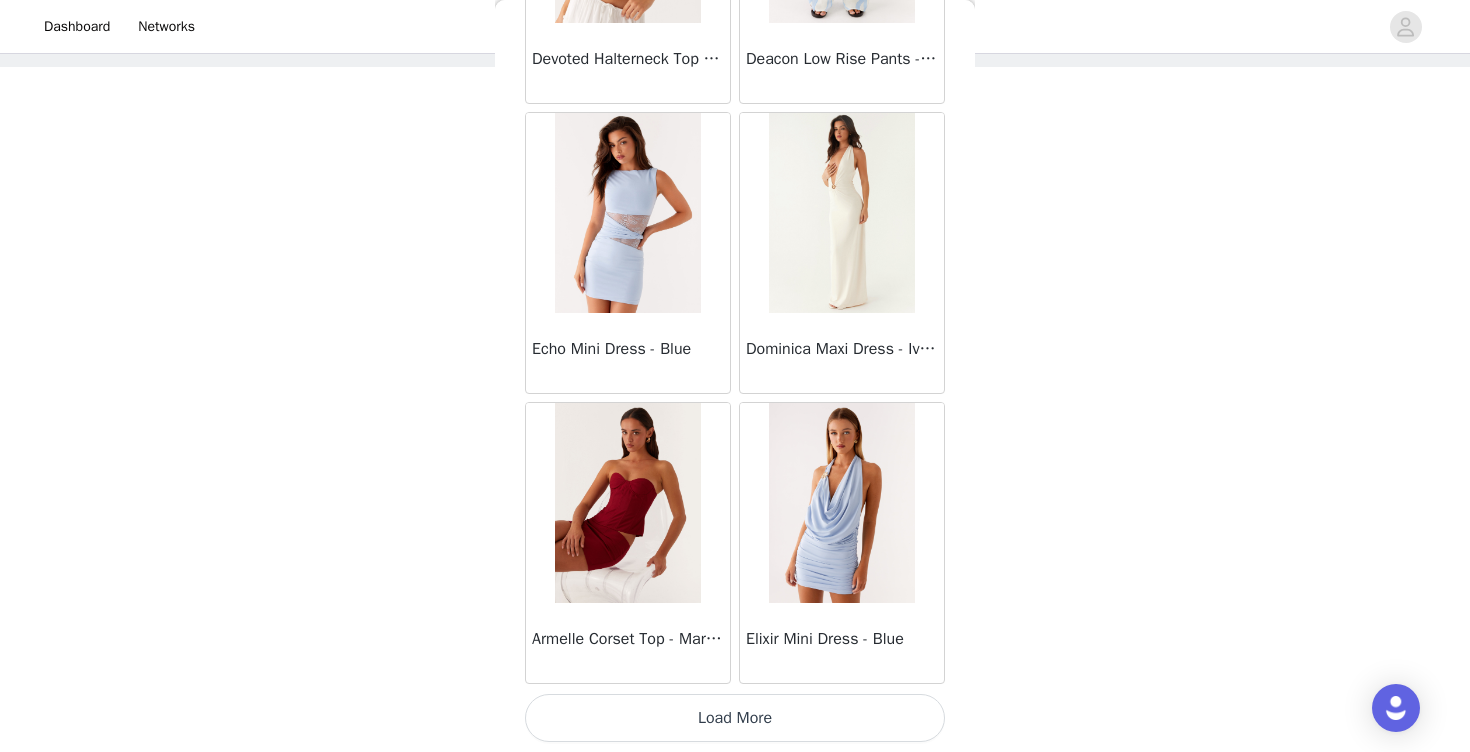 click on "Load More" at bounding box center (735, 718) 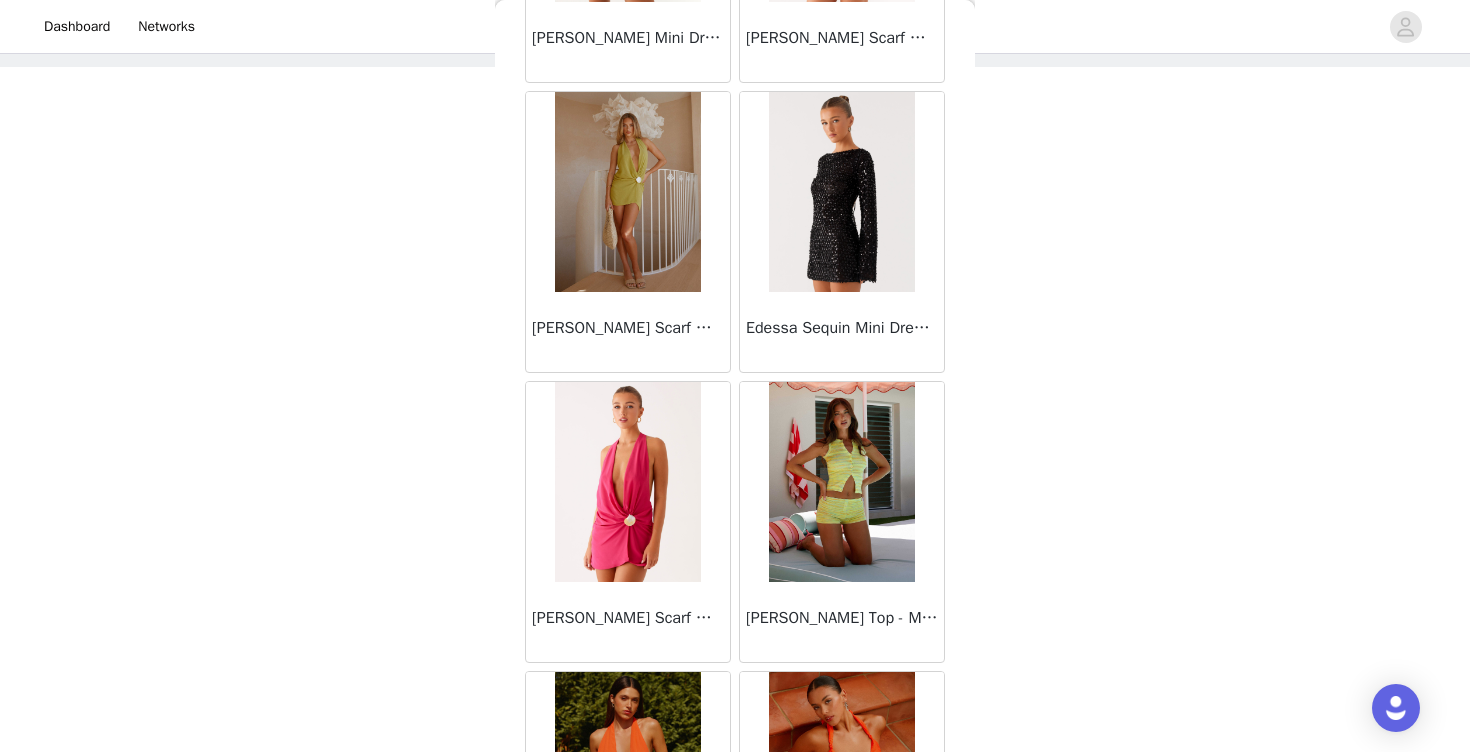scroll, scrollTop: 19708, scrollLeft: 0, axis: vertical 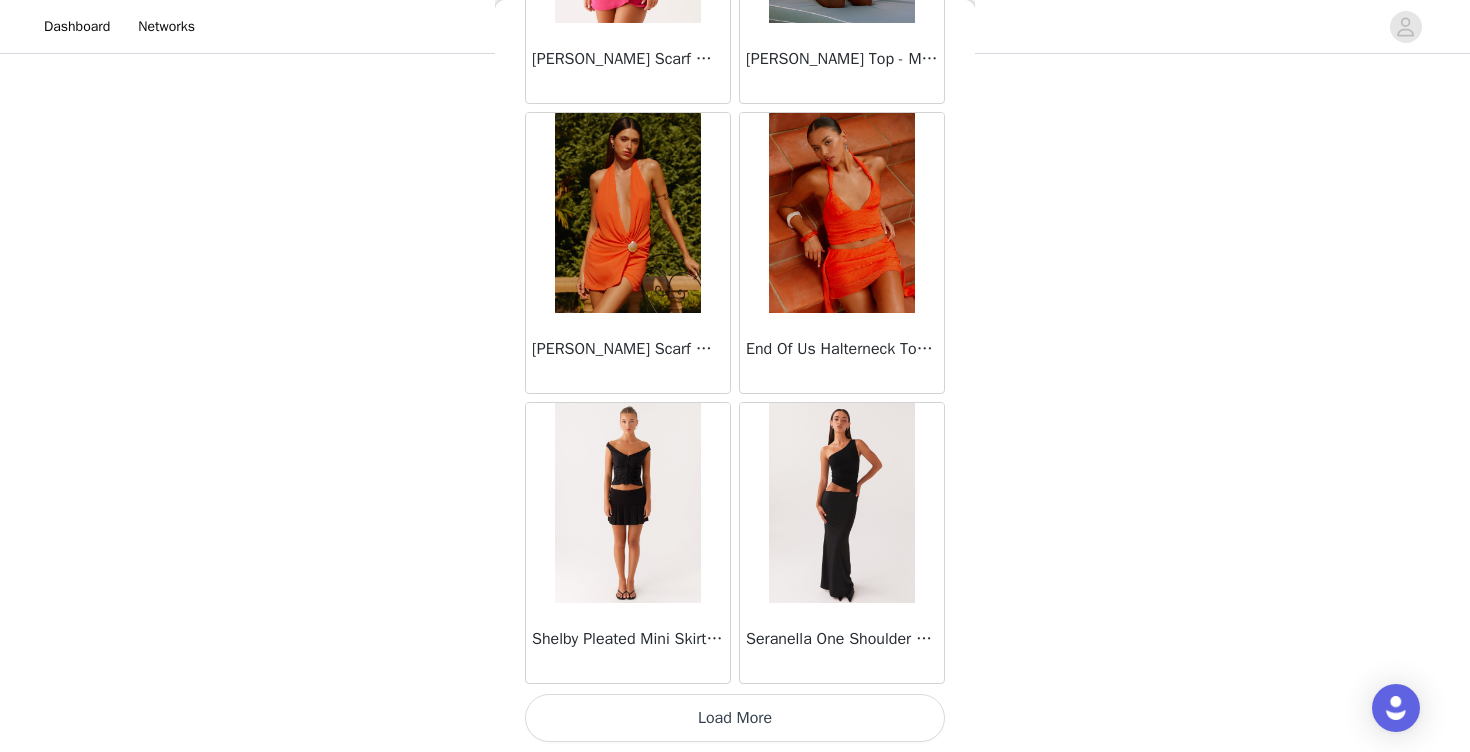 click on "Load More" at bounding box center [735, 718] 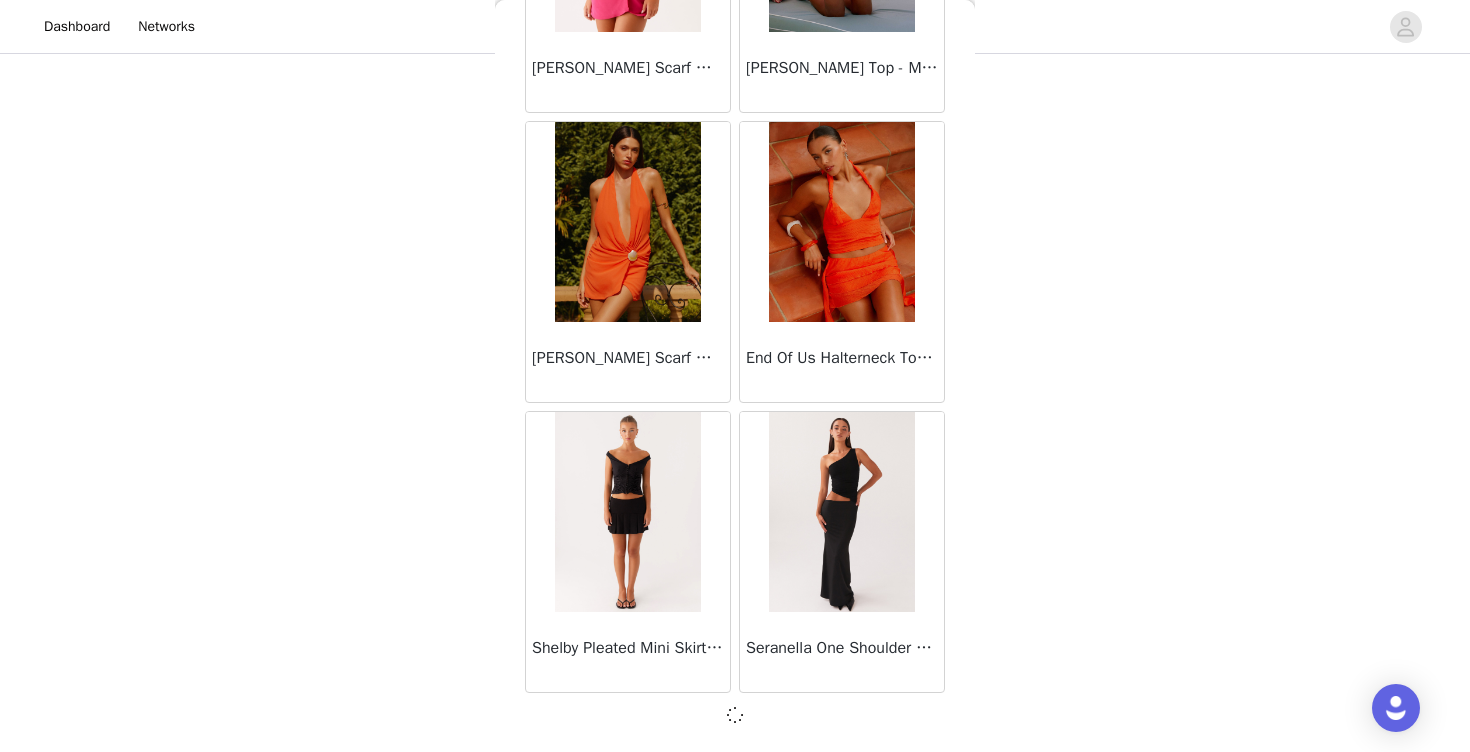 scroll, scrollTop: 19699, scrollLeft: 0, axis: vertical 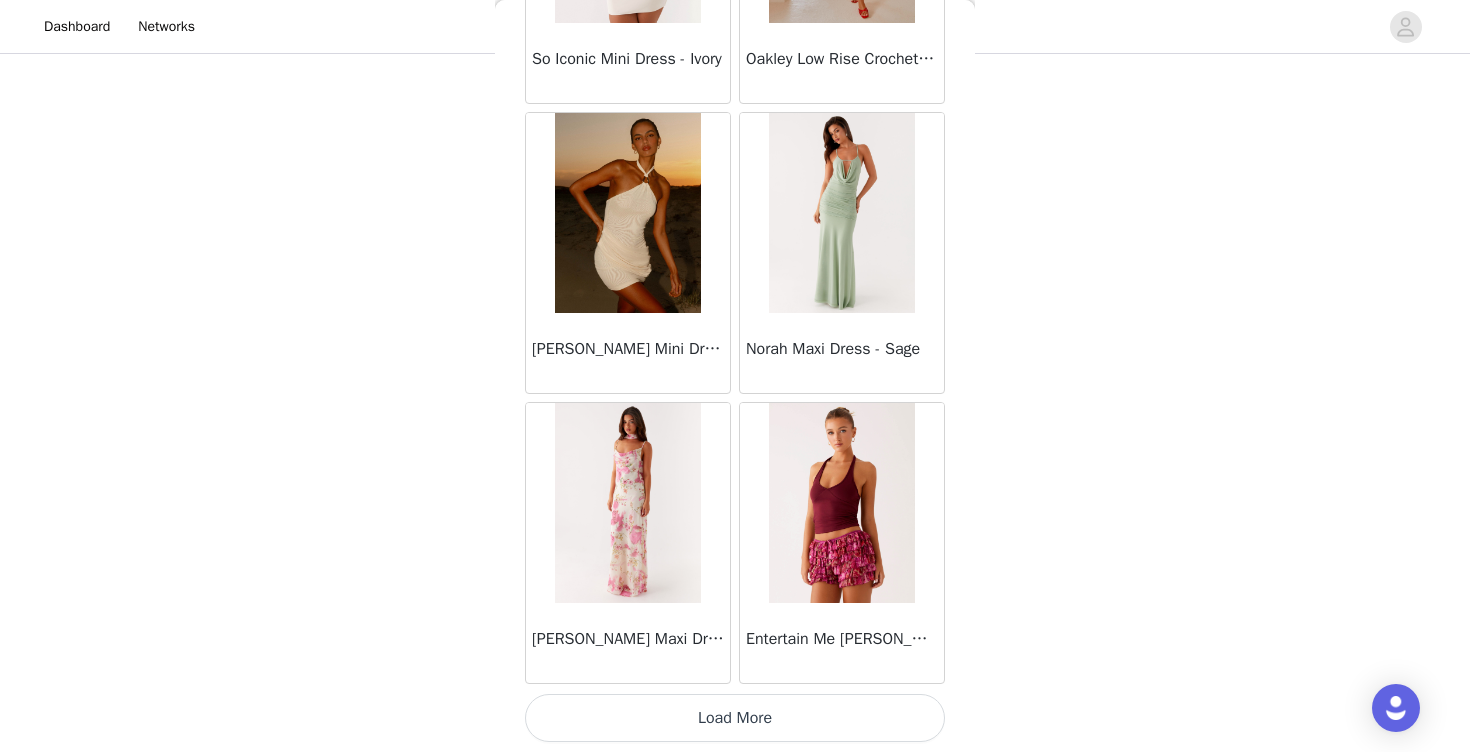 click on "Load More" at bounding box center [735, 718] 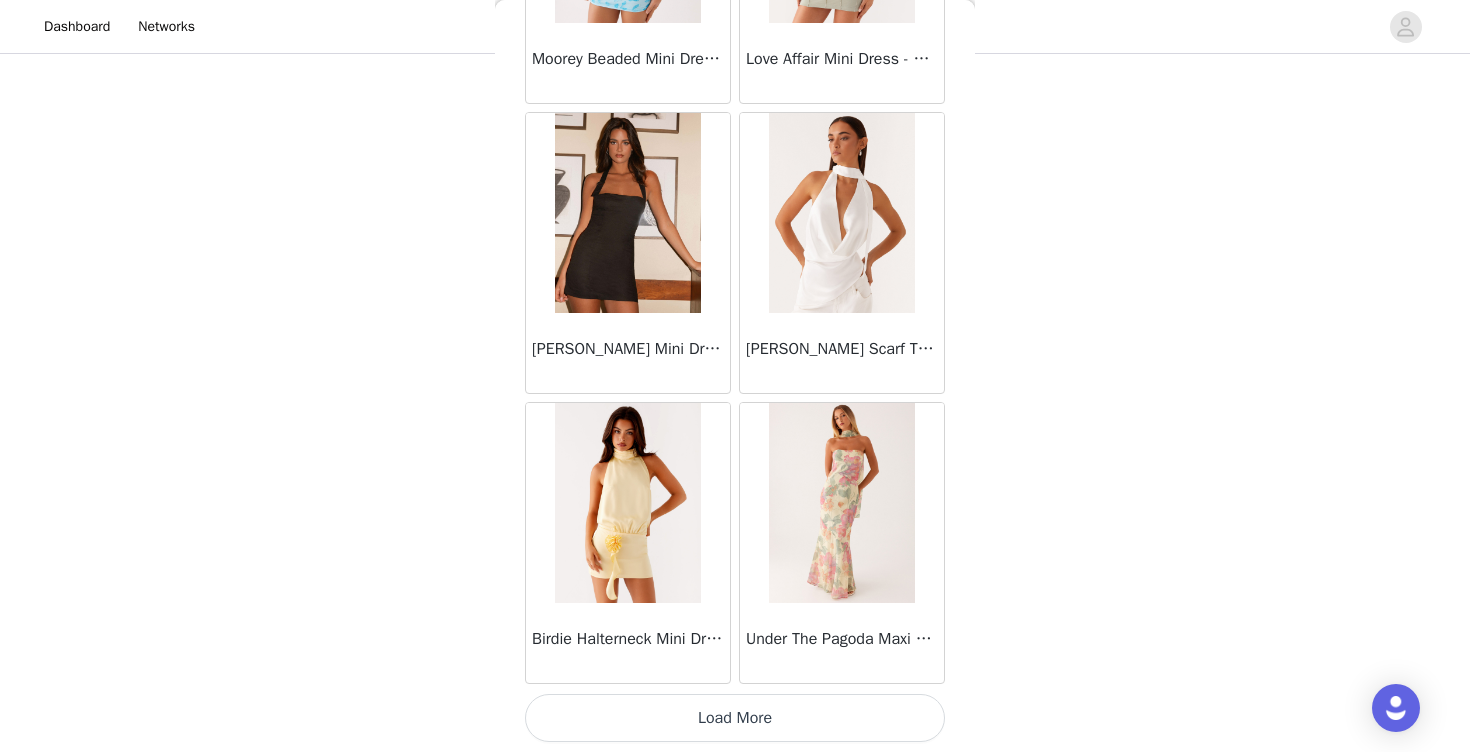 click on "Load More" at bounding box center (735, 718) 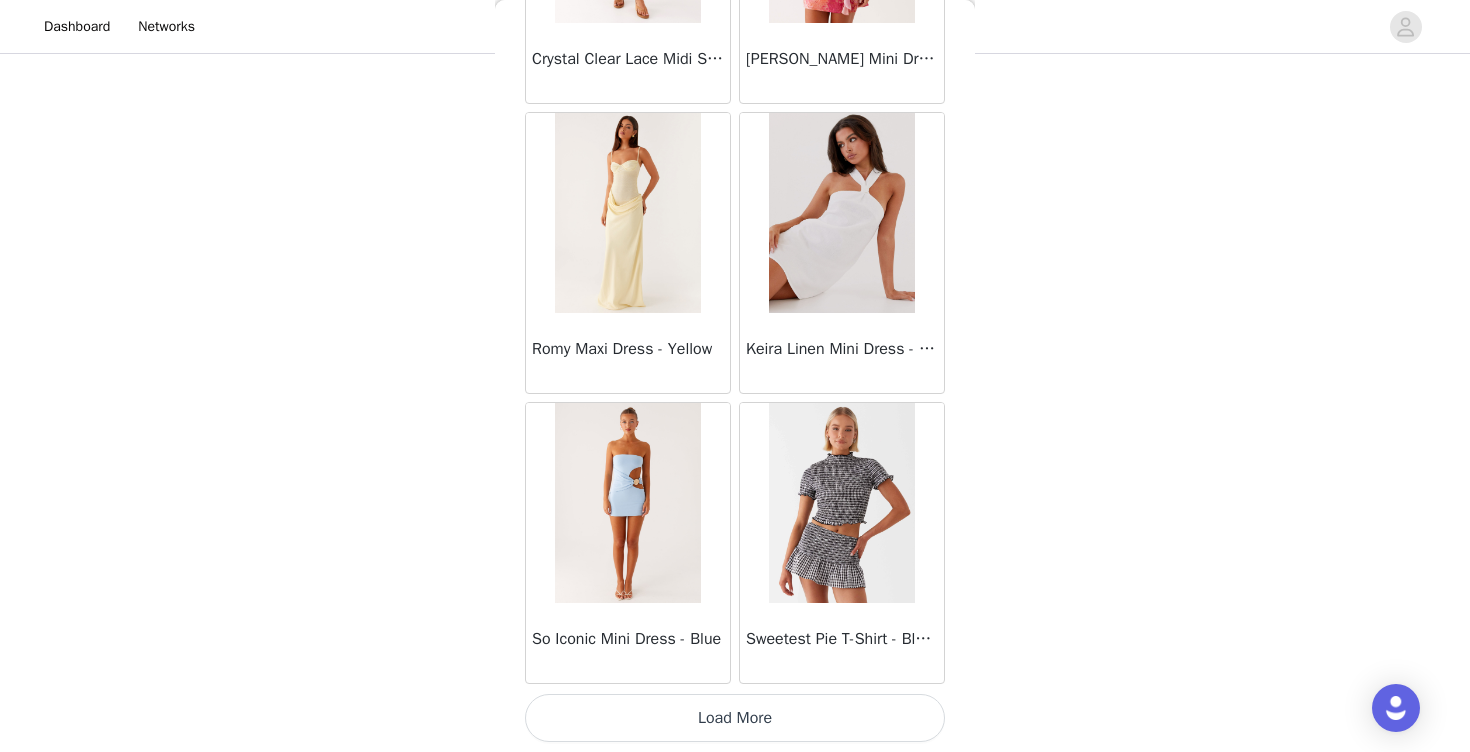 click on "Load More" at bounding box center (735, 718) 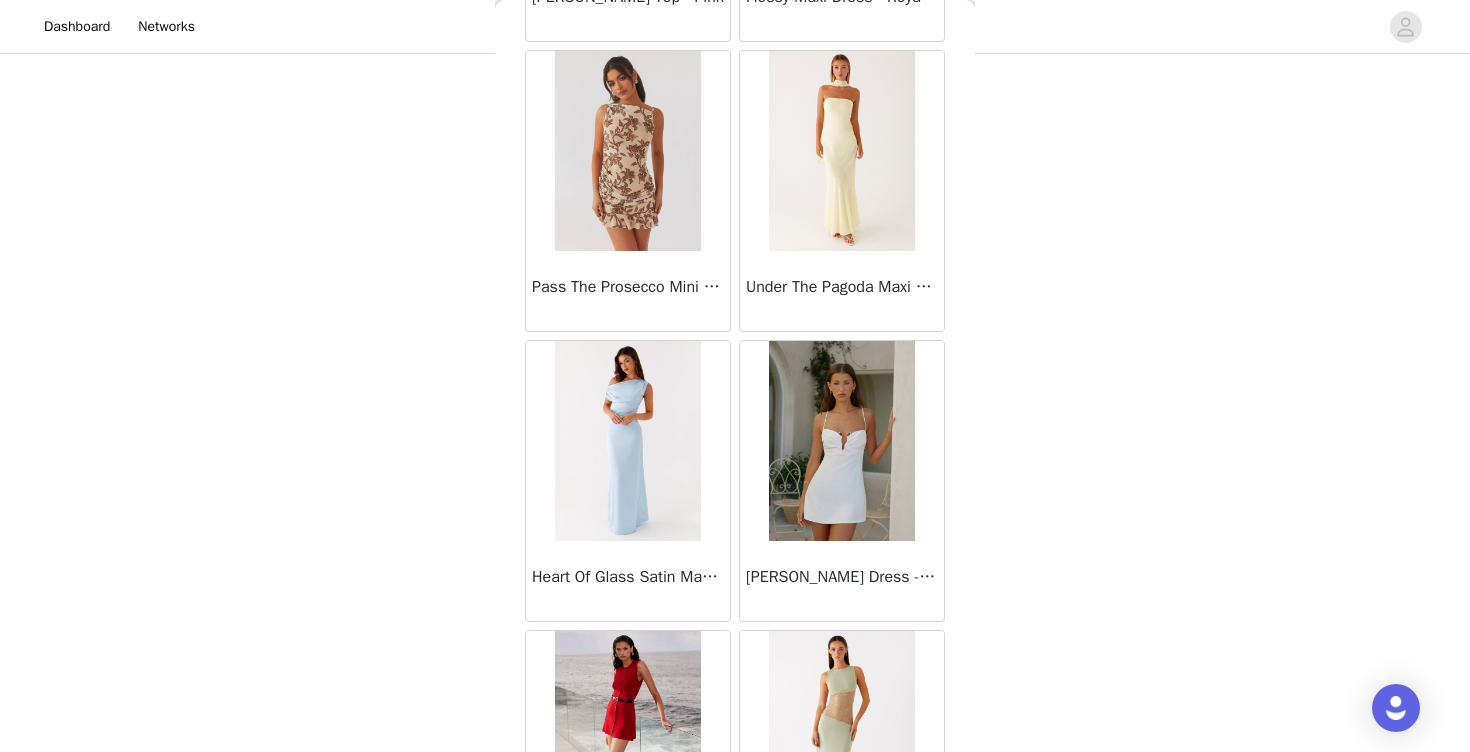 scroll, scrollTop: 31308, scrollLeft: 0, axis: vertical 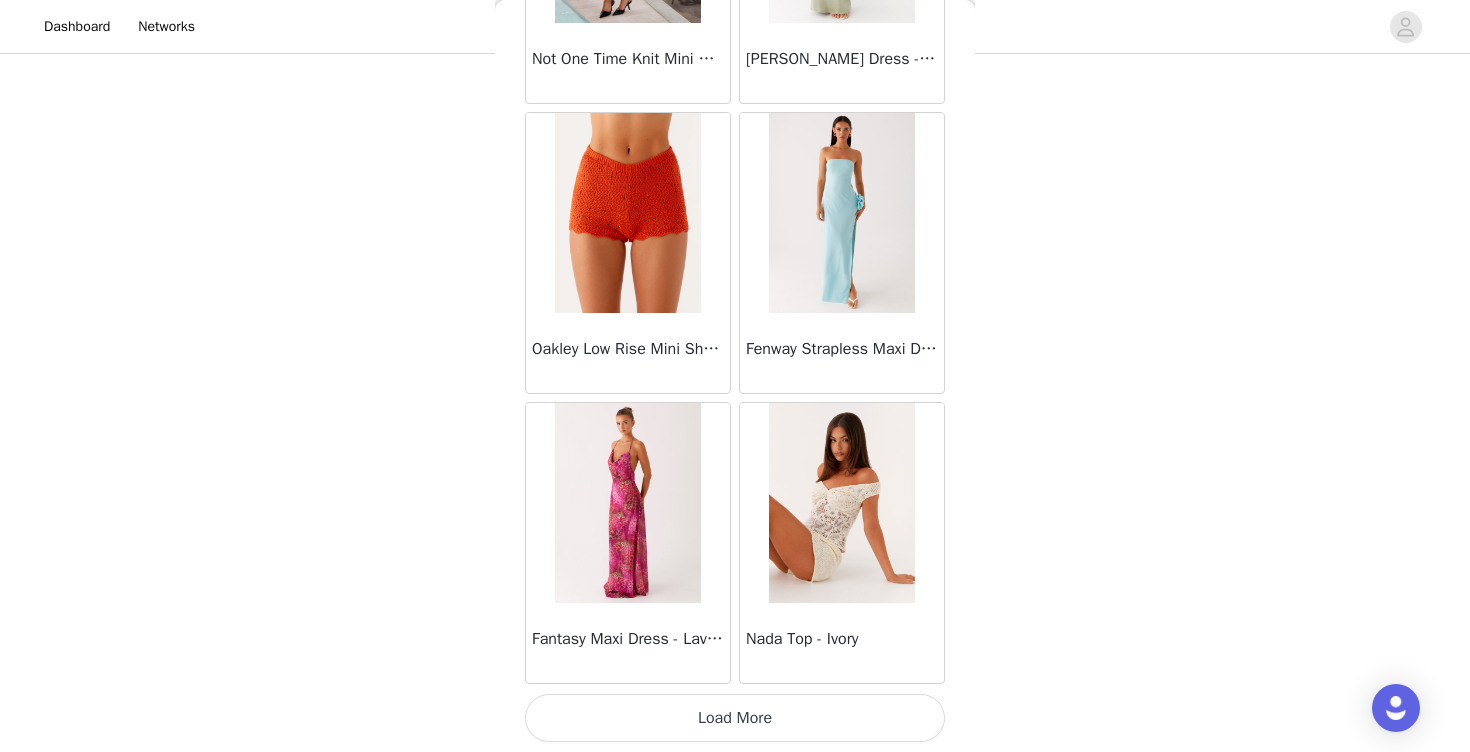 click on "[PERSON_NAME] Strapless Mini Dress - Yellow       [PERSON_NAME] Maxi Dress - Orange Blue Floral       Avenue Mini Dress - Plum       Aullie Maxi Dress - Yellow       Aullie Maxi Dress - Ivory       Aullie Mini Dress - Black       Avalia Backless Scarf Mini Dress - White Polka Dot       Aullie Maxi Dress - Blue       [PERSON_NAME] Maxi Dress - Bloom Wave Print       Athens One Shoulder Top - Floral       Aullie Mini Dress - Blue       Aullie Maxi Dress - [PERSON_NAME] Strapless Mini Dress - Cobalt       Atlantic Midi Dress - Yellow       Aullie Maxi Dress - Pink       Azura Halter Top - Yellow       Beki Beaded Mesh Maxi Dress - Deep Red       Bad News Mesh Maxi Dress - Turquoise Floral       Bad News Mesh Maxi Dress - Yellow Floral       Be Mine Satin Maxi Dress - Canary       Belize Maxi Dress - Yellow       [PERSON_NAME] Off Shoulder Knit Top - Mint       [PERSON_NAME] Tube Top - Blue       [PERSON_NAME] Top - Red Gingham       Breaking News Mini Dress - Black       Bodie Maxi Dress - Pastel Yellow" at bounding box center [735, -15230] 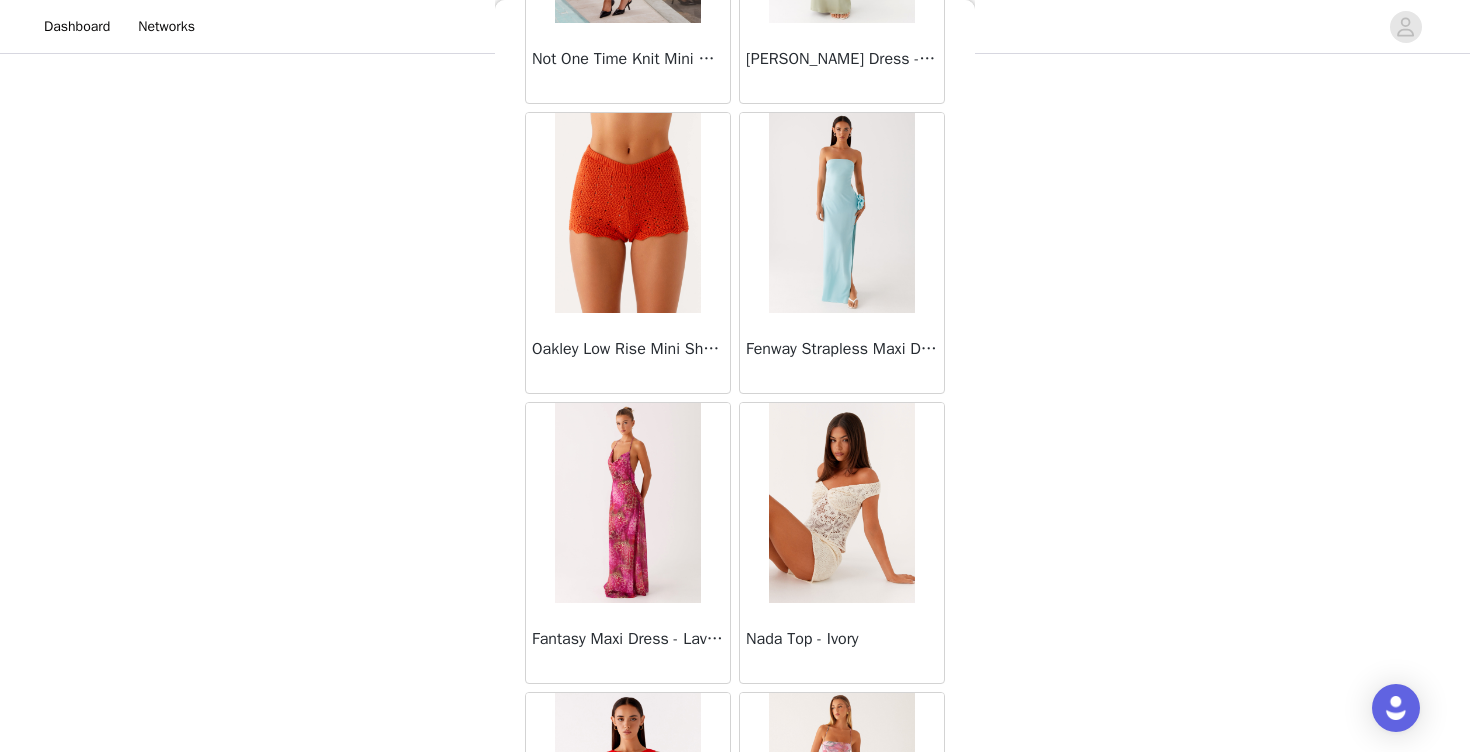 scroll, scrollTop: 34208, scrollLeft: 0, axis: vertical 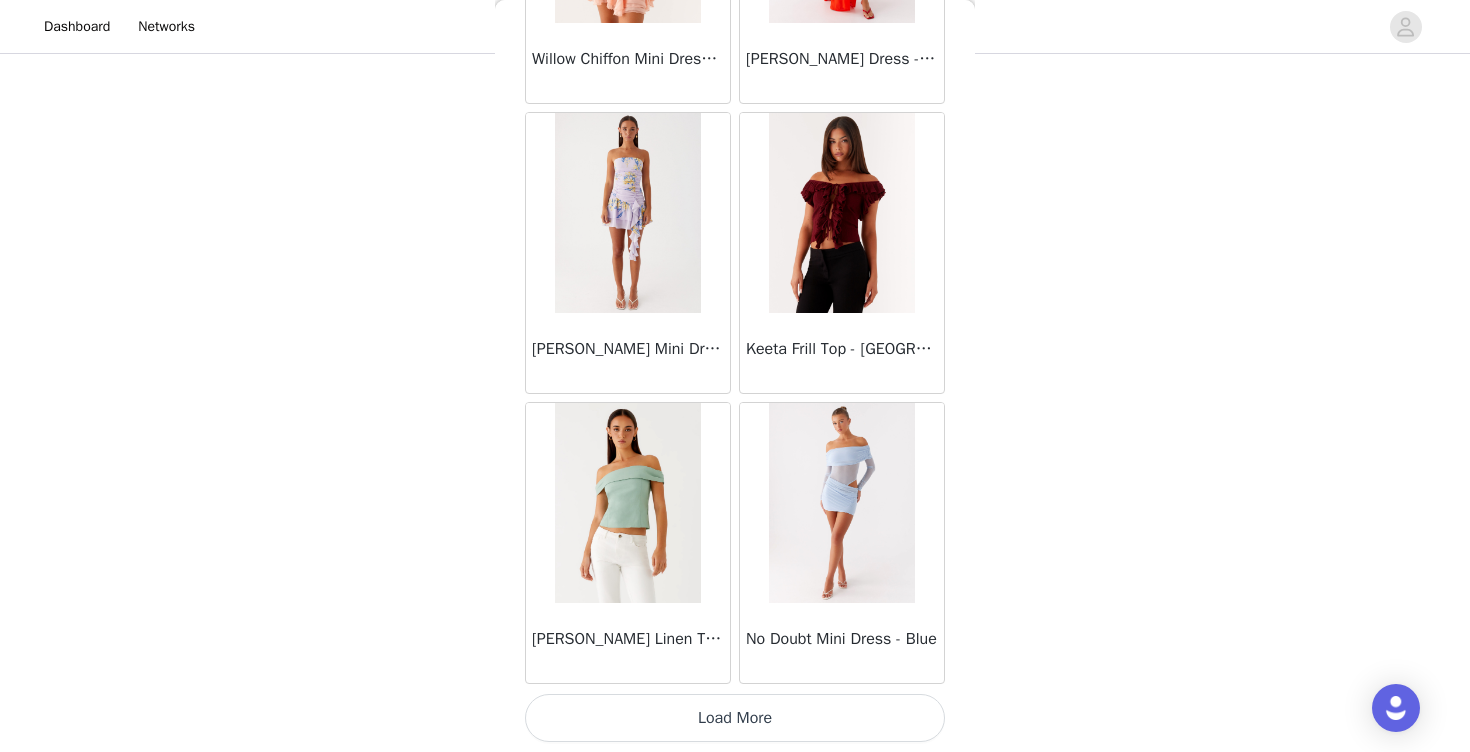 click on "Load More" at bounding box center (735, 718) 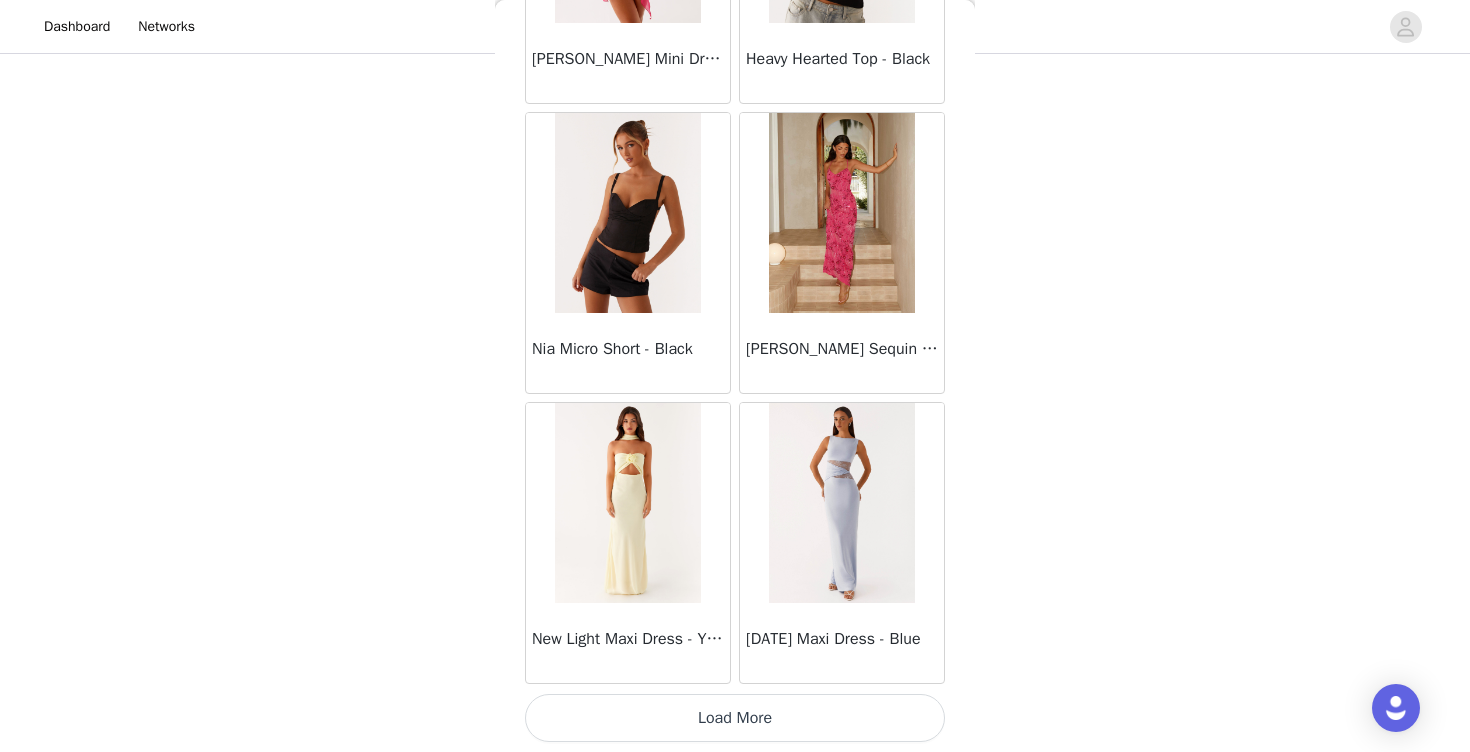 click on "Load More" at bounding box center [735, 718] 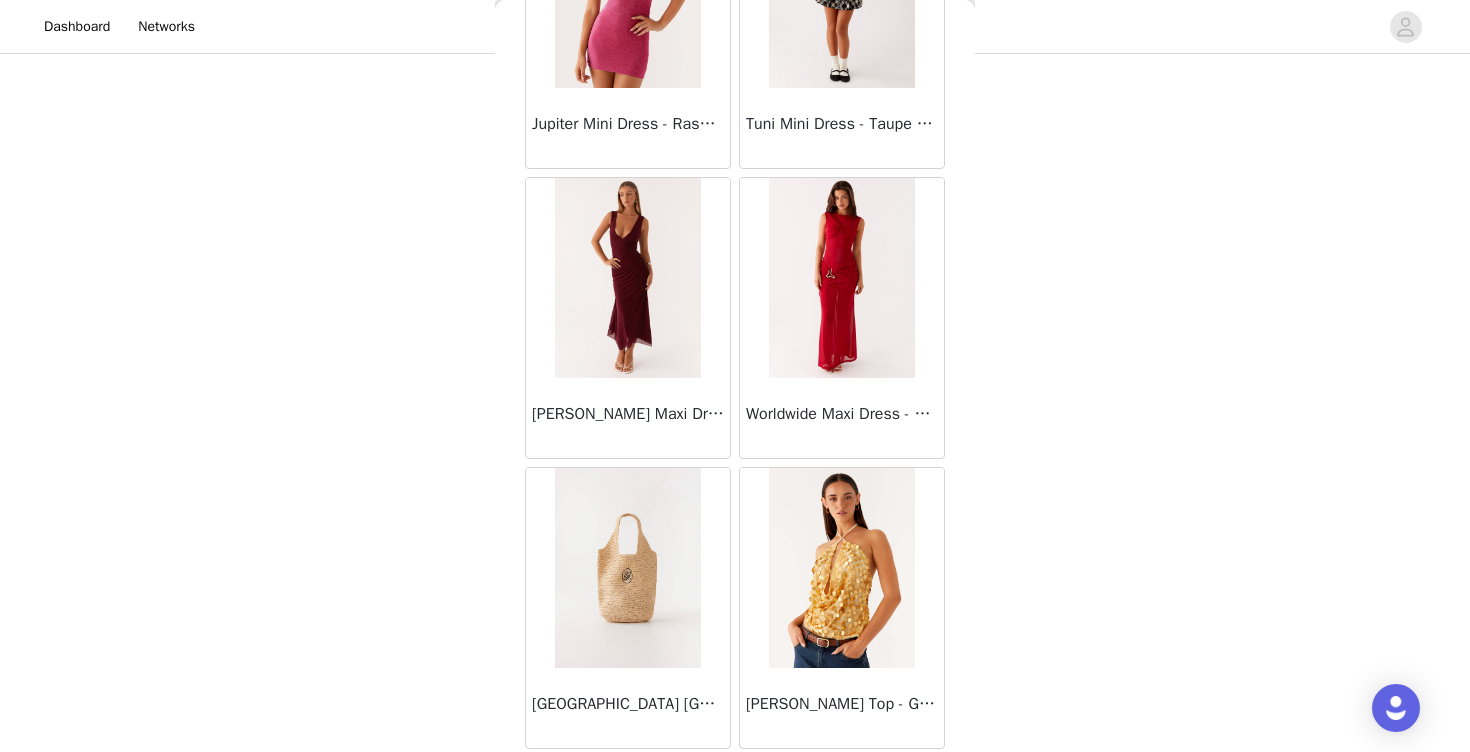 scroll, scrollTop: 40008, scrollLeft: 0, axis: vertical 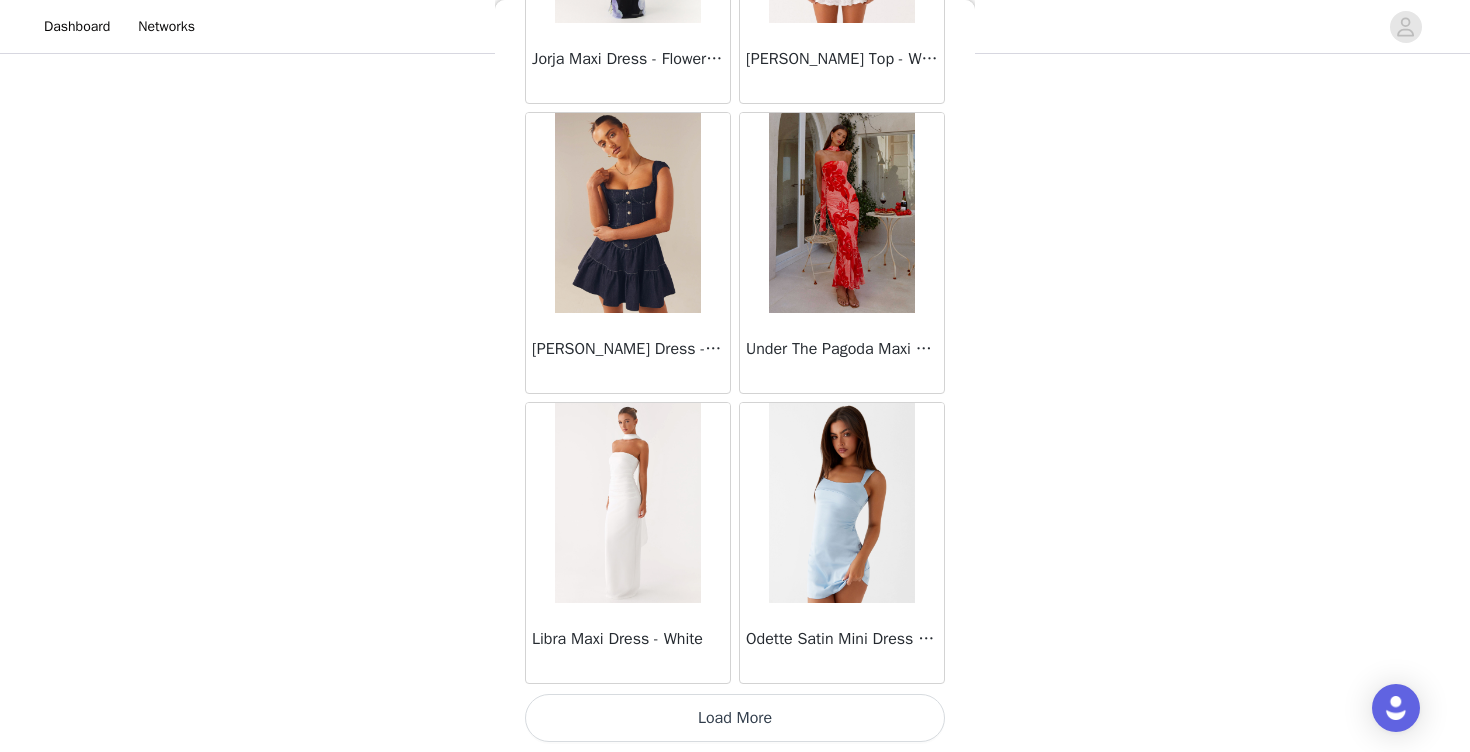 click on "Load More" at bounding box center (735, 718) 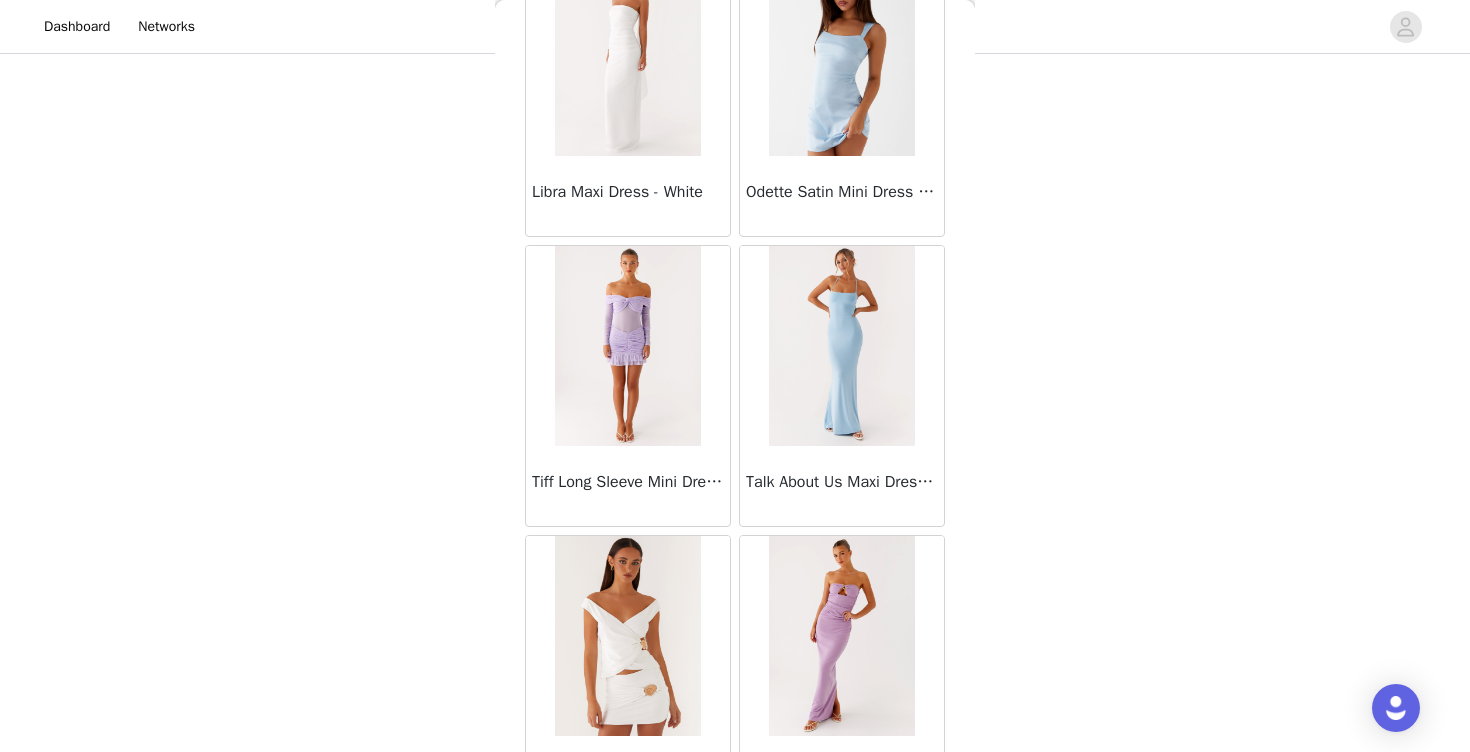 scroll, scrollTop: 42908, scrollLeft: 0, axis: vertical 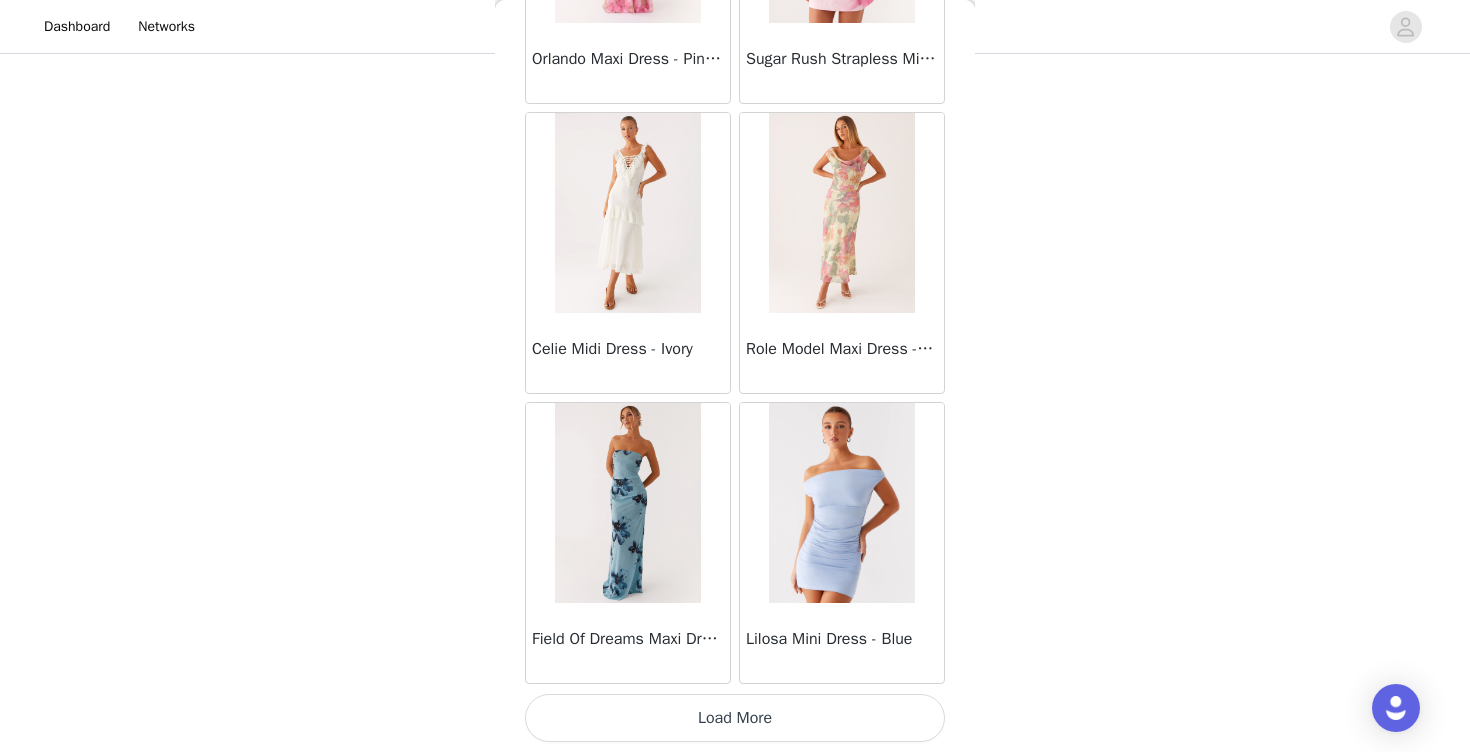 click on "Load More" at bounding box center [735, 718] 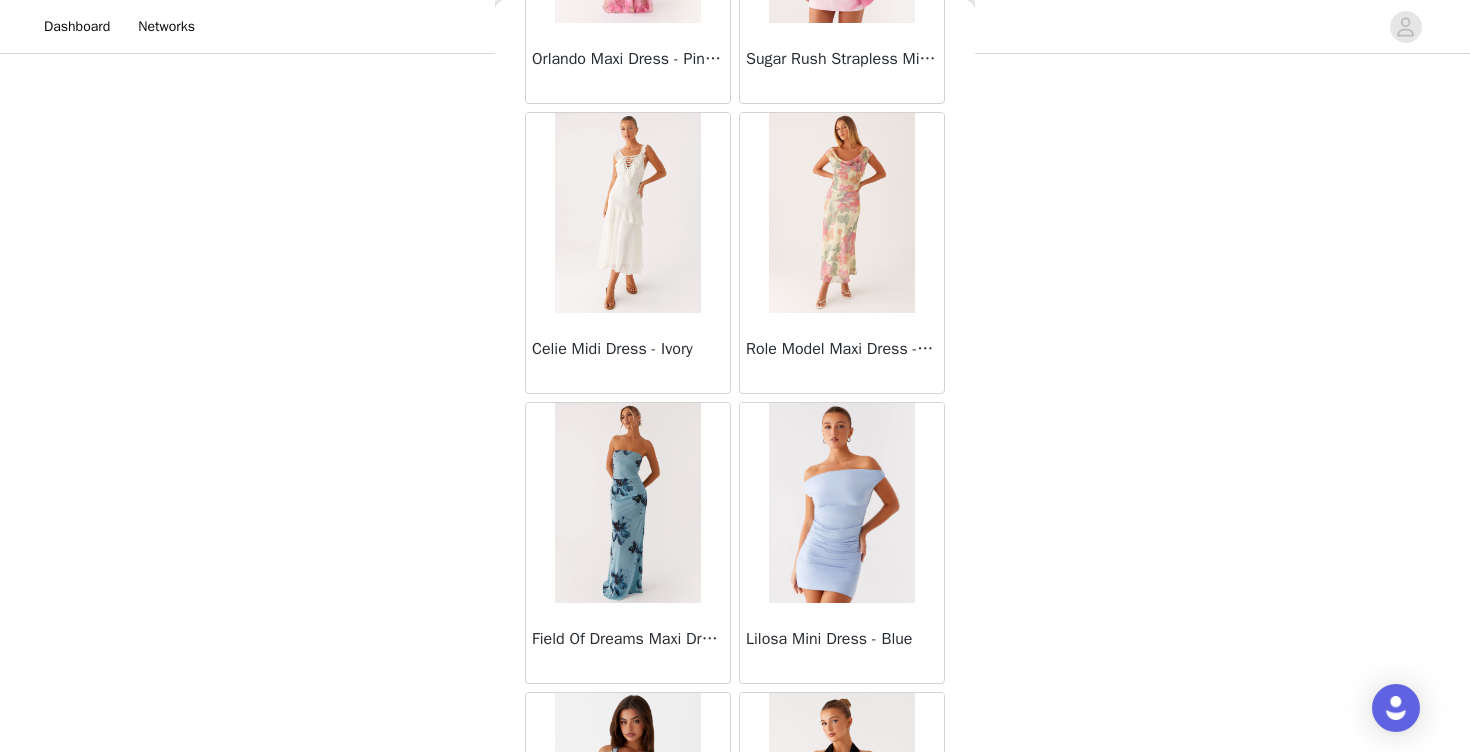 scroll, scrollTop: 45808, scrollLeft: 0, axis: vertical 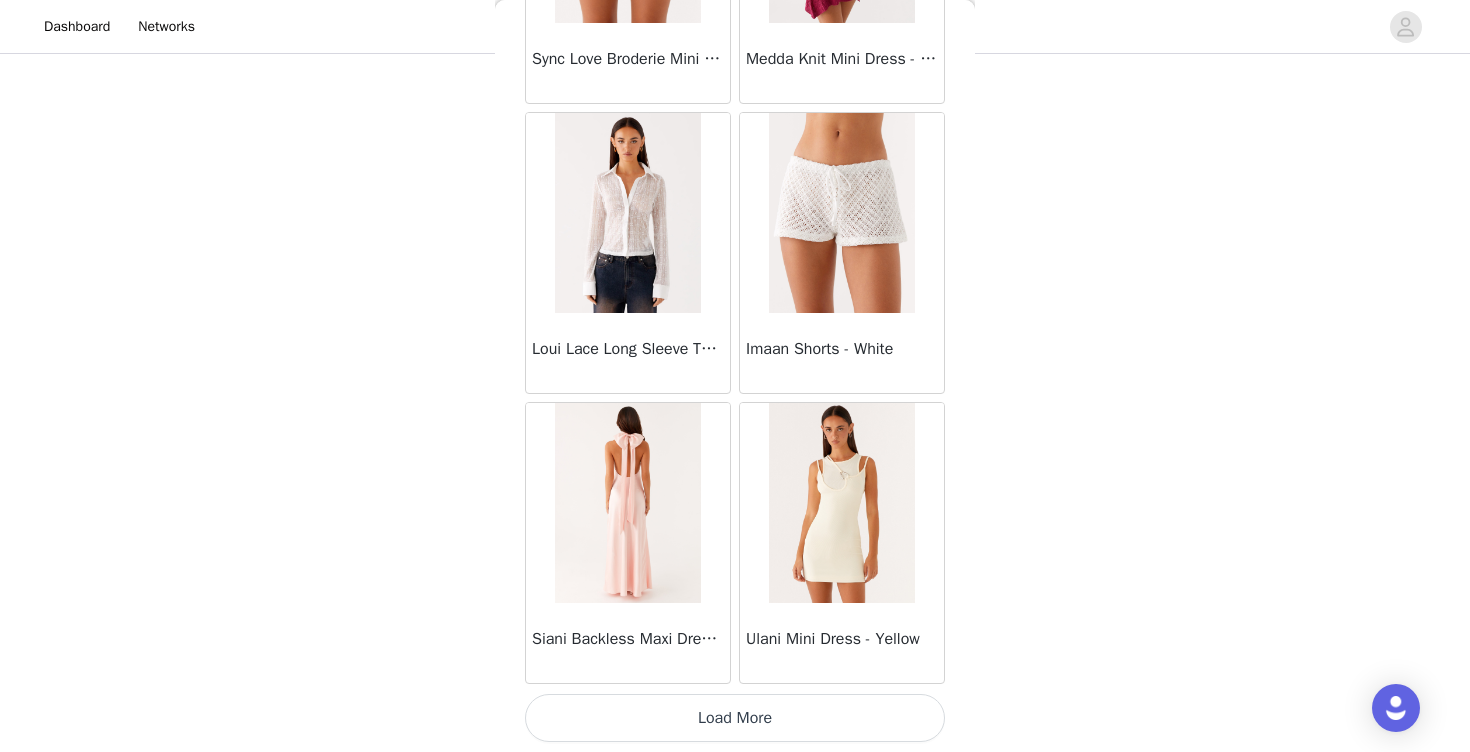 click on "Load More" at bounding box center (735, 718) 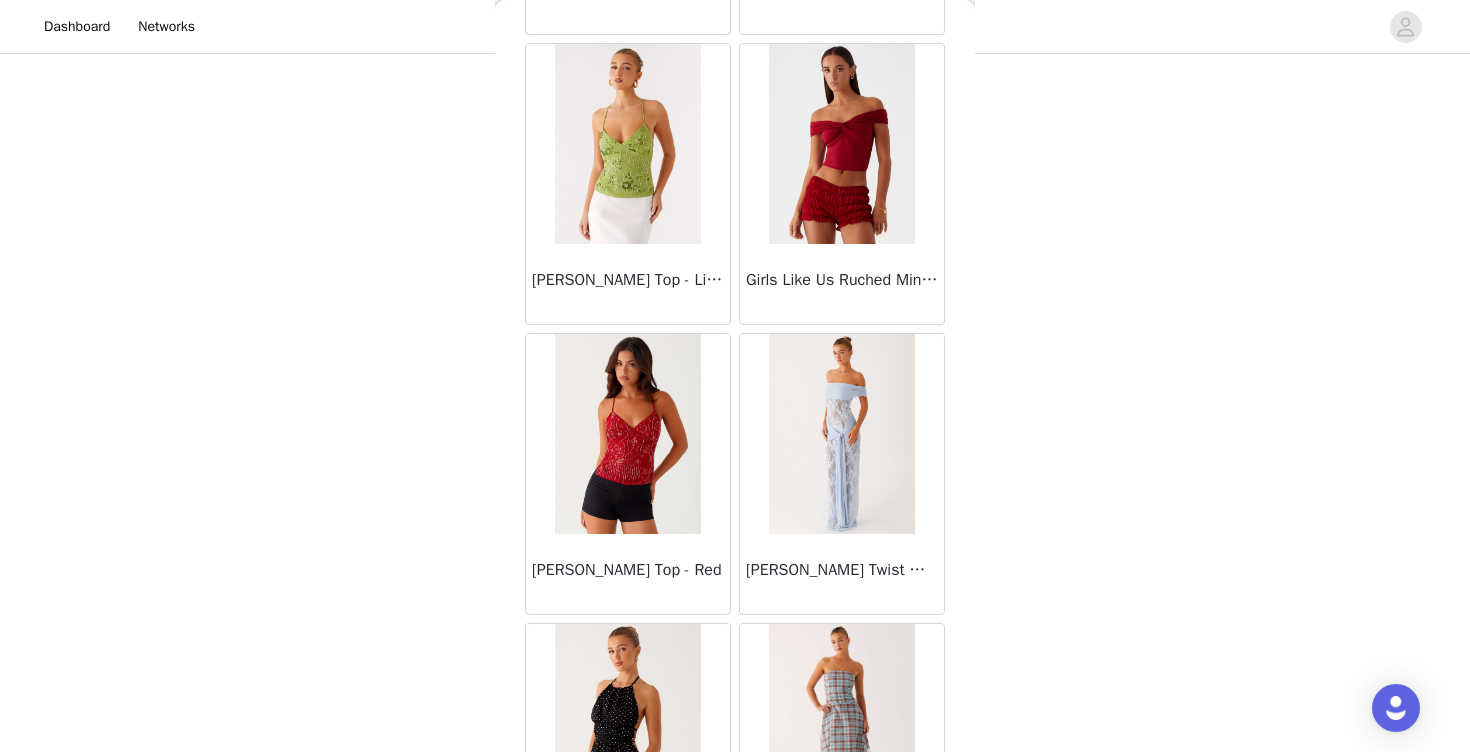 scroll, scrollTop: 48708, scrollLeft: 0, axis: vertical 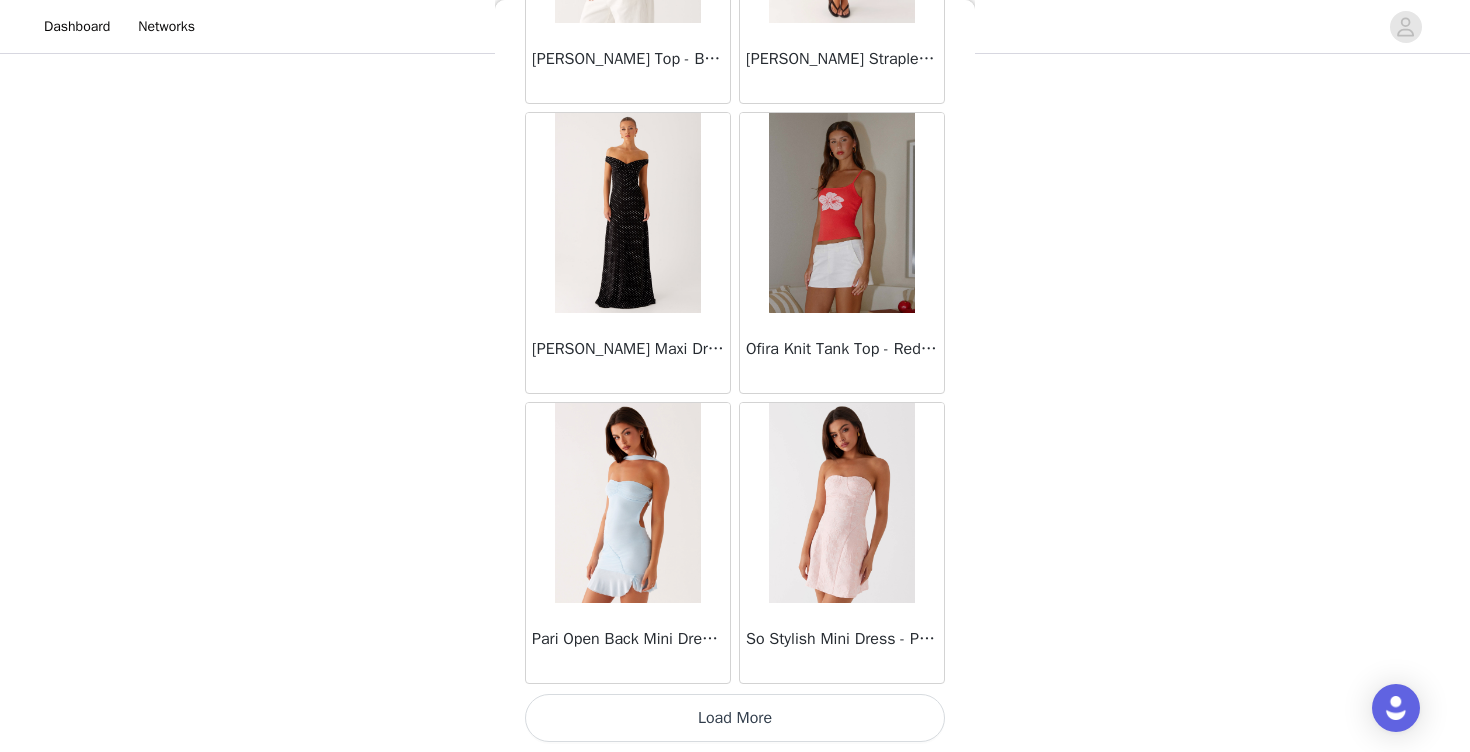 click on "Load More" at bounding box center [735, 718] 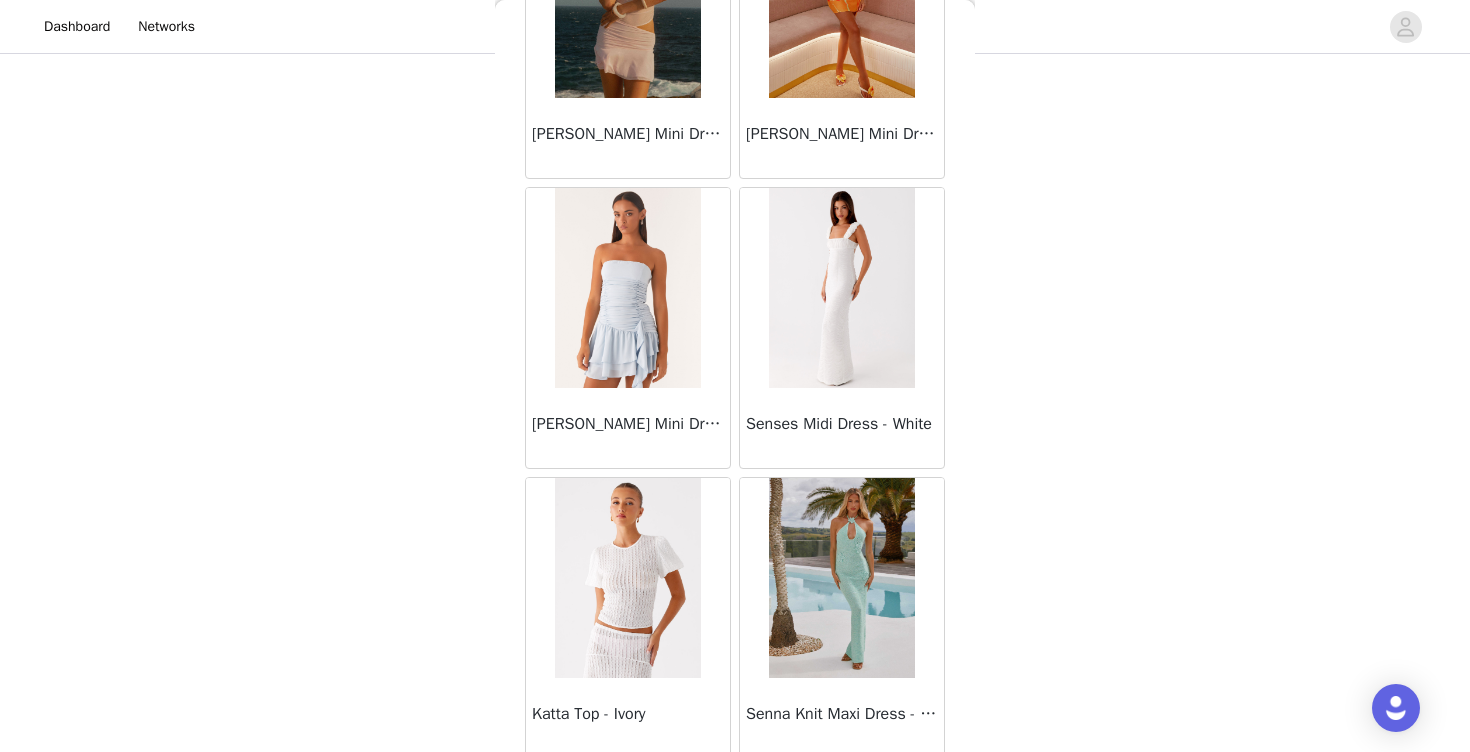 scroll, scrollTop: 51608, scrollLeft: 0, axis: vertical 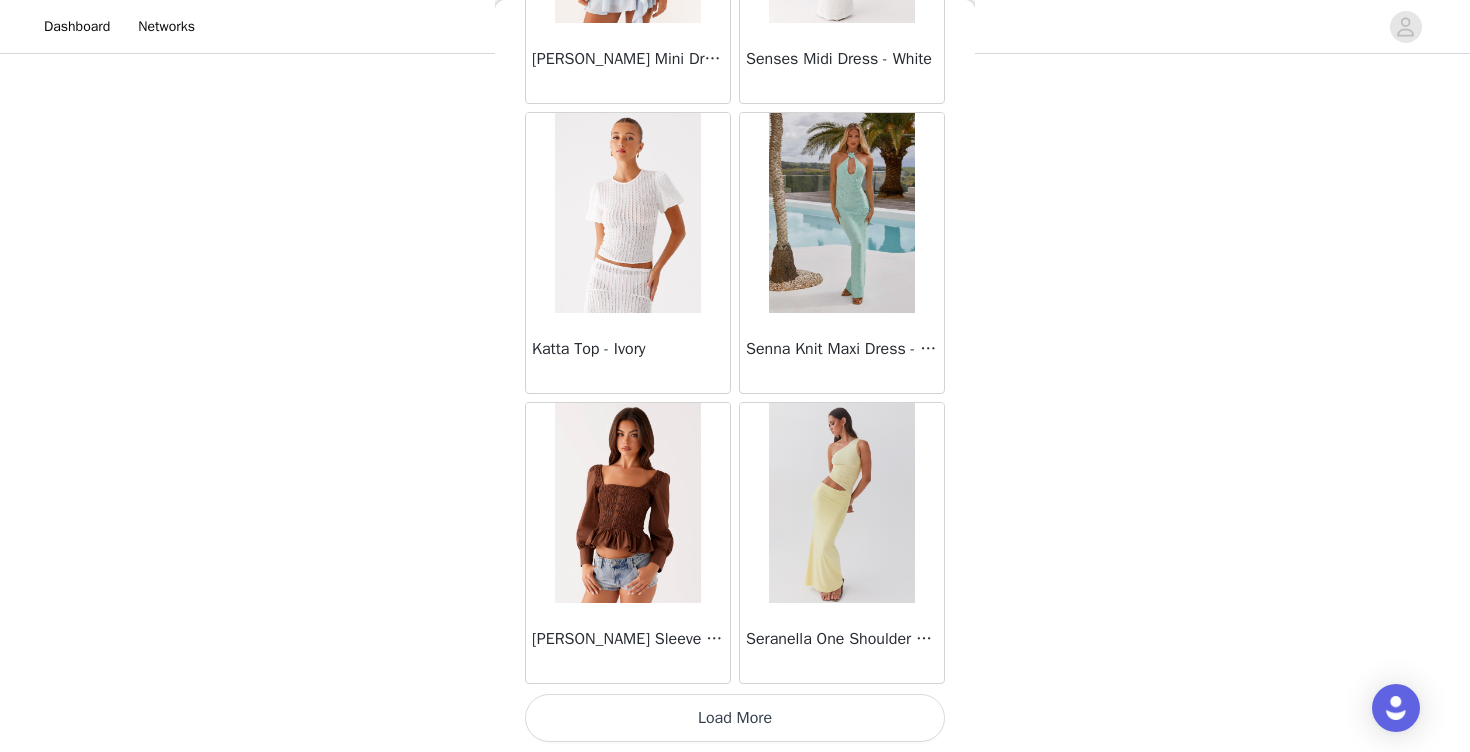 click on "Load More" at bounding box center [735, 718] 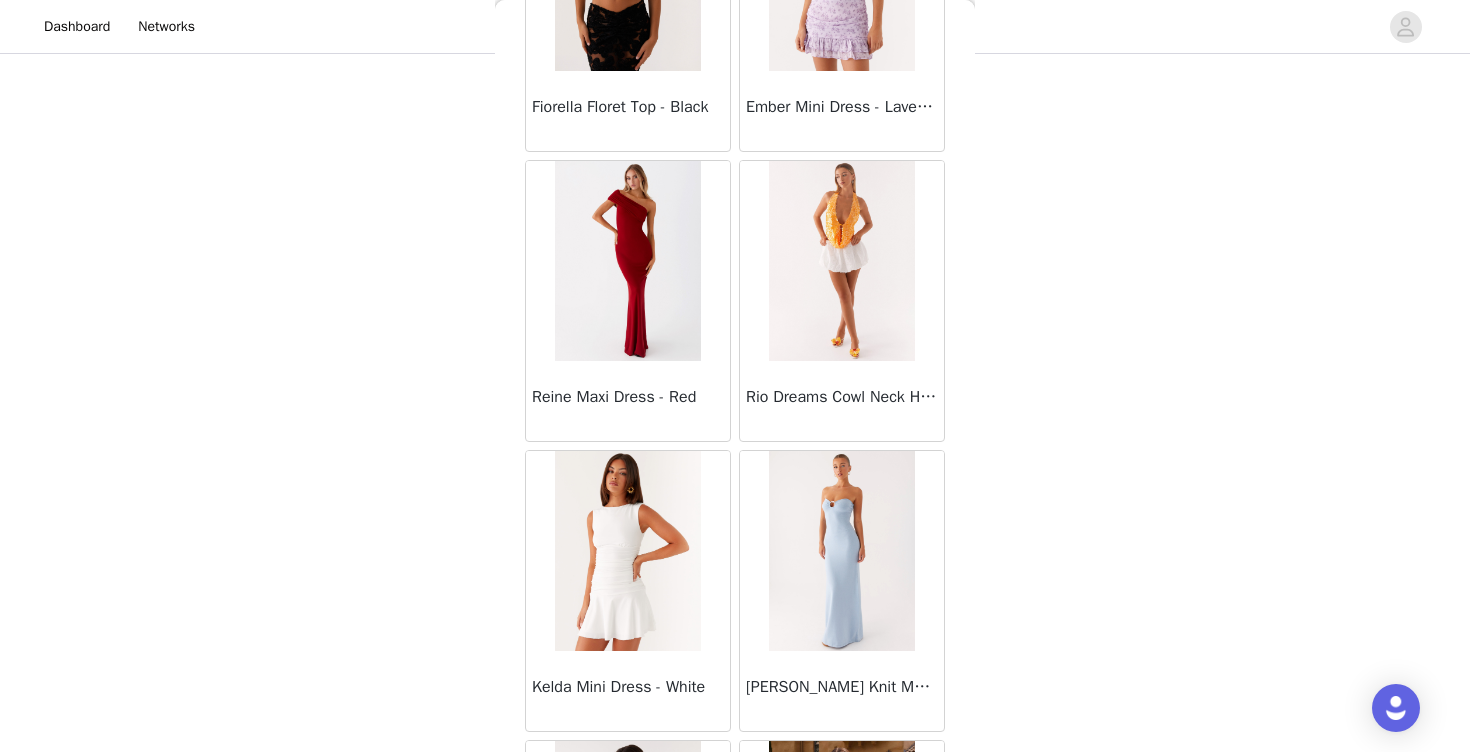 scroll, scrollTop: 54508, scrollLeft: 0, axis: vertical 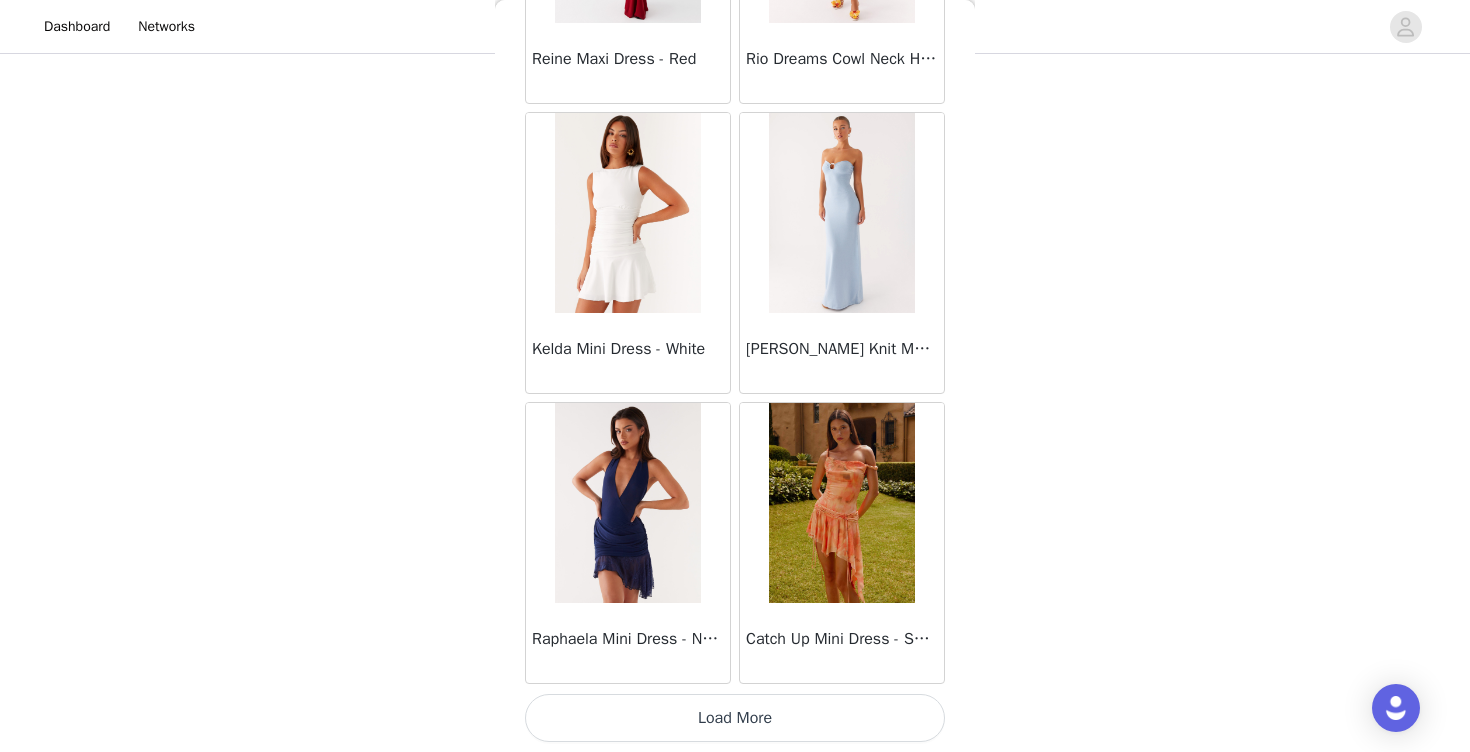 click on "Load More" at bounding box center [735, 718] 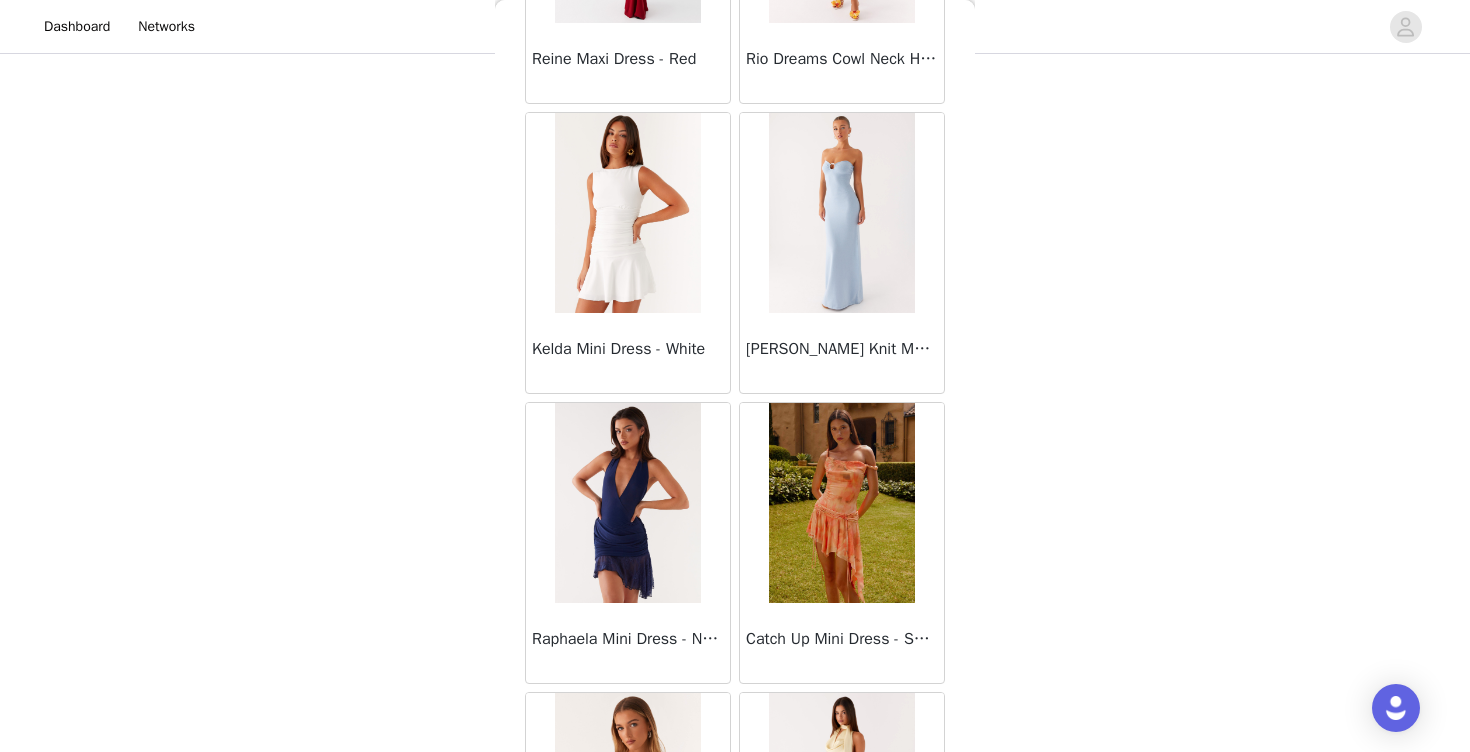 scroll, scrollTop: 57408, scrollLeft: 0, axis: vertical 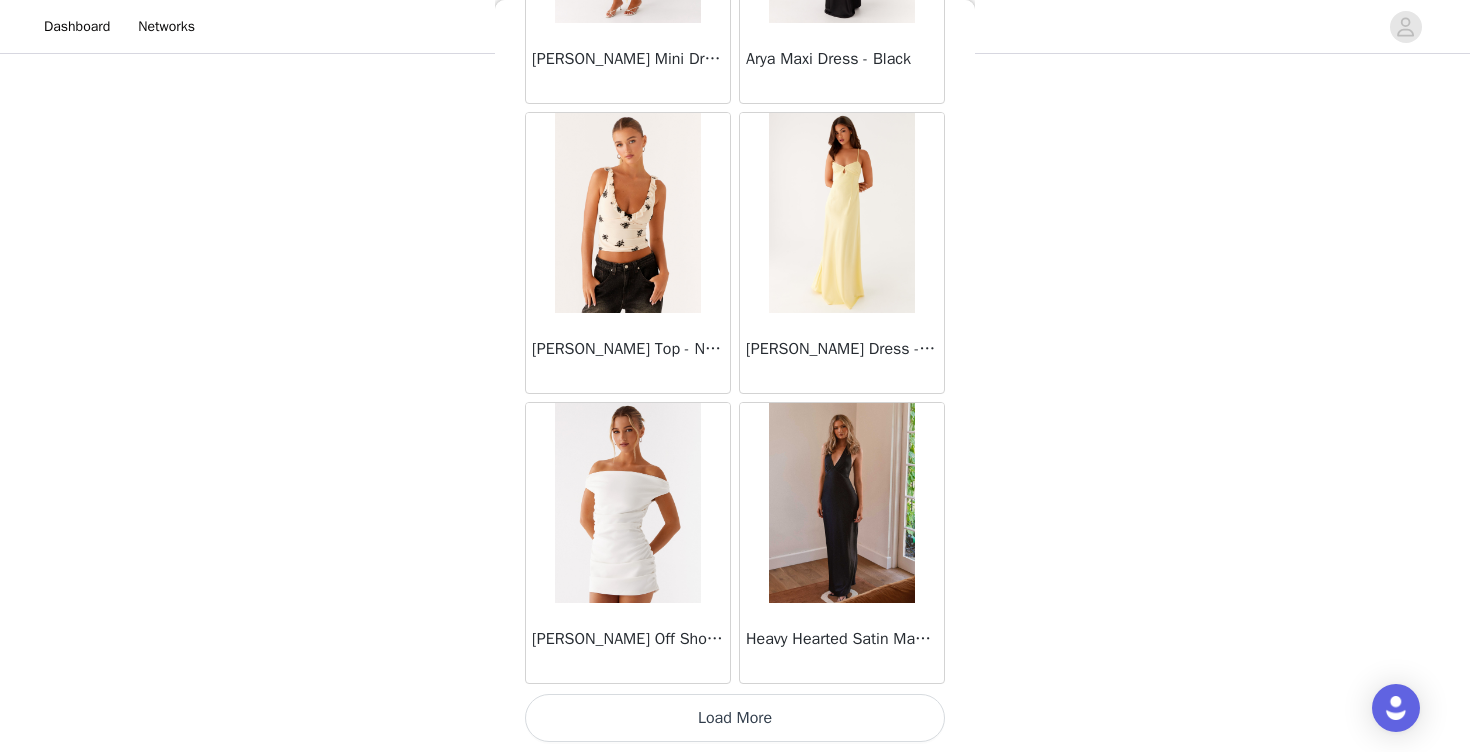 click on "Load More" at bounding box center (735, 718) 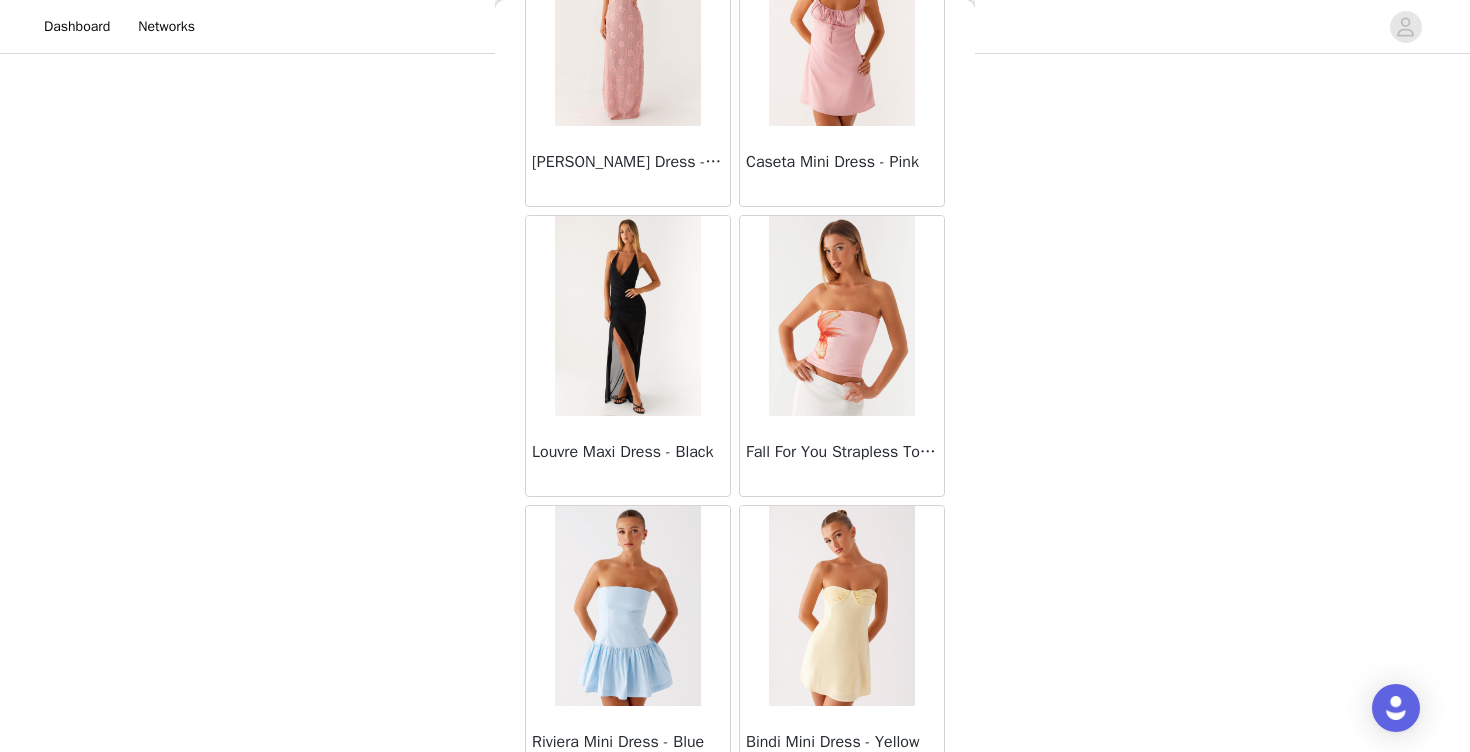 scroll, scrollTop: 60308, scrollLeft: 0, axis: vertical 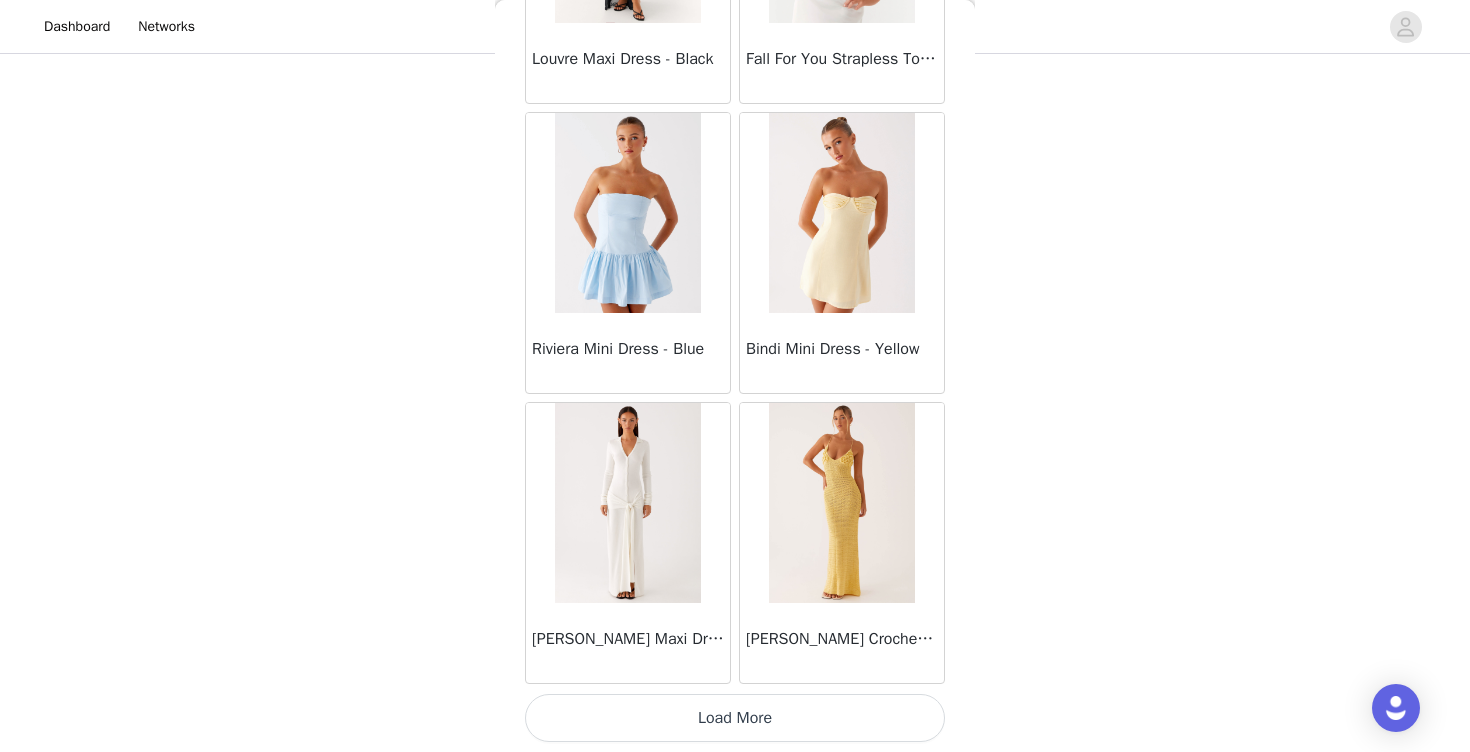 click on "Load More" at bounding box center [735, 718] 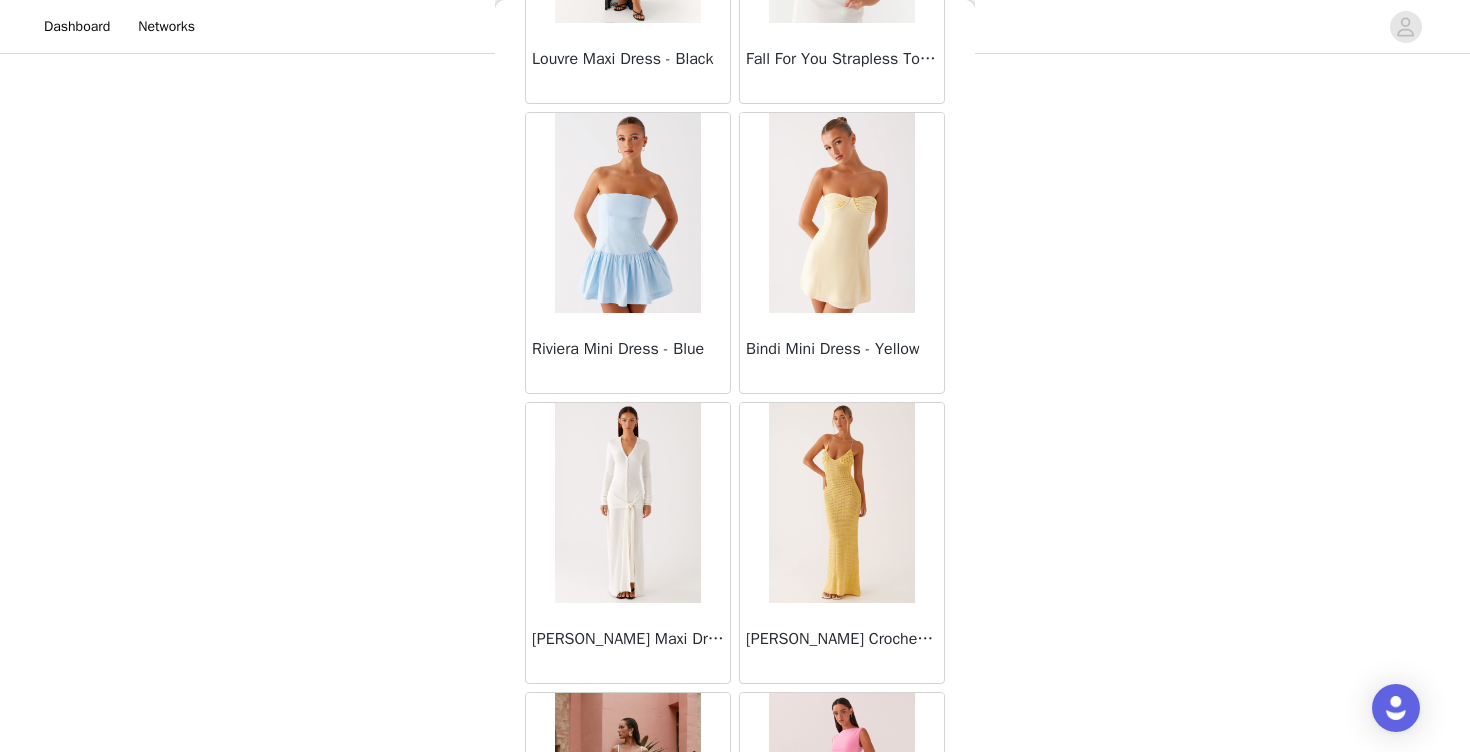 scroll, scrollTop: 63208, scrollLeft: 0, axis: vertical 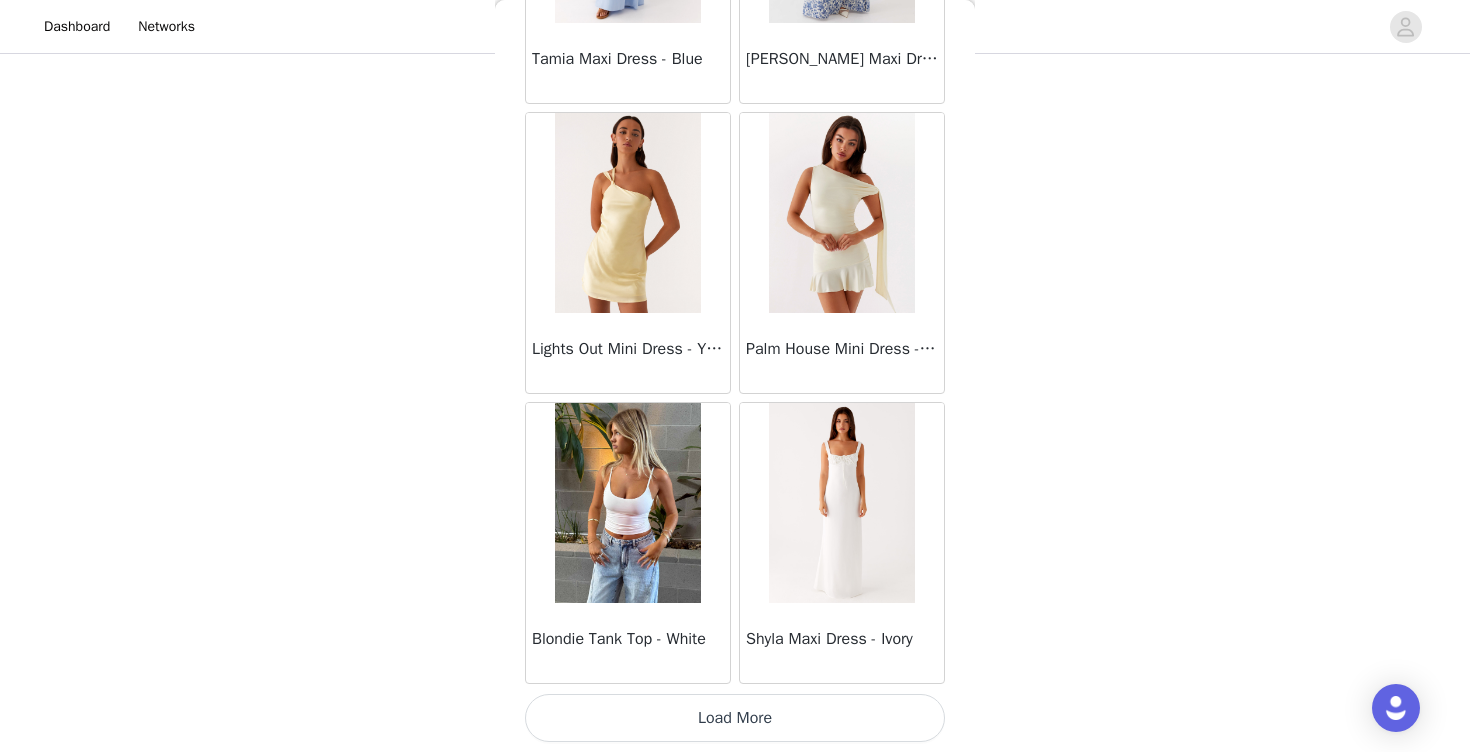 click on "Load More" at bounding box center [735, 718] 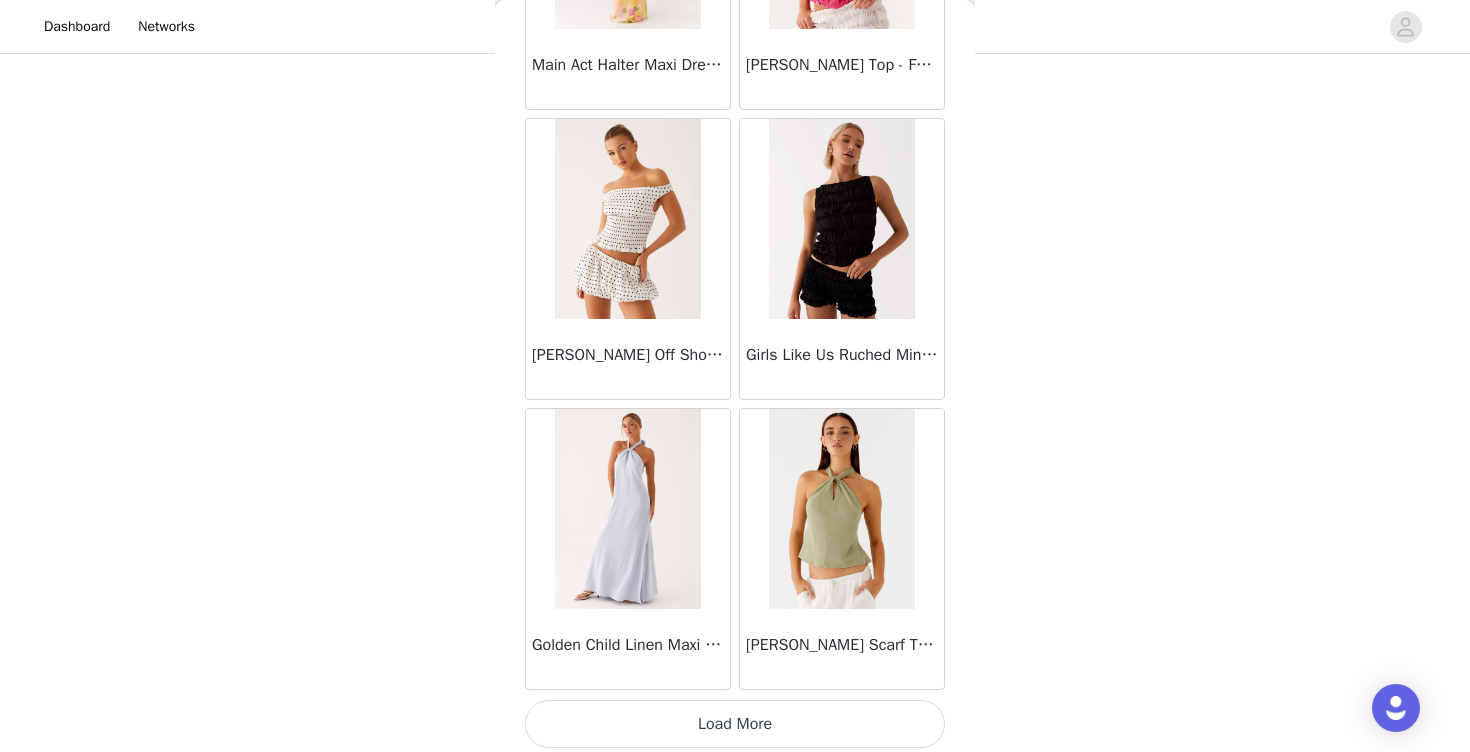 scroll, scrollTop: 66108, scrollLeft: 0, axis: vertical 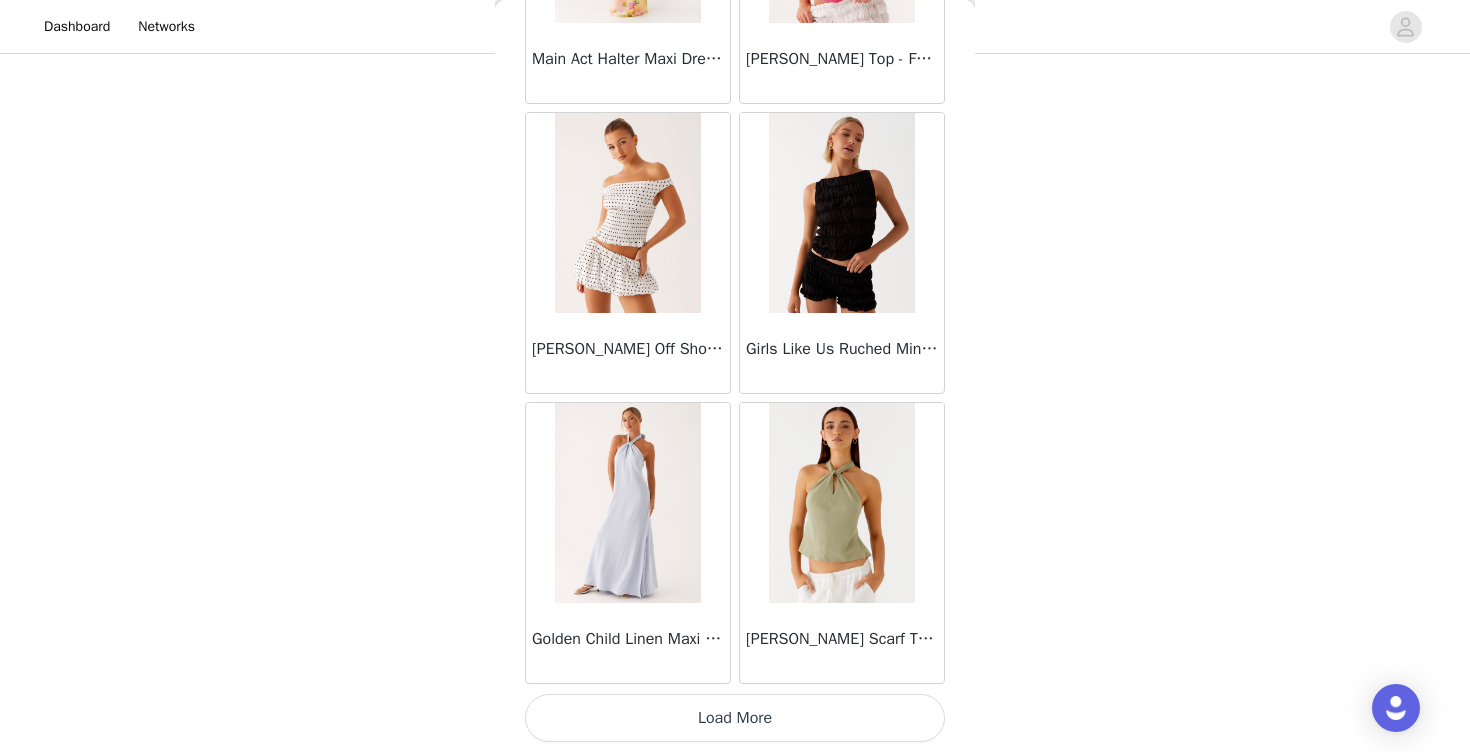 click on "Load More" at bounding box center (735, 718) 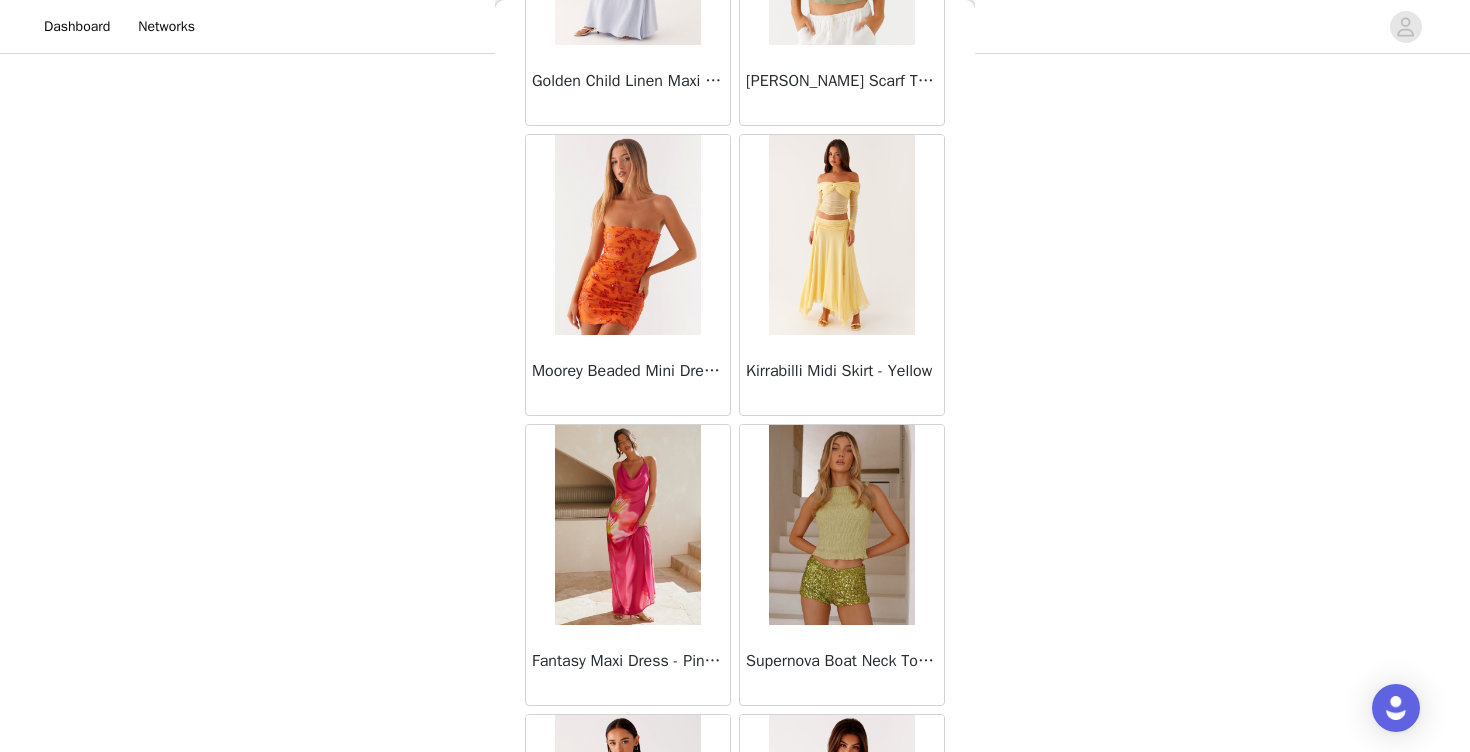 scroll, scrollTop: 66672, scrollLeft: 0, axis: vertical 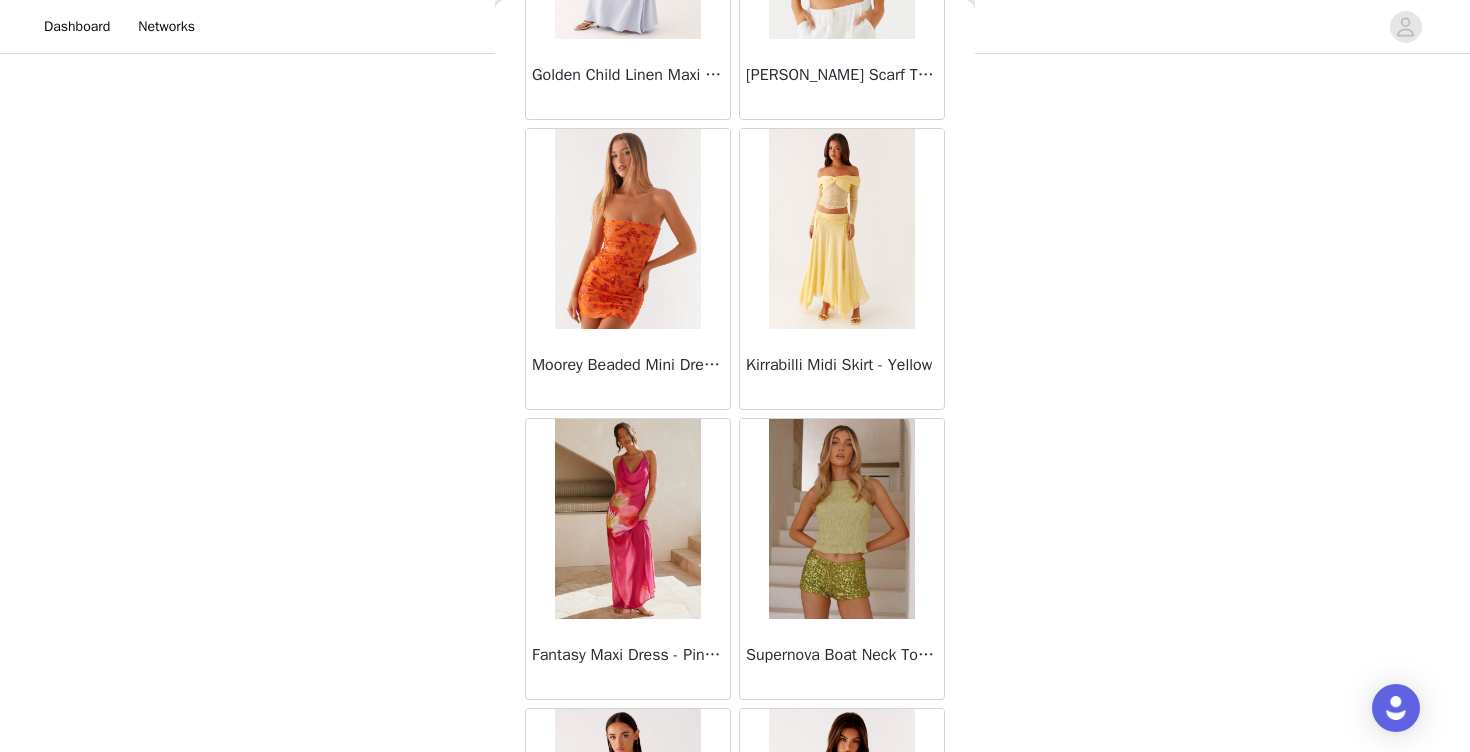 click at bounding box center (841, 229) 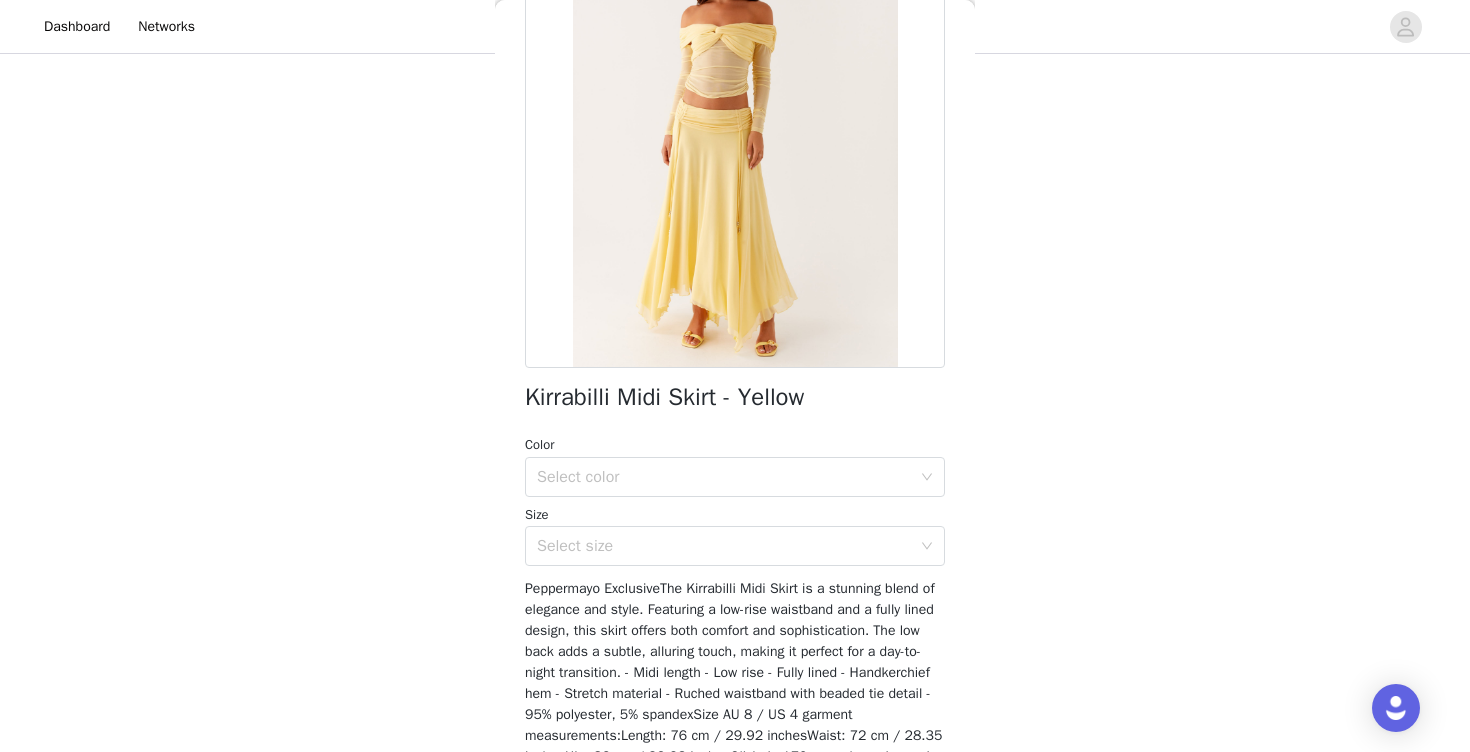 scroll, scrollTop: 185, scrollLeft: 0, axis: vertical 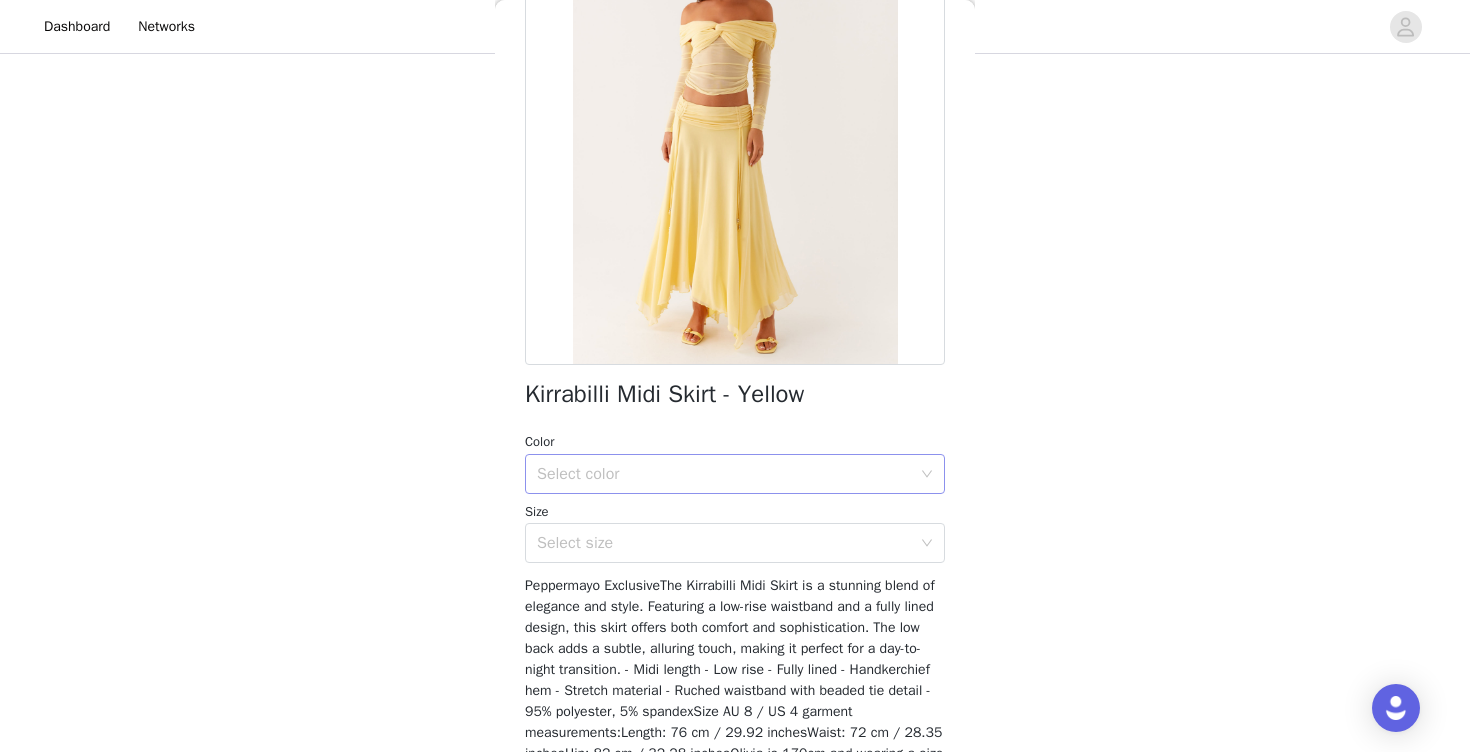 click on "Select color" at bounding box center [728, 474] 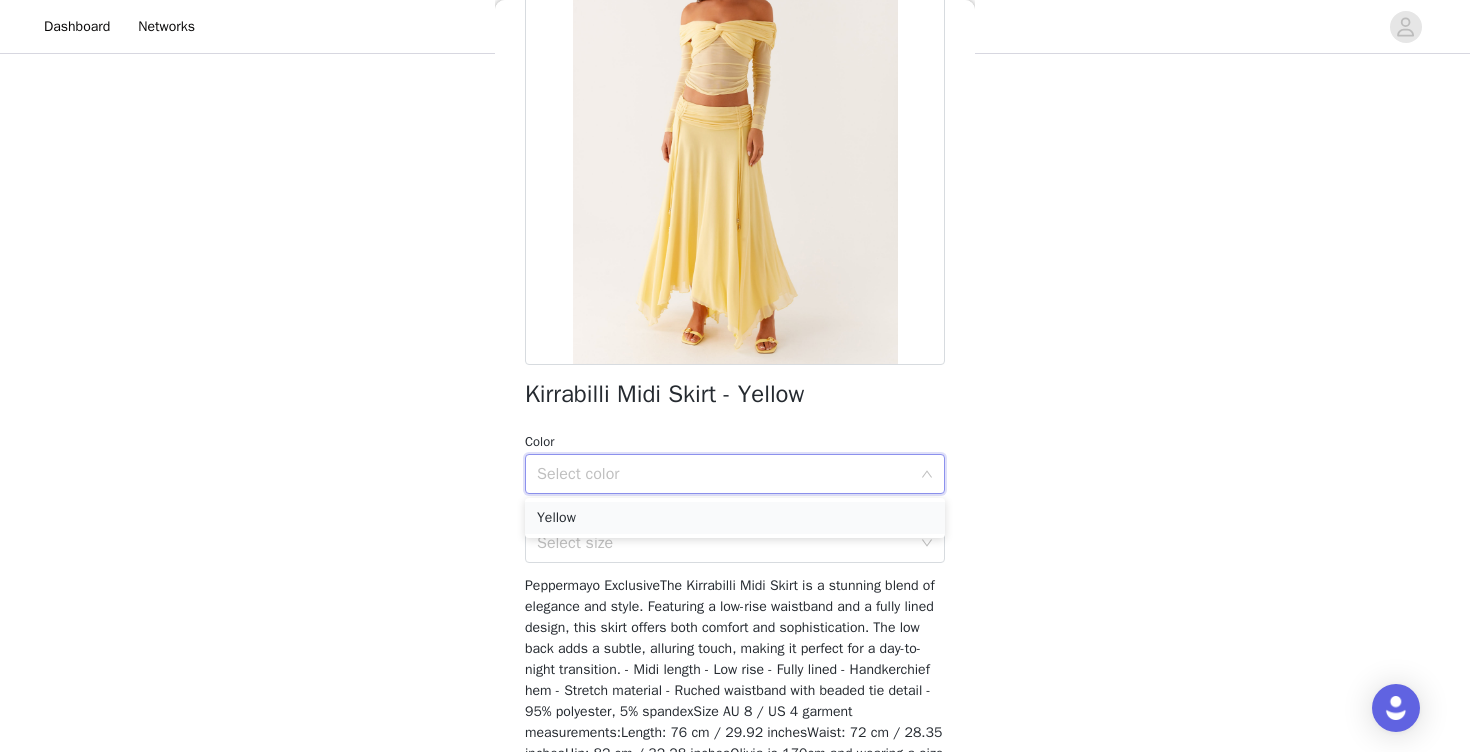 click on "Yellow" at bounding box center (735, 518) 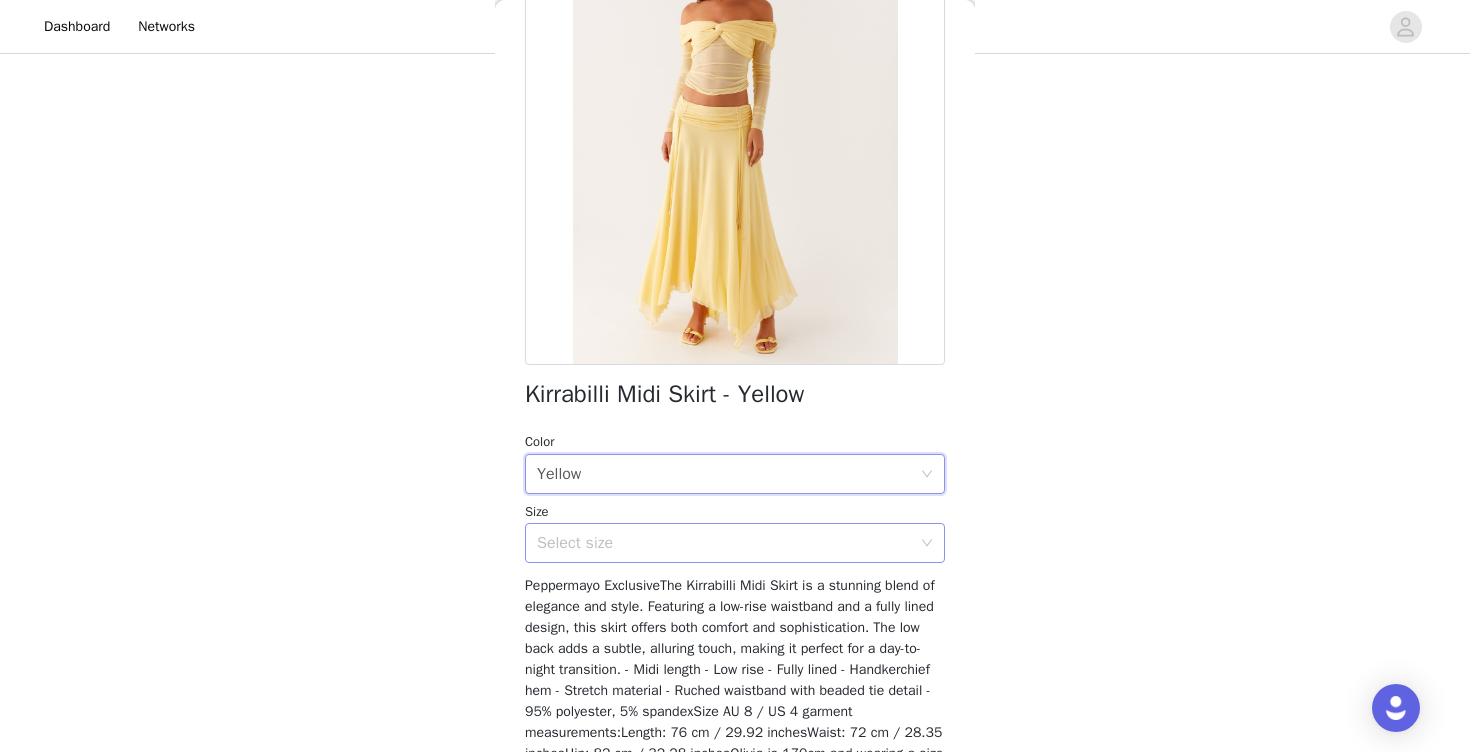 click on "Select size" at bounding box center [724, 543] 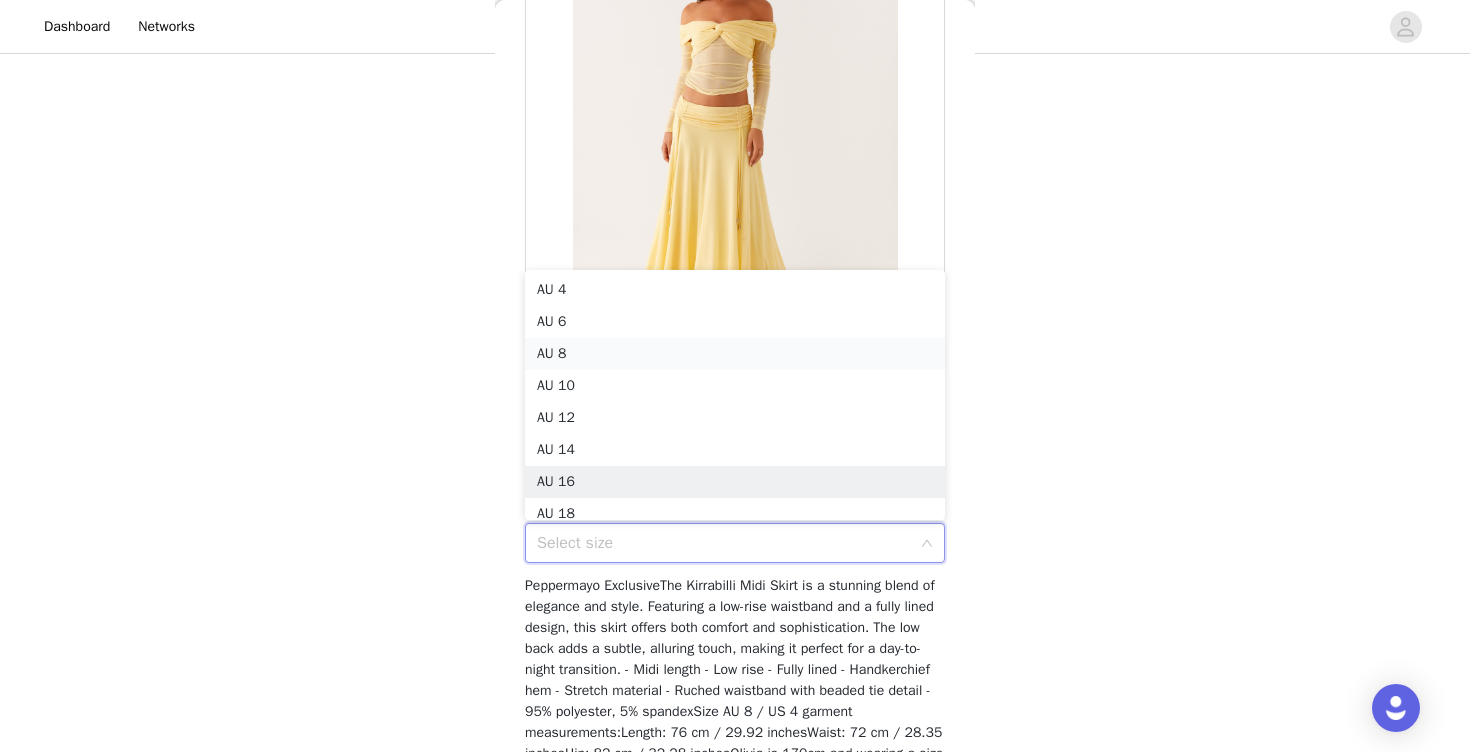 scroll, scrollTop: 10, scrollLeft: 0, axis: vertical 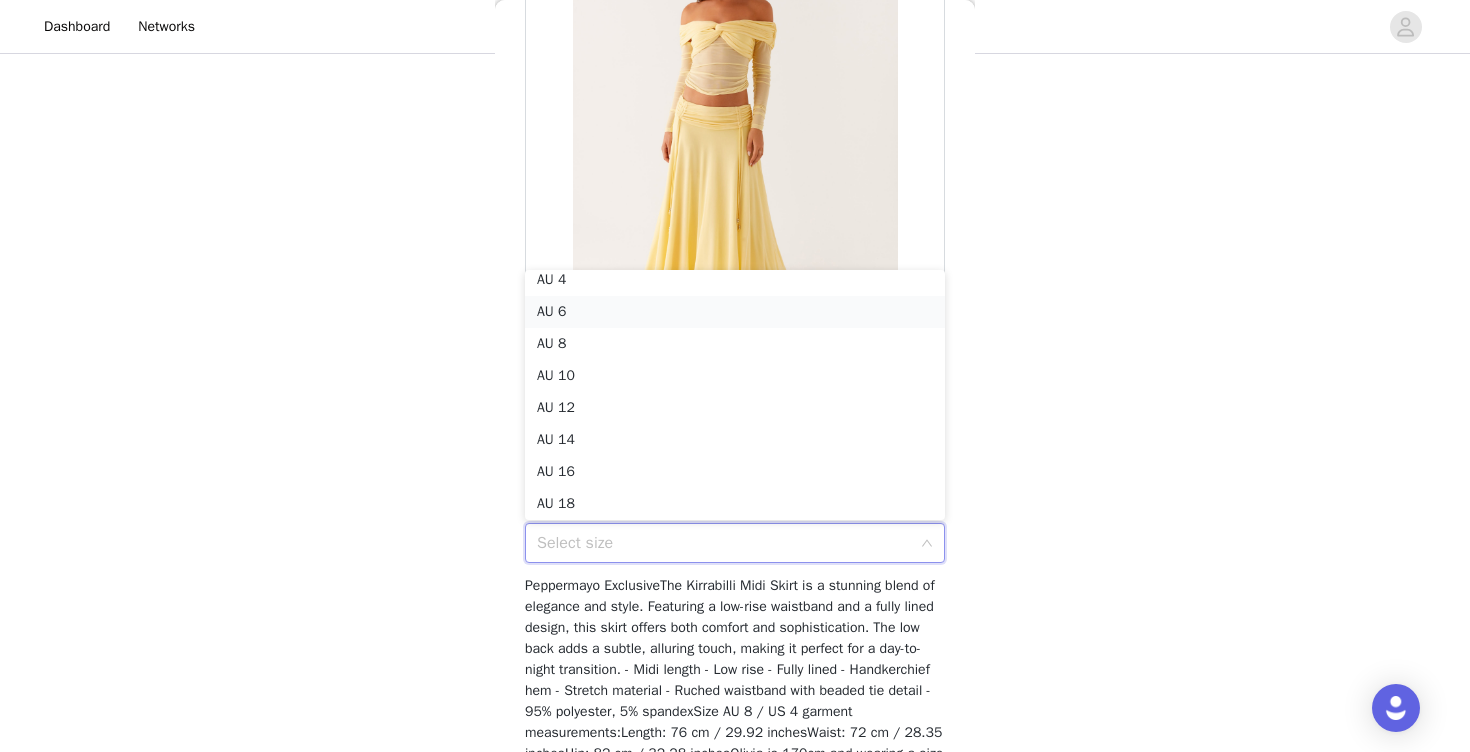 click on "AU 6" at bounding box center (735, 312) 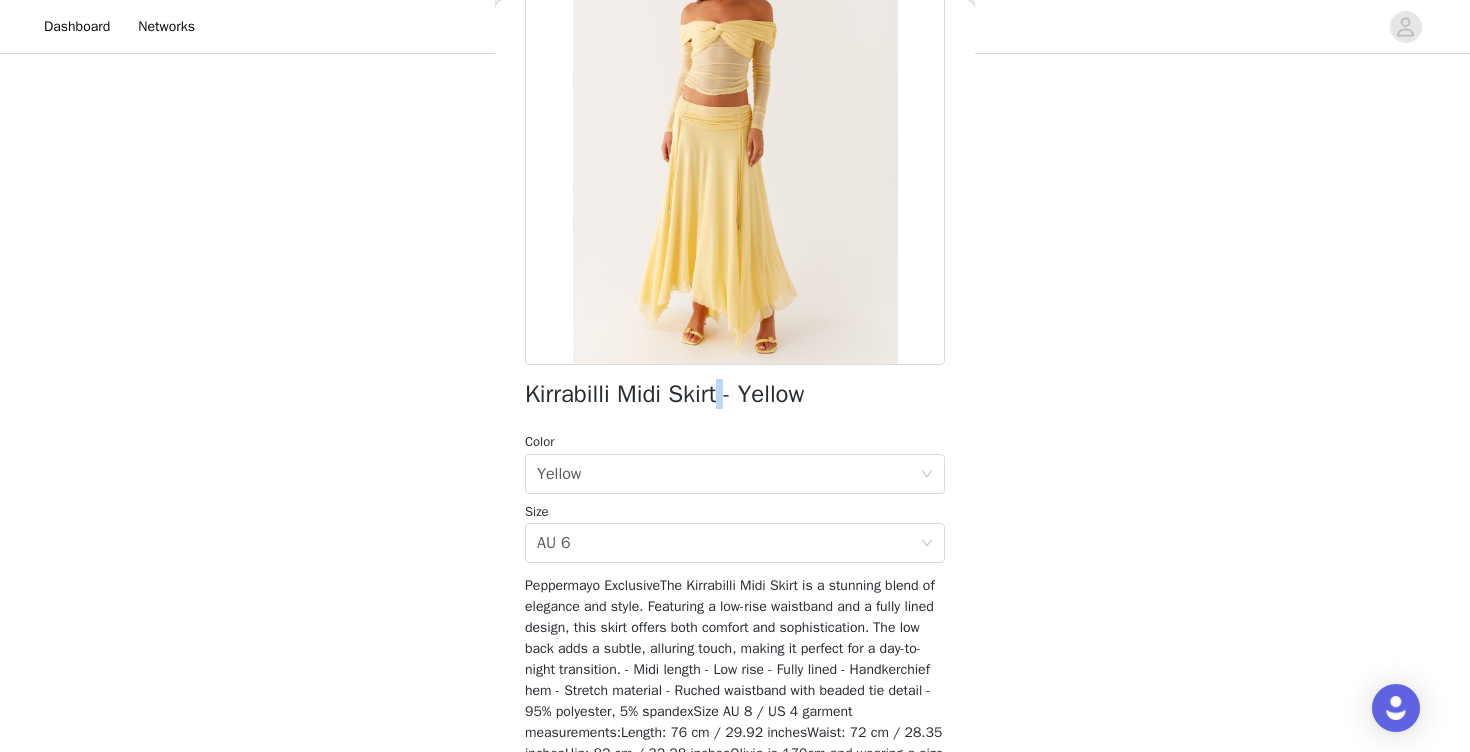 click on "Back     Kirrabilli Midi Skirt - Yellow               Color   Select color Yellow Size   Select size AU 6   Peppermayo ExclusiveThe Kirrabilli Midi Skirt is a stunning blend of elegance and style. Featuring a low-rise waistband and a fully lined design, this skirt offers both comfort and sophistication. The low back adds a subtle, alluring touch, making it perfect for a day-to-night transition. - Midi length - Low rise - Fully lined - Handkerchief hem - Stretch material - Ruched waistband with beaded tie detail - 95% polyester, 5% spandexSize AU 8 / US 4 garment measurements:Length: 76 cm / 29.92 inchesWaist: 72 cm / 28.35 inchesHip: 82 cm / 32.28 inchesOlivia is 170cm and wearing a size AU 8 / and US 4   Add Product" at bounding box center (735, 376) 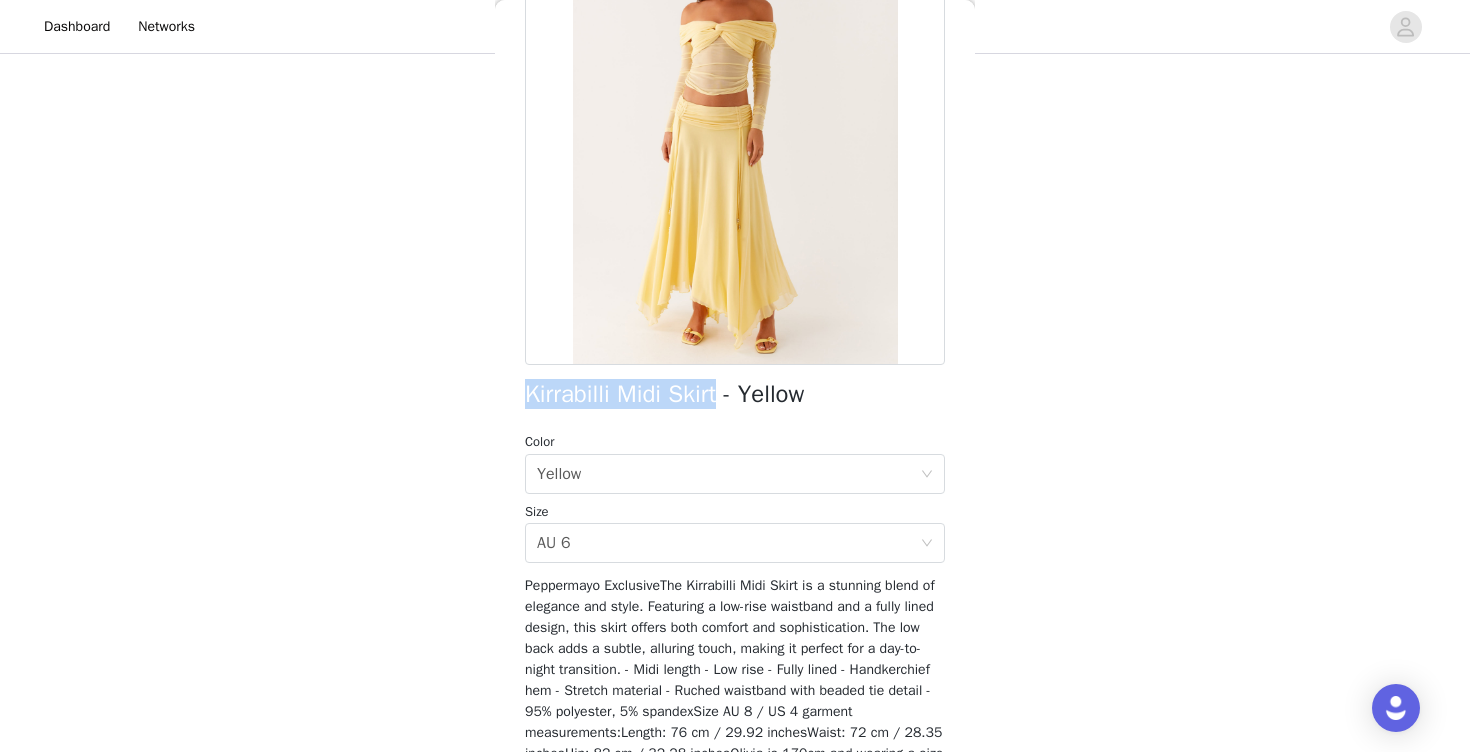 drag, startPoint x: 720, startPoint y: 396, endPoint x: 513, endPoint y: 389, distance: 207.11832 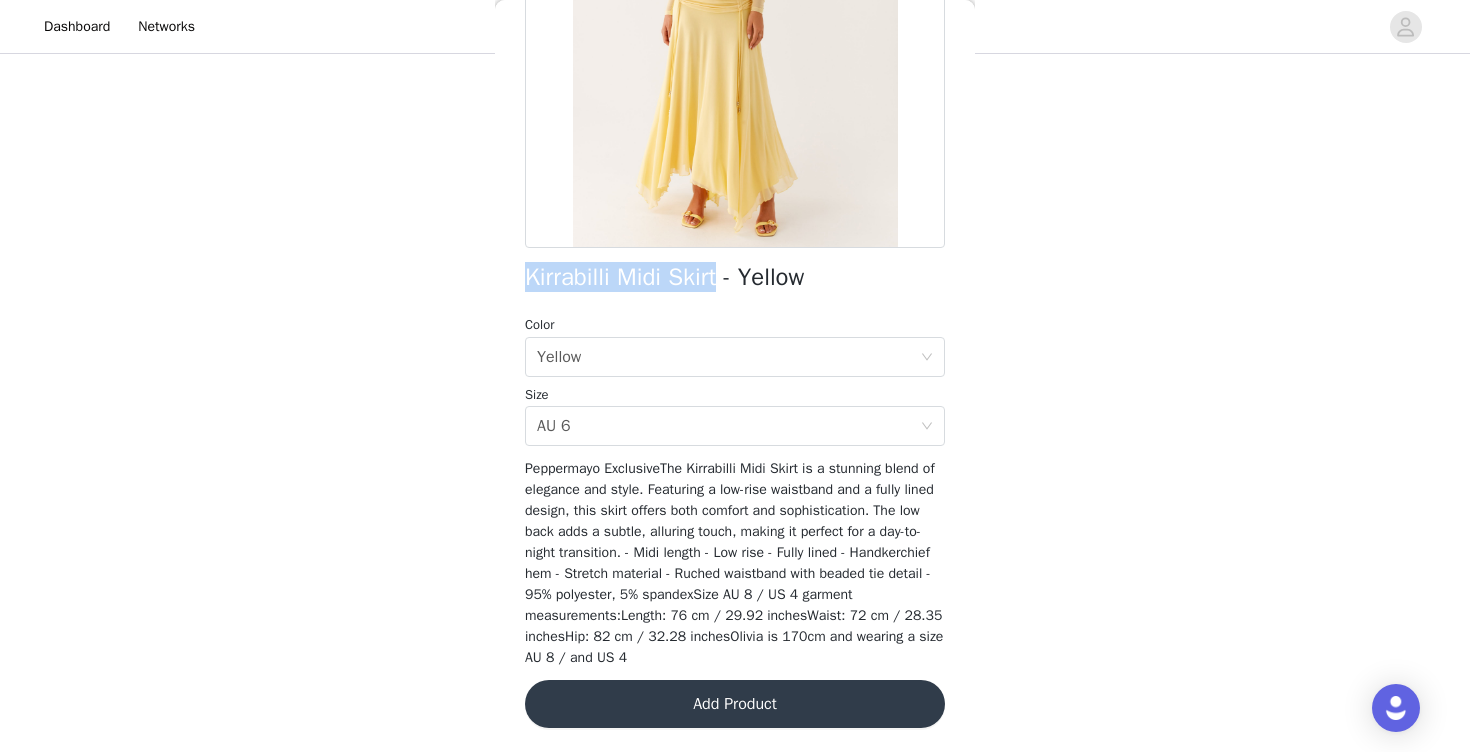 click on "Add Product" at bounding box center (735, 704) 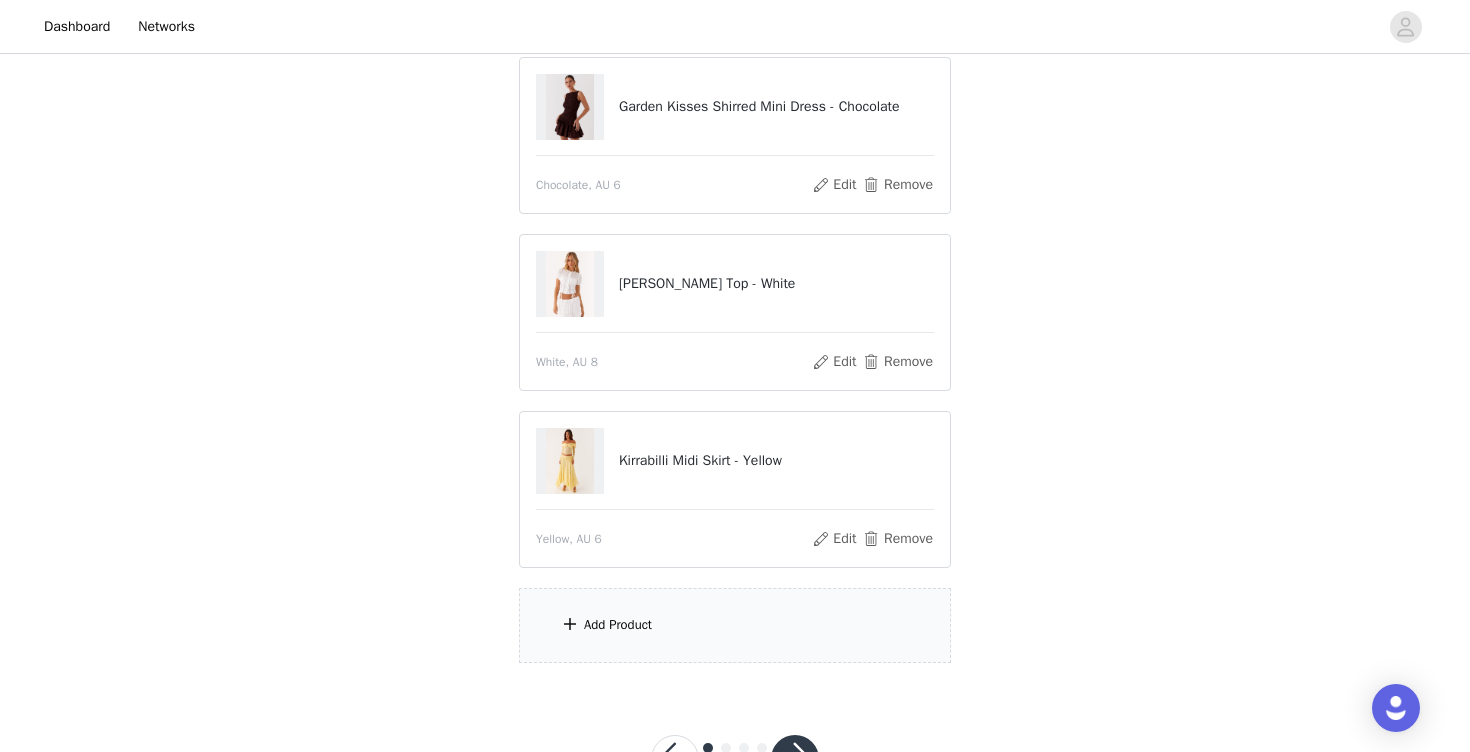 scroll, scrollTop: 339, scrollLeft: 0, axis: vertical 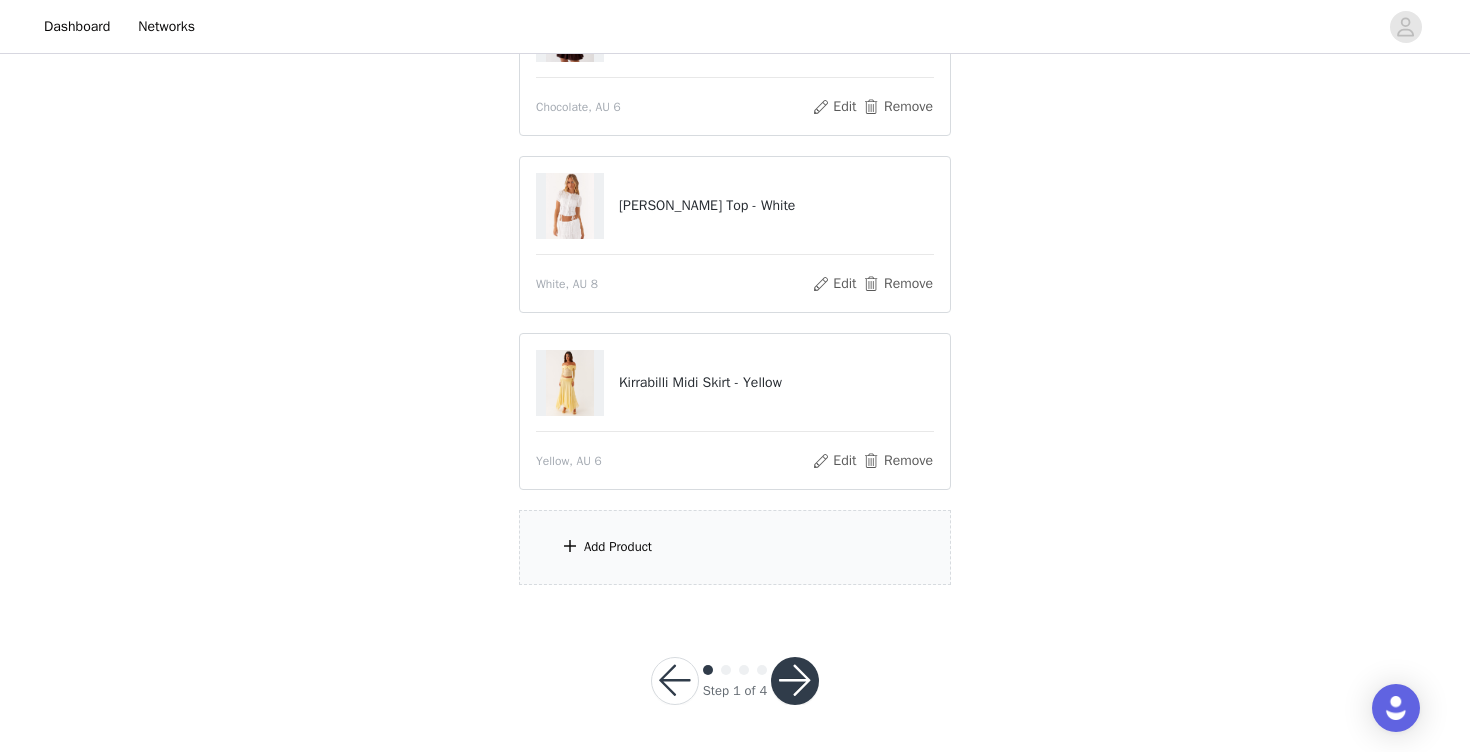 click on "Add Product" at bounding box center (735, 547) 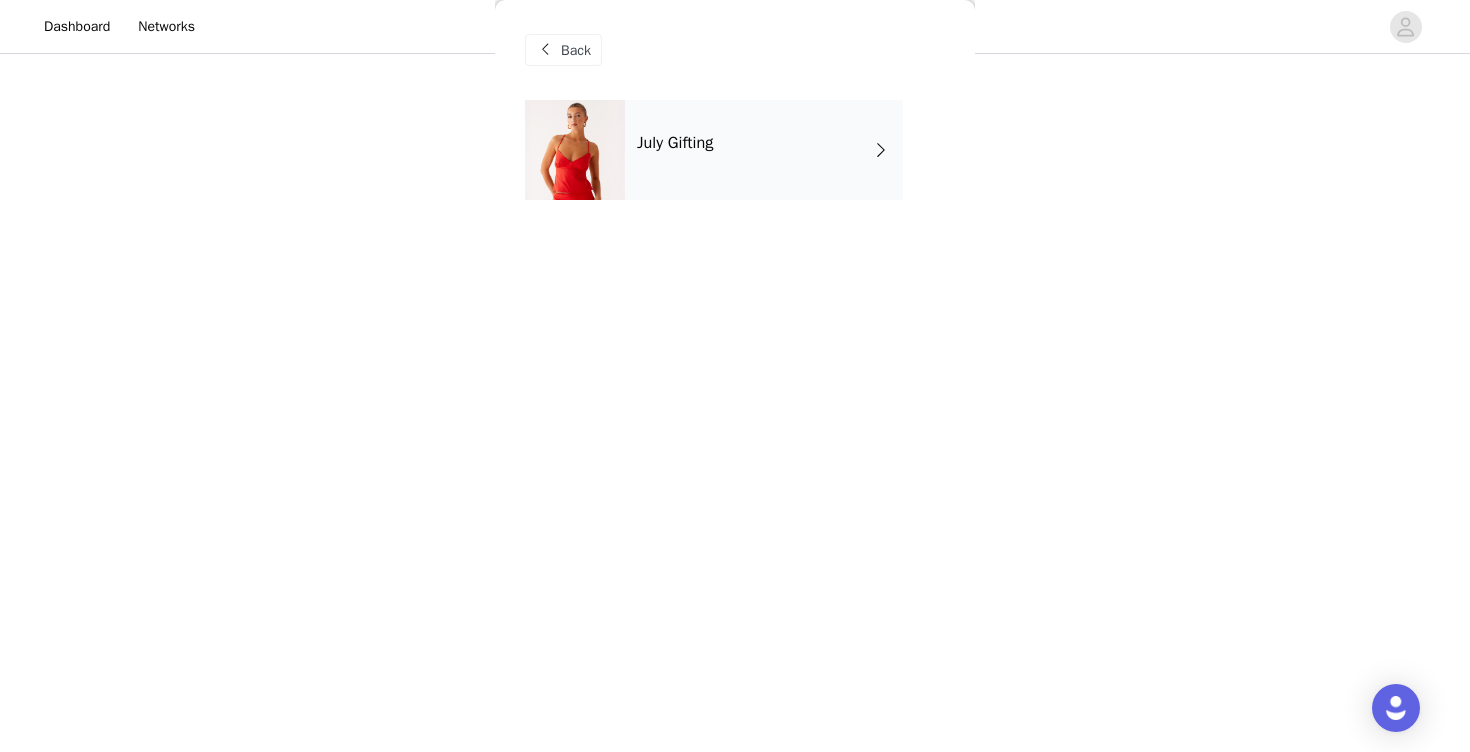 click on "Back" at bounding box center [735, 50] 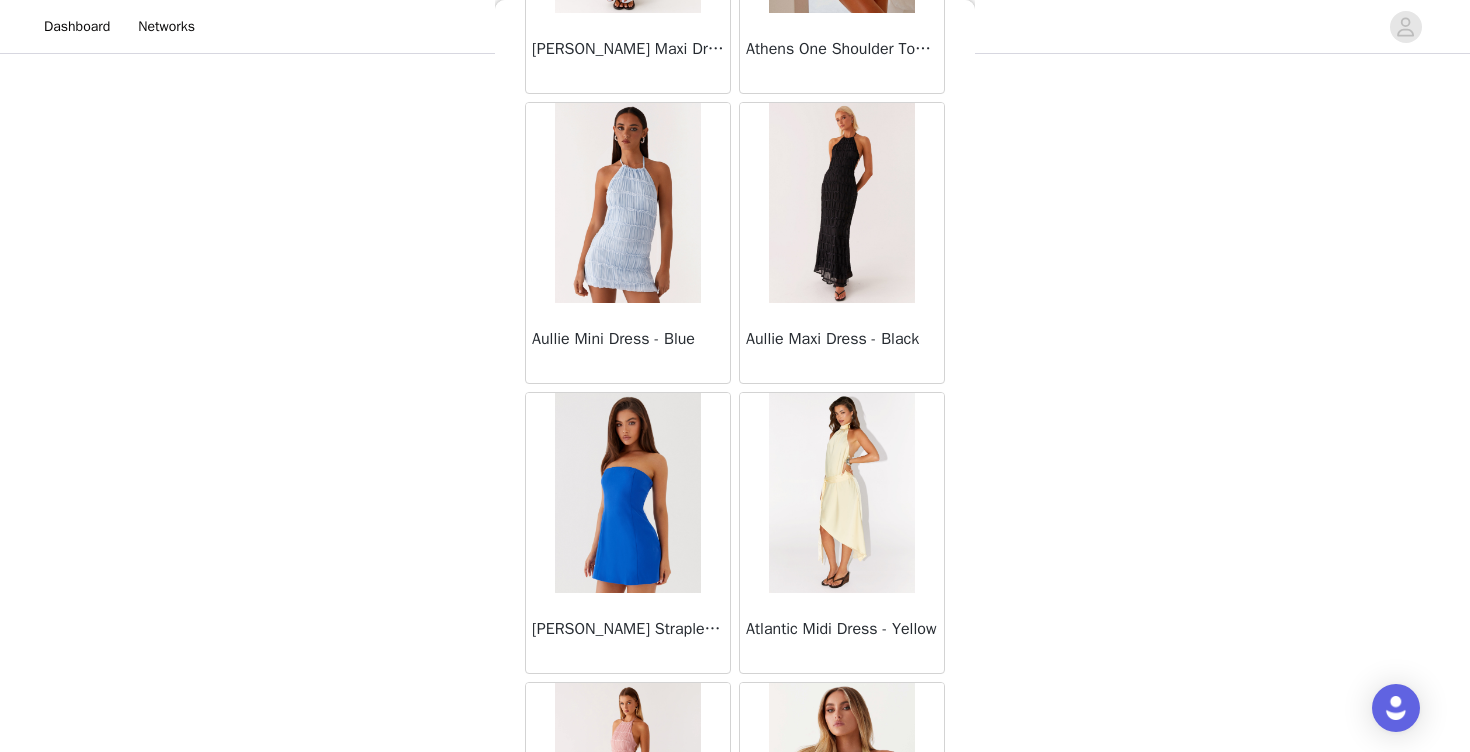 scroll, scrollTop: 2308, scrollLeft: 0, axis: vertical 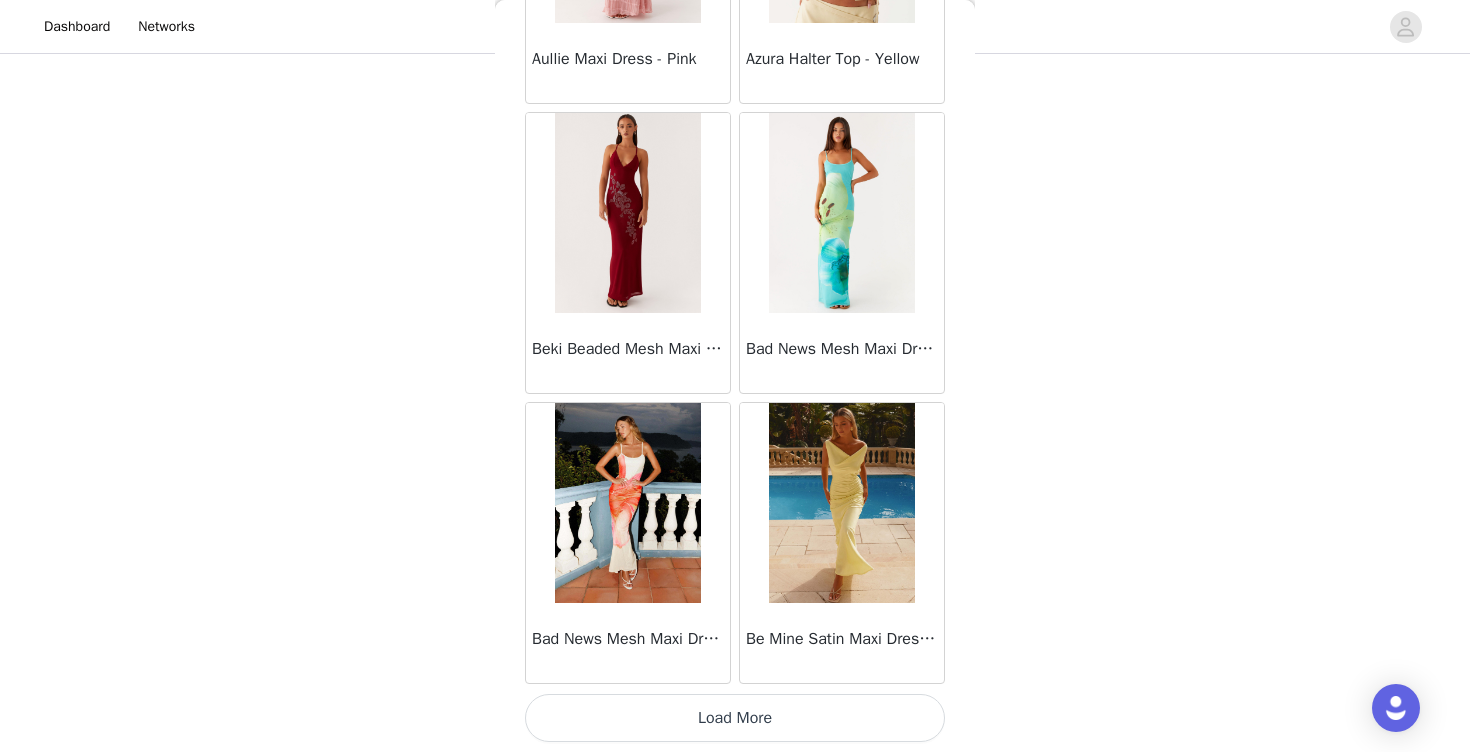 click on "Load More" at bounding box center (735, 718) 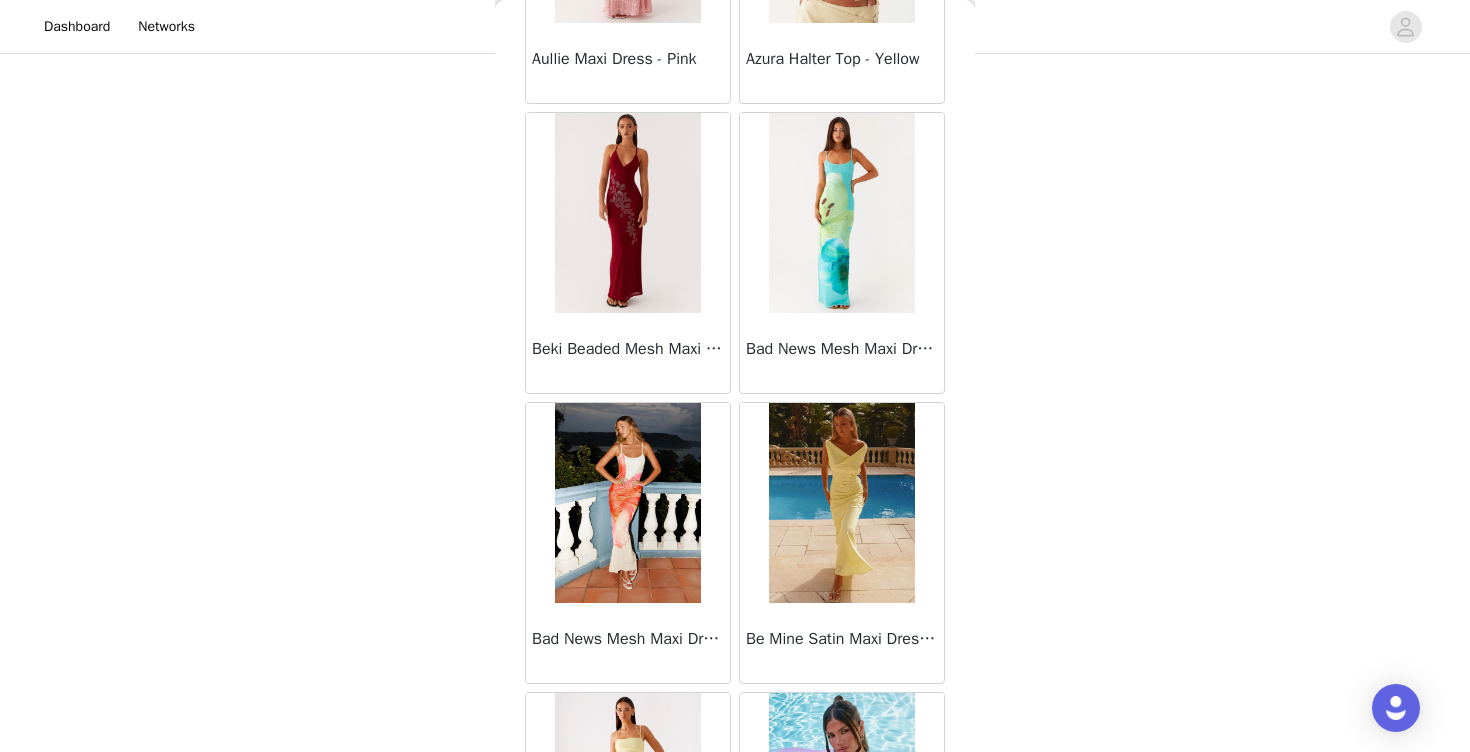 scroll, scrollTop: 5208, scrollLeft: 0, axis: vertical 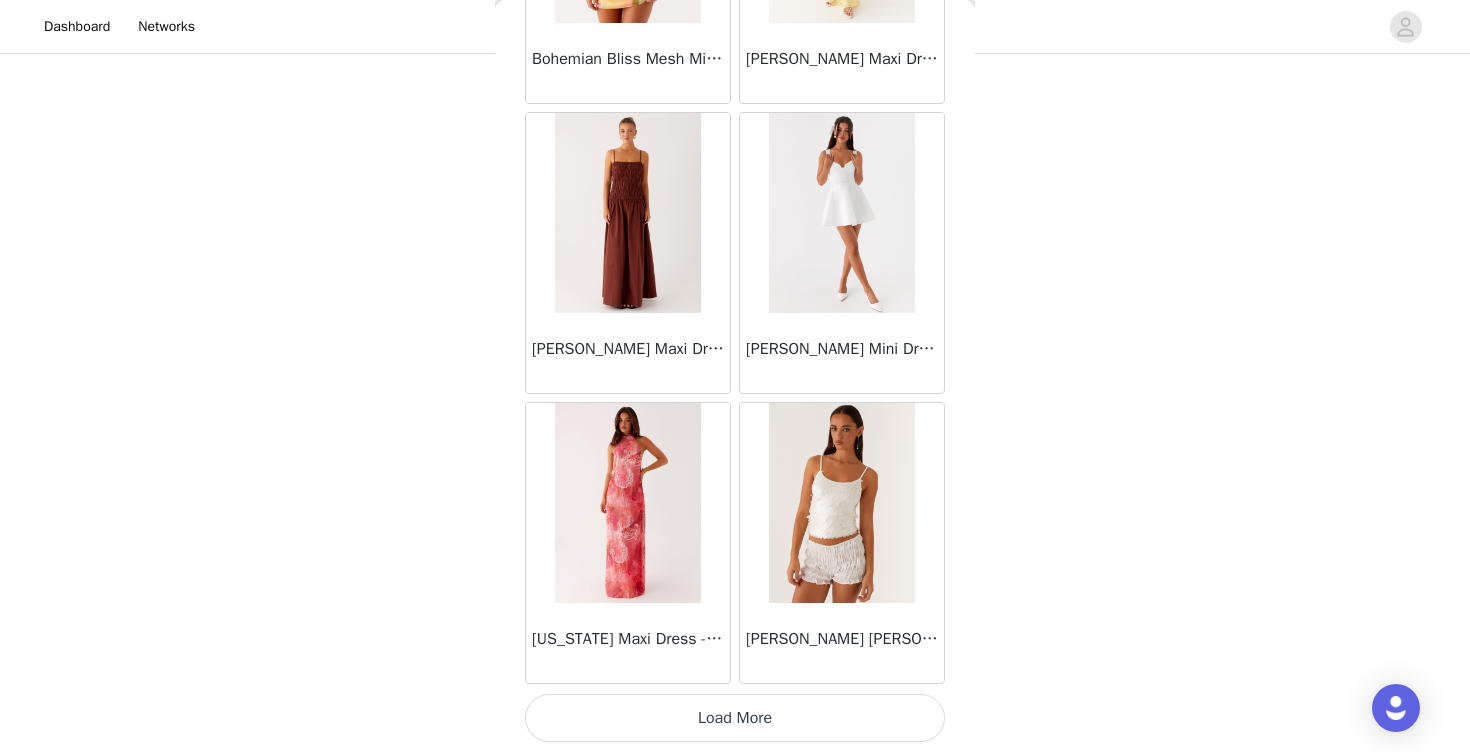 click on "Load More" at bounding box center [735, 718] 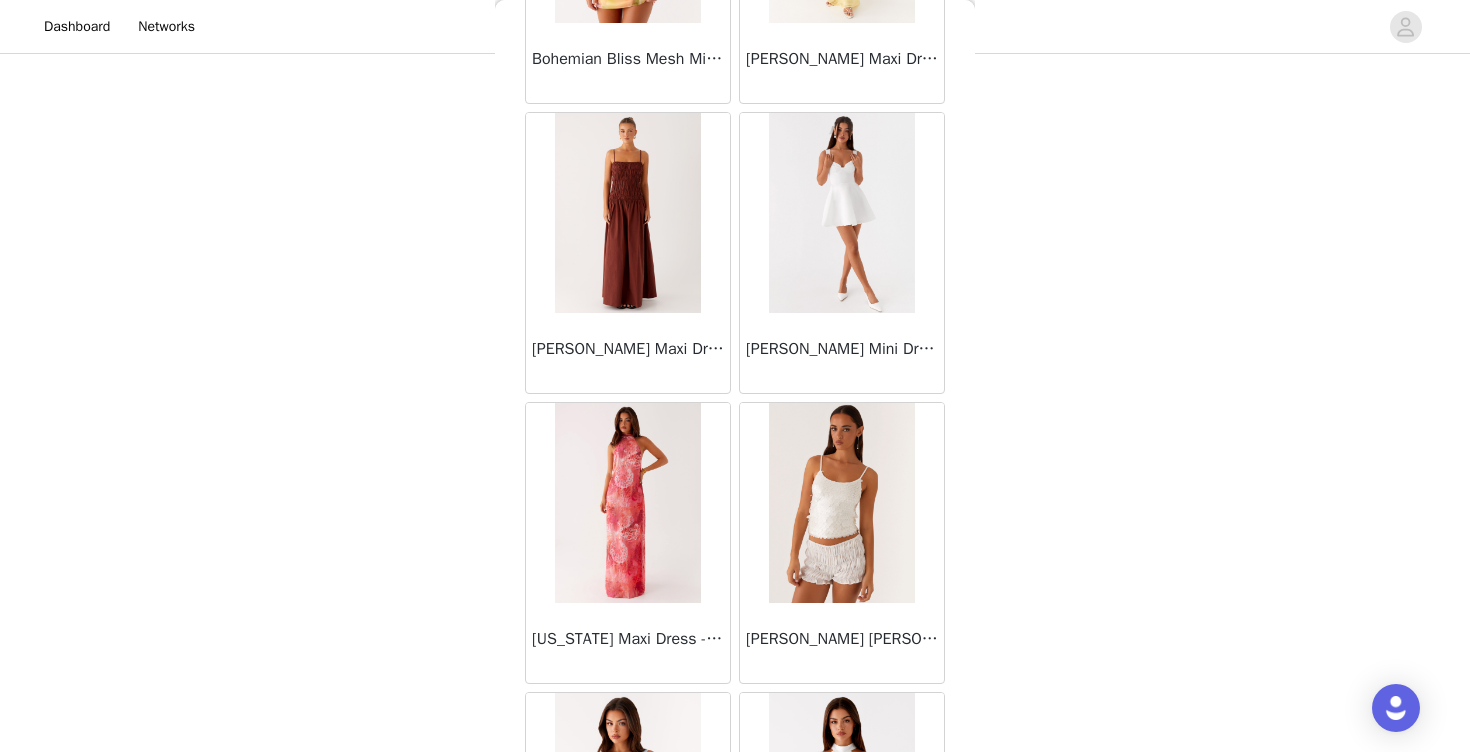 scroll, scrollTop: 8108, scrollLeft: 0, axis: vertical 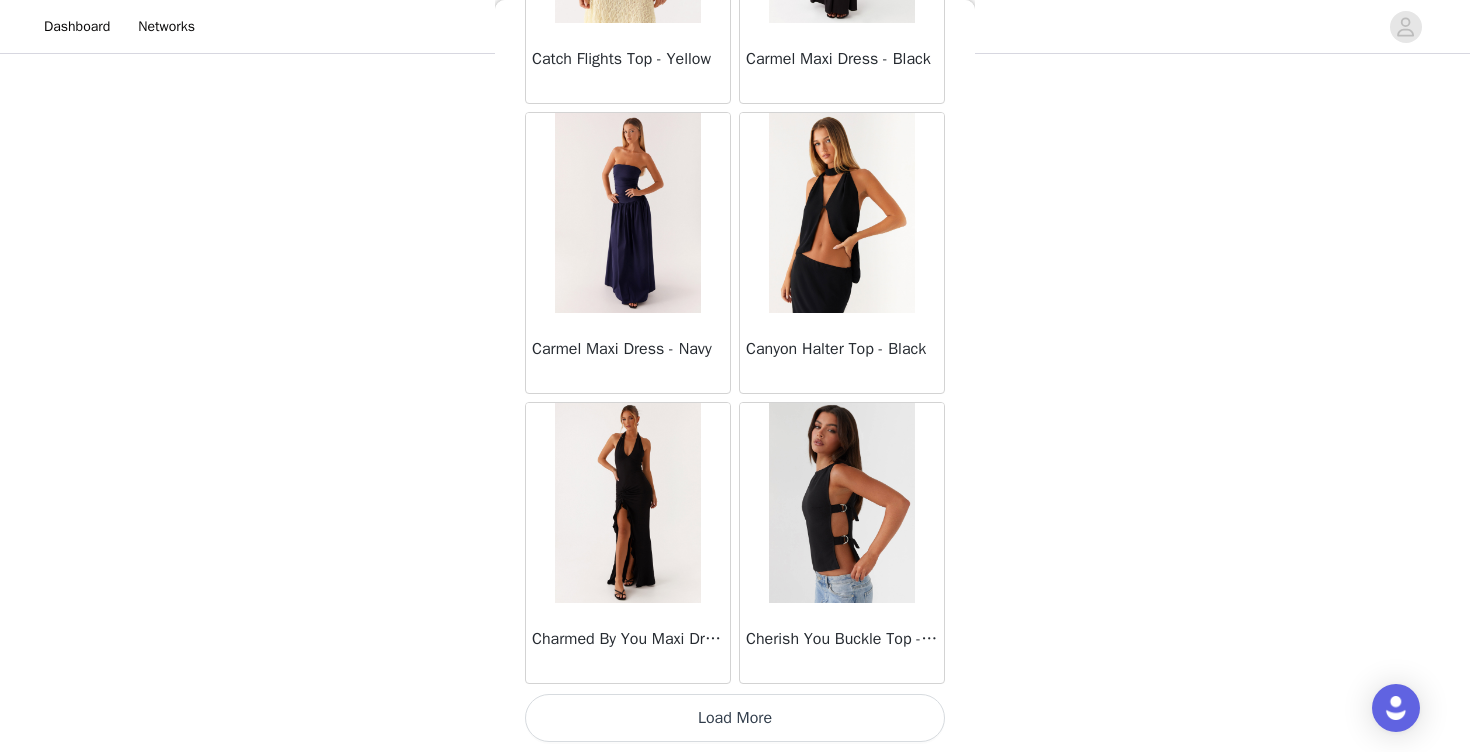 click on "Load More" at bounding box center [735, 718] 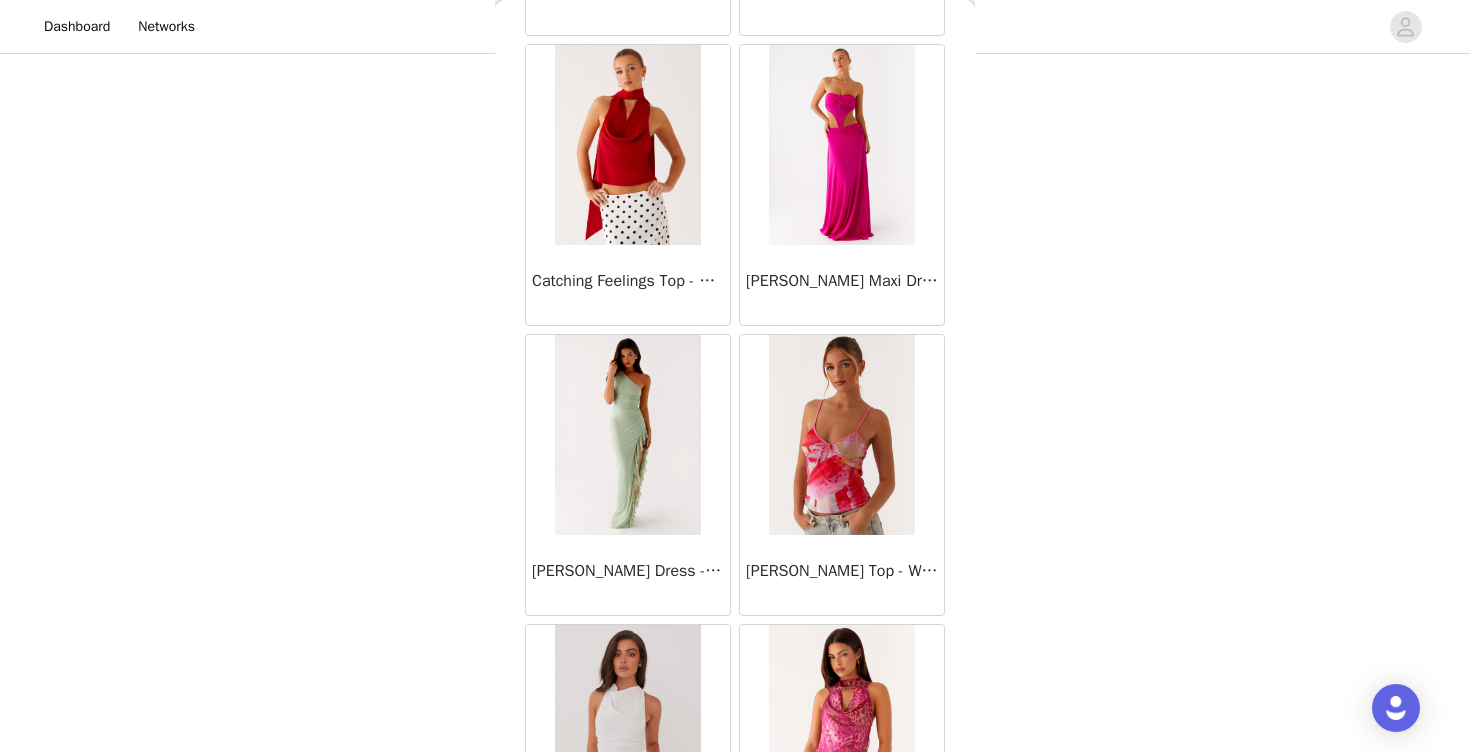 scroll, scrollTop: 11008, scrollLeft: 0, axis: vertical 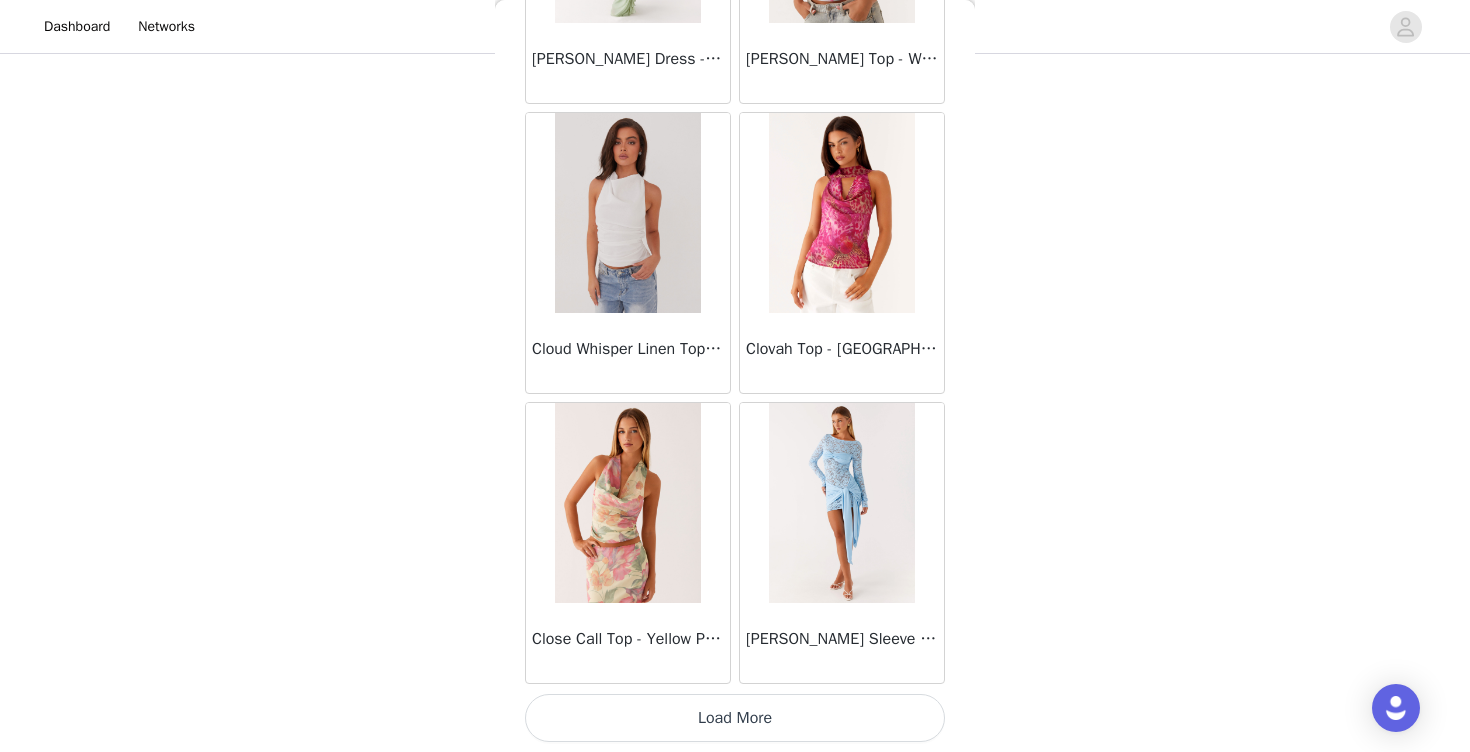 click on "Load More" at bounding box center [735, 718] 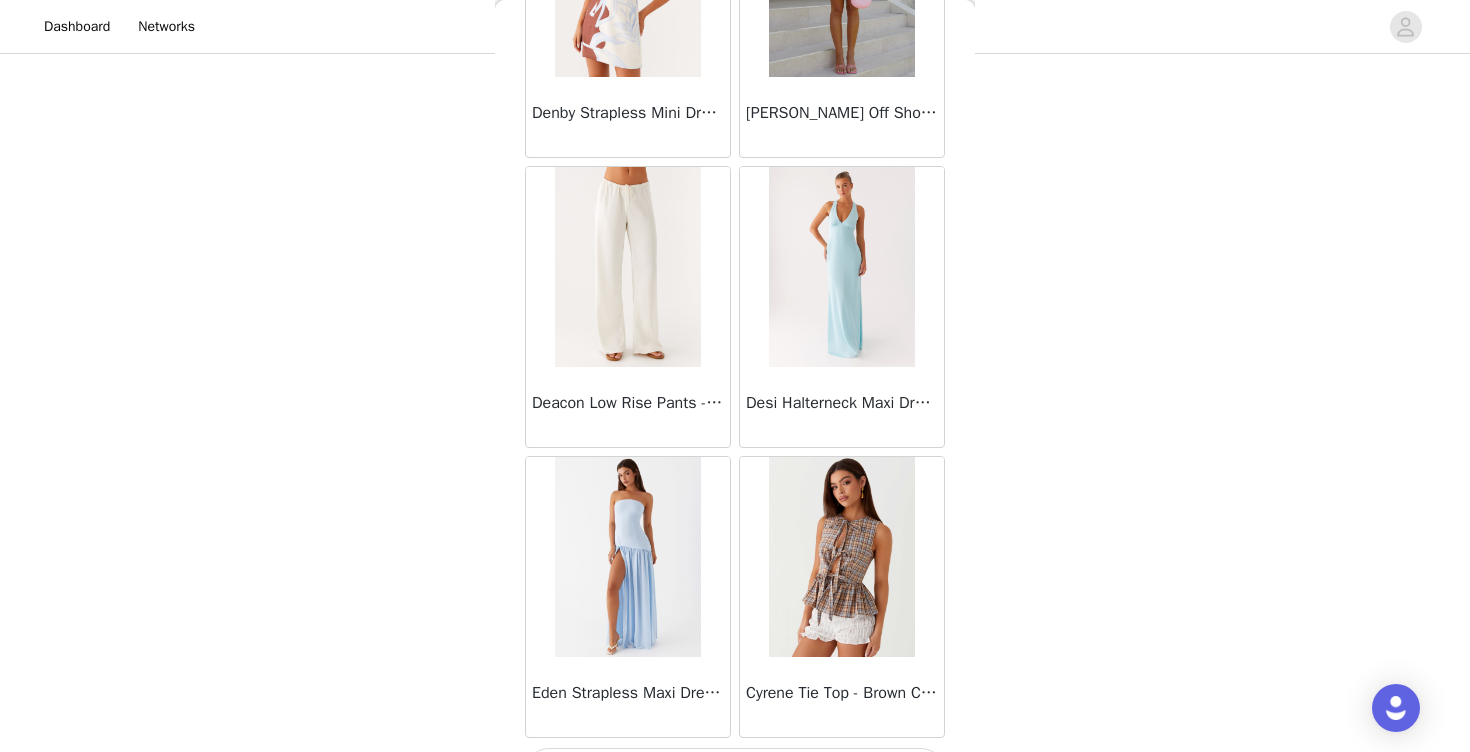 scroll, scrollTop: 13908, scrollLeft: 0, axis: vertical 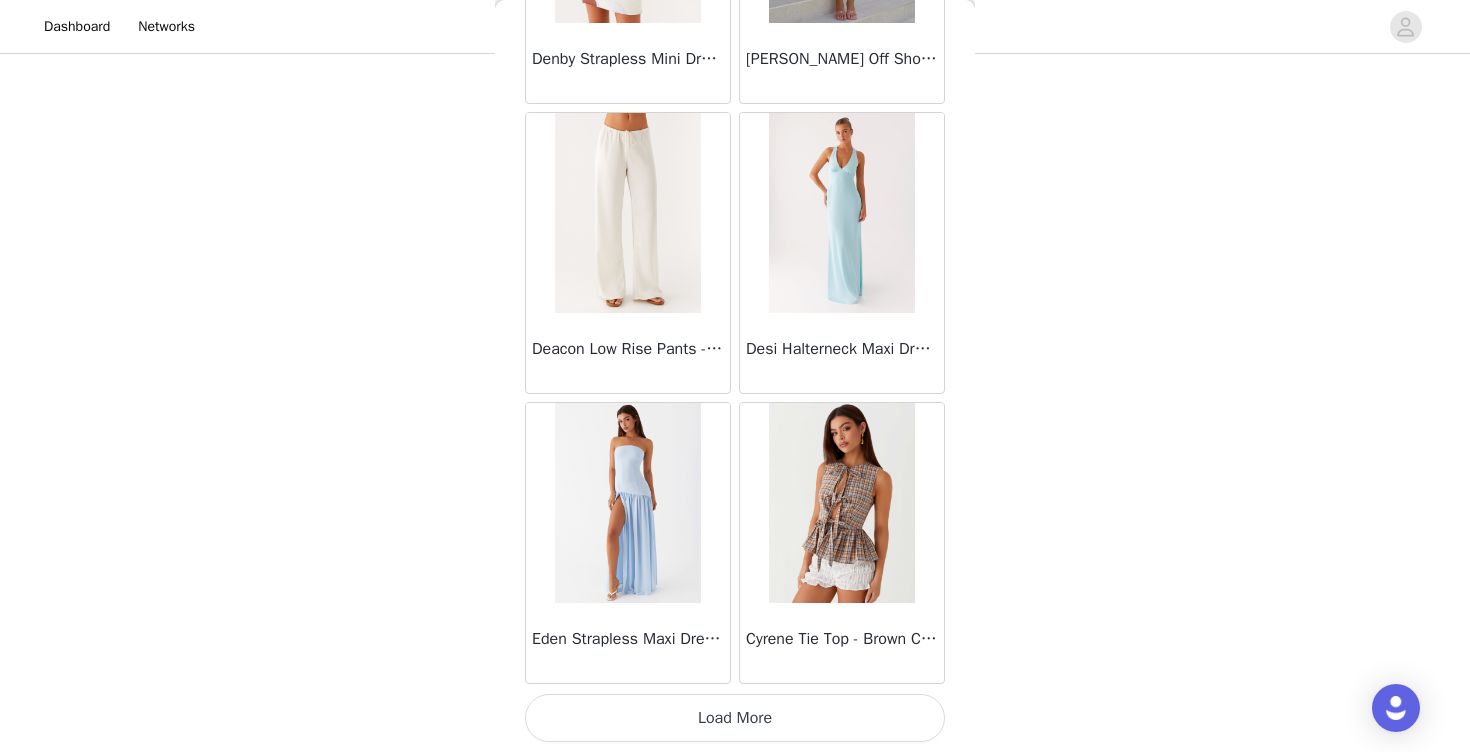 click on "Load More" at bounding box center [735, 718] 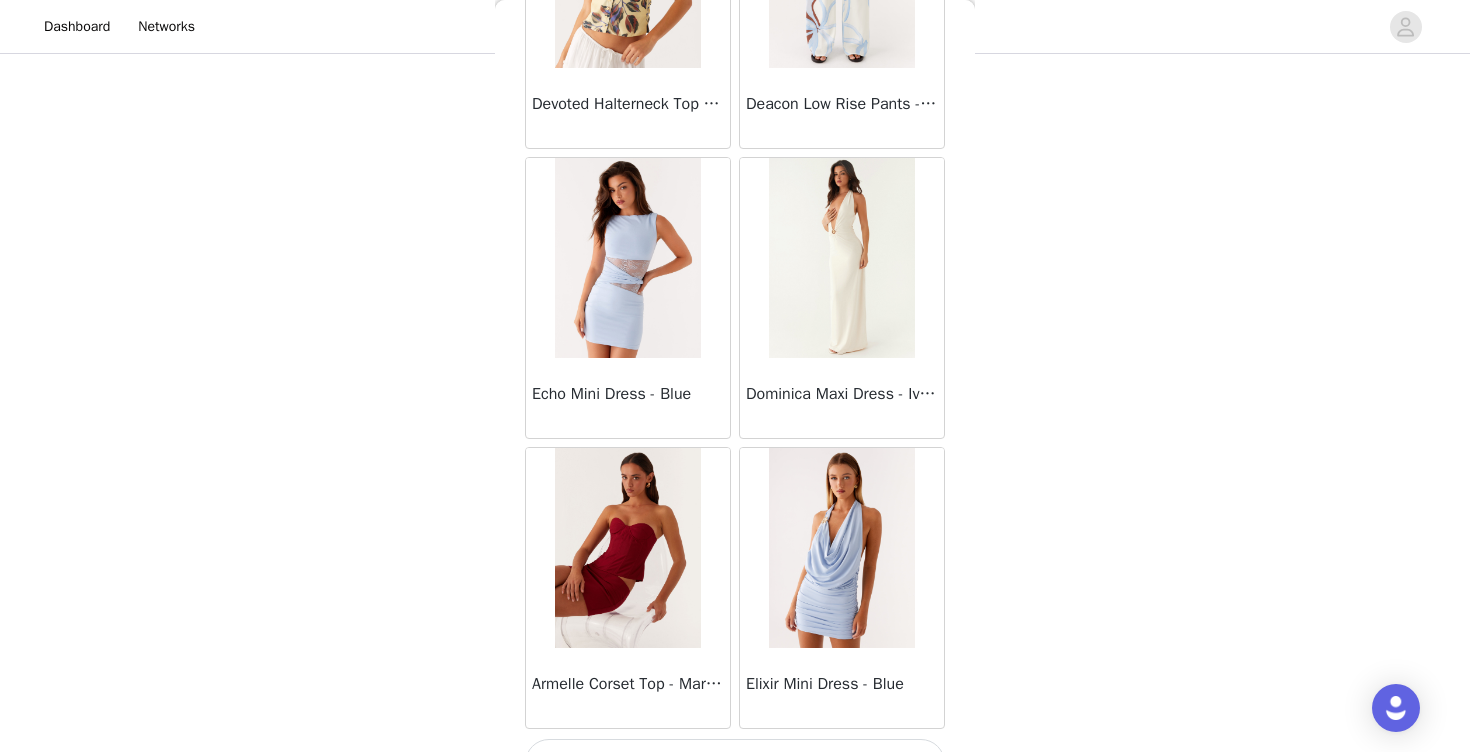 scroll, scrollTop: 16808, scrollLeft: 0, axis: vertical 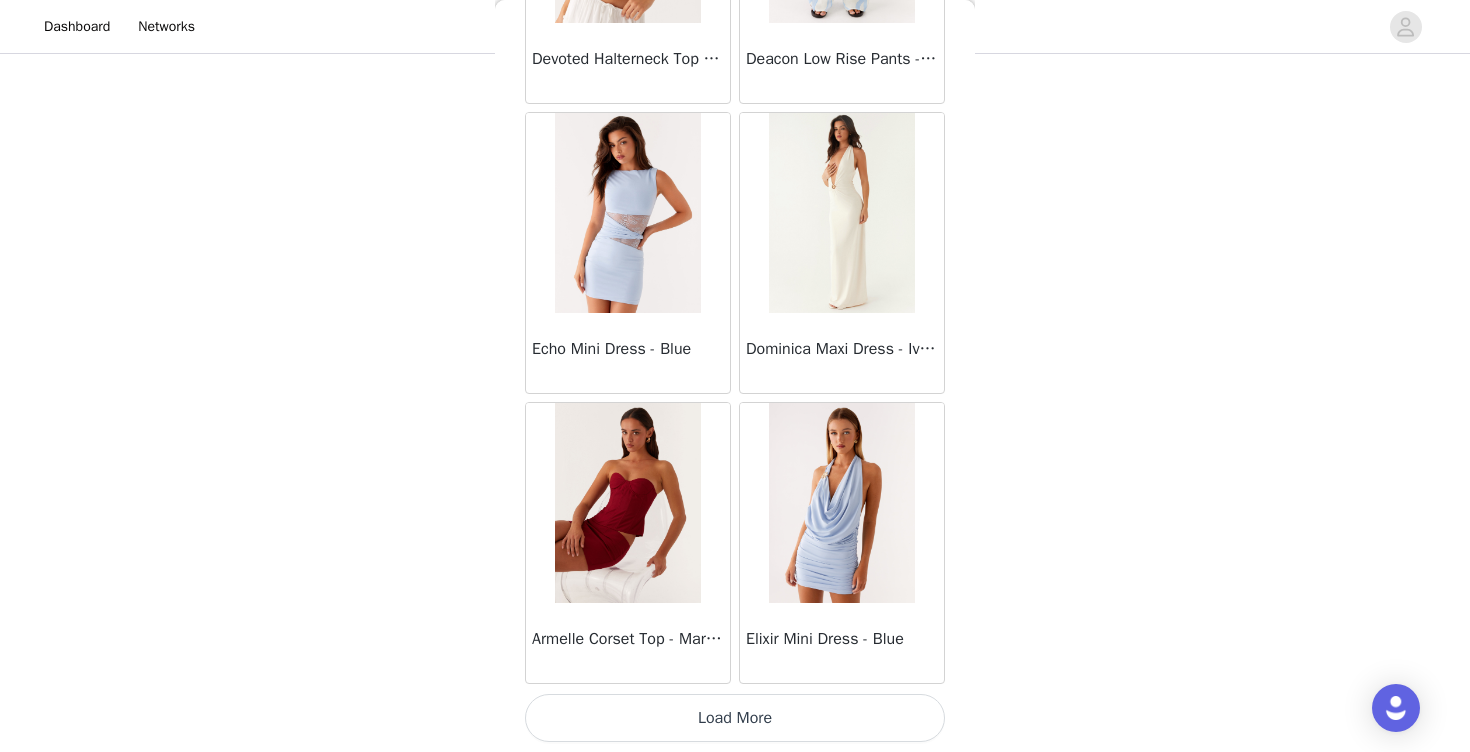 click on "[PERSON_NAME] Strapless Mini Dress - Yellow       [PERSON_NAME] Maxi Dress - Orange Blue Floral       Avenue Mini Dress - Plum       Aullie Maxi Dress - Yellow       Aullie Maxi Dress - Ivory       Aullie Mini Dress - Black       Avalia Backless Scarf Mini Dress - White Polka Dot       Aullie Maxi Dress - Blue       [PERSON_NAME] Maxi Dress - Bloom Wave Print       Athens One Shoulder Top - Floral       Aullie Mini Dress - Blue       Aullie Maxi Dress - [PERSON_NAME] Strapless Mini Dress - Cobalt       Atlantic Midi Dress - Yellow       Aullie Maxi Dress - Pink       Azura Halter Top - Yellow       Beki Beaded Mesh Maxi Dress - Deep Red       Bad News Mesh Maxi Dress - Turquoise Floral       Bad News Mesh Maxi Dress - Yellow Floral       Be Mine Satin Maxi Dress - Canary       Belize Maxi Dress - Yellow       [PERSON_NAME] Off Shoulder Knit Top - Mint       [PERSON_NAME] Tube Top - Blue       [PERSON_NAME] Top - Red Gingham       Breaking News Mini Dress - Black       Bodie Maxi Dress - Pastel Yellow" at bounding box center (735, -7980) 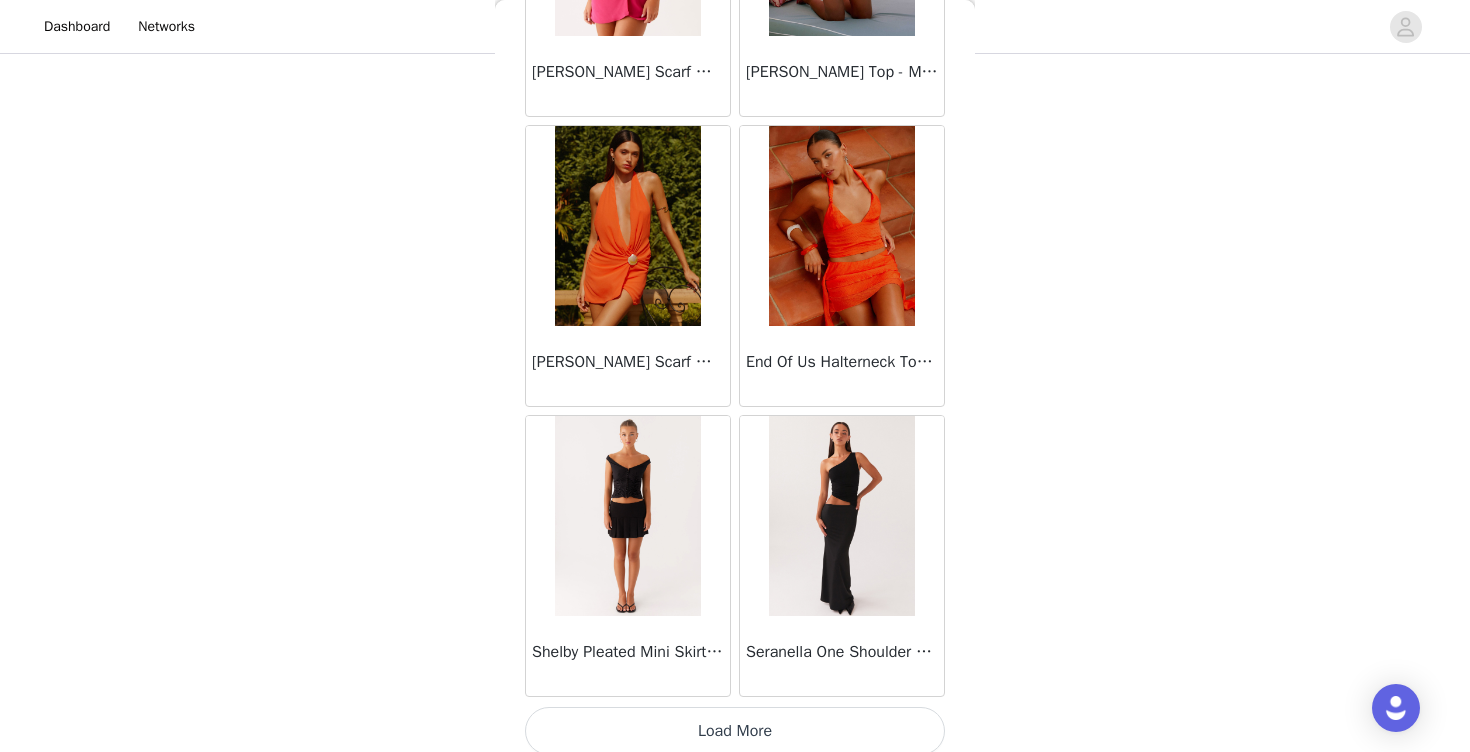 scroll, scrollTop: 19708, scrollLeft: 0, axis: vertical 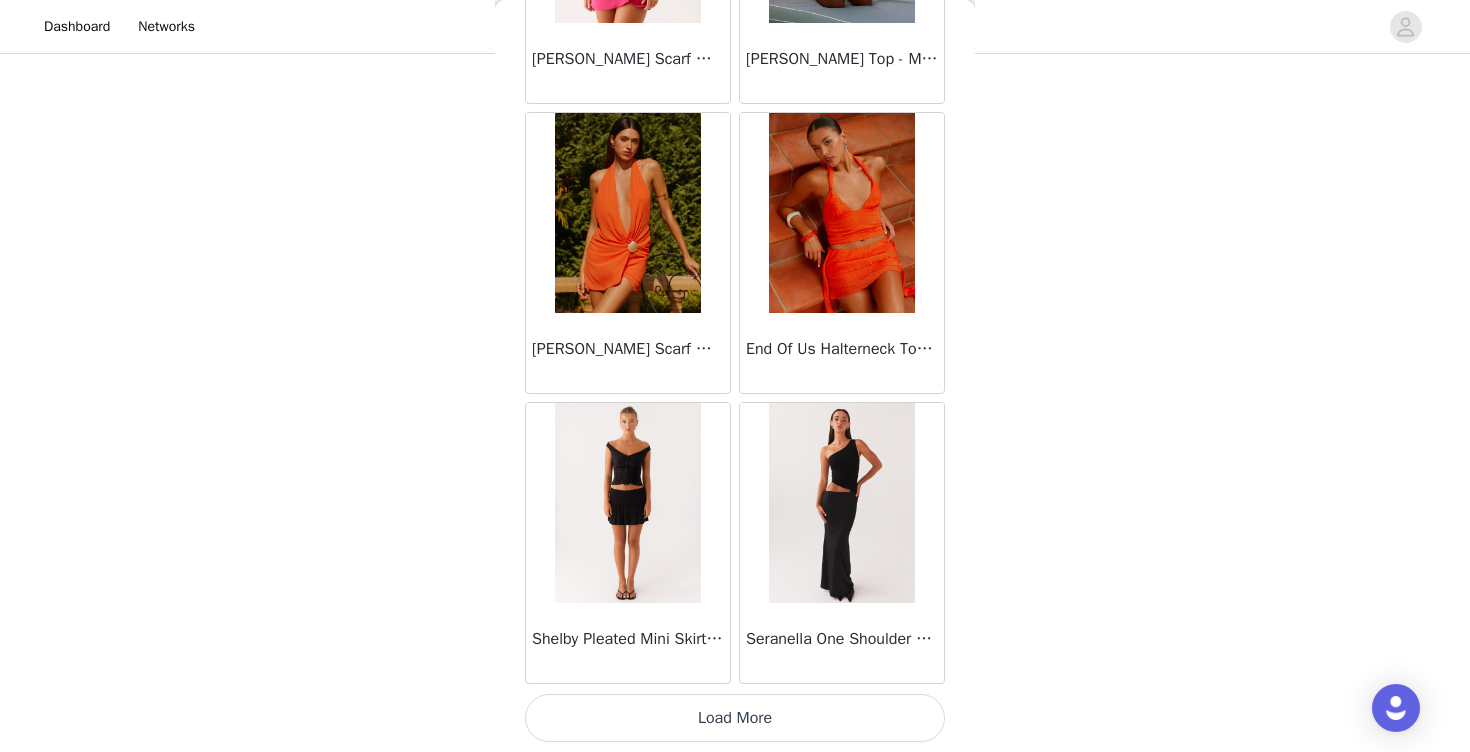 click on "Load More" at bounding box center [735, 718] 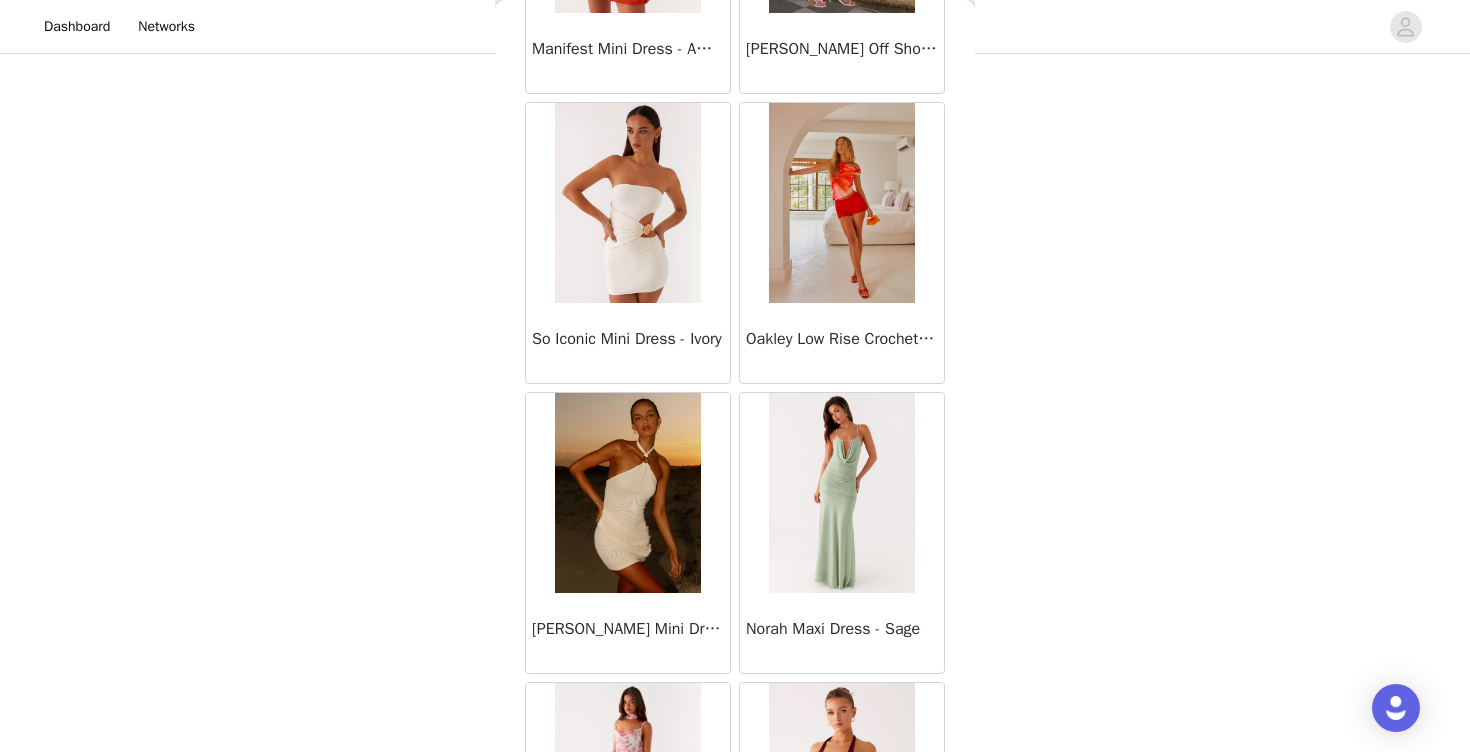 scroll, scrollTop: 22608, scrollLeft: 0, axis: vertical 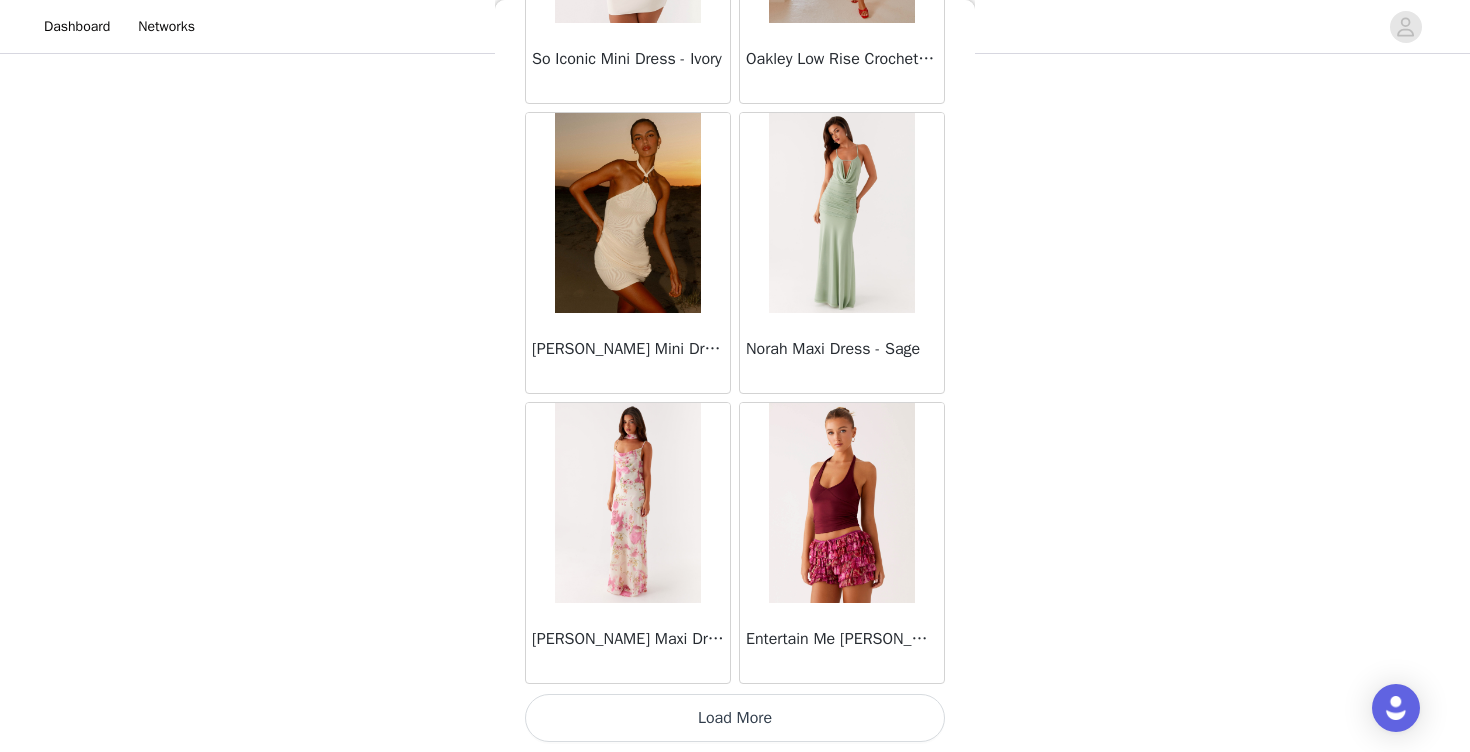 click on "Load More" at bounding box center [735, 718] 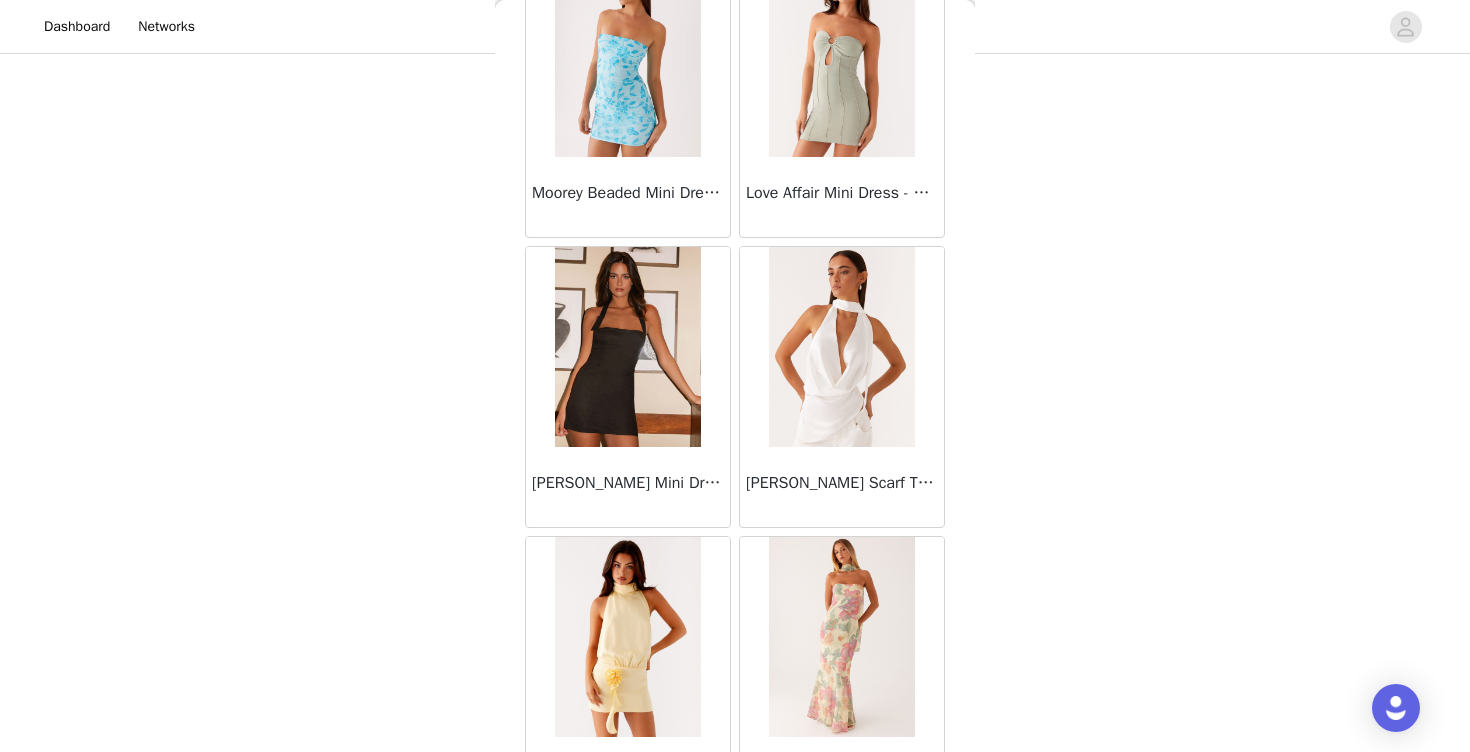 scroll, scrollTop: 25508, scrollLeft: 0, axis: vertical 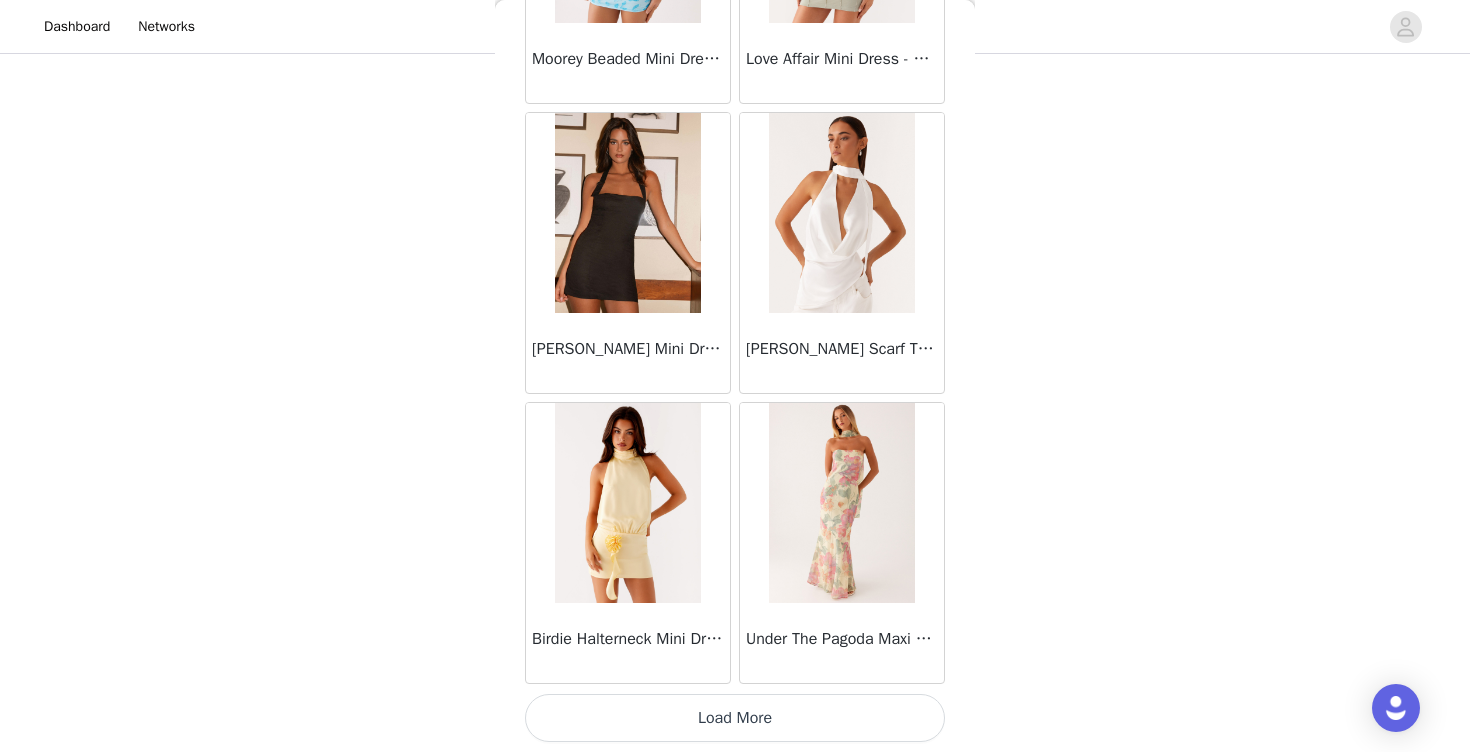 click on "Load More" at bounding box center (735, 718) 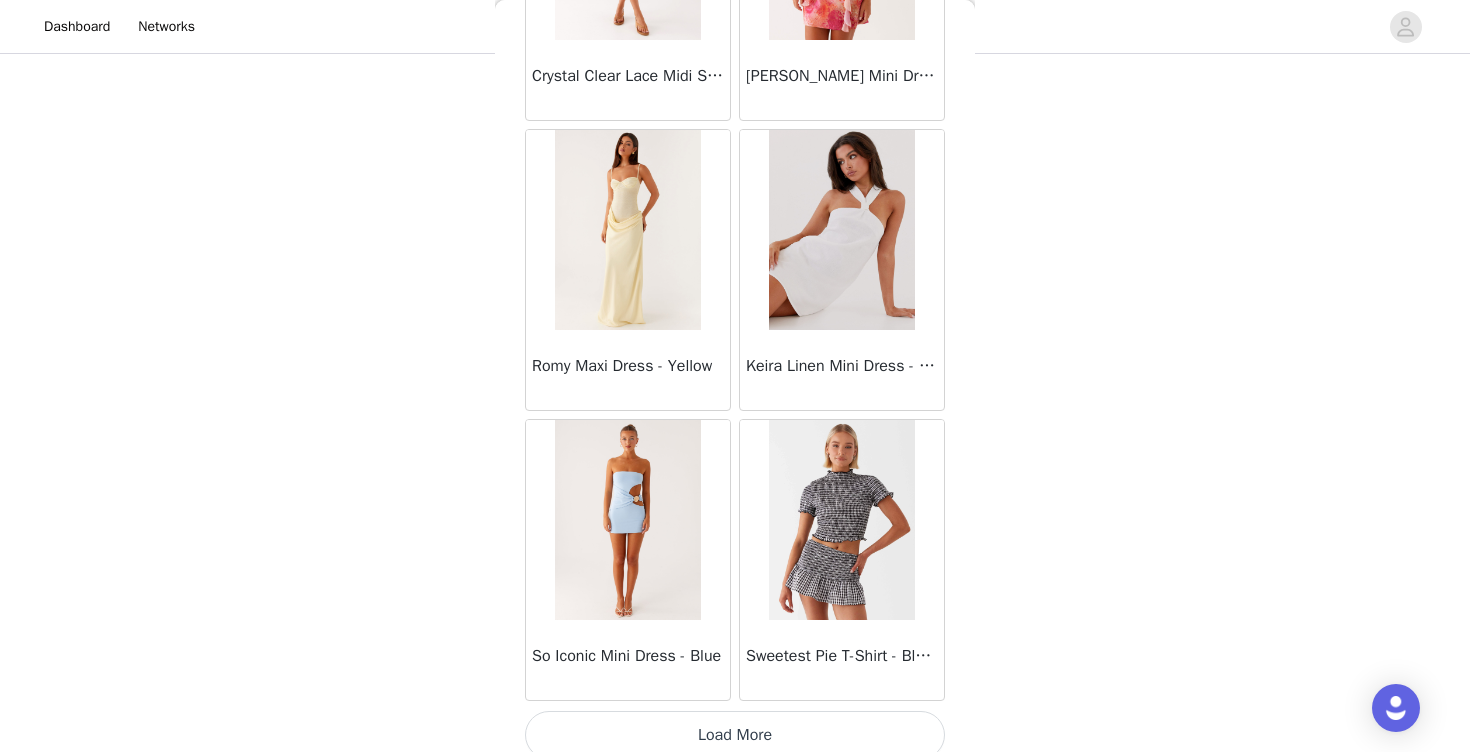 scroll, scrollTop: 28408, scrollLeft: 0, axis: vertical 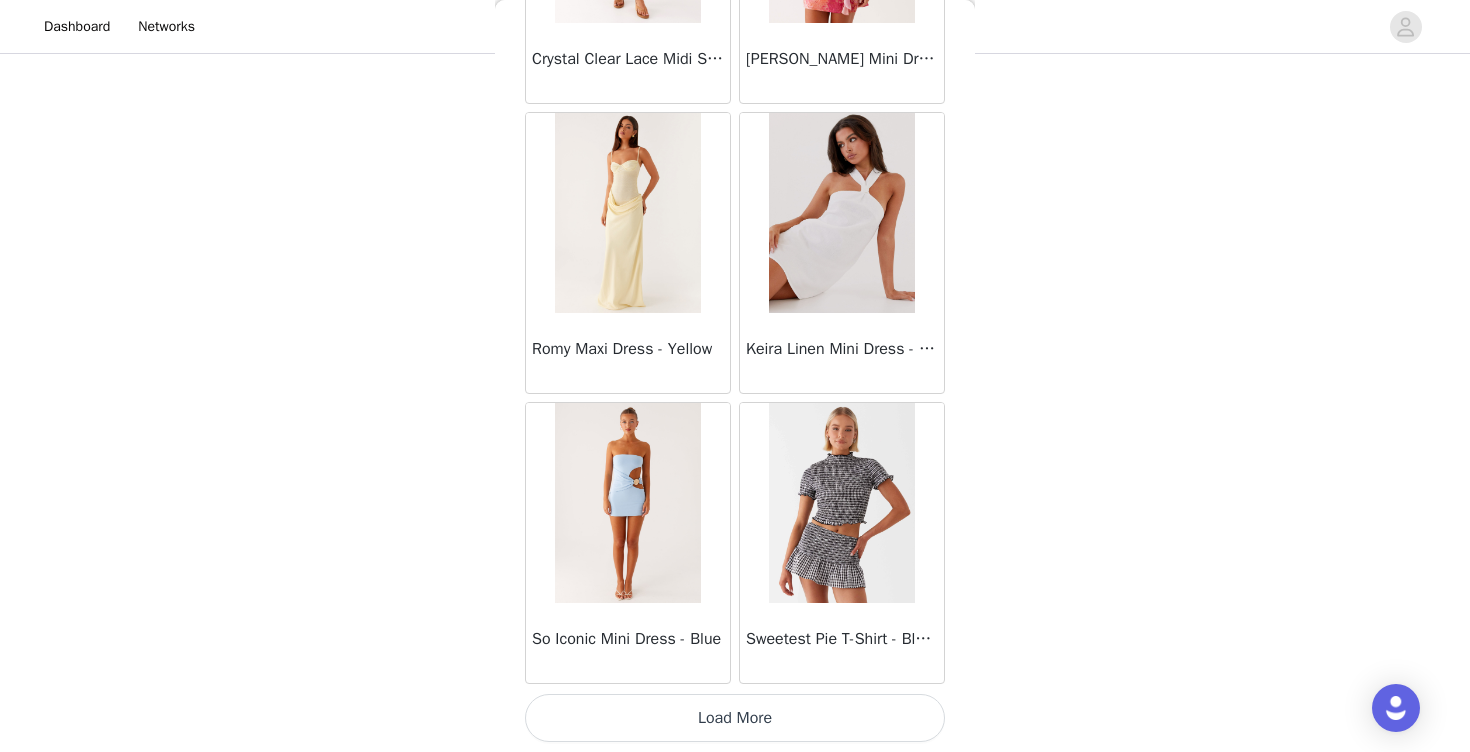 click on "Load More" at bounding box center [735, 718] 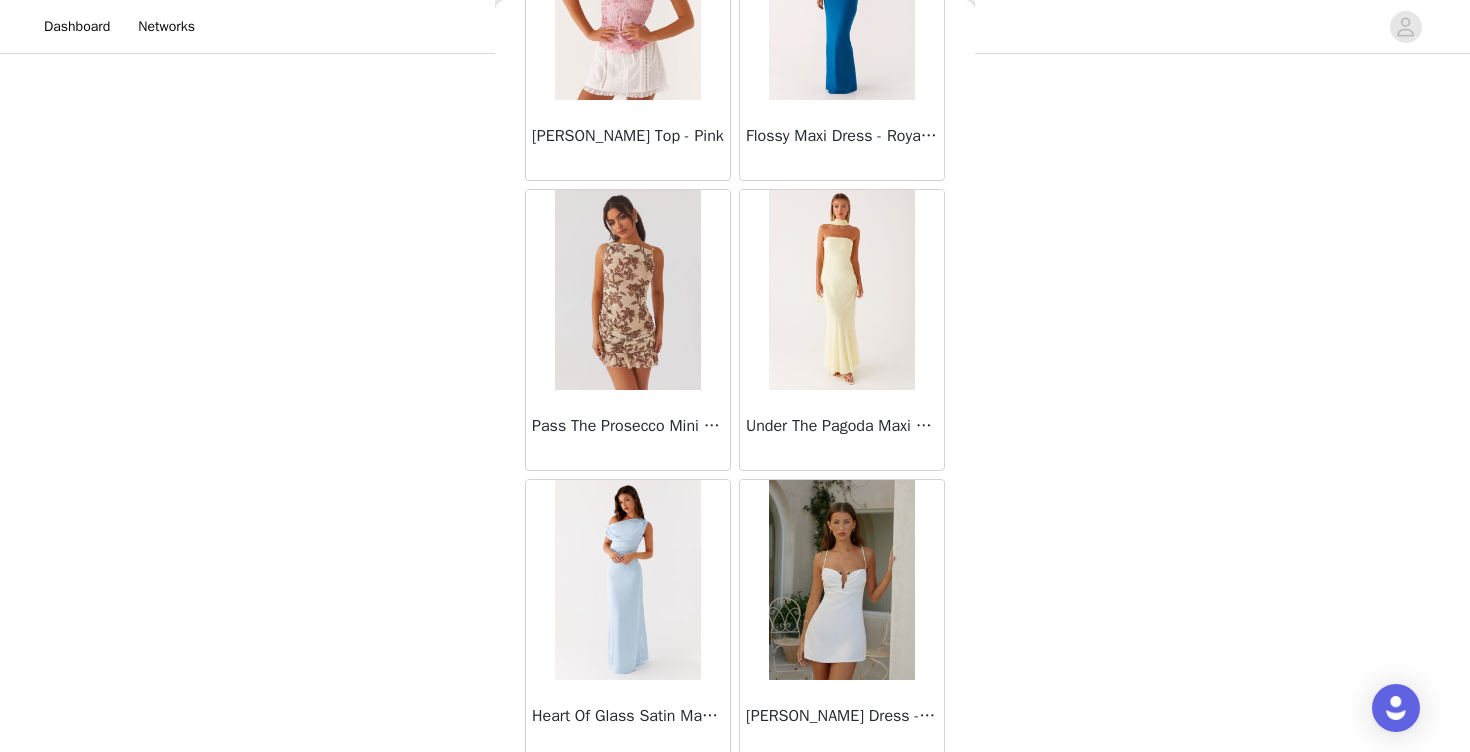 scroll, scrollTop: 31308, scrollLeft: 0, axis: vertical 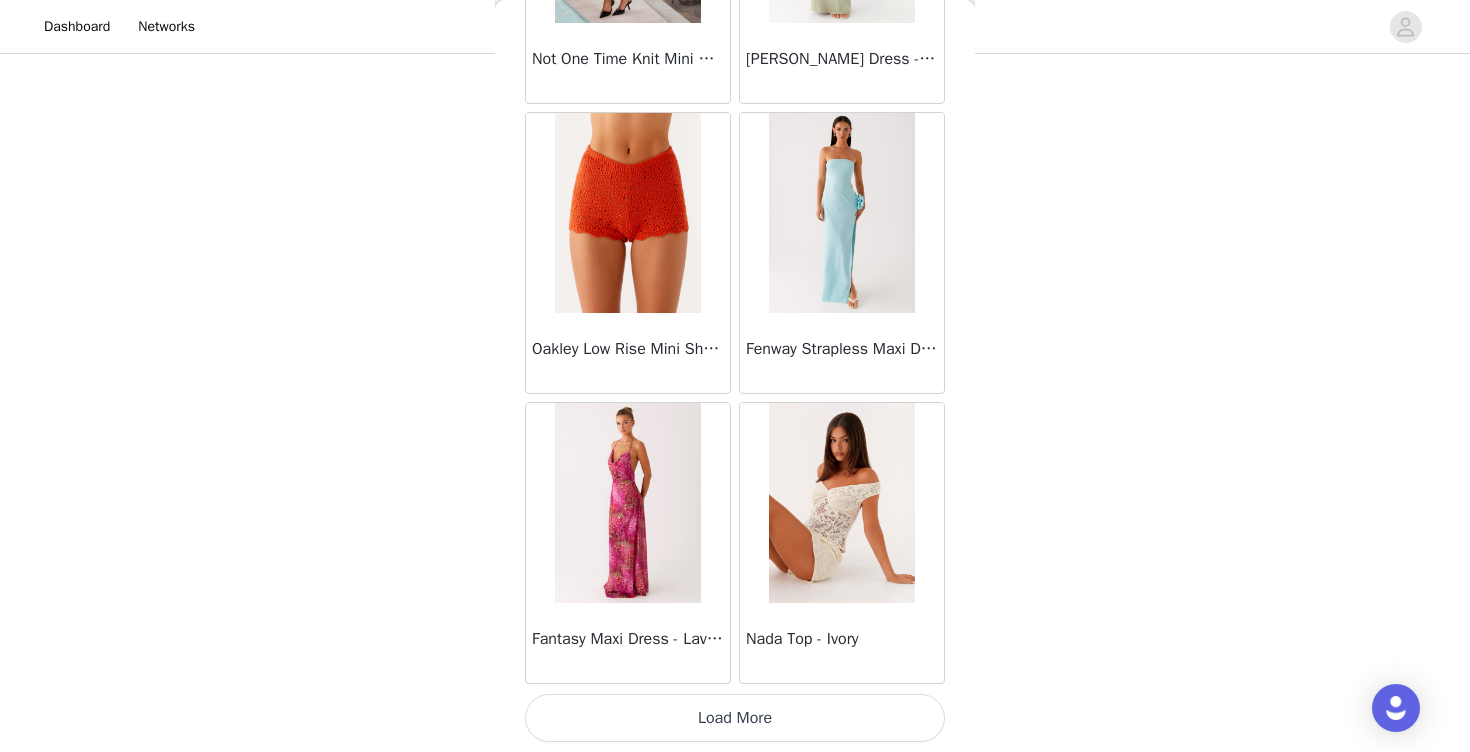 click on "[PERSON_NAME] Strapless Mini Dress - Yellow       [PERSON_NAME] Maxi Dress - Orange Blue Floral       Avenue Mini Dress - Plum       Aullie Maxi Dress - Yellow       Aullie Maxi Dress - Ivory       Aullie Mini Dress - Black       Avalia Backless Scarf Mini Dress - White Polka Dot       Aullie Maxi Dress - Blue       [PERSON_NAME] Maxi Dress - Bloom Wave Print       Athens One Shoulder Top - Floral       Aullie Mini Dress - Blue       Aullie Maxi Dress - [PERSON_NAME] Strapless Mini Dress - Cobalt       Atlantic Midi Dress - Yellow       Aullie Maxi Dress - Pink       Azura Halter Top - Yellow       Beki Beaded Mesh Maxi Dress - Deep Red       Bad News Mesh Maxi Dress - Turquoise Floral       Bad News Mesh Maxi Dress - Yellow Floral       Be Mine Satin Maxi Dress - Canary       Belize Maxi Dress - Yellow       [PERSON_NAME] Off Shoulder Knit Top - Mint       [PERSON_NAME] Tube Top - Blue       [PERSON_NAME] Top - Red Gingham       Breaking News Mini Dress - Black       Bodie Maxi Dress - Pastel Yellow" at bounding box center (735, -15230) 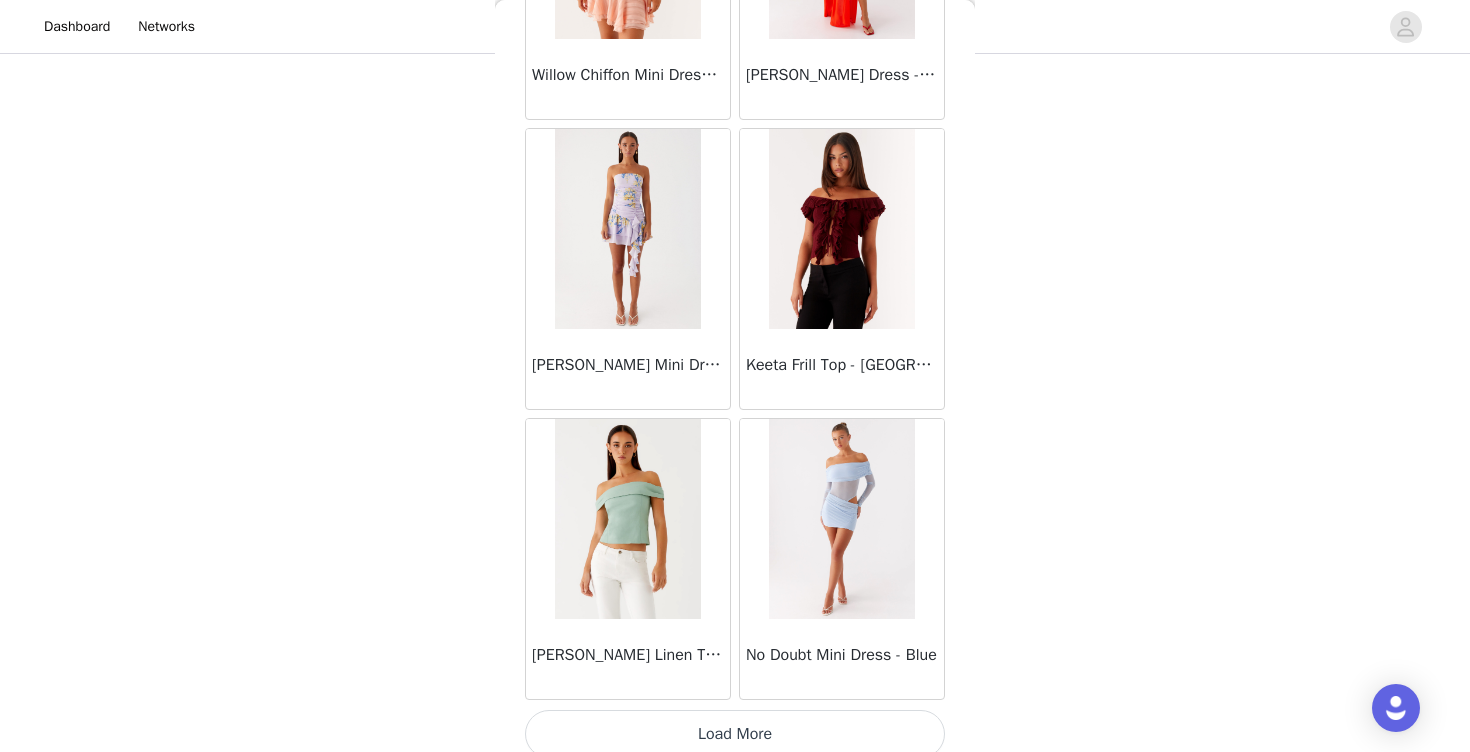 scroll, scrollTop: 34208, scrollLeft: 0, axis: vertical 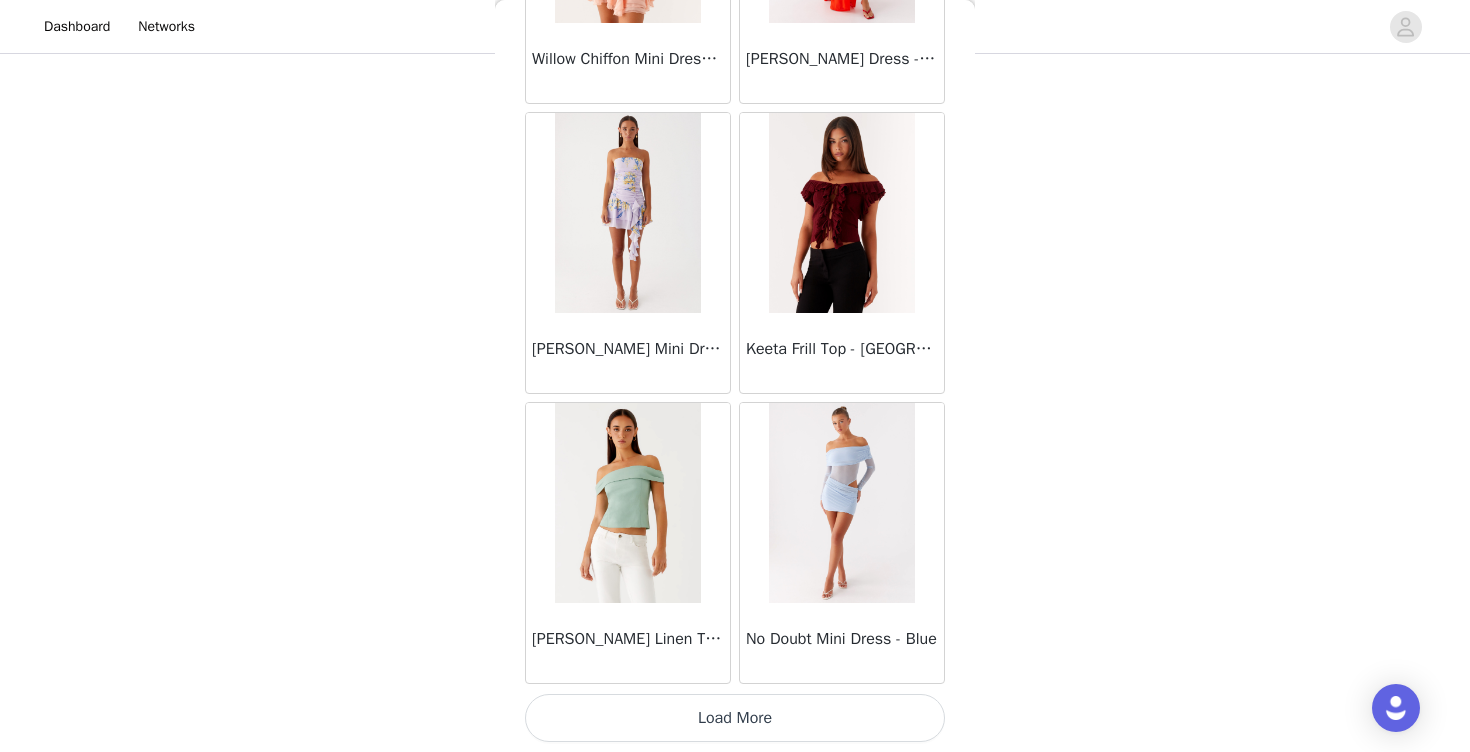 click on "Load More" at bounding box center (735, 718) 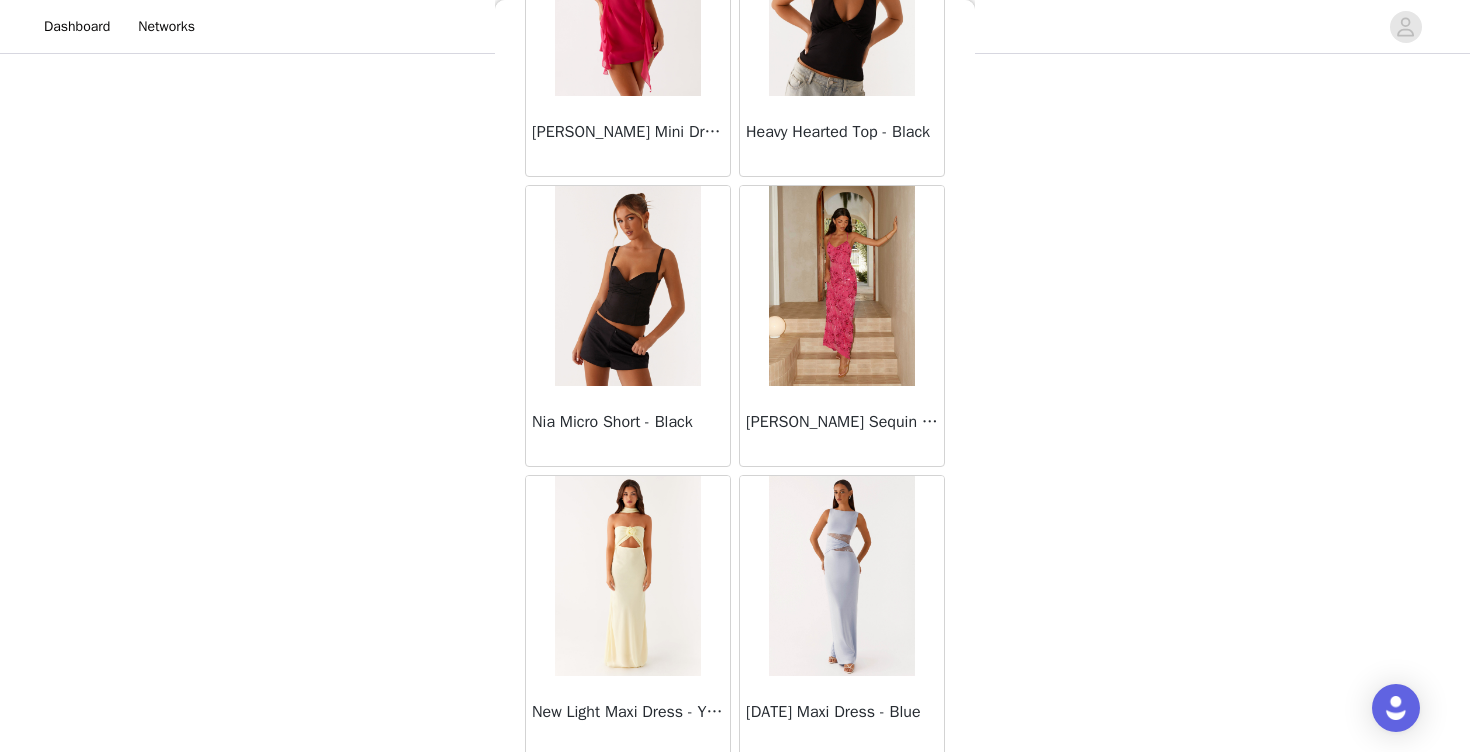 scroll, scrollTop: 37108, scrollLeft: 0, axis: vertical 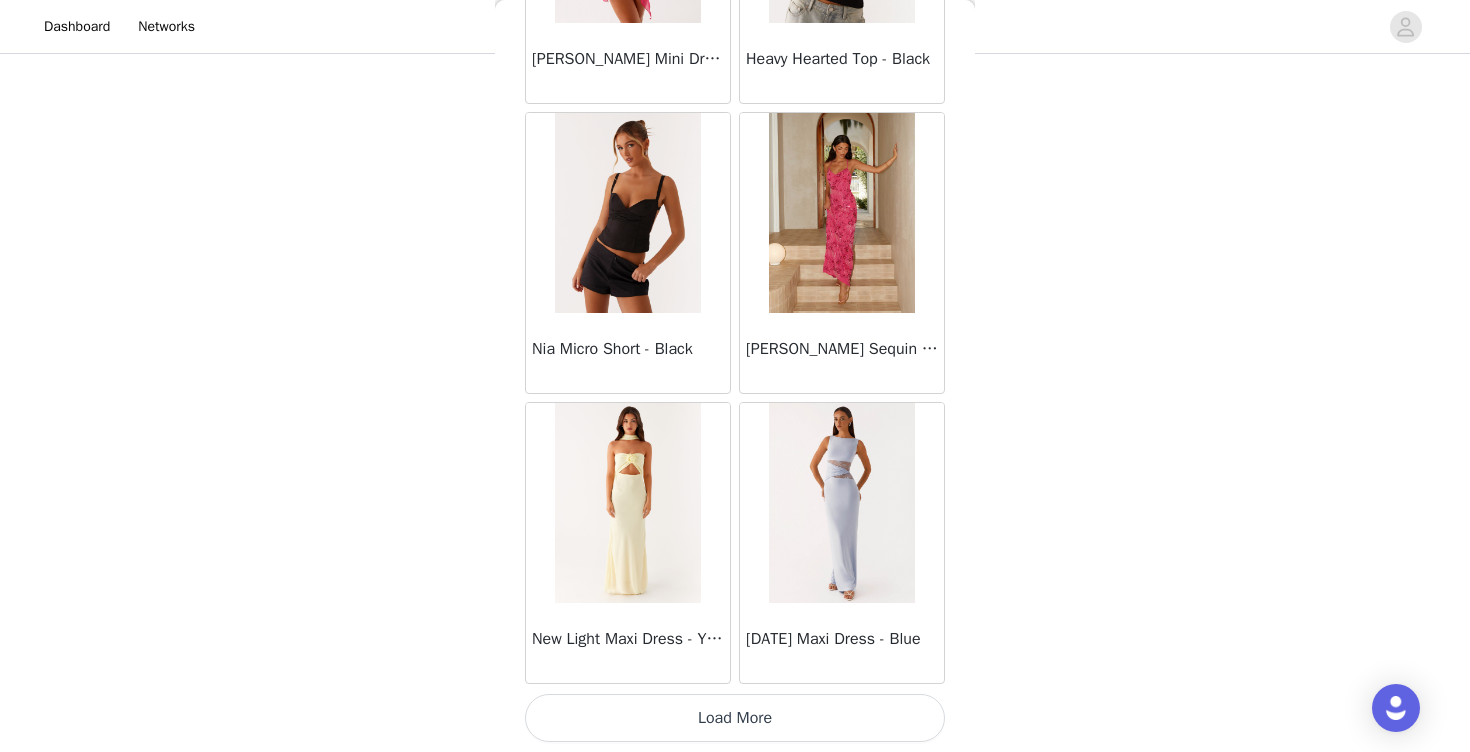 click on "Load More" at bounding box center [735, 718] 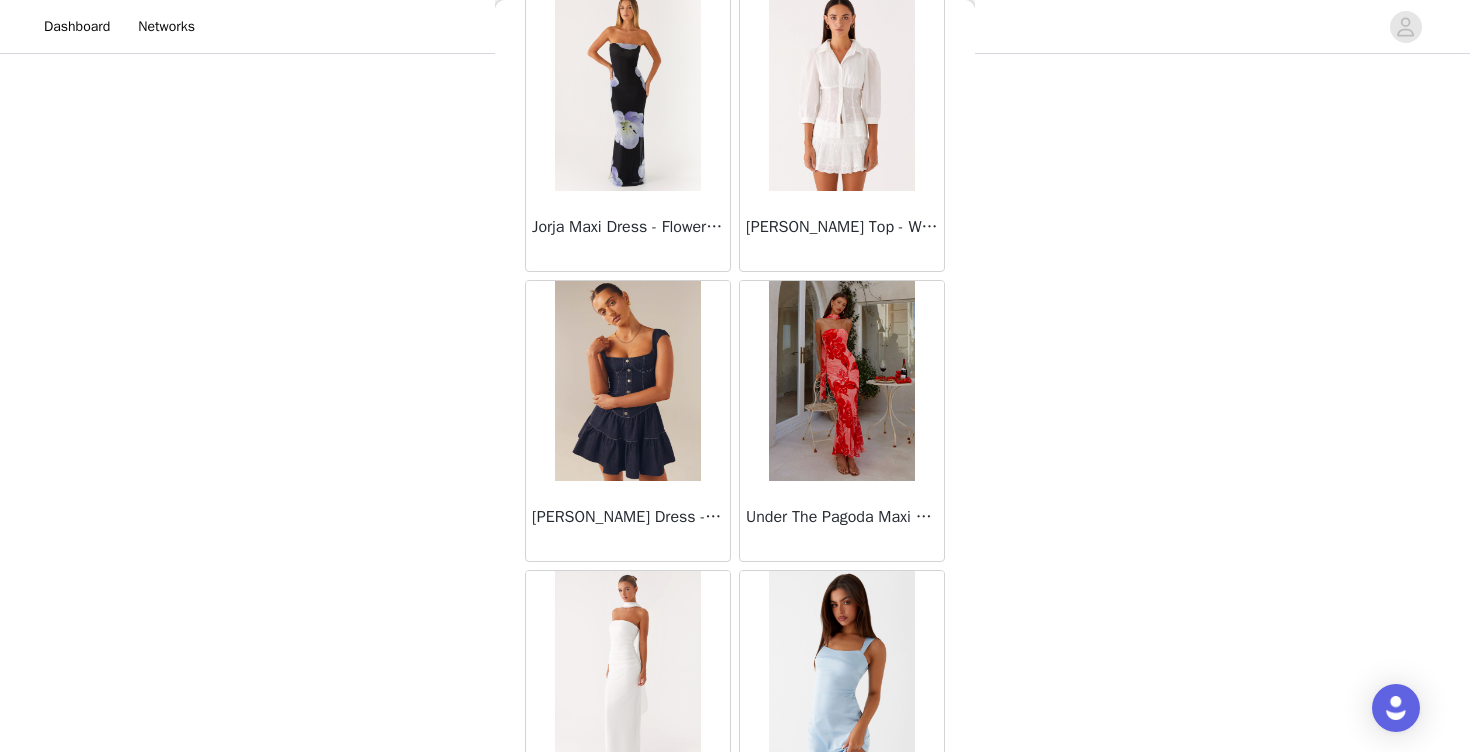 scroll, scrollTop: 40008, scrollLeft: 0, axis: vertical 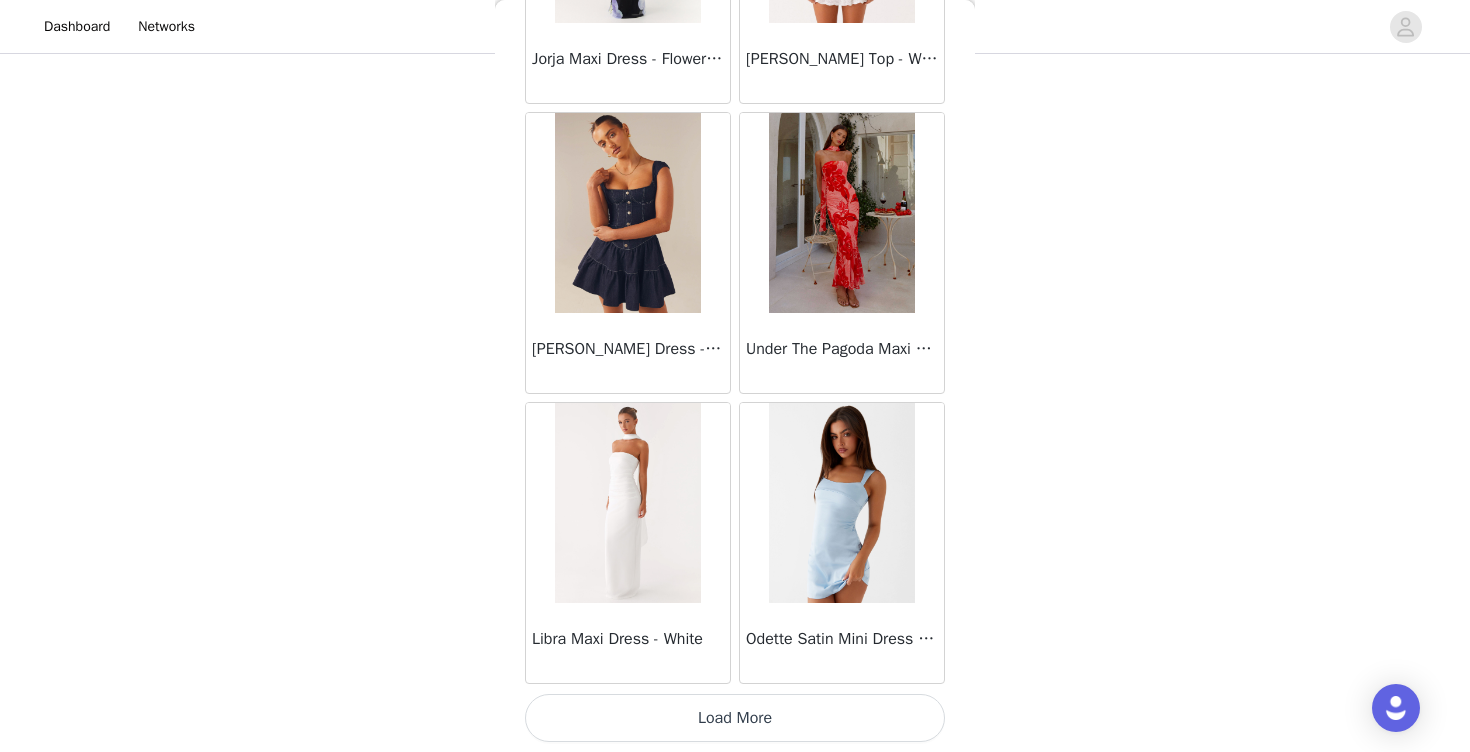 click on "Load More" at bounding box center (735, 718) 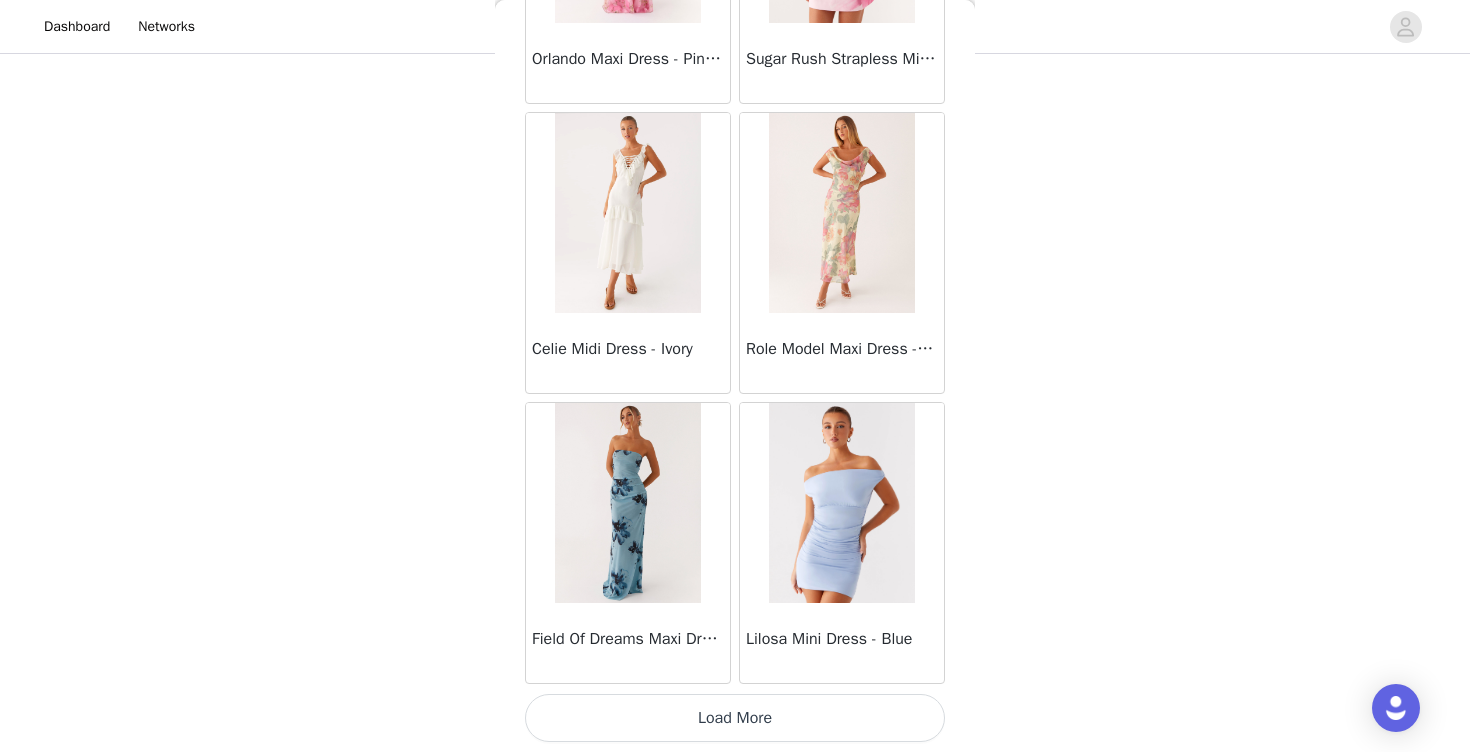 scroll, scrollTop: 42905, scrollLeft: 0, axis: vertical 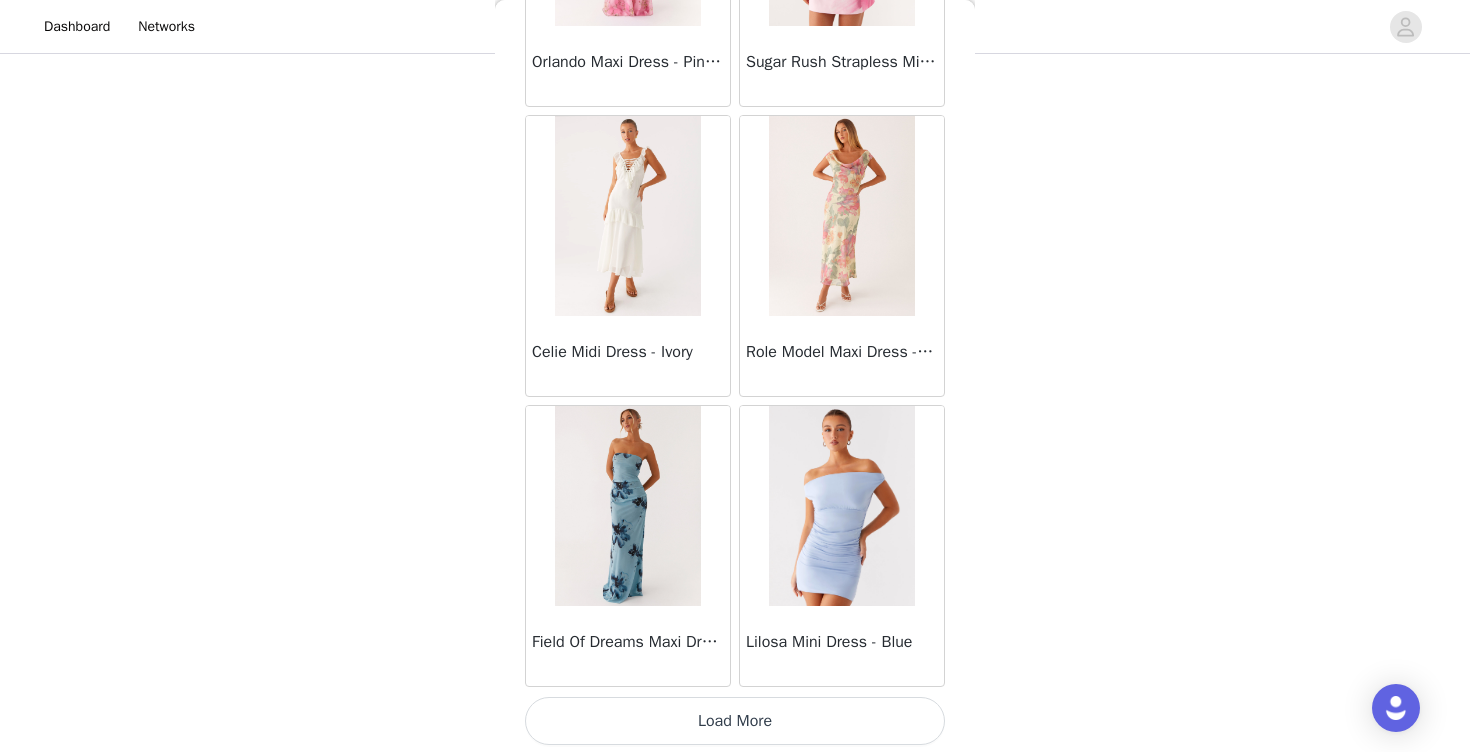 click on "Load More" at bounding box center (735, 721) 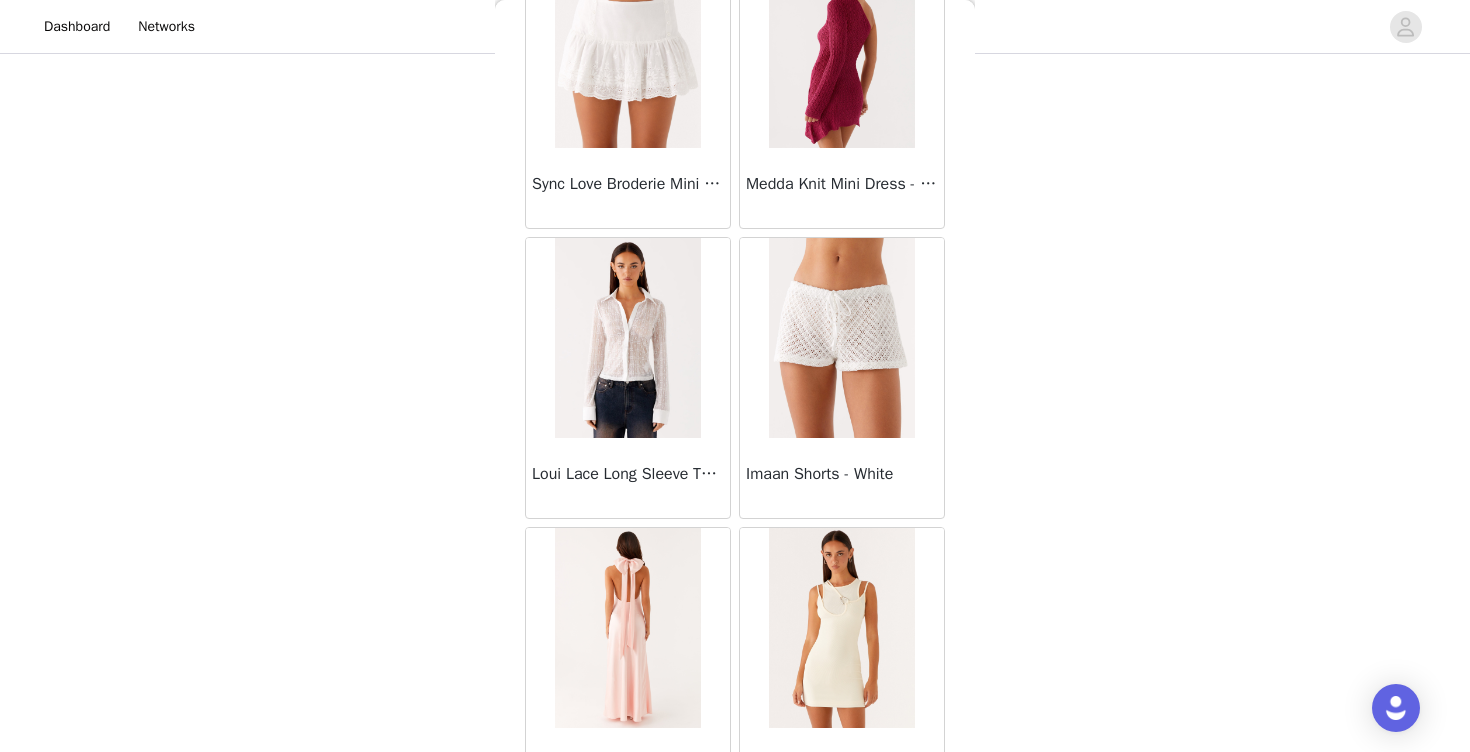 scroll, scrollTop: 45808, scrollLeft: 0, axis: vertical 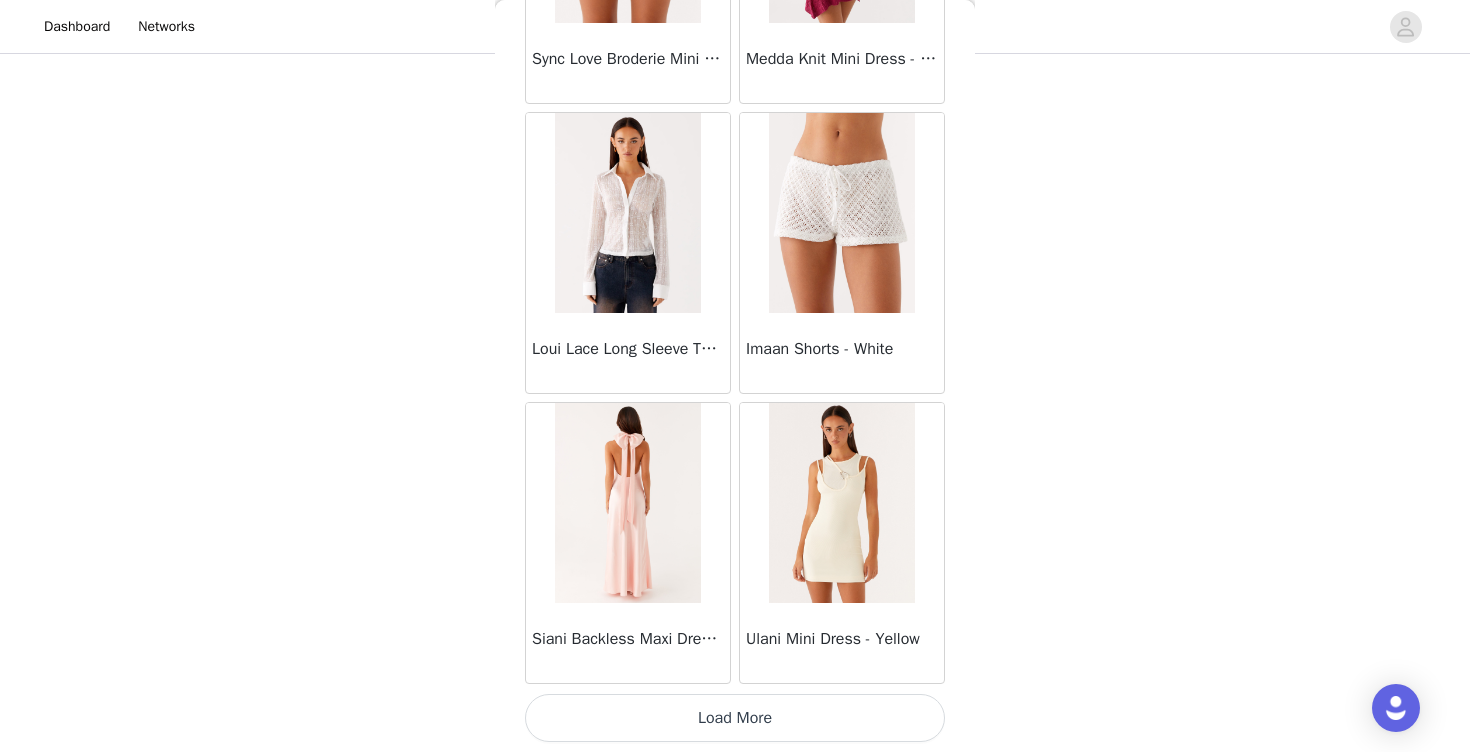 click on "Load More" at bounding box center (735, 718) 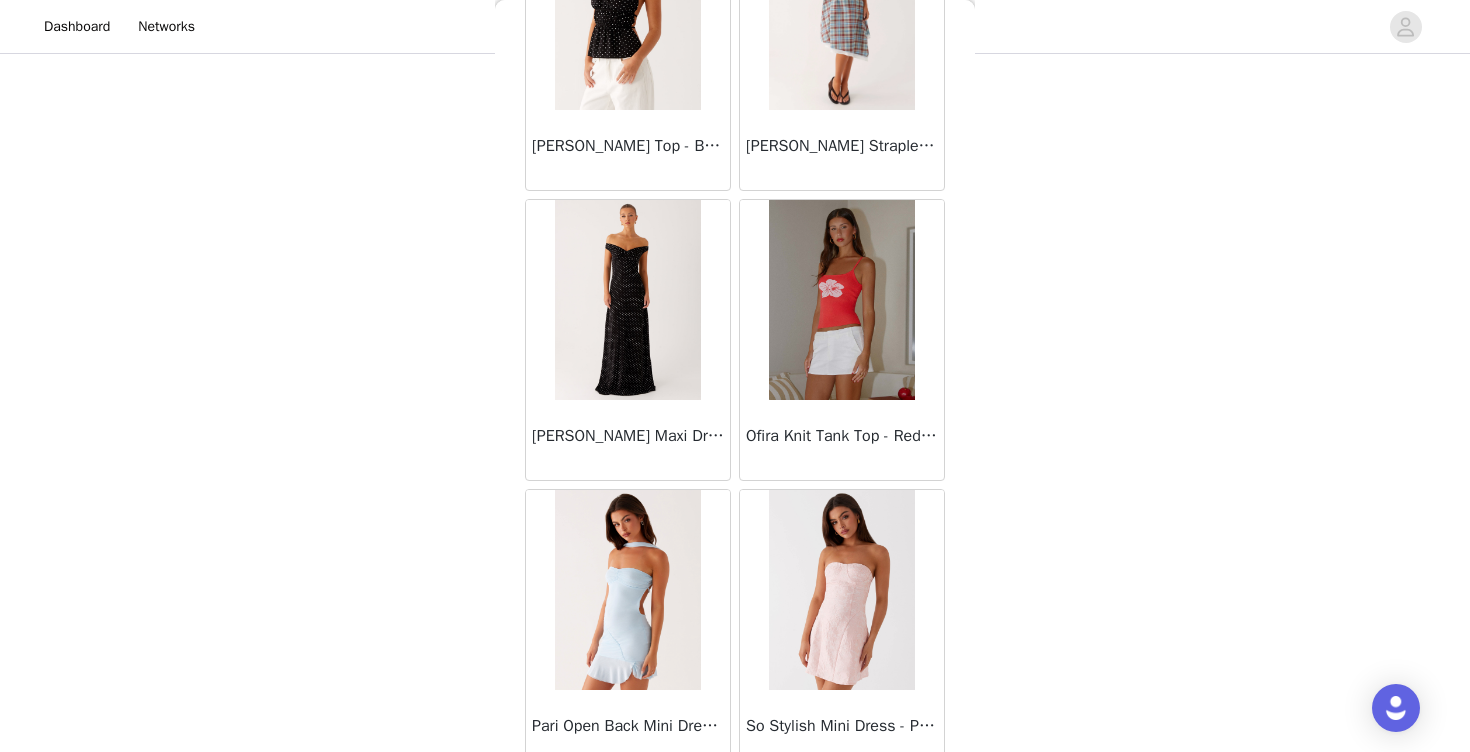 scroll, scrollTop: 48708, scrollLeft: 0, axis: vertical 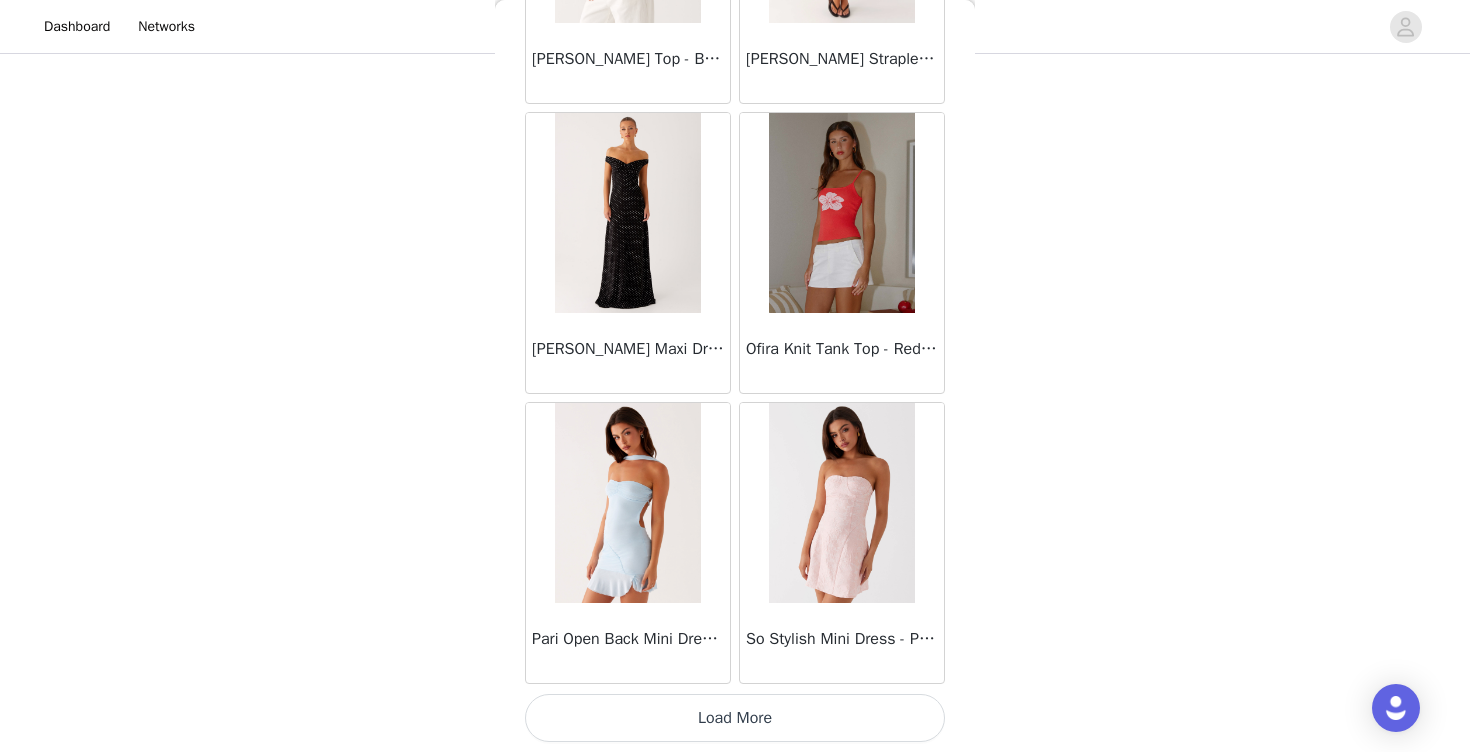 click on "Load More" at bounding box center [735, 718] 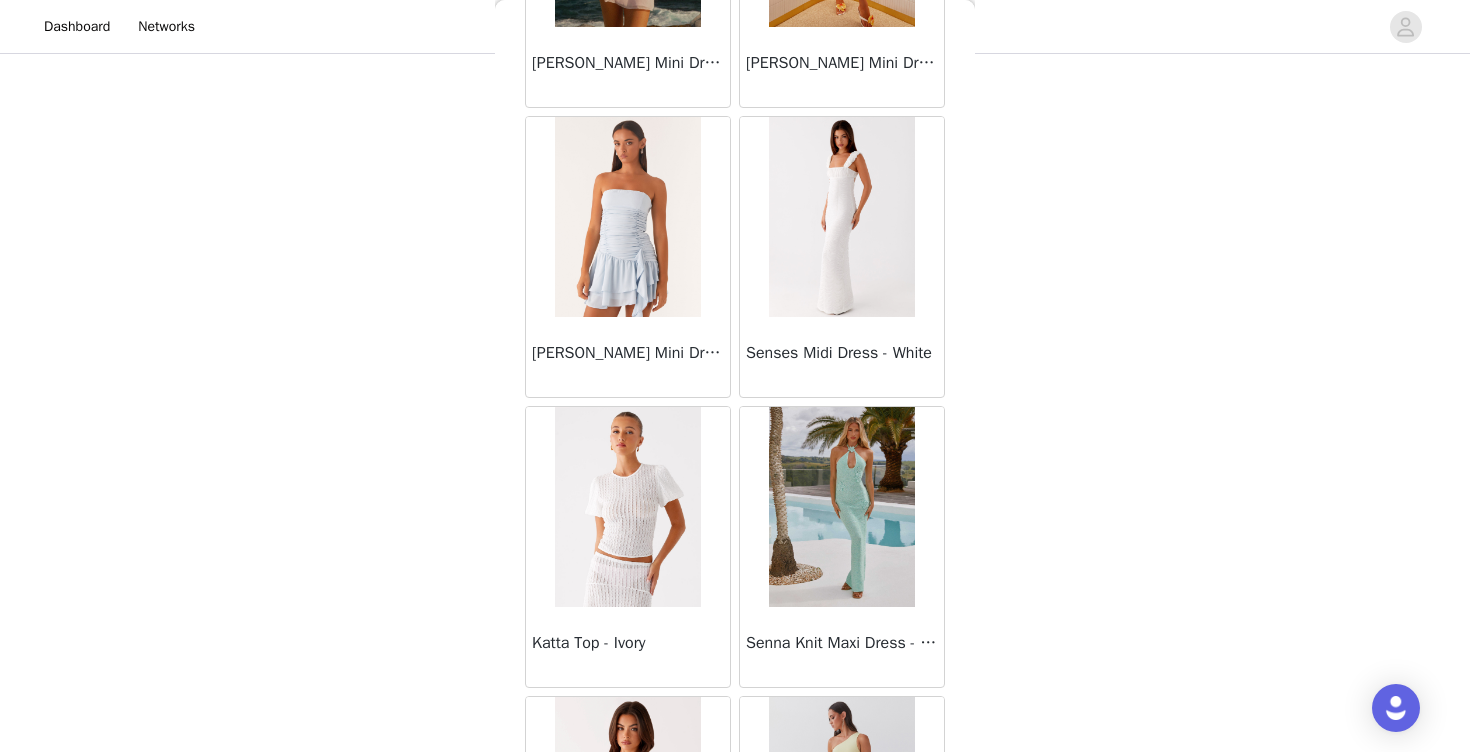 scroll, scrollTop: 51608, scrollLeft: 0, axis: vertical 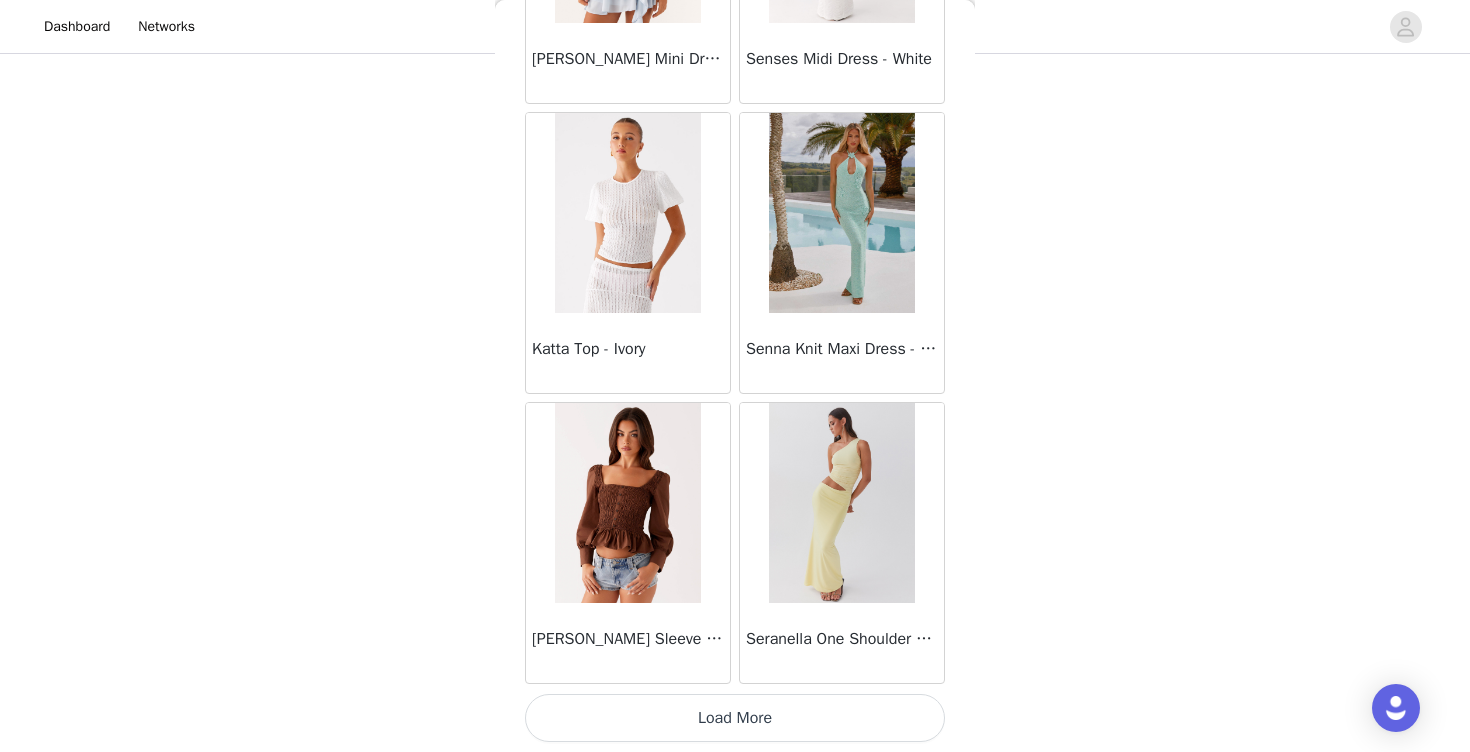 click on "Load More" at bounding box center [735, 718] 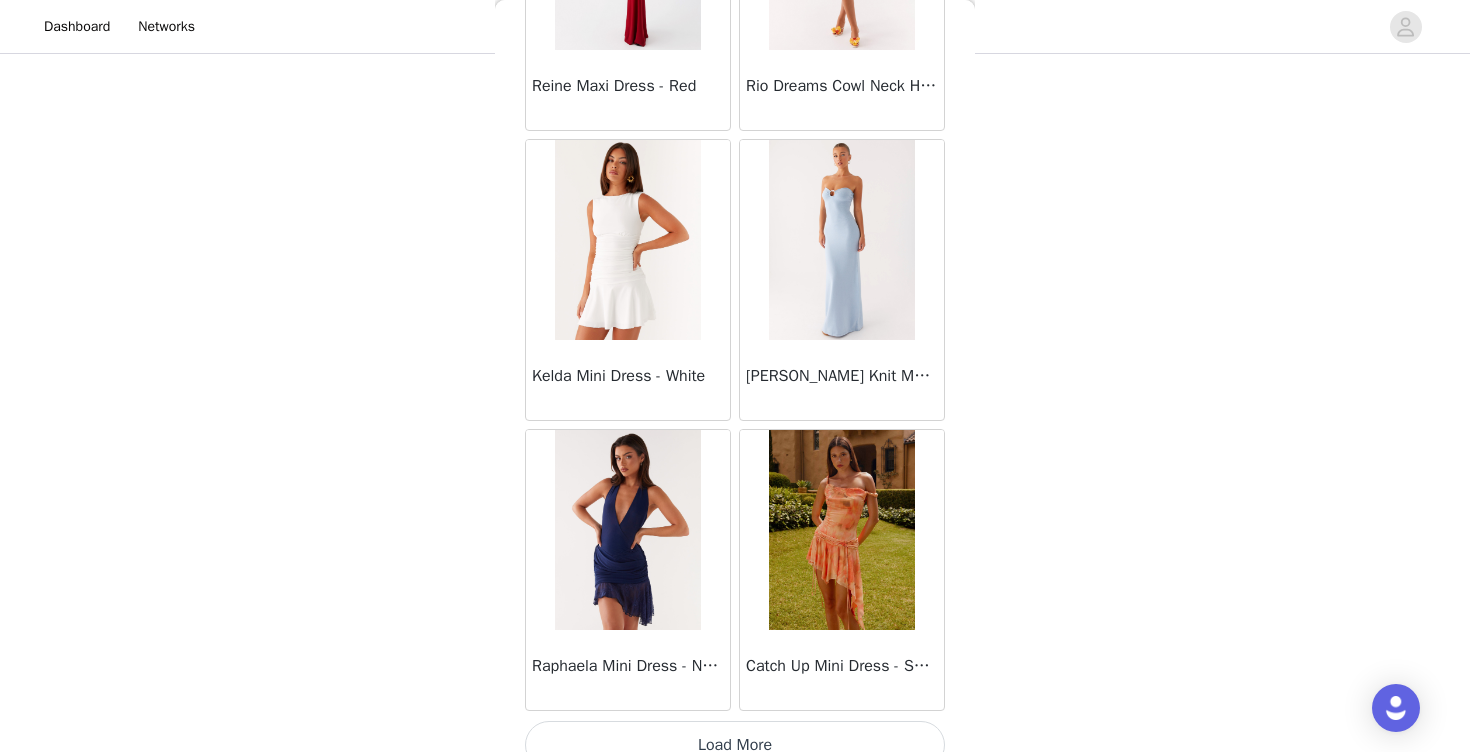 scroll, scrollTop: 54508, scrollLeft: 0, axis: vertical 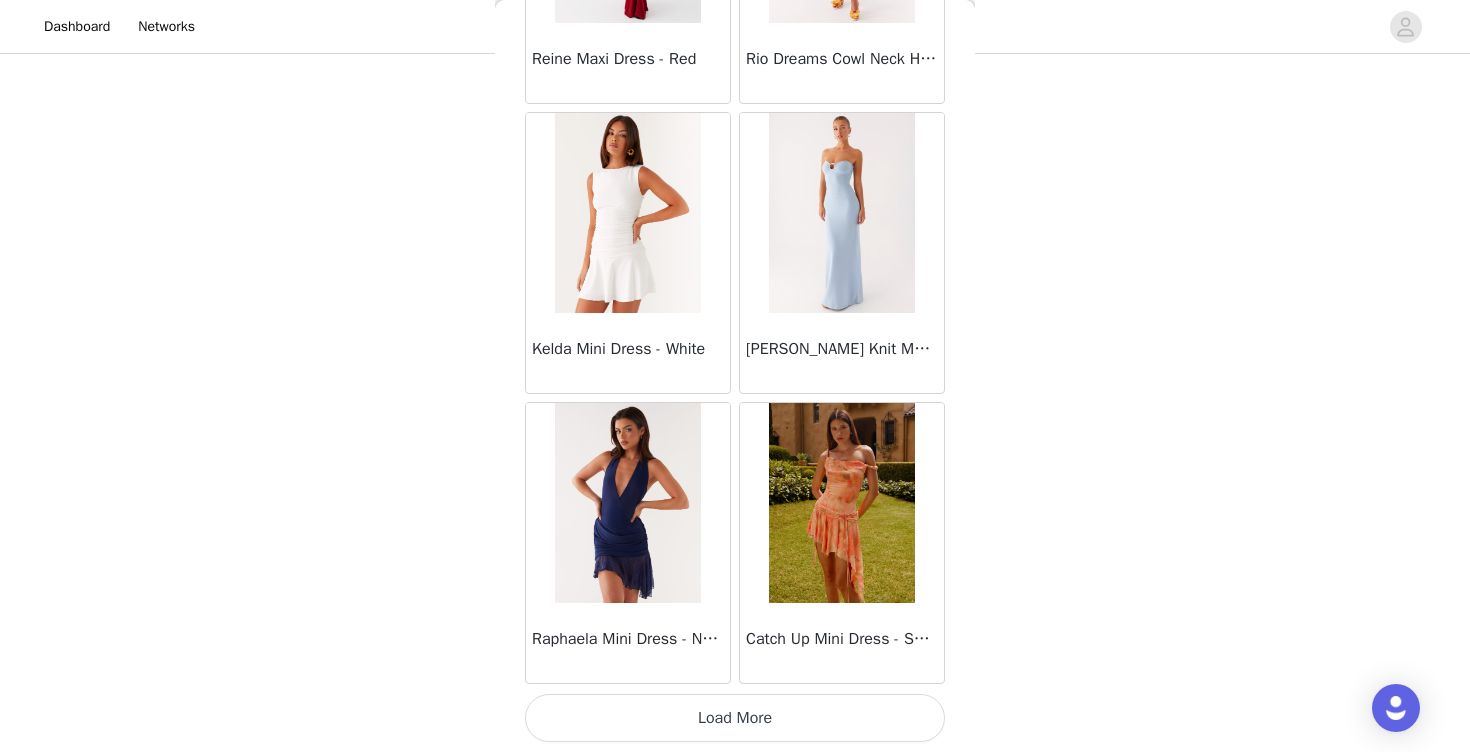 click on "Load More" at bounding box center [735, 718] 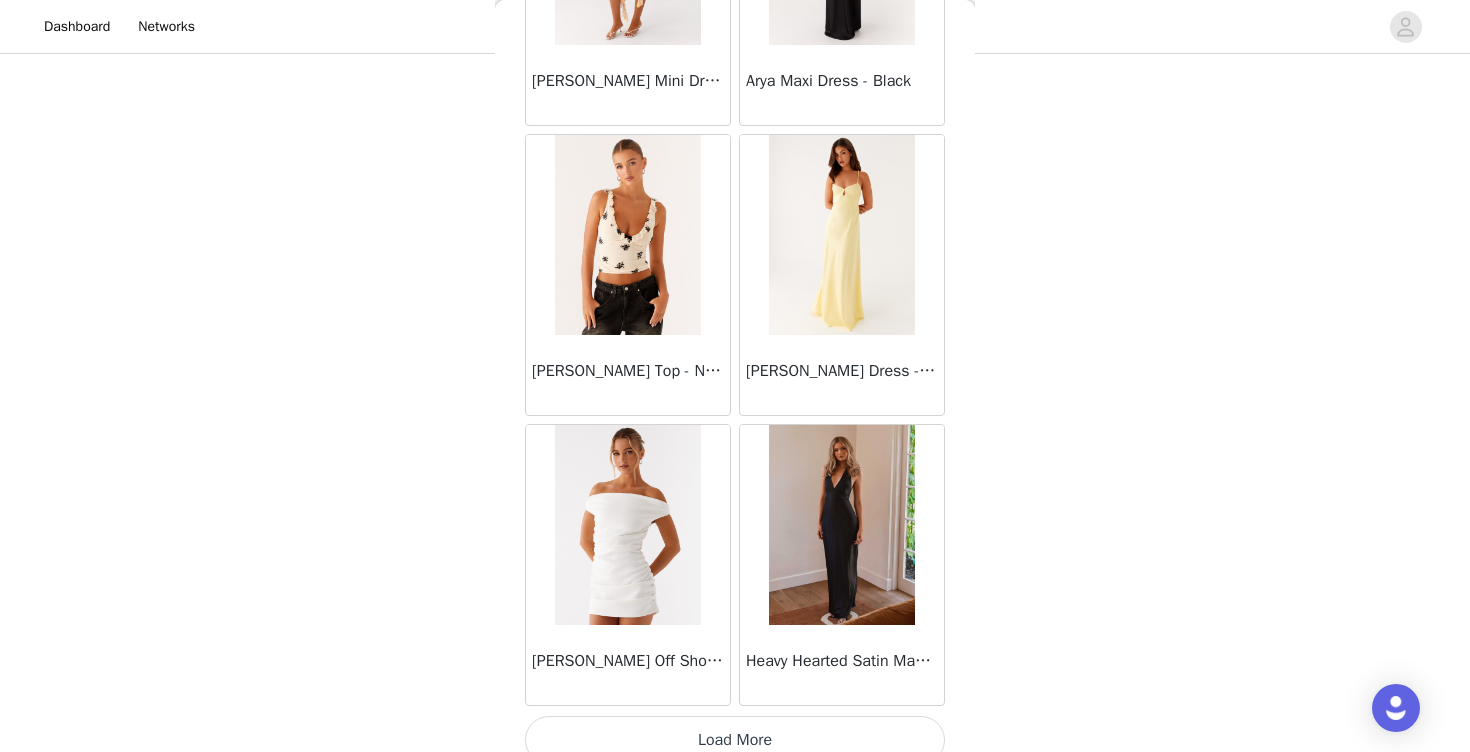scroll, scrollTop: 57408, scrollLeft: 0, axis: vertical 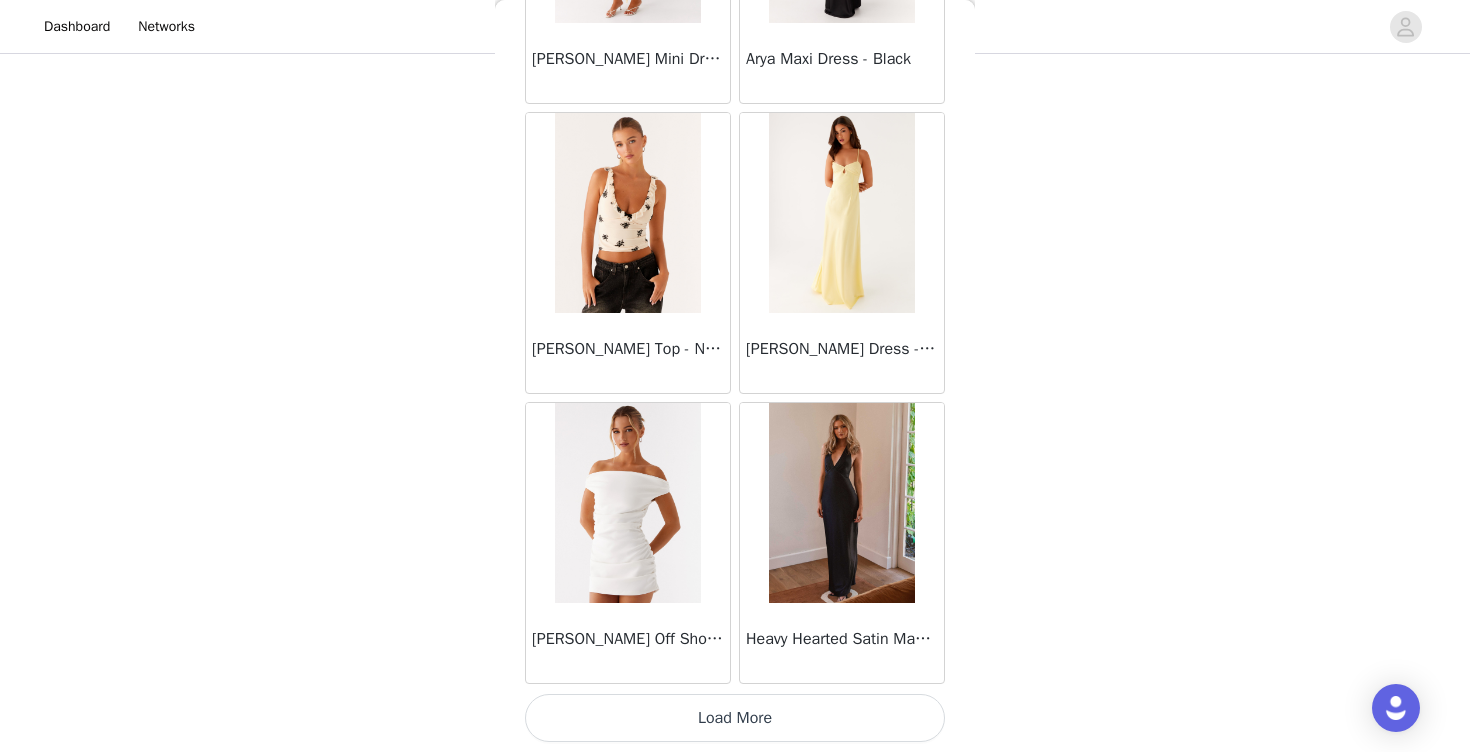 click on "Load More" at bounding box center [735, 718] 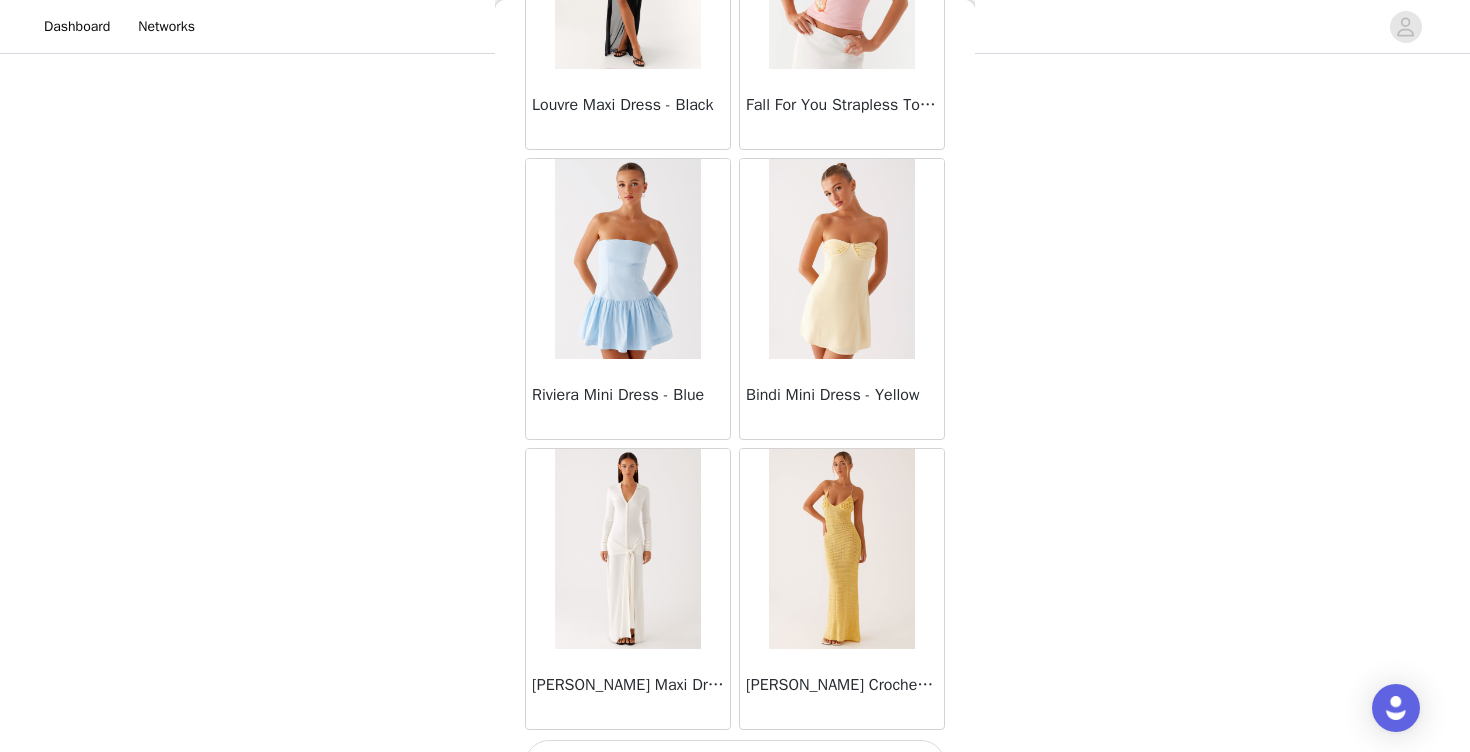 scroll, scrollTop: 60308, scrollLeft: 0, axis: vertical 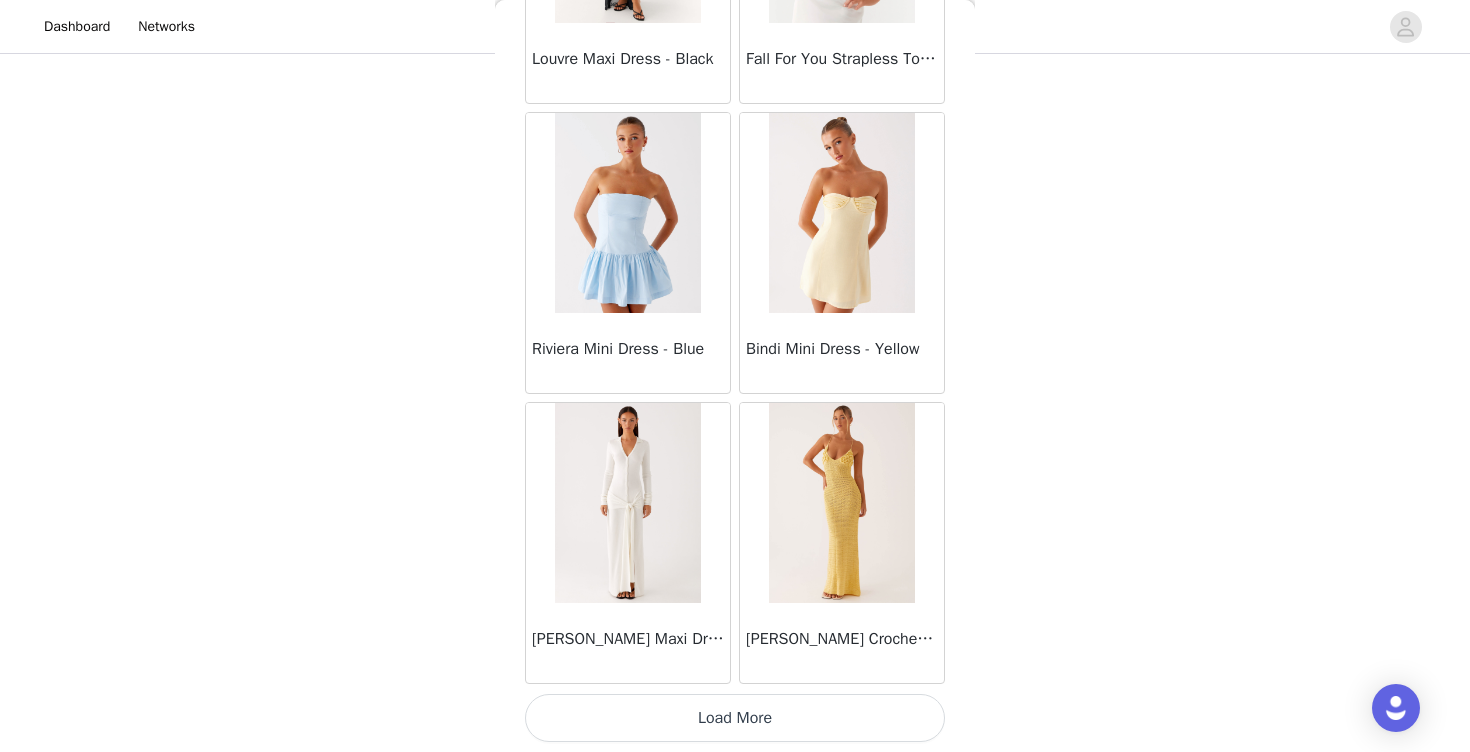 click on "Load More" at bounding box center (735, 718) 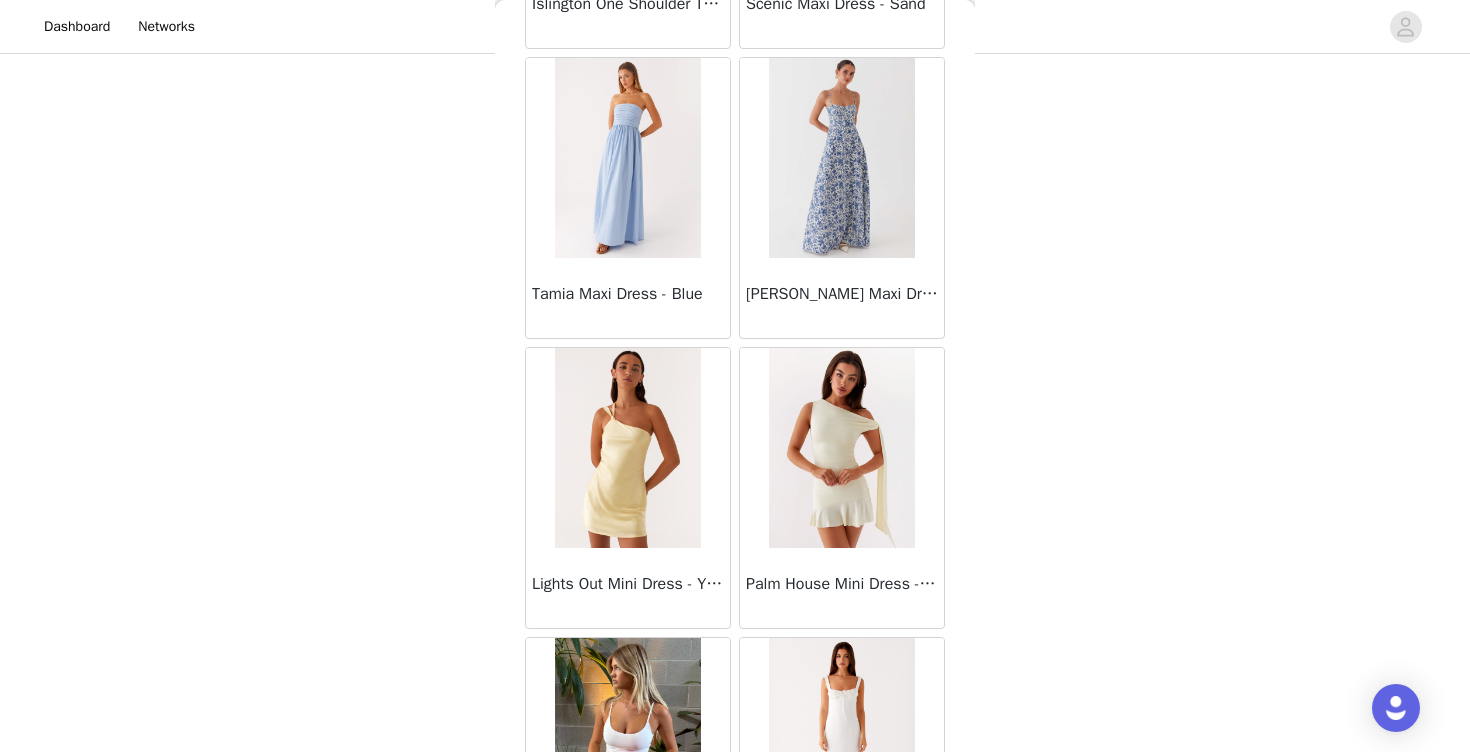 scroll, scrollTop: 63208, scrollLeft: 0, axis: vertical 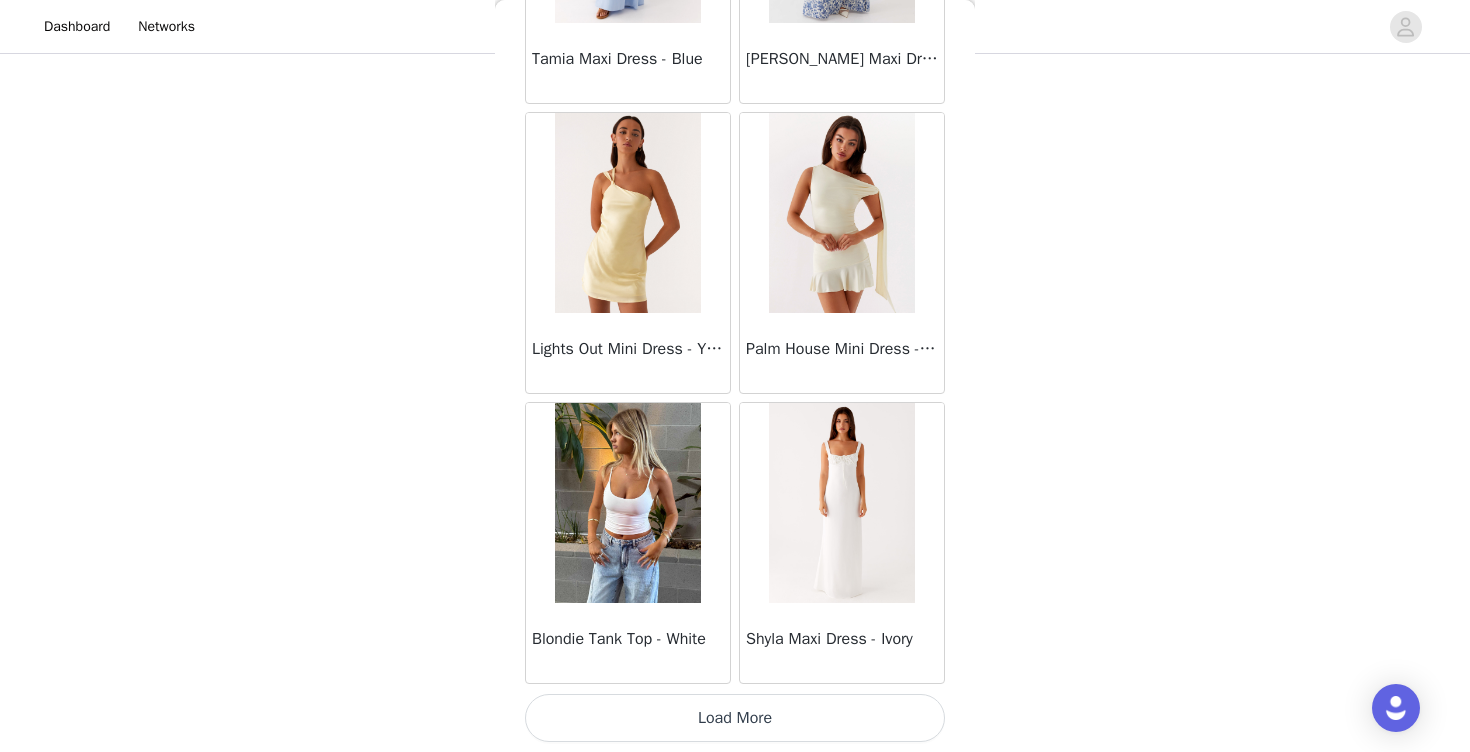 click on "Load More" at bounding box center (735, 718) 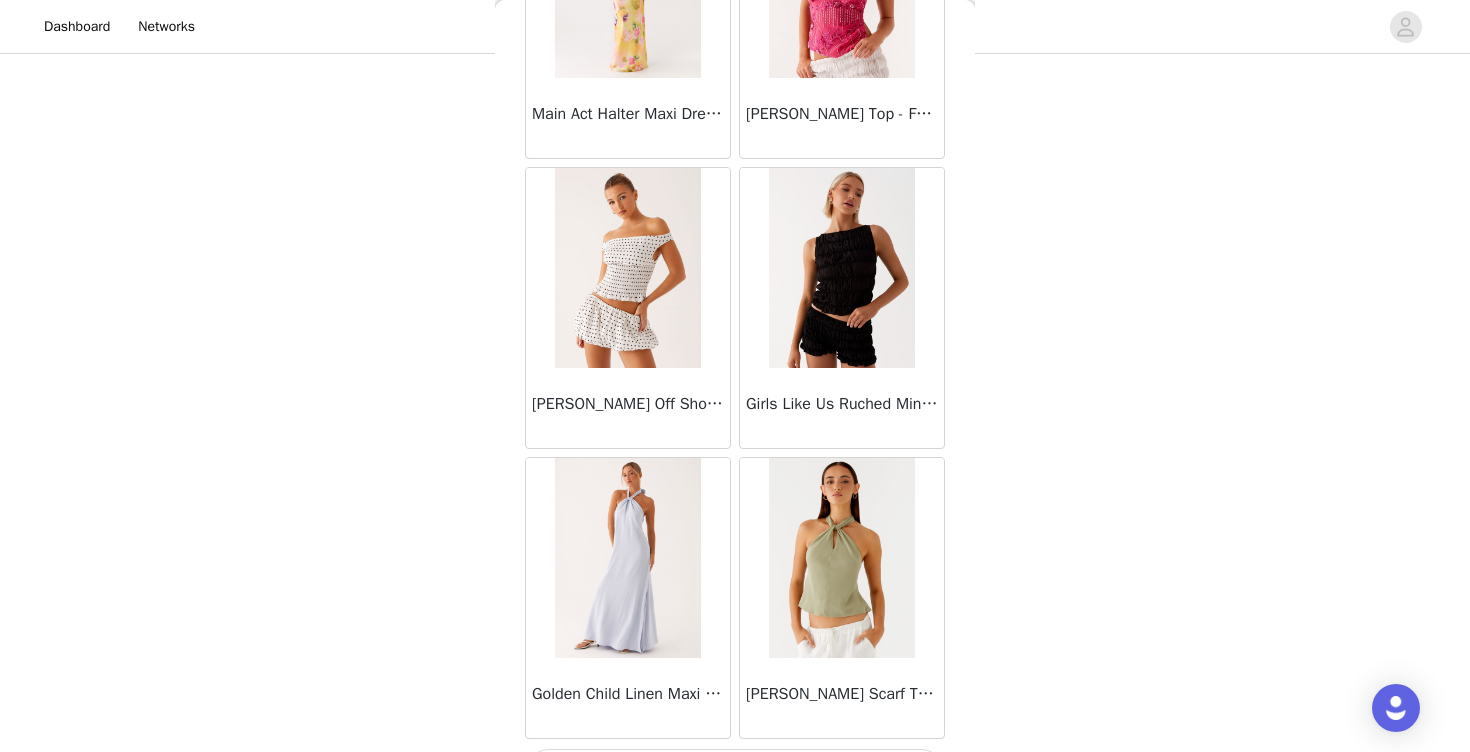 scroll, scrollTop: 66108, scrollLeft: 0, axis: vertical 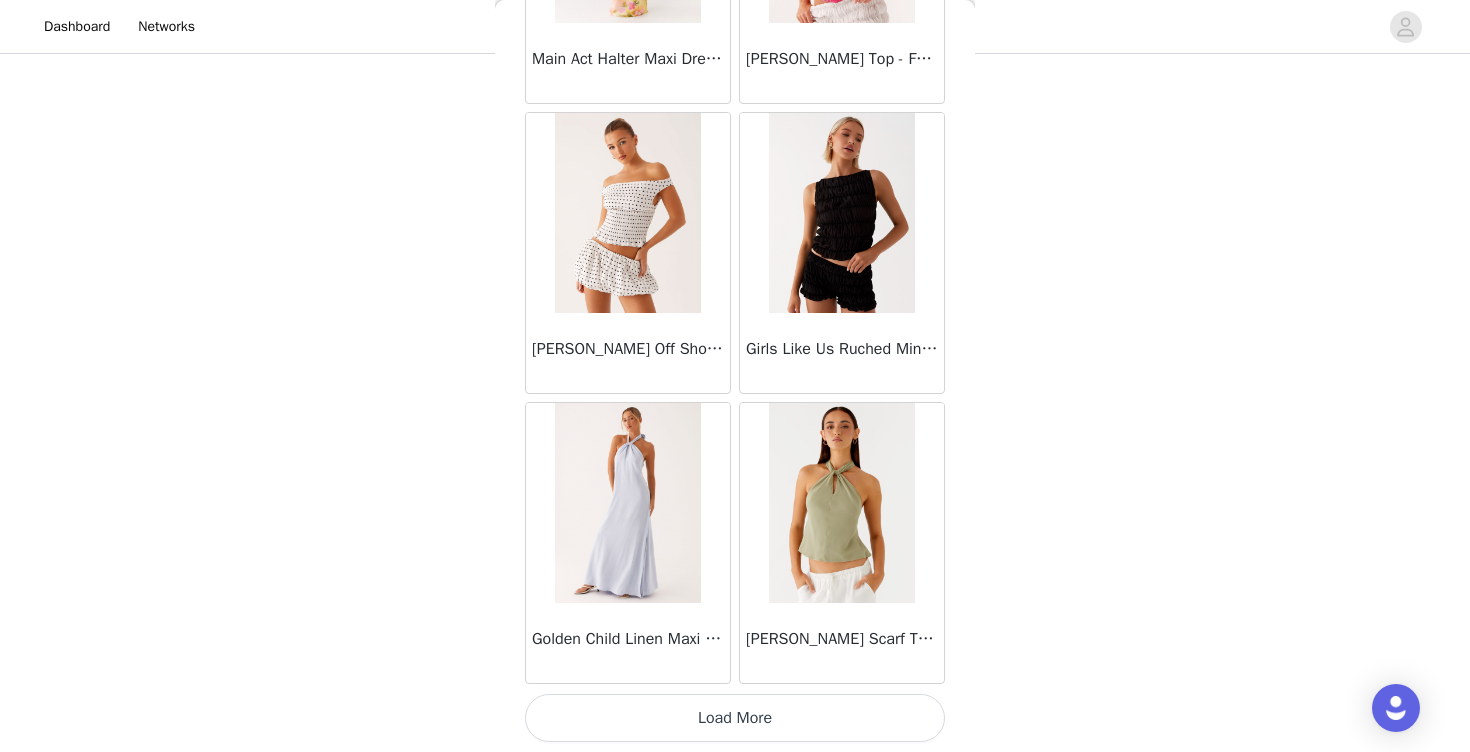 click on "Load More" at bounding box center [735, 718] 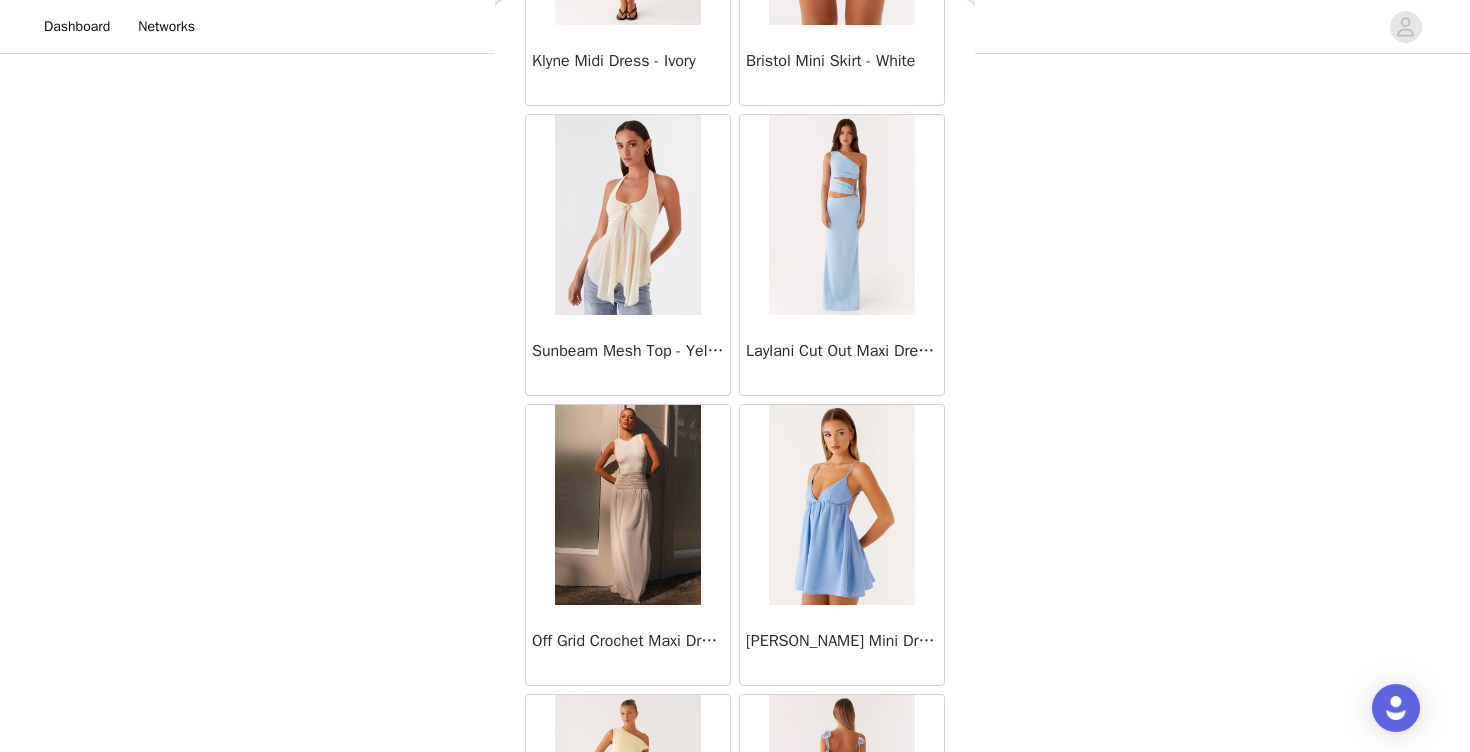 scroll, scrollTop: 69008, scrollLeft: 0, axis: vertical 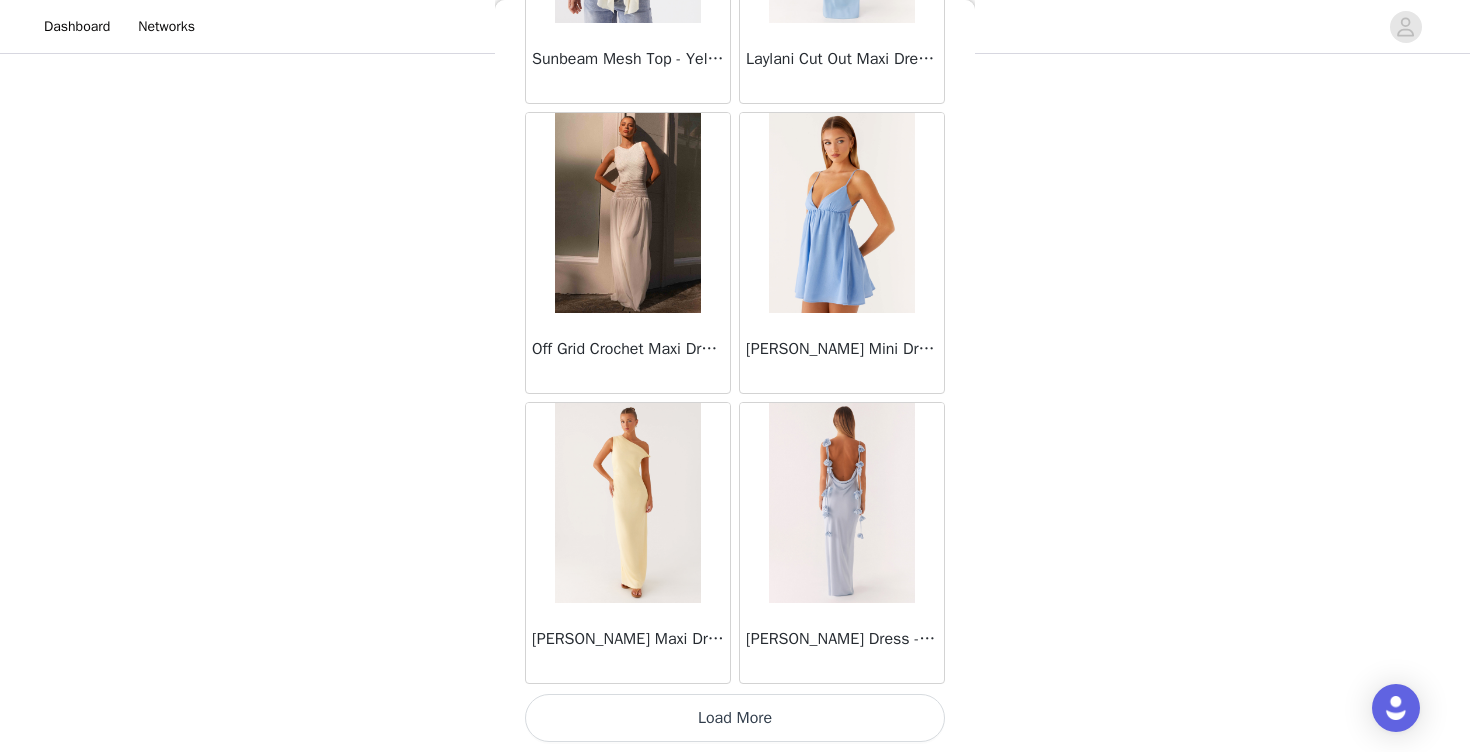click on "Load More" at bounding box center (735, 718) 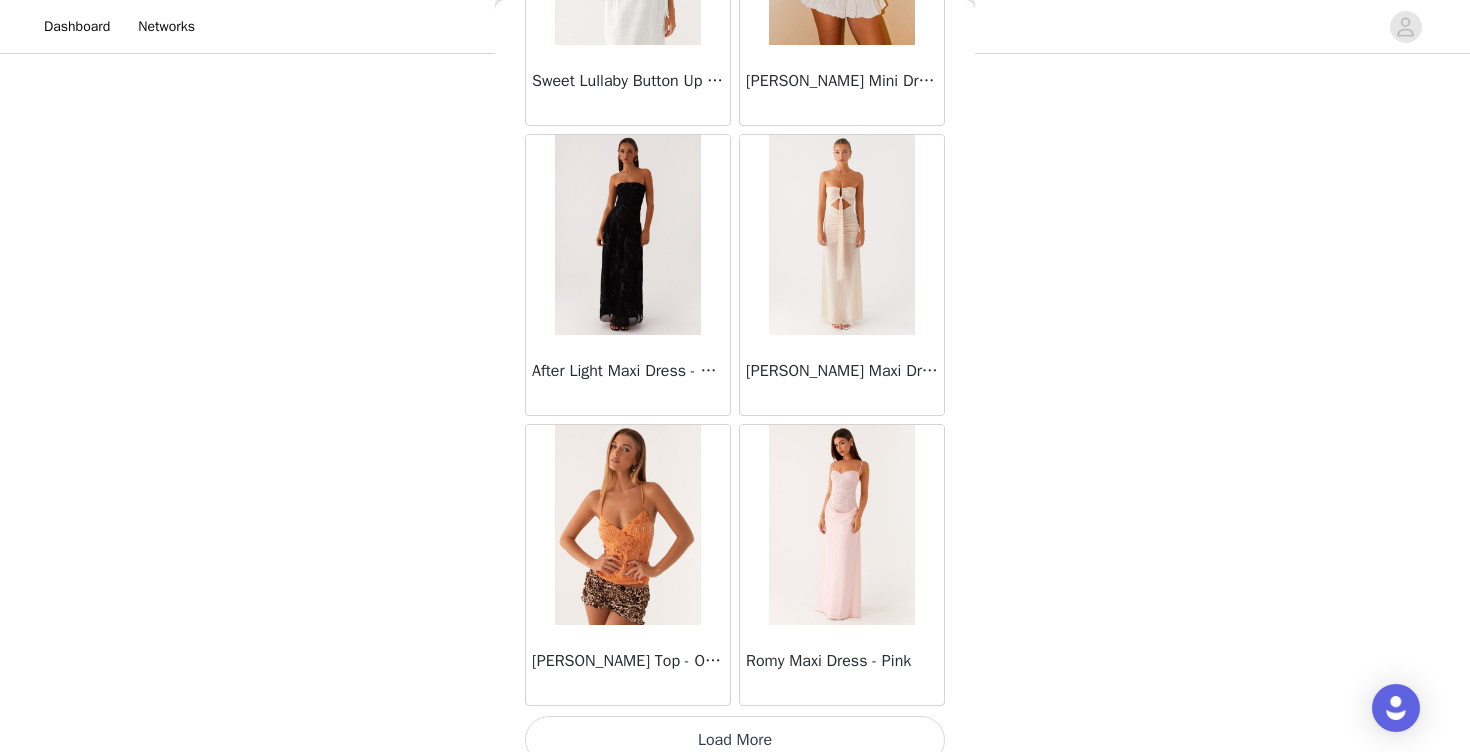scroll, scrollTop: 71908, scrollLeft: 0, axis: vertical 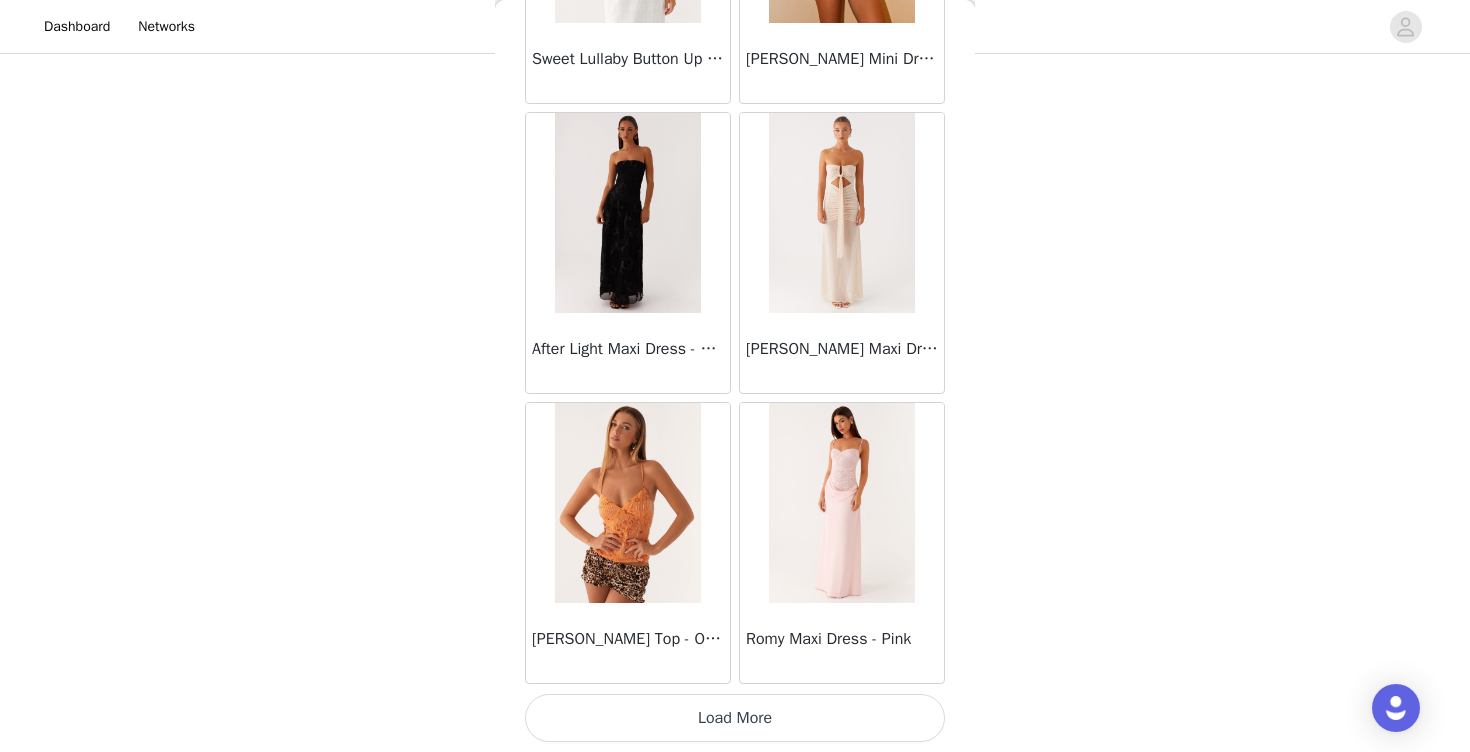 click on "Load More" at bounding box center [735, 718] 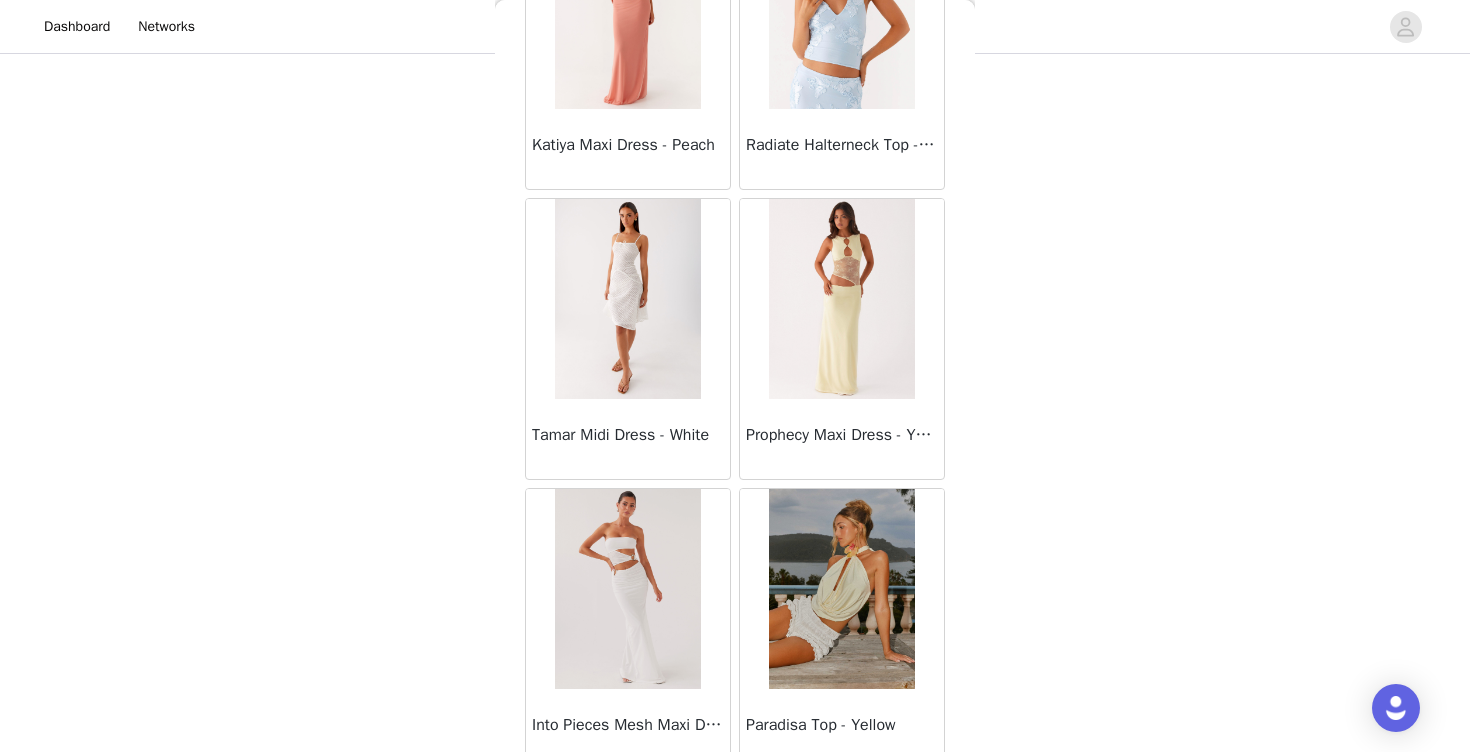 scroll, scrollTop: 74808, scrollLeft: 0, axis: vertical 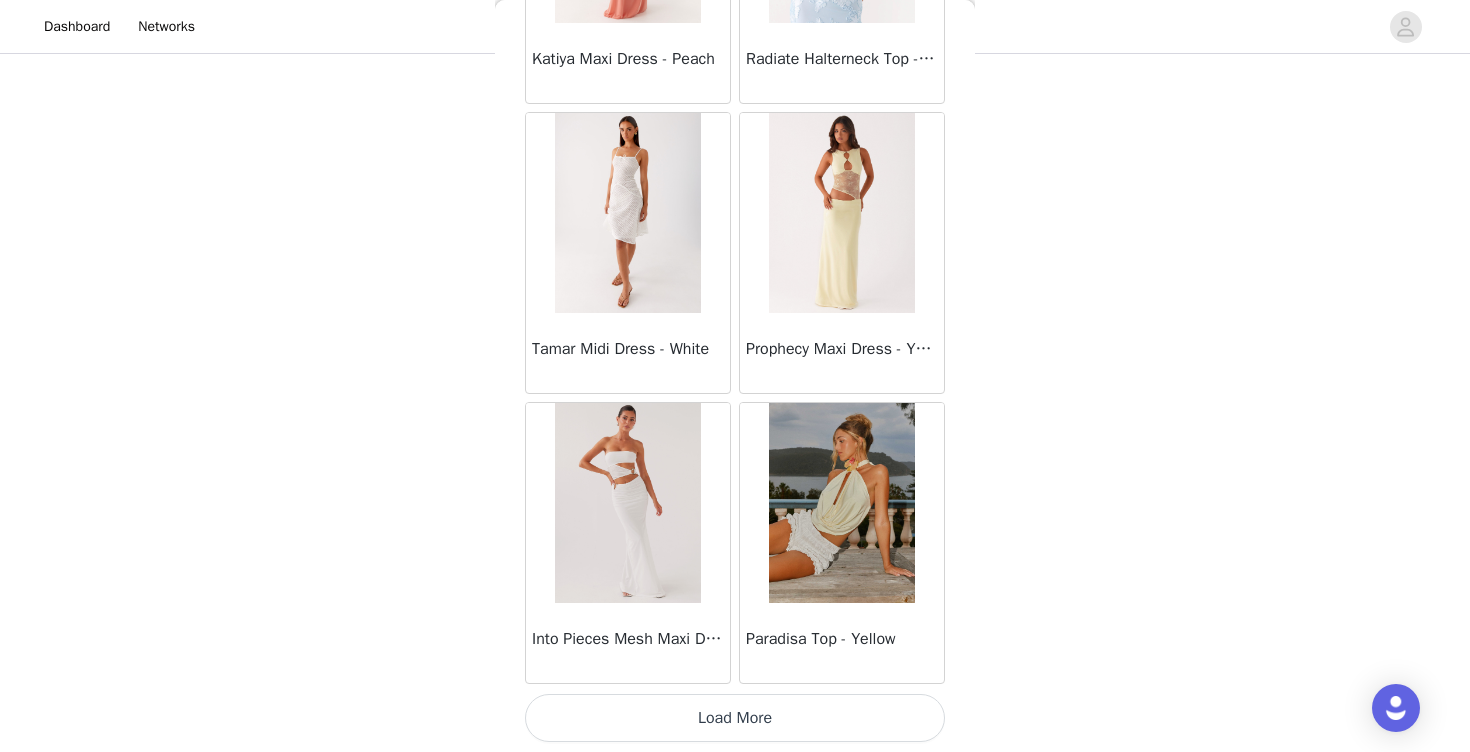 click on "Load More" at bounding box center (735, 718) 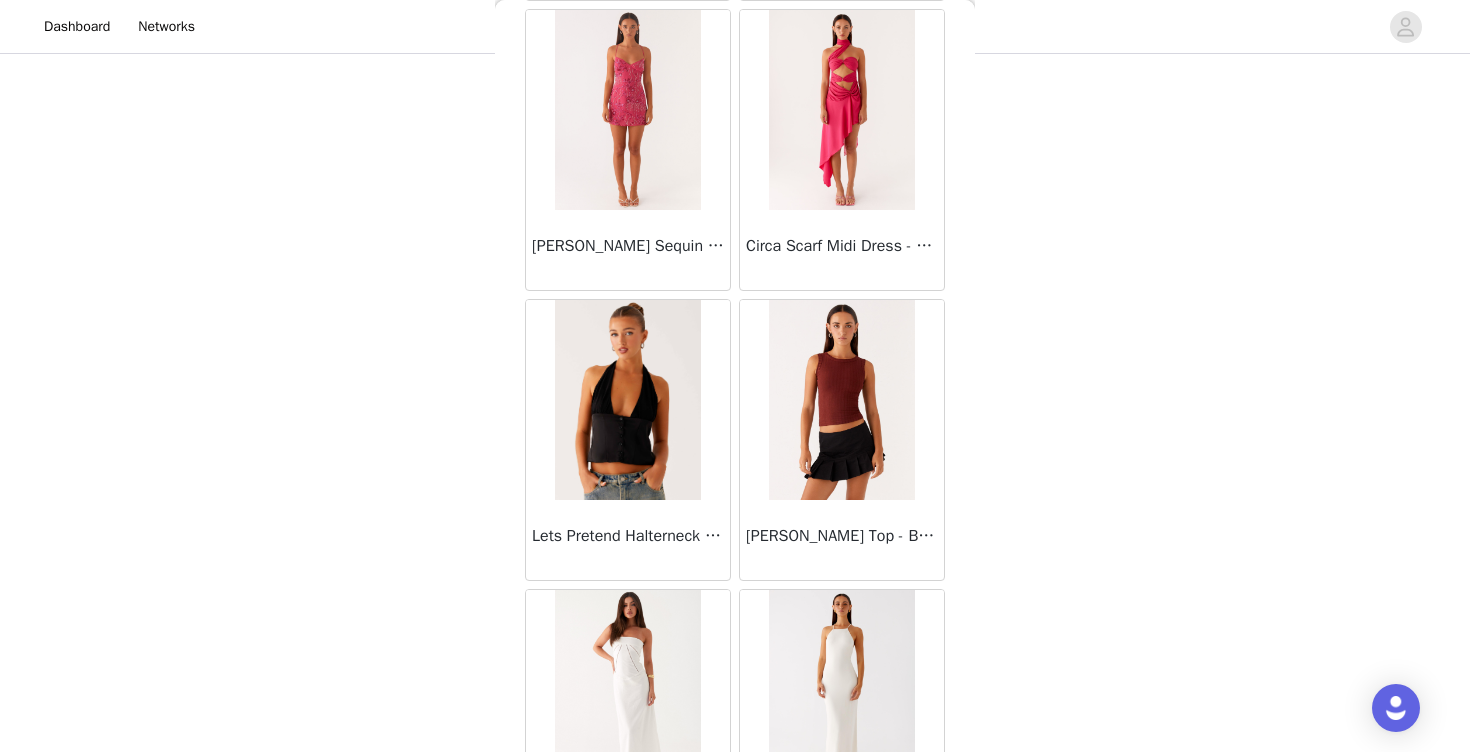 scroll, scrollTop: 77708, scrollLeft: 0, axis: vertical 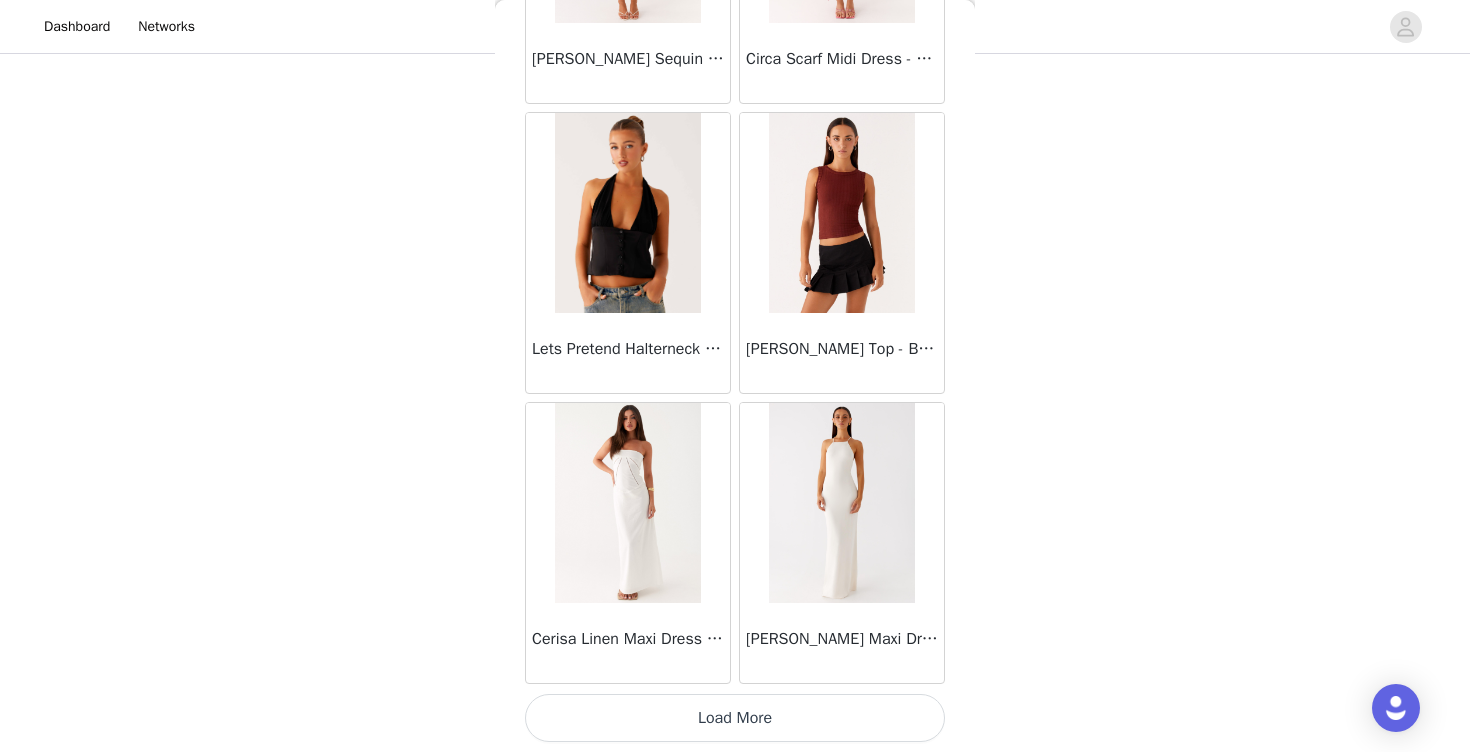 click on "Load More" at bounding box center [735, 718] 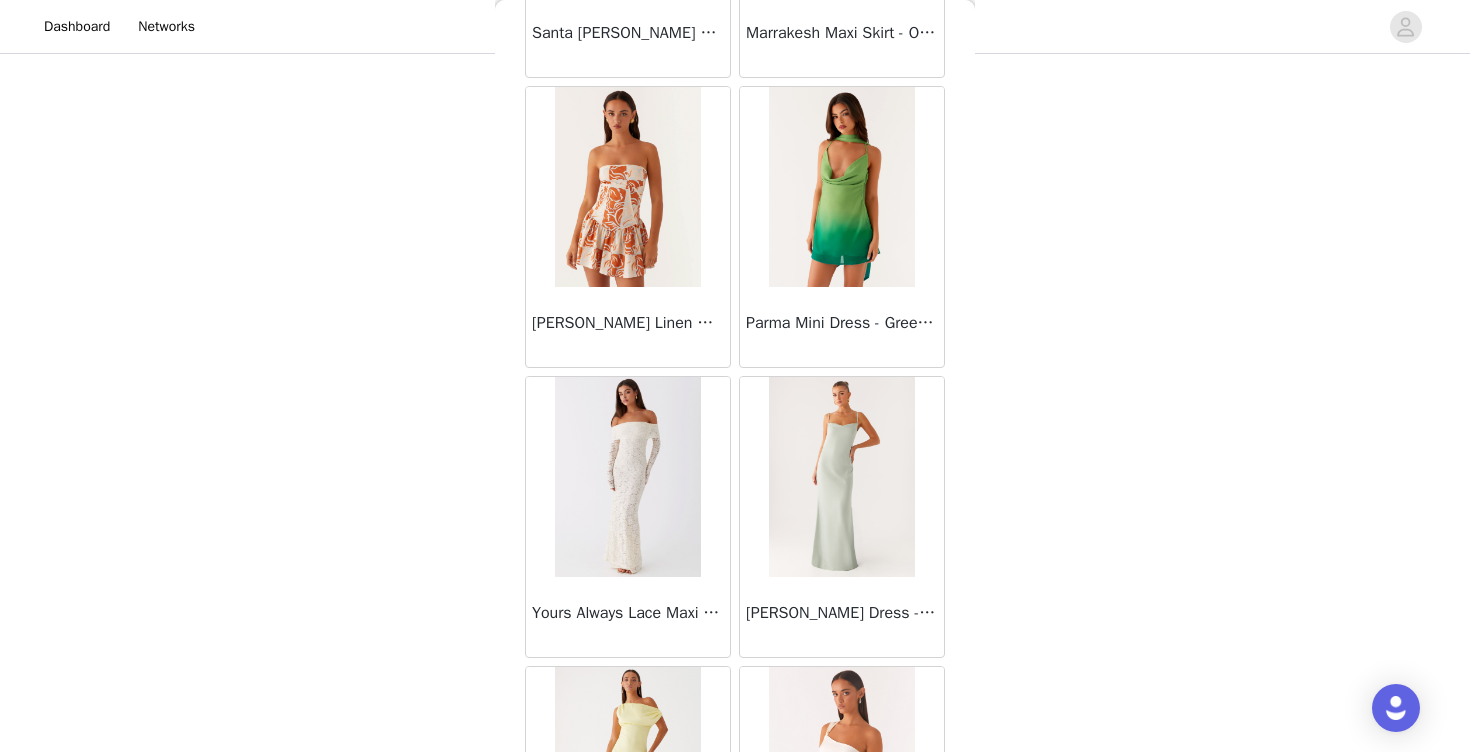 scroll, scrollTop: 80608, scrollLeft: 0, axis: vertical 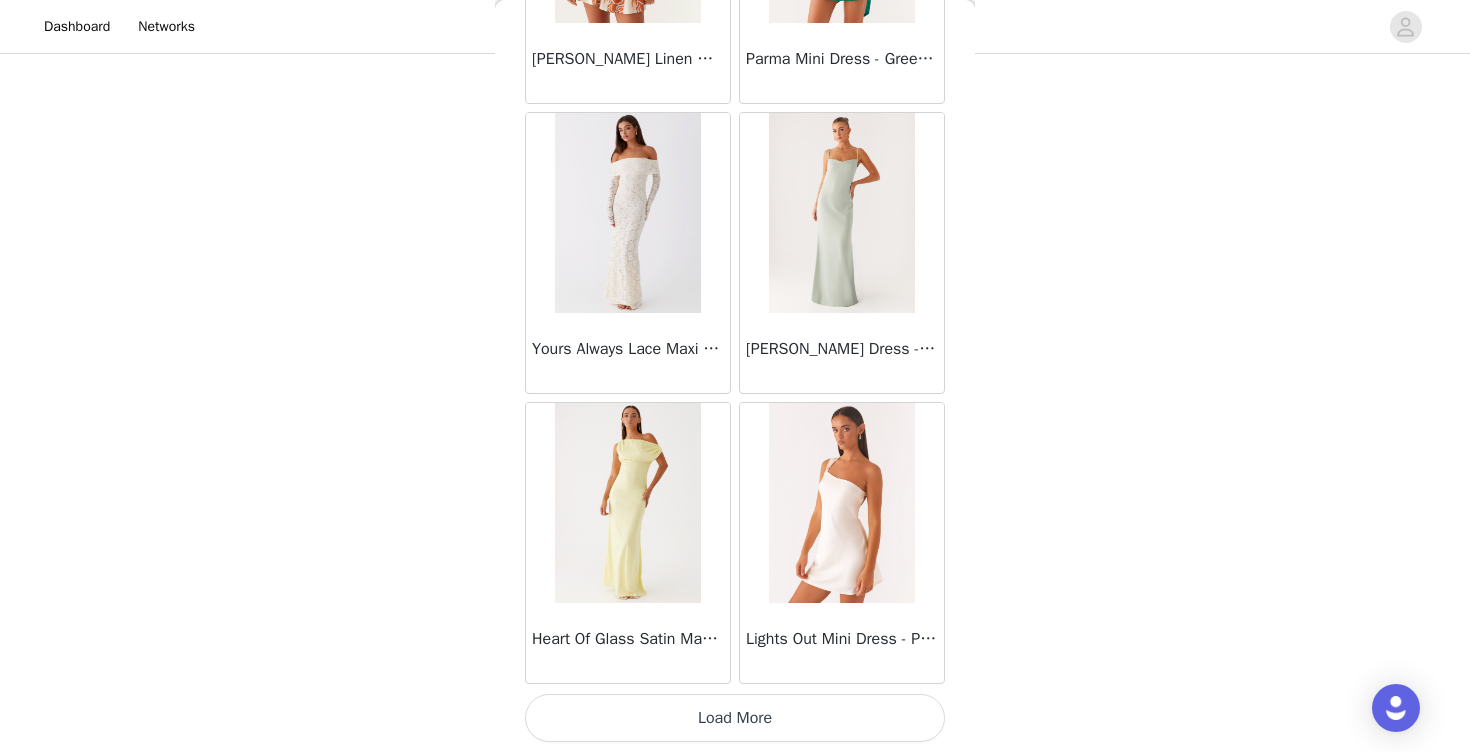 click on "Load More" at bounding box center [735, 718] 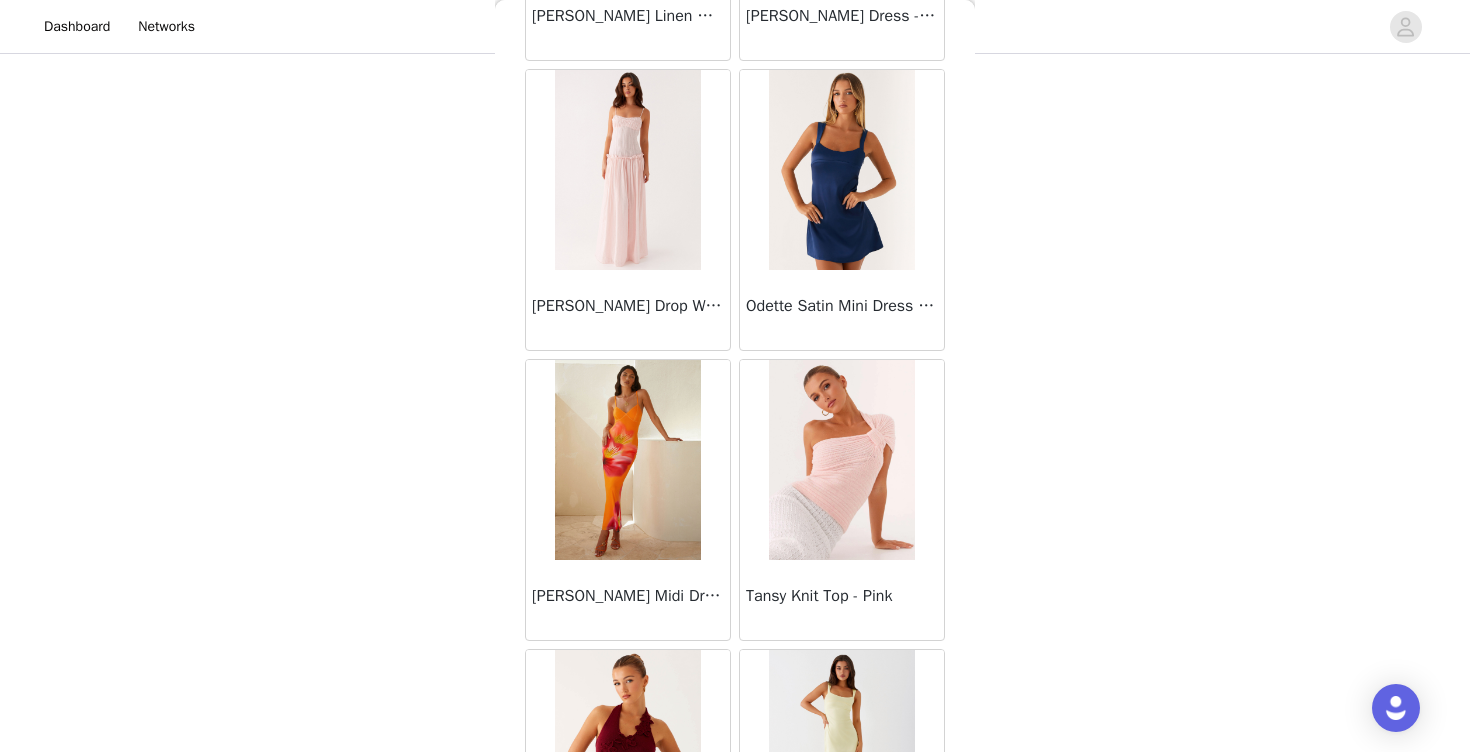 scroll, scrollTop: 83508, scrollLeft: 0, axis: vertical 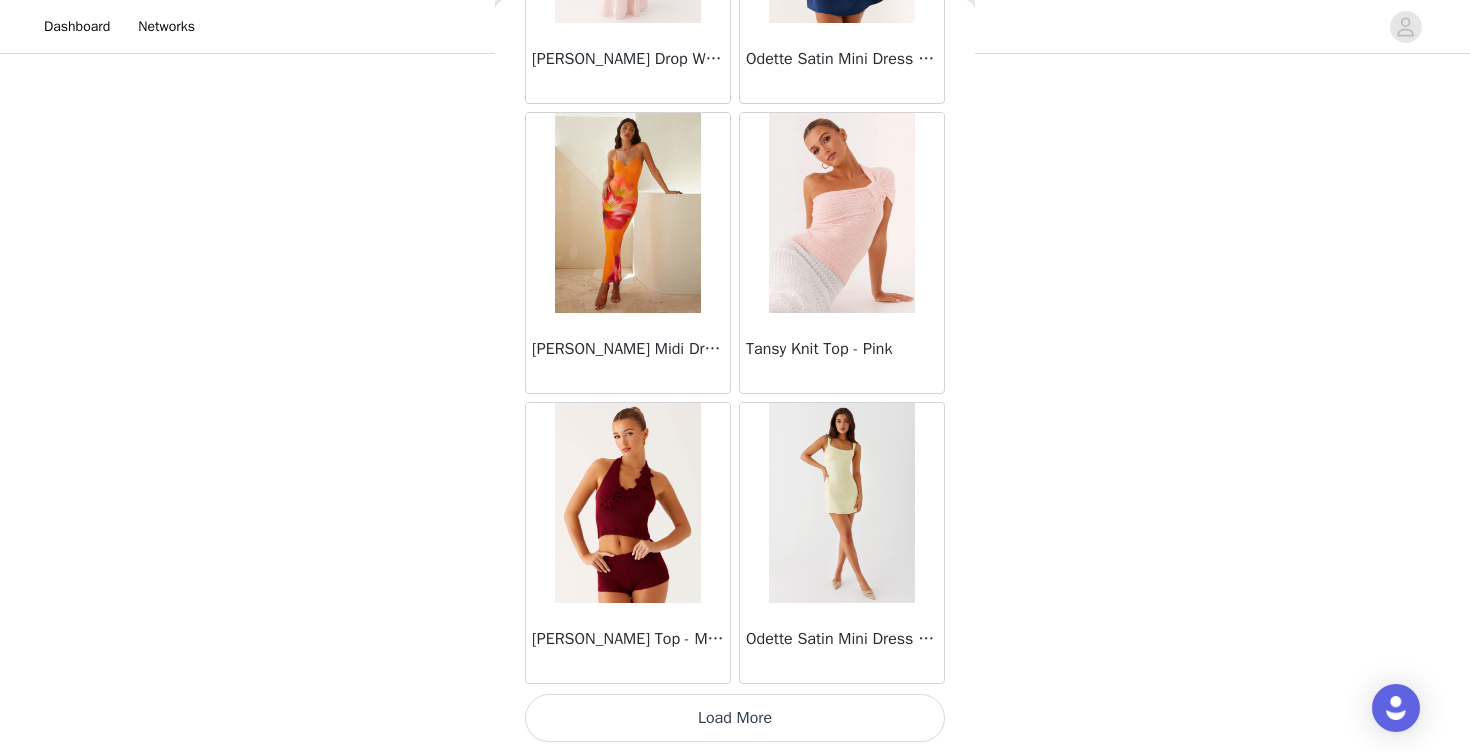 click on "Load More" at bounding box center [735, 718] 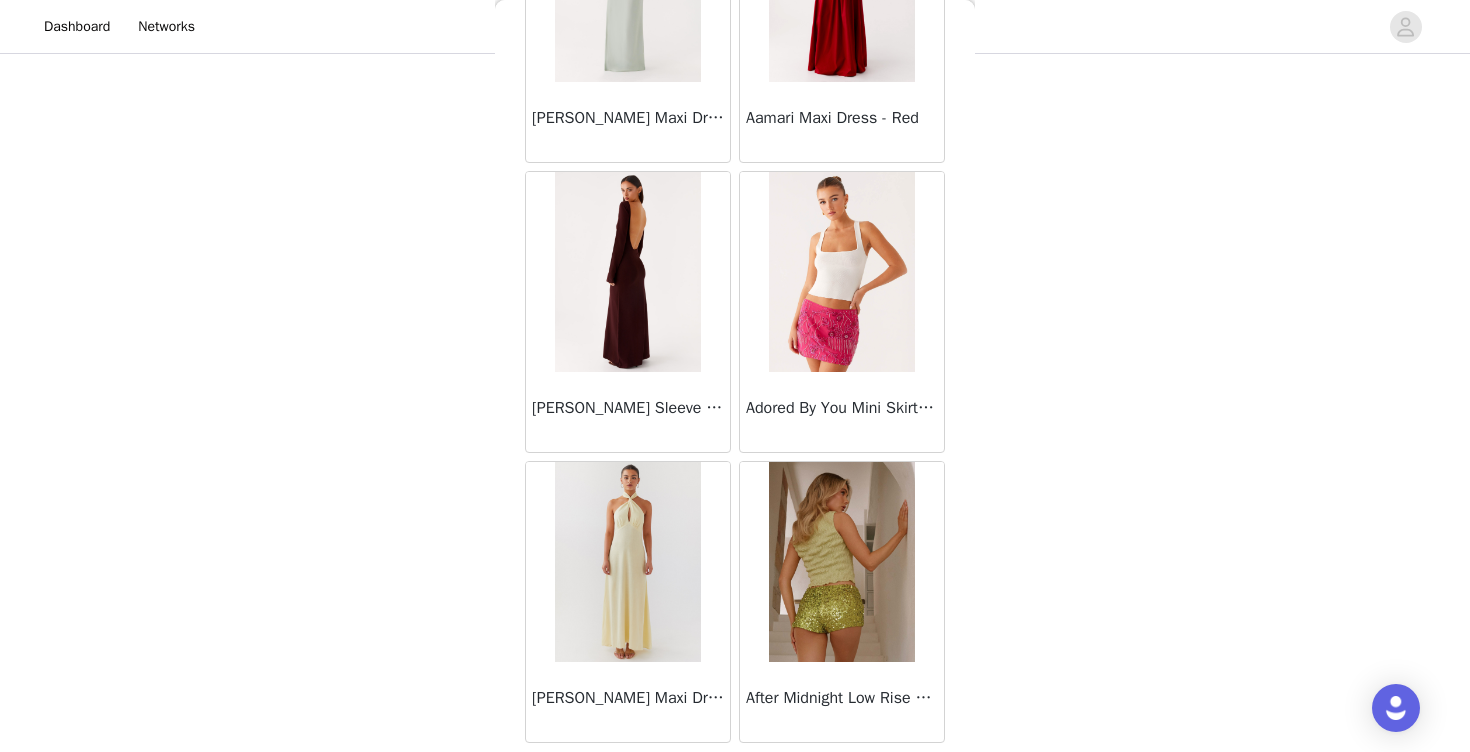 scroll, scrollTop: 86408, scrollLeft: 0, axis: vertical 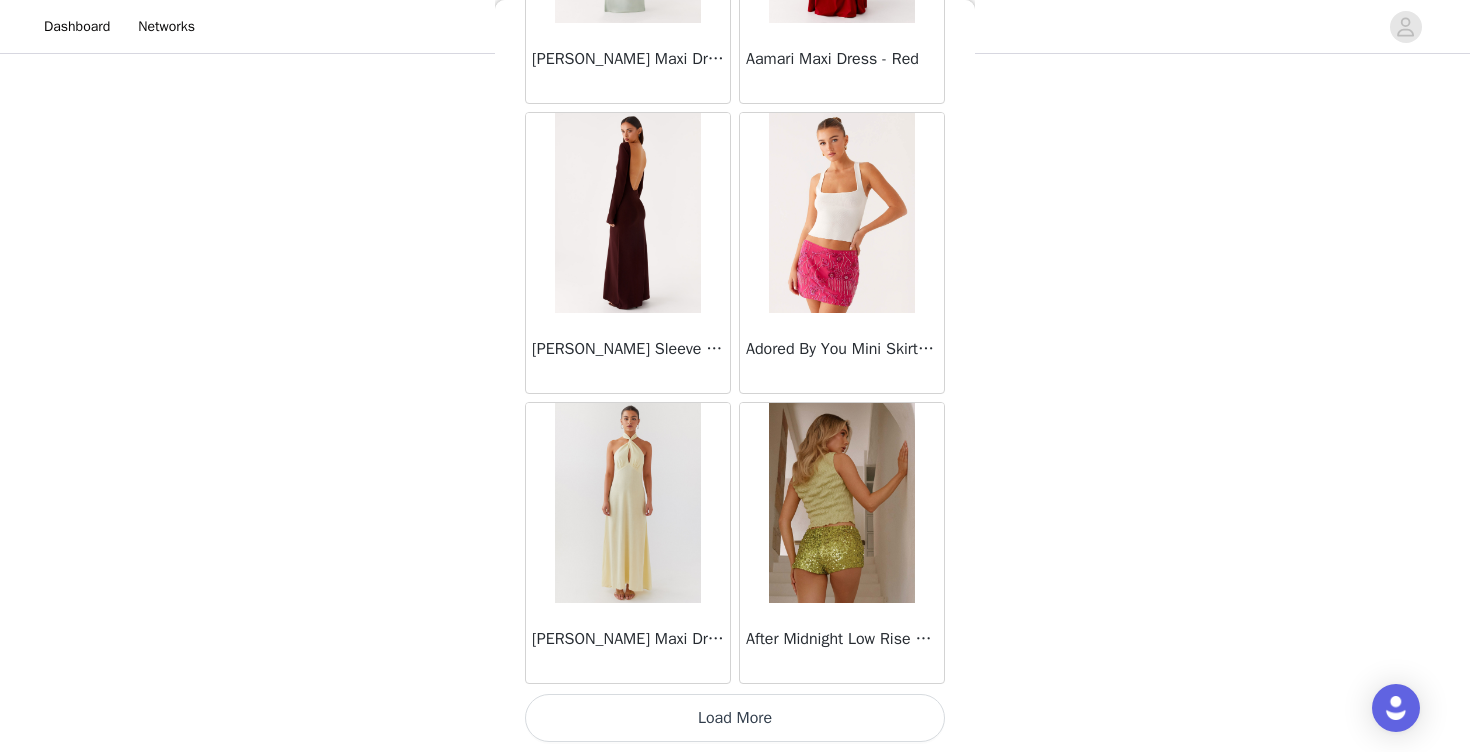 click on "Load More" at bounding box center [735, 718] 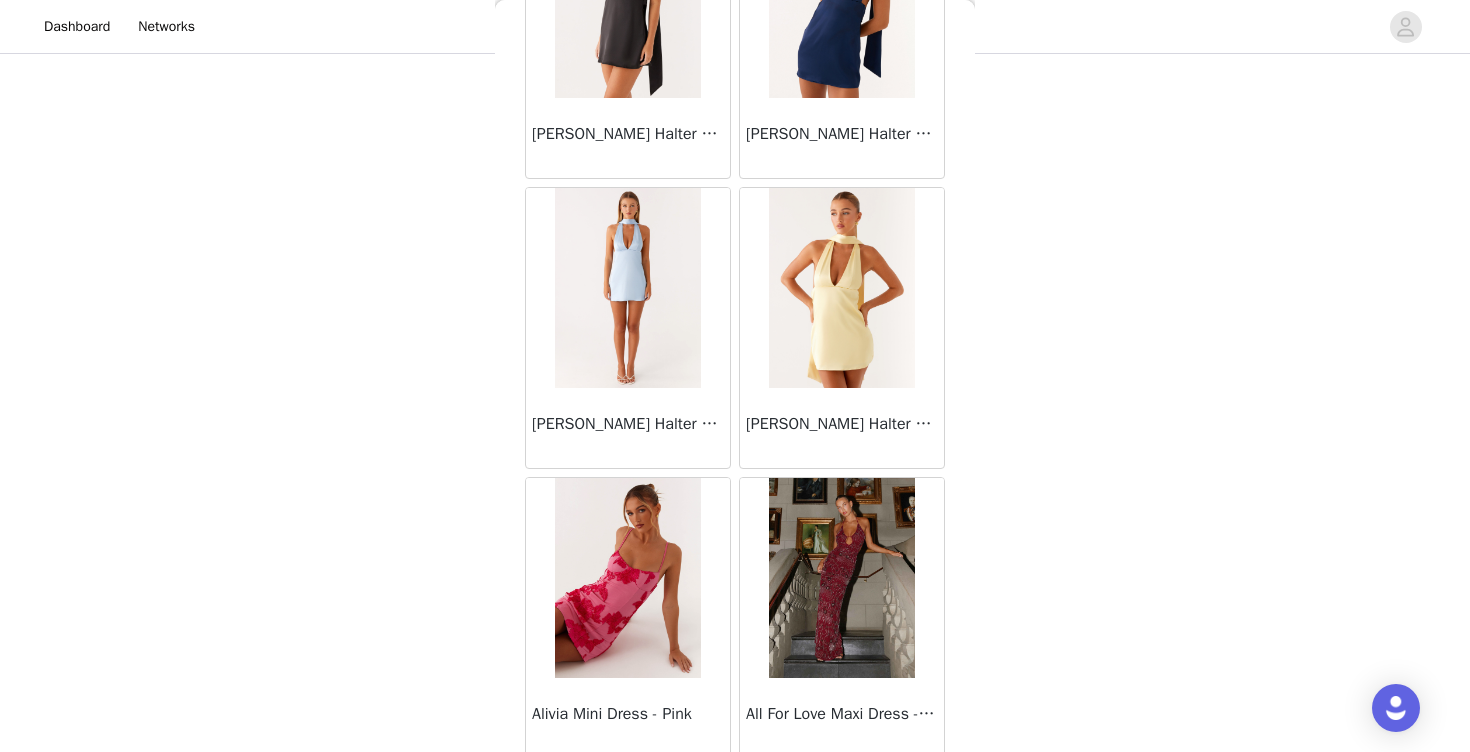 scroll, scrollTop: 89308, scrollLeft: 0, axis: vertical 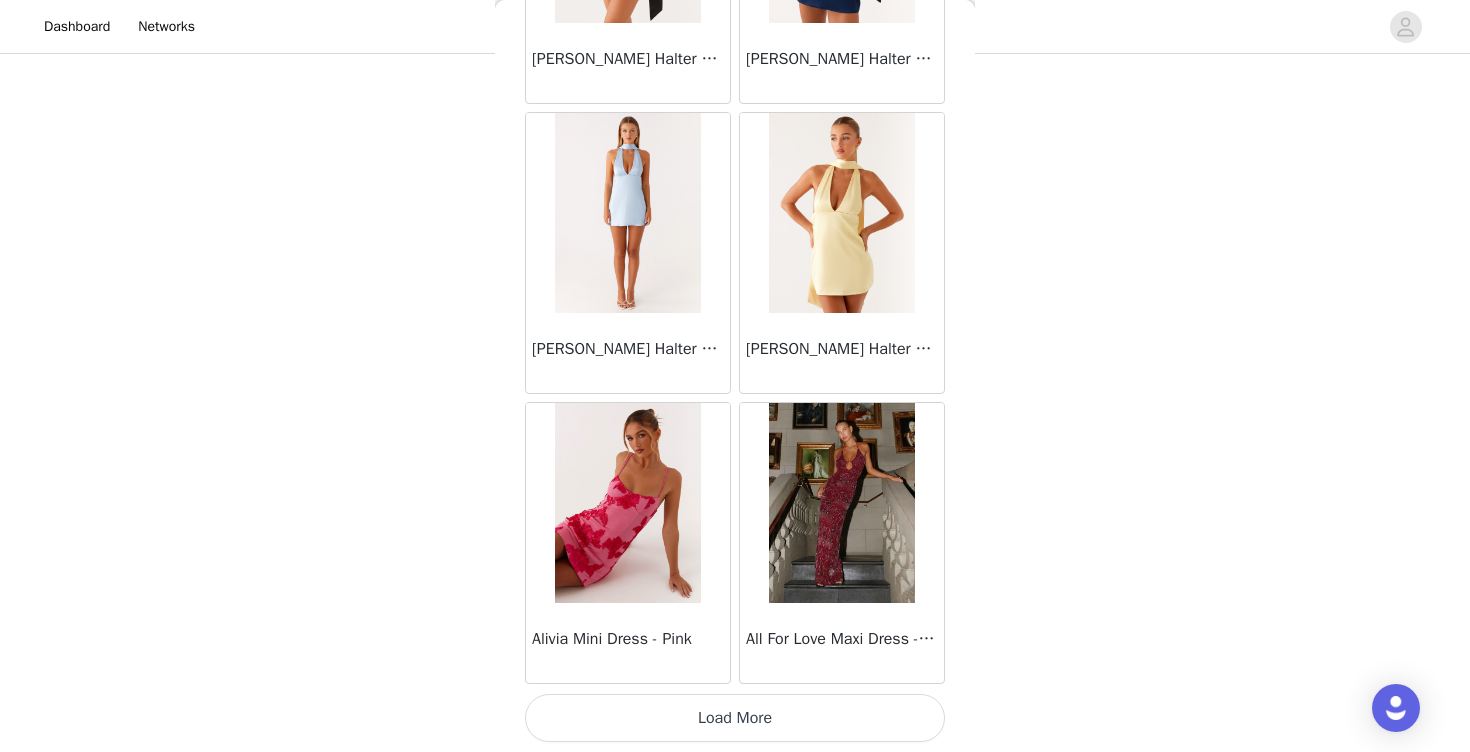 click on "Load More" at bounding box center (735, 718) 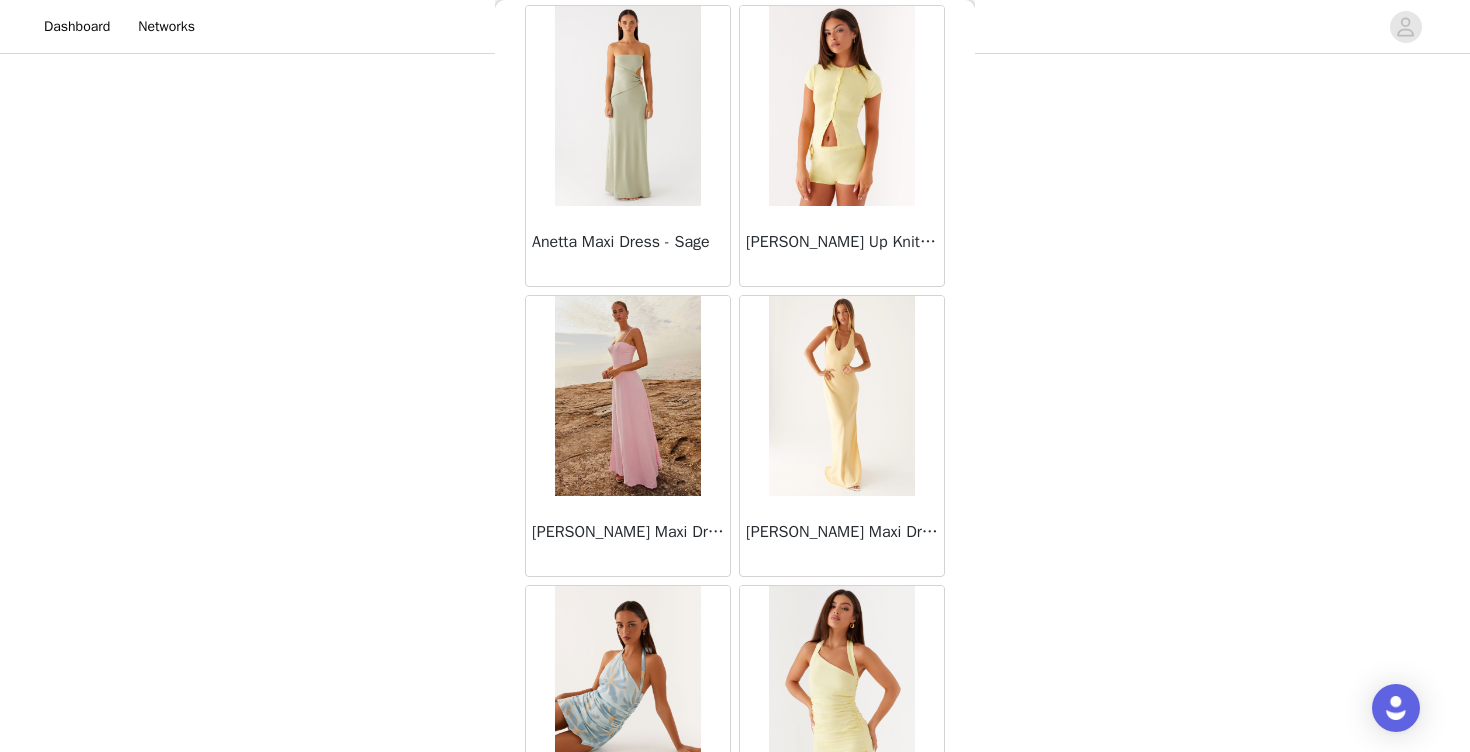 scroll, scrollTop: 92208, scrollLeft: 0, axis: vertical 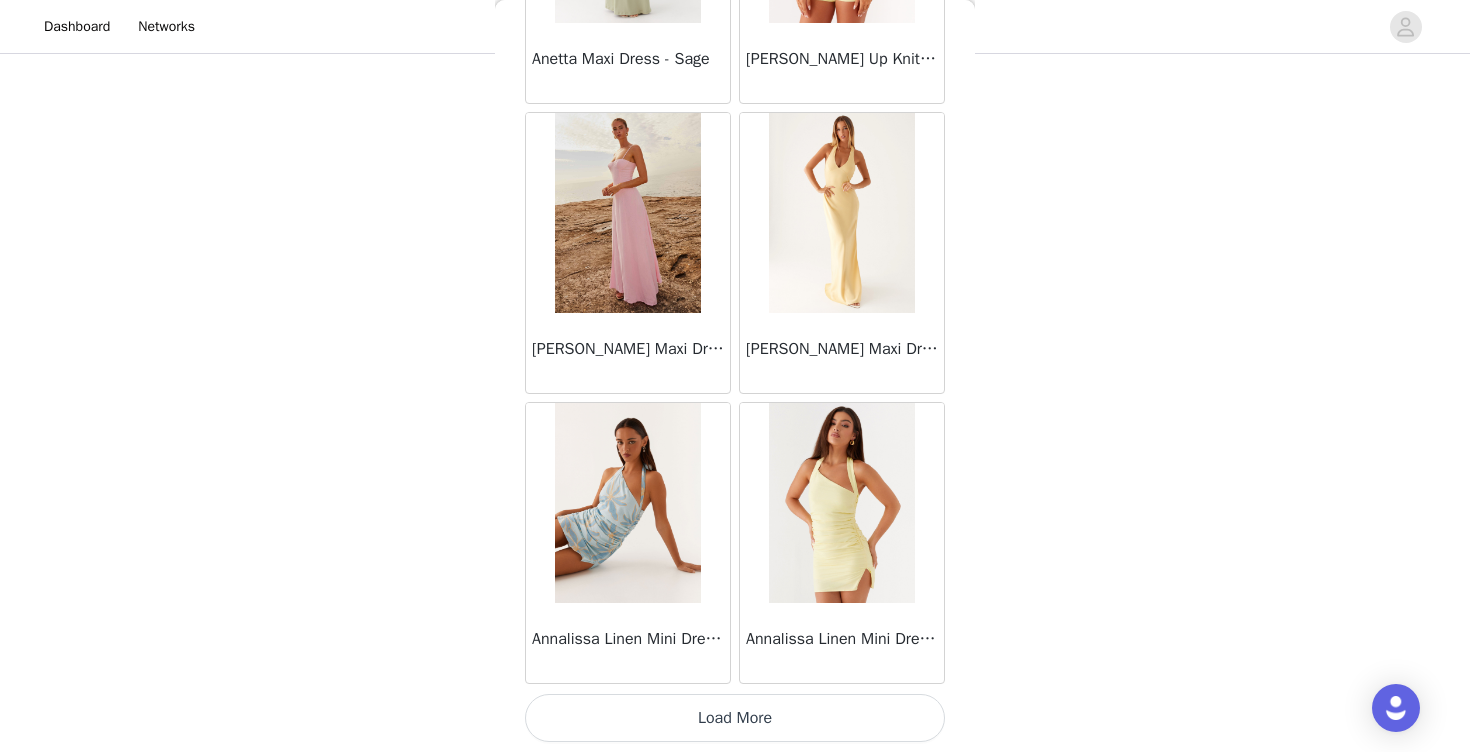 click on "Load More" at bounding box center (735, 718) 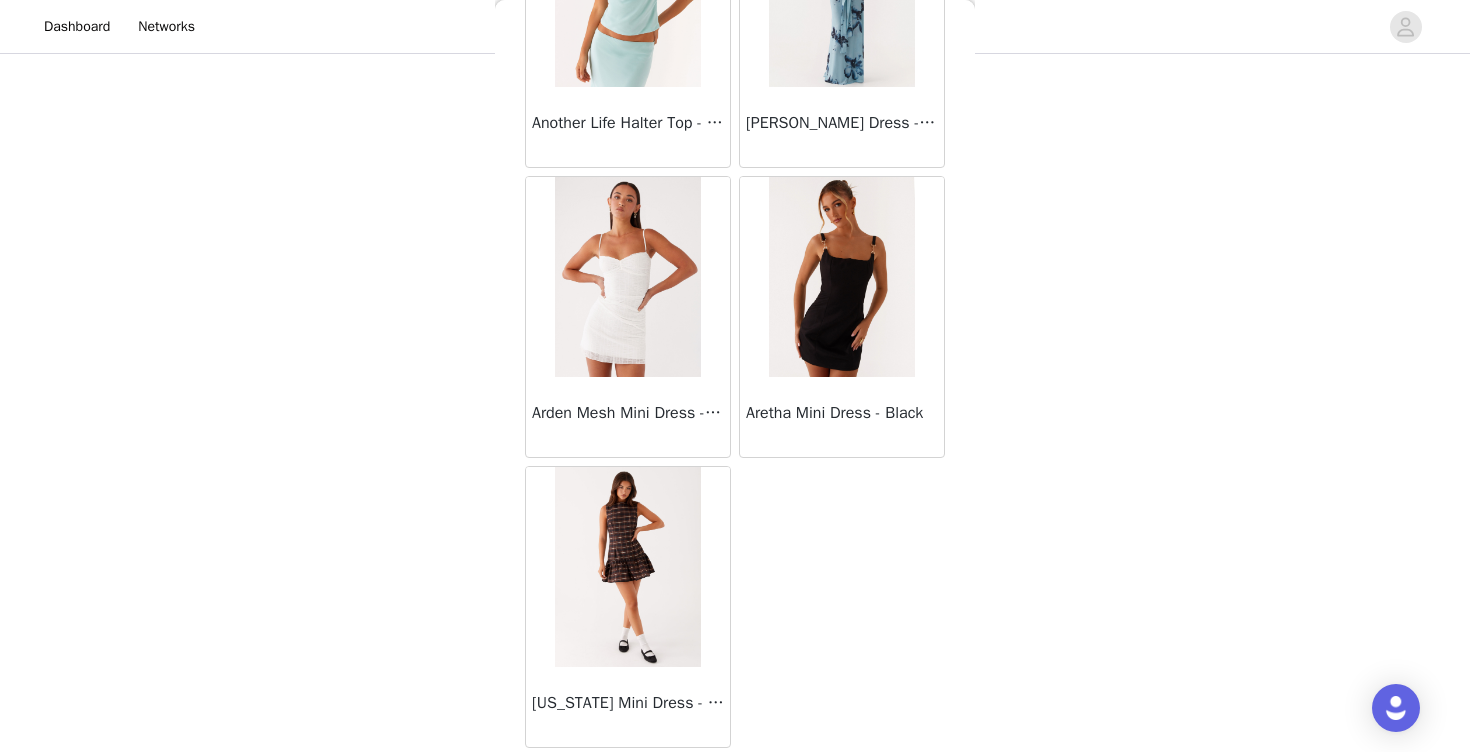 scroll, scrollTop: 92445, scrollLeft: 0, axis: vertical 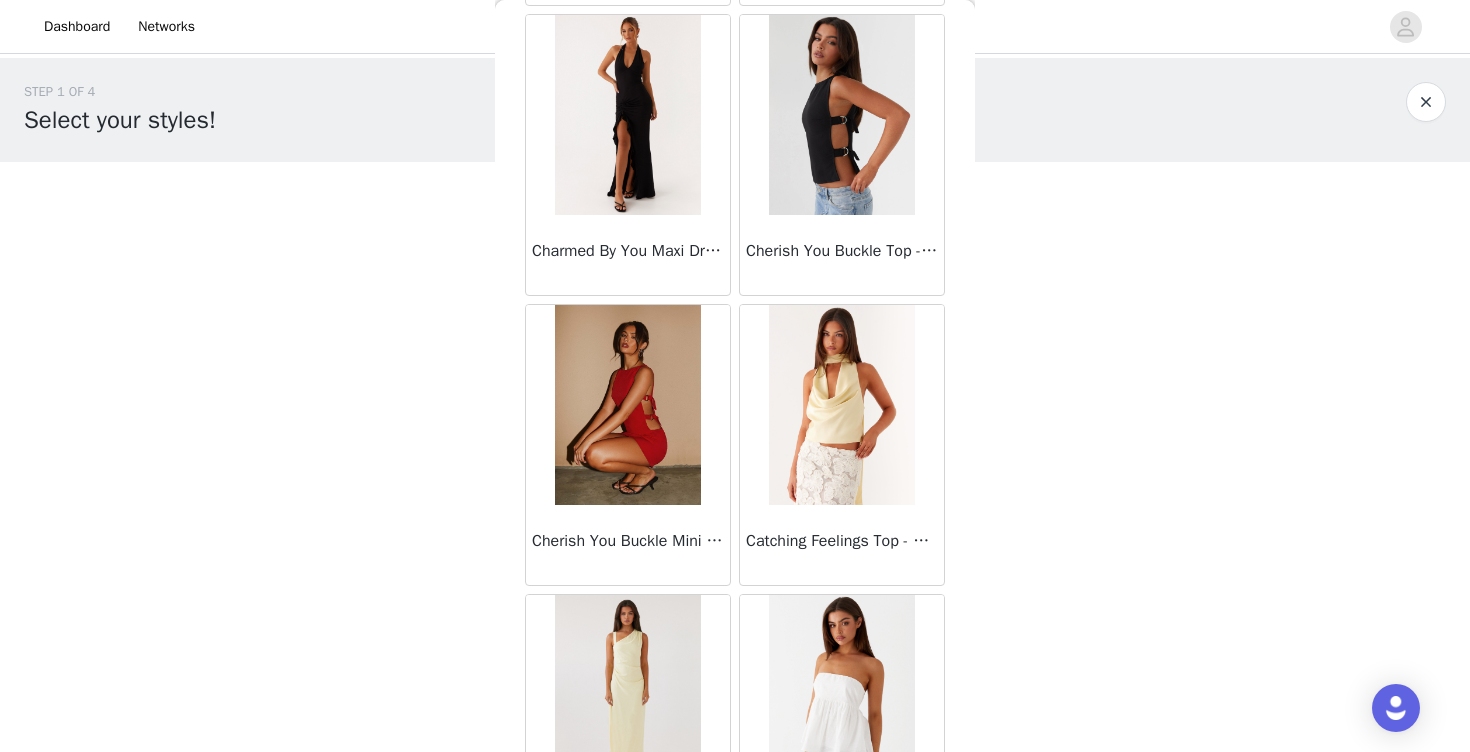 click at bounding box center [841, 405] 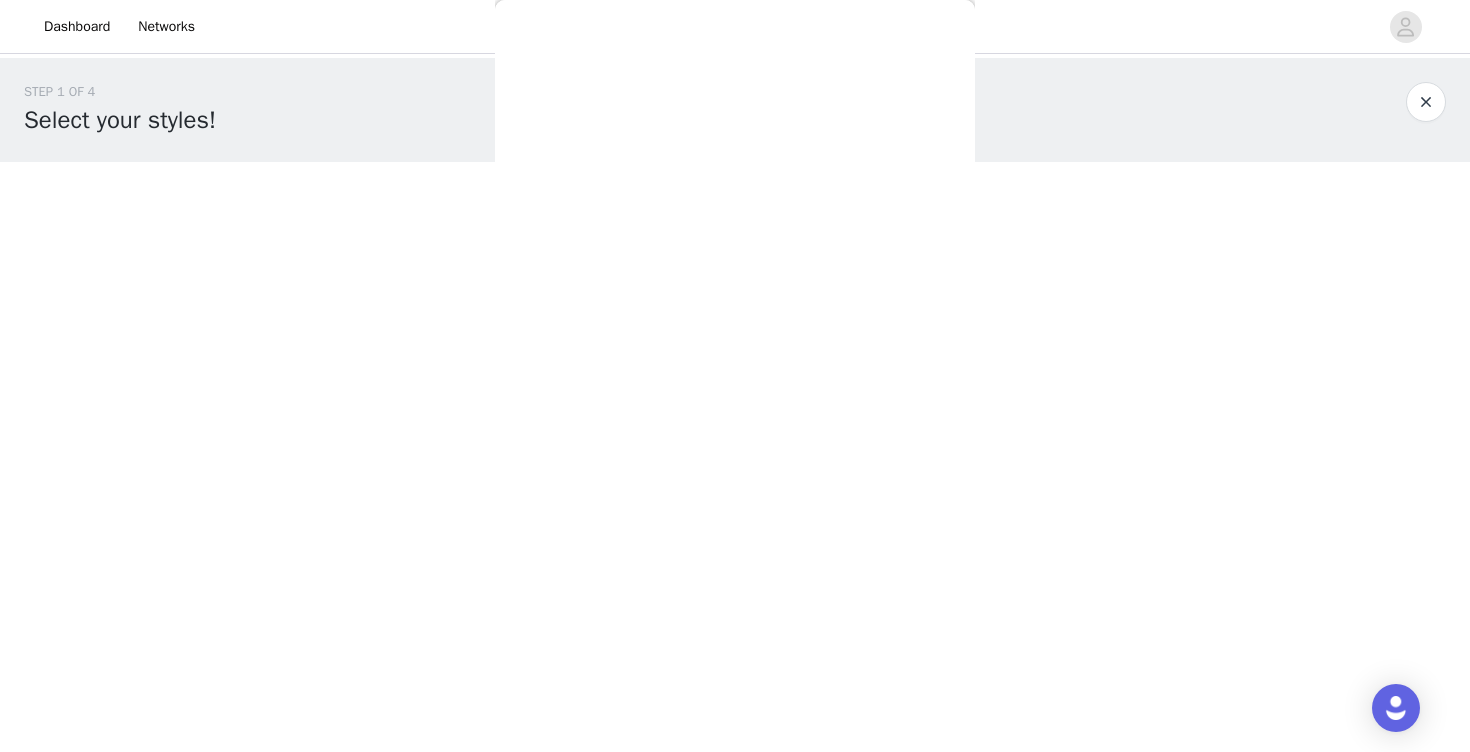 scroll, scrollTop: 0, scrollLeft: 0, axis: both 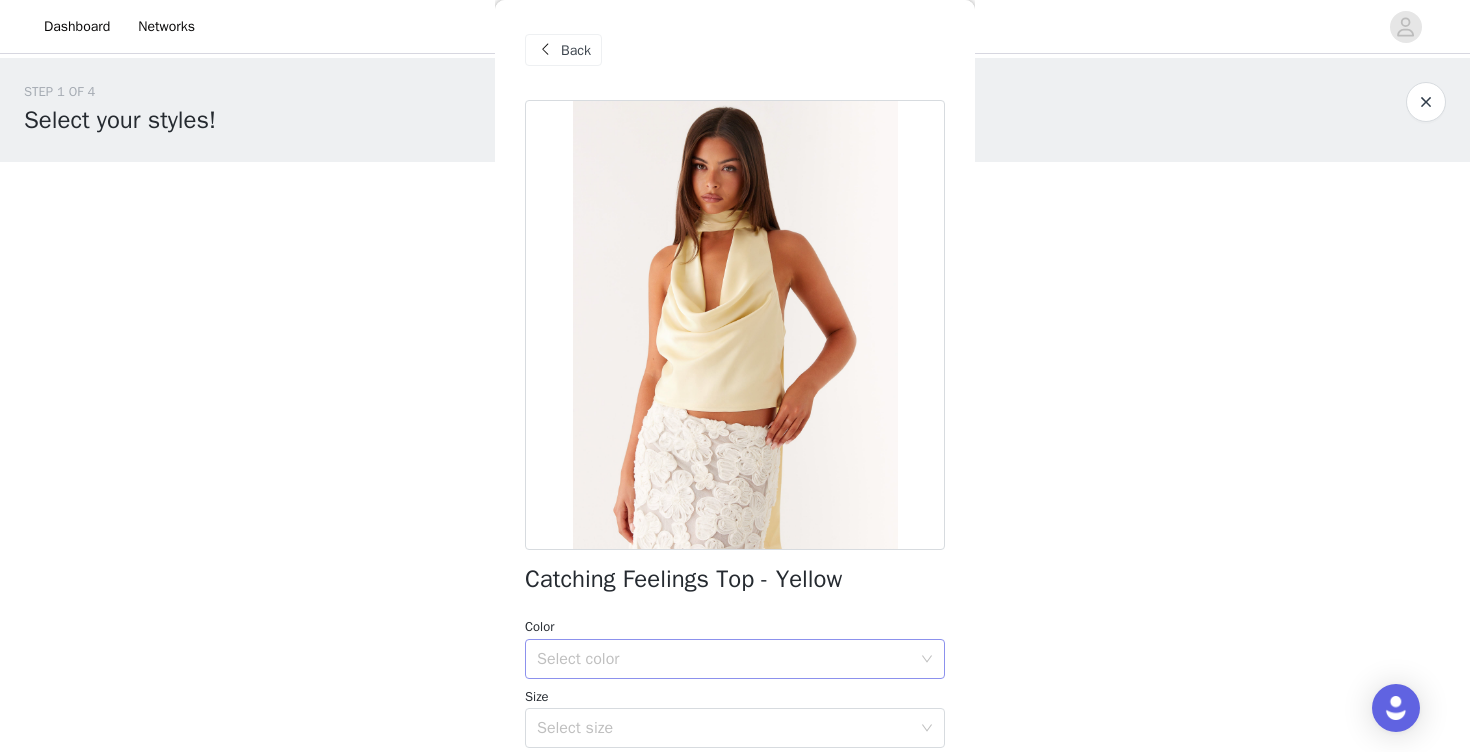 click on "Select color" at bounding box center (724, 659) 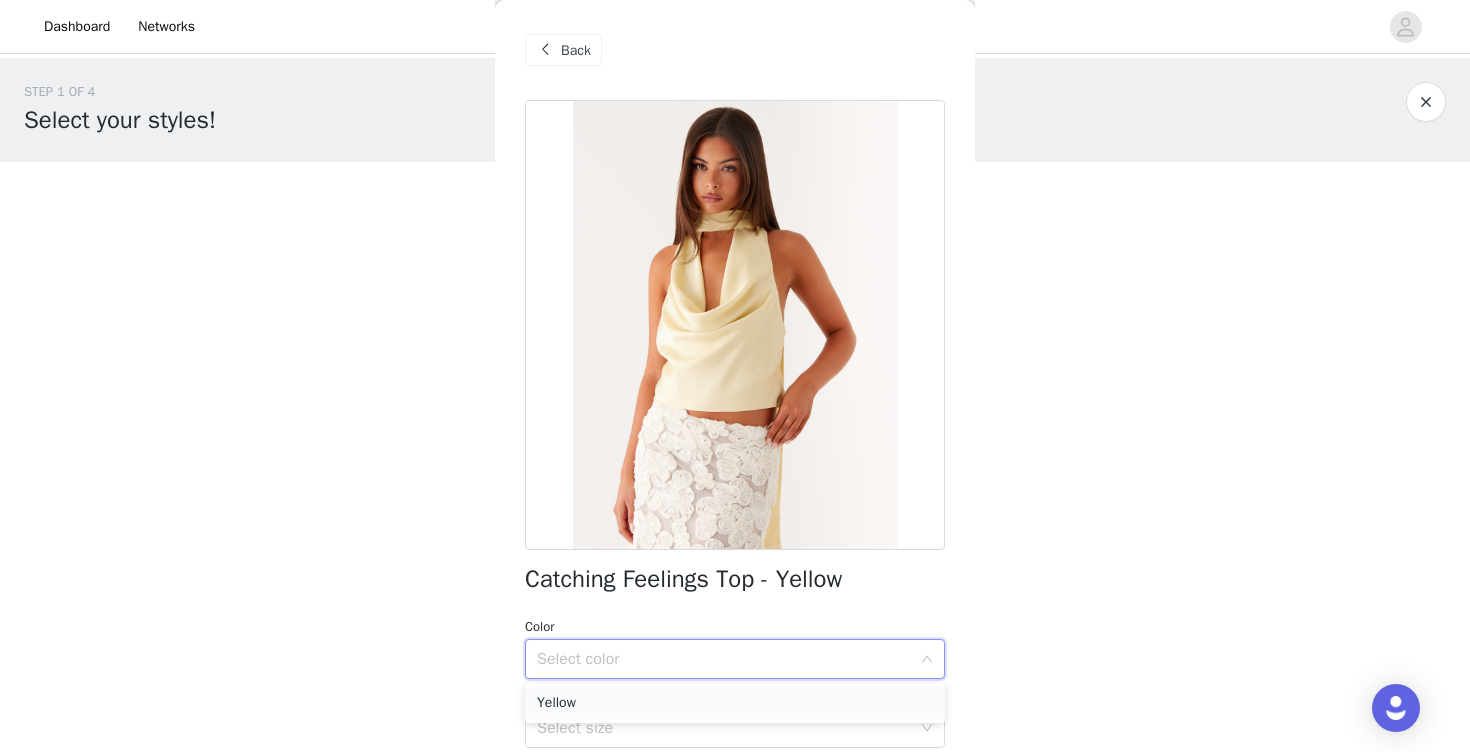 click on "Yellow" at bounding box center [735, 703] 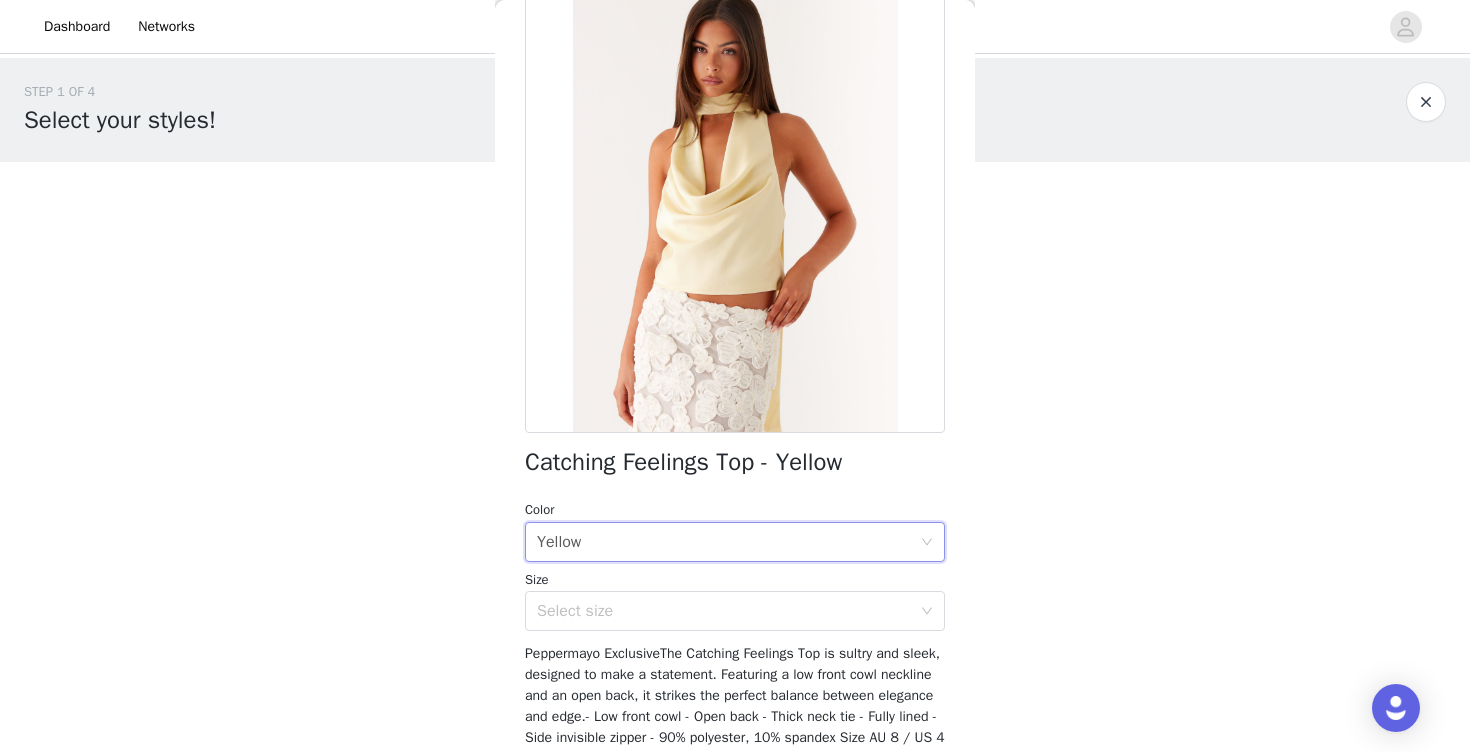 scroll, scrollTop: 144, scrollLeft: 0, axis: vertical 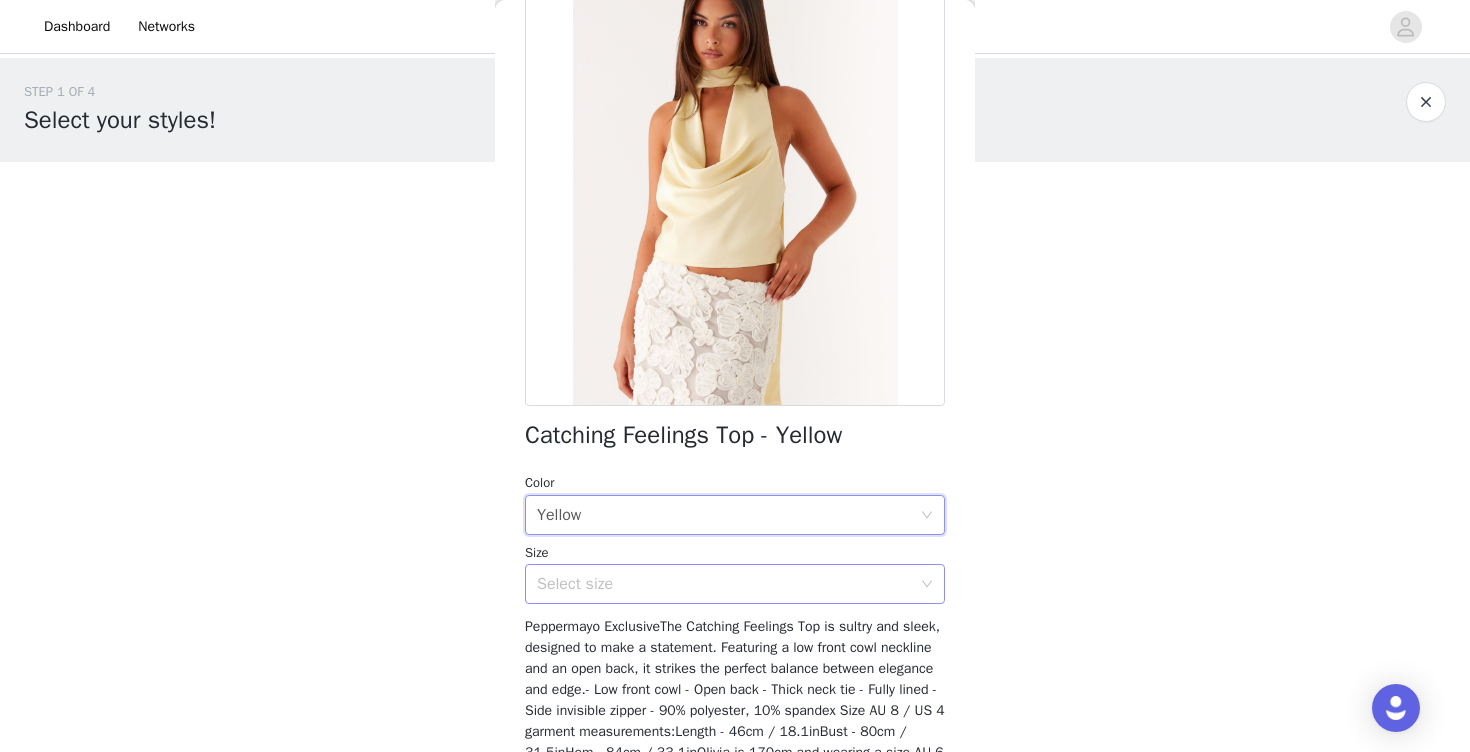 click on "Select size" at bounding box center (724, 584) 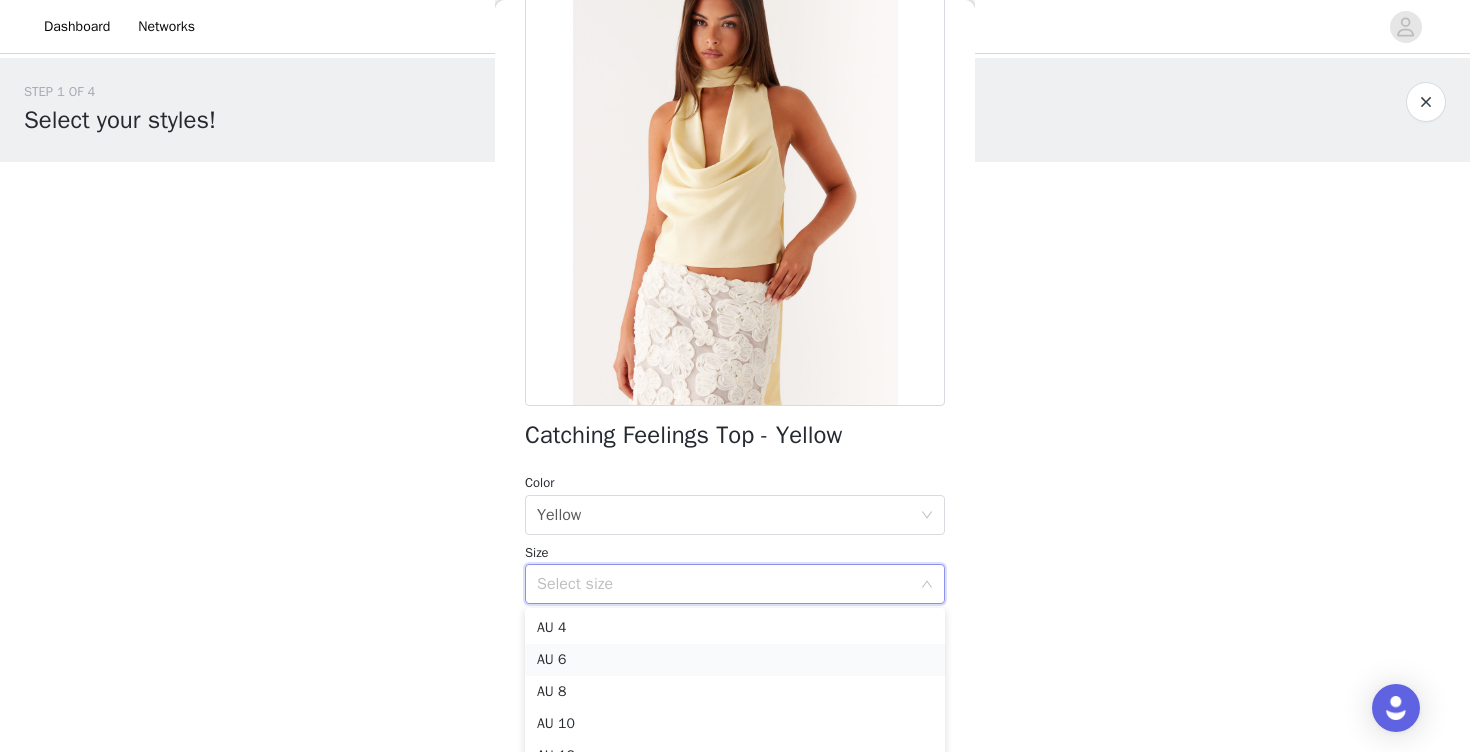 click on "AU 6" at bounding box center [735, 660] 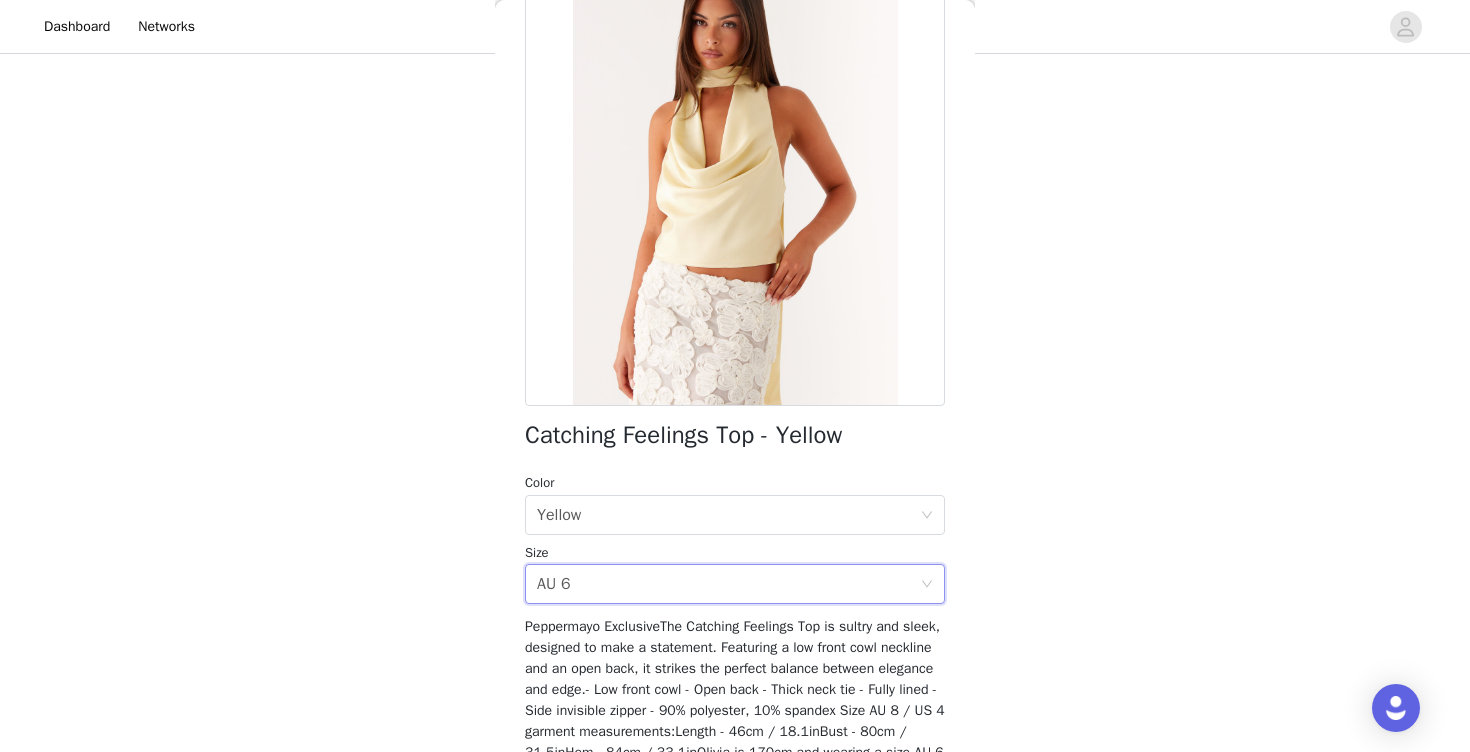 scroll, scrollTop: 295, scrollLeft: 0, axis: vertical 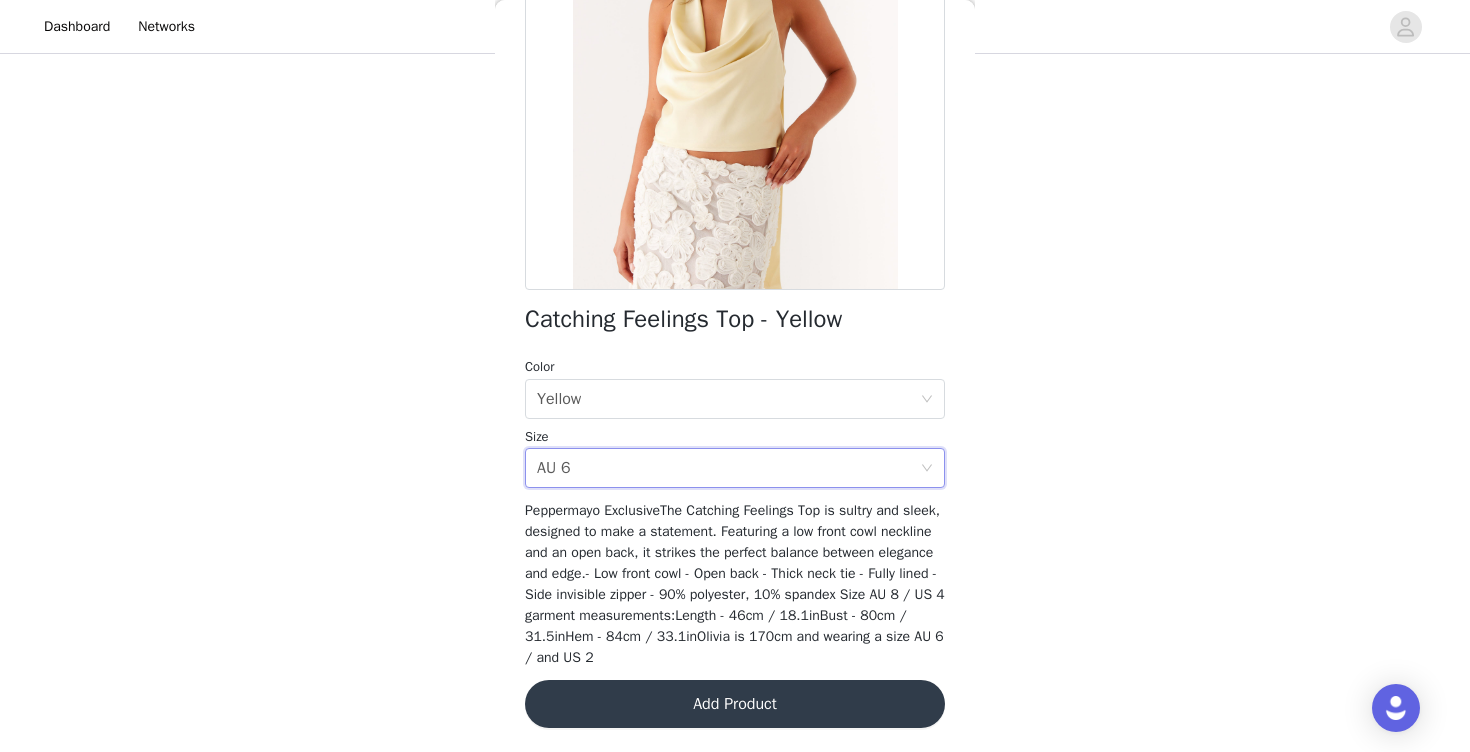 click on "Add Product" at bounding box center (735, 704) 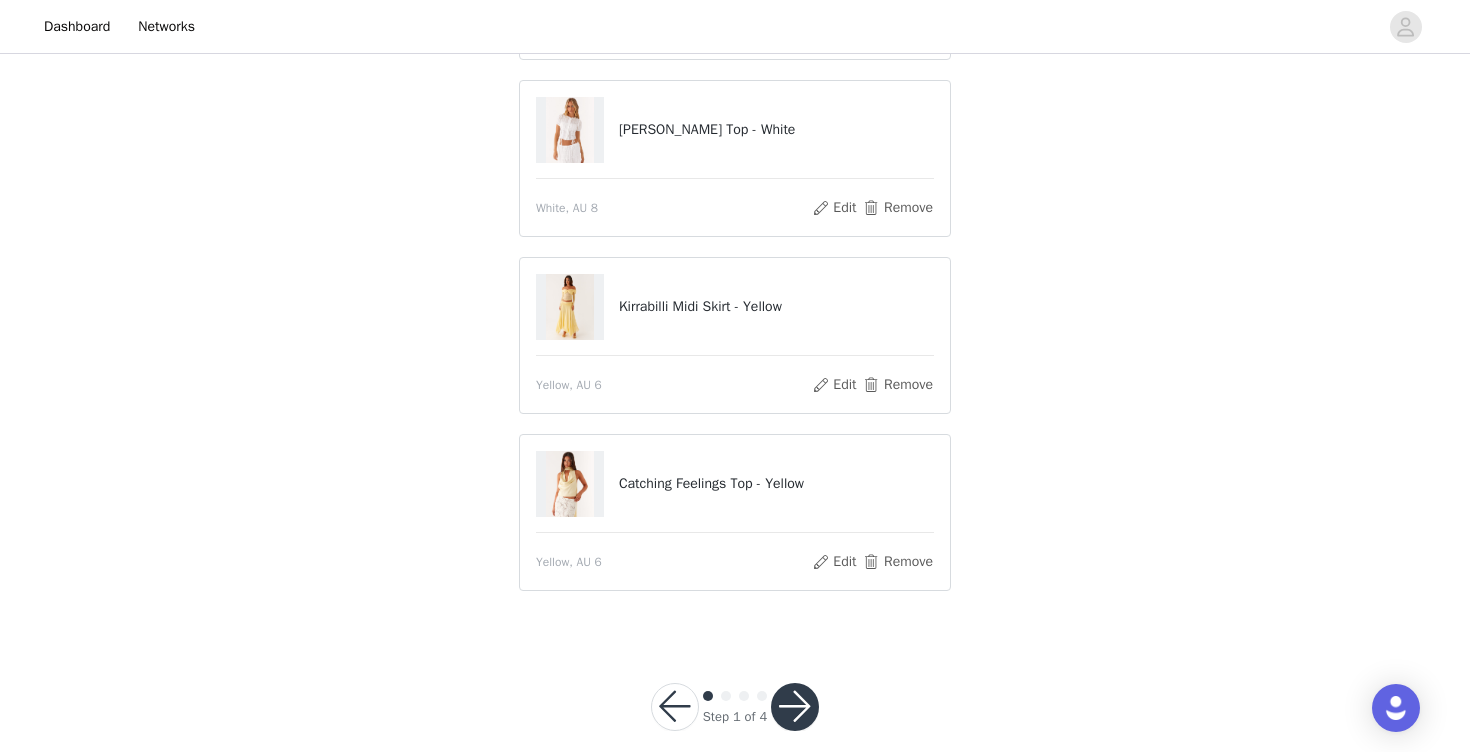 scroll, scrollTop: 387, scrollLeft: 0, axis: vertical 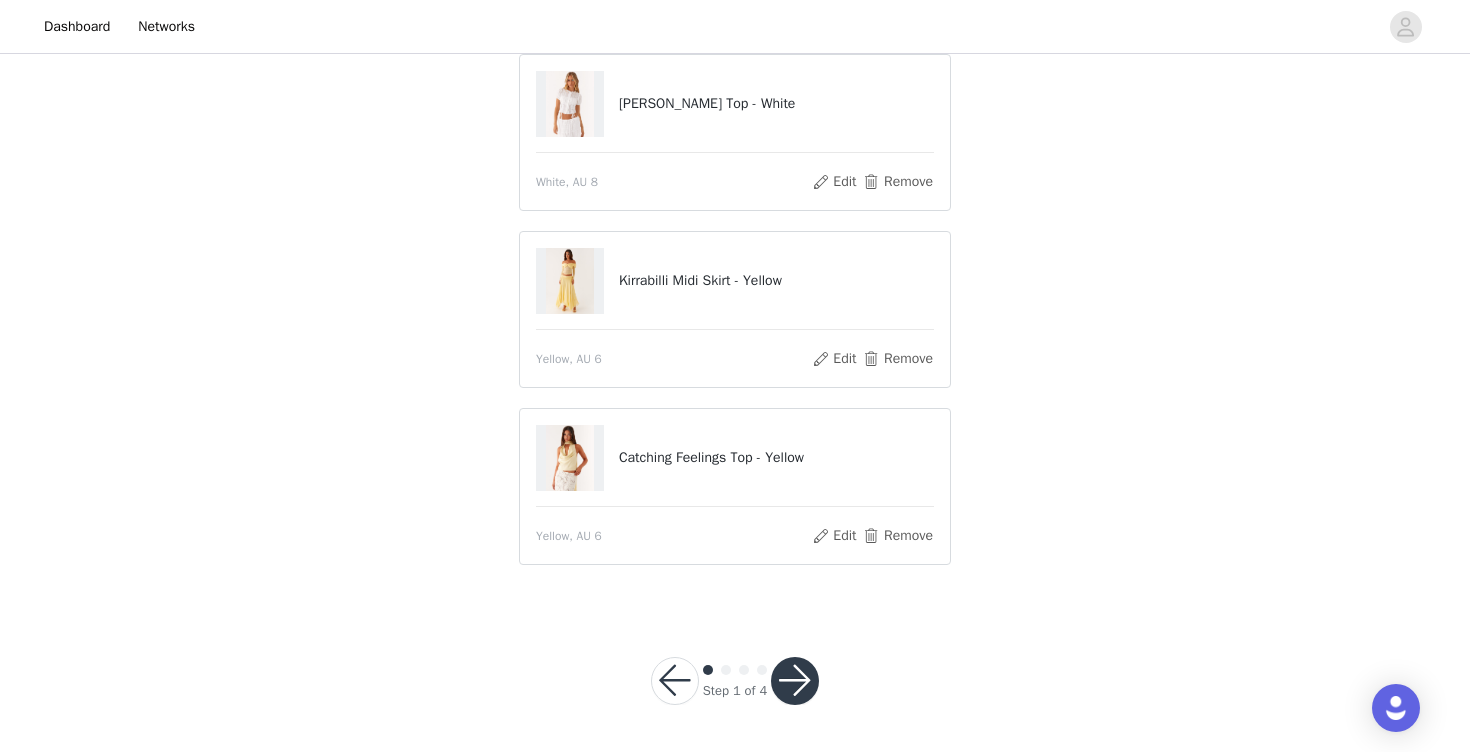 click at bounding box center (795, 681) 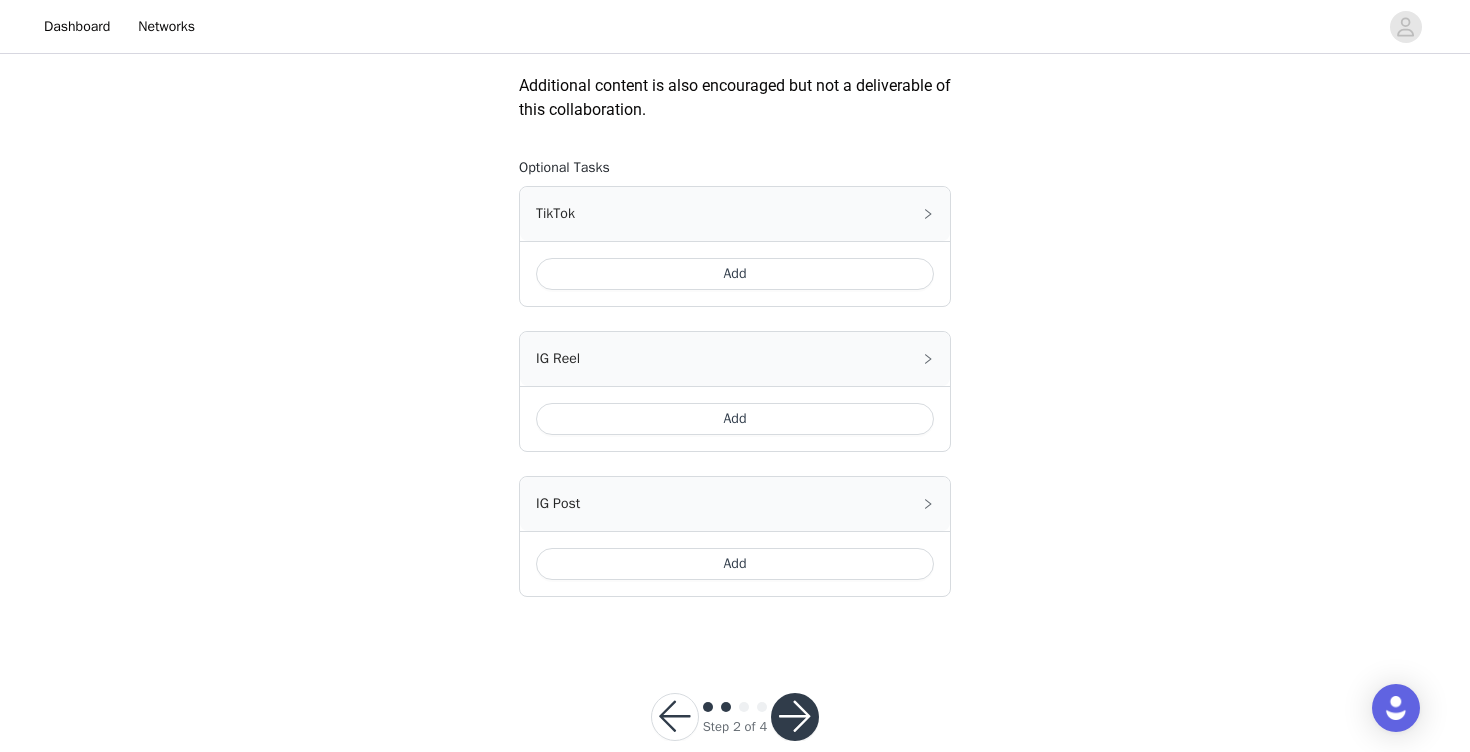 scroll, scrollTop: 1120, scrollLeft: 0, axis: vertical 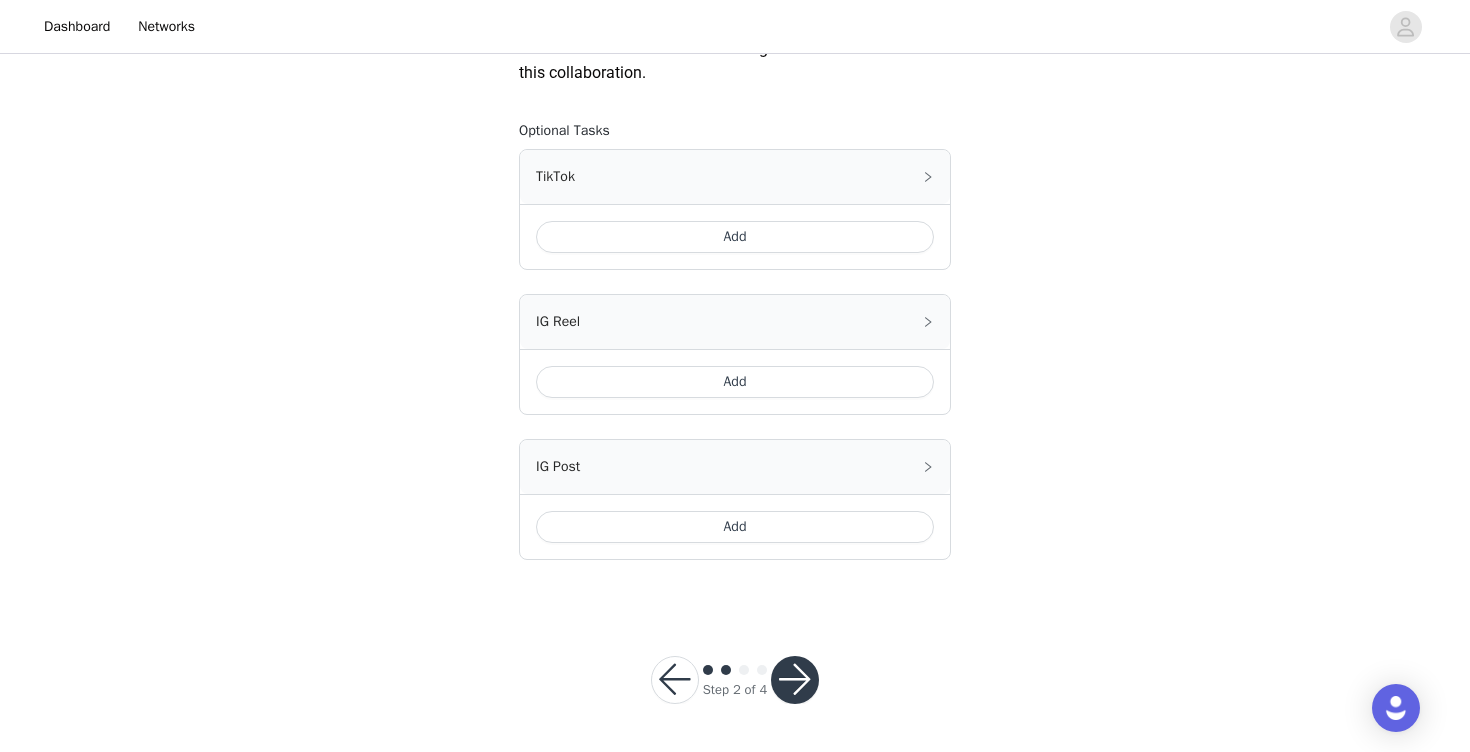 click at bounding box center (795, 680) 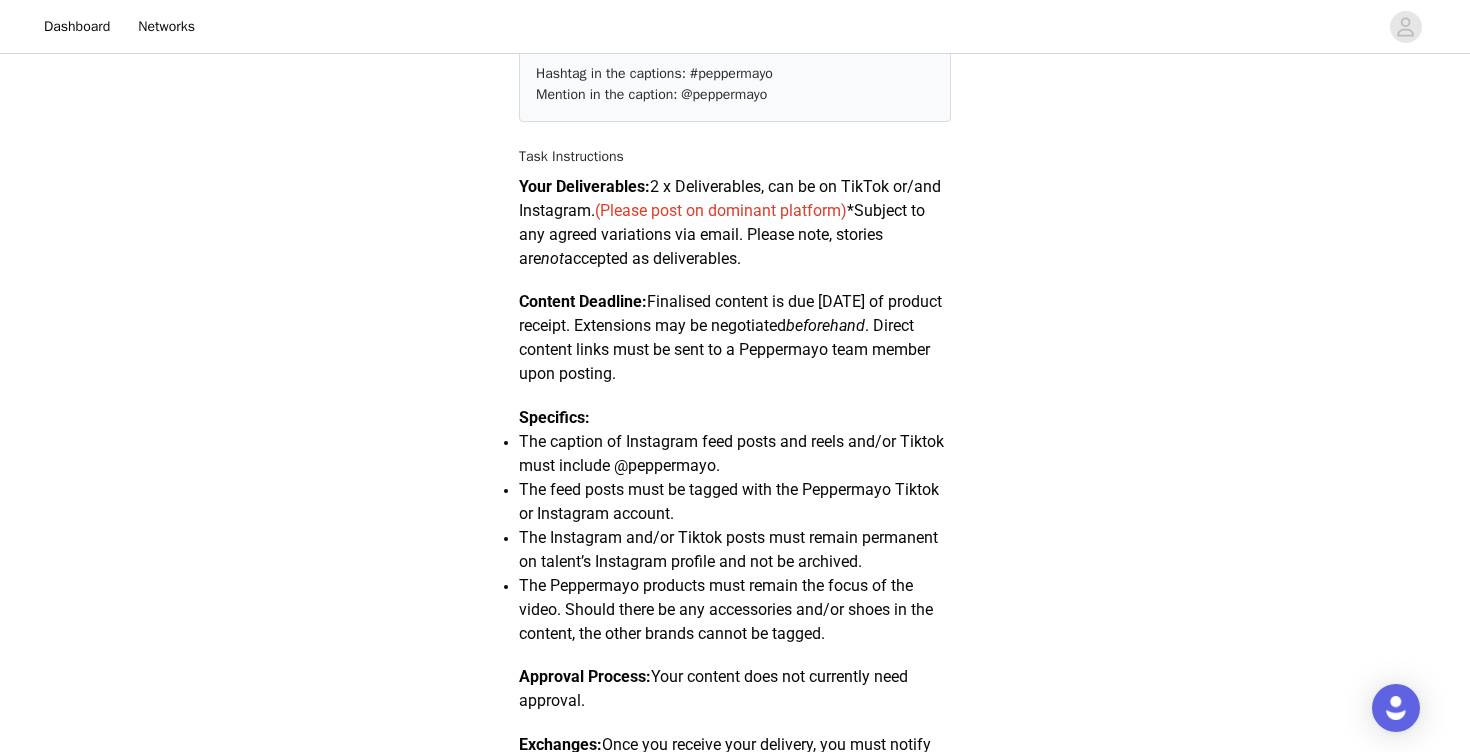 scroll, scrollTop: 0, scrollLeft: 0, axis: both 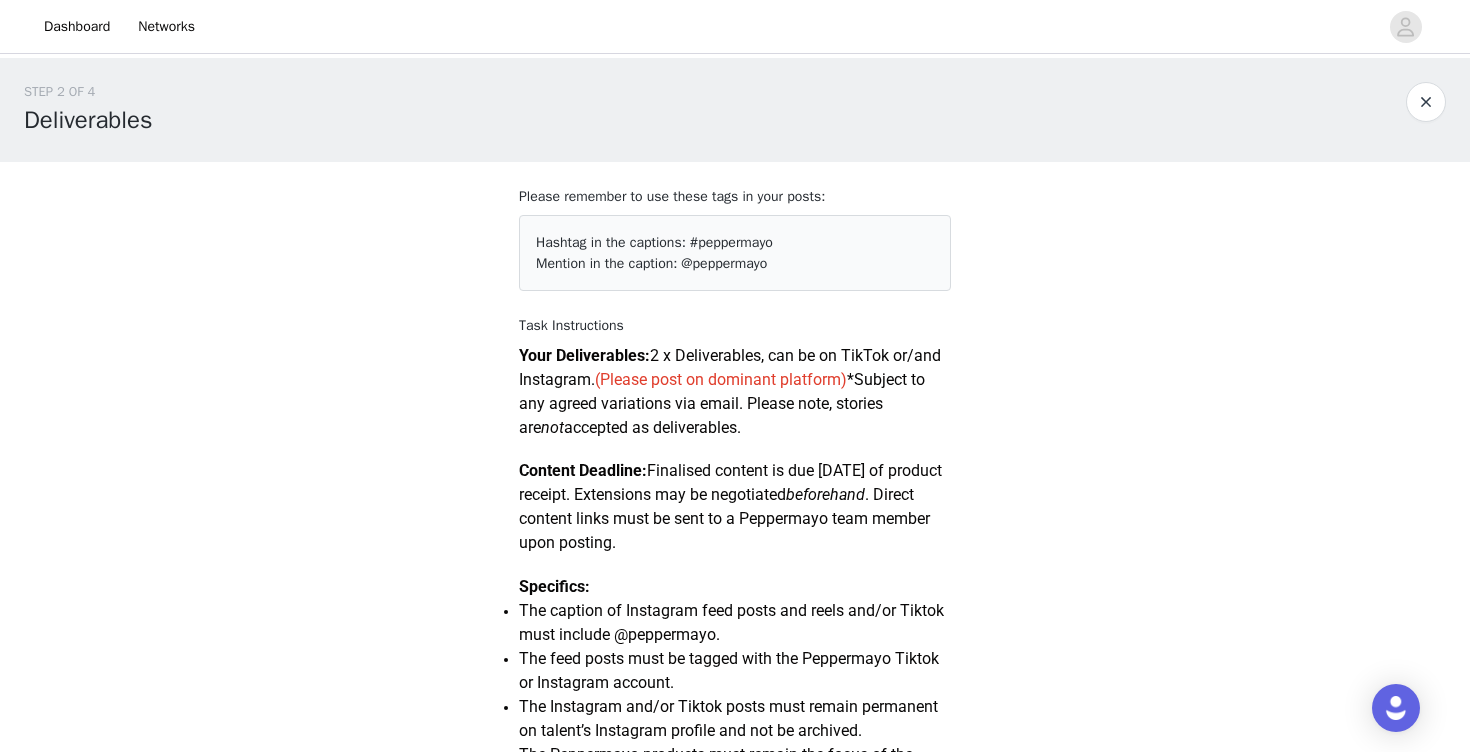 click at bounding box center (1426, 102) 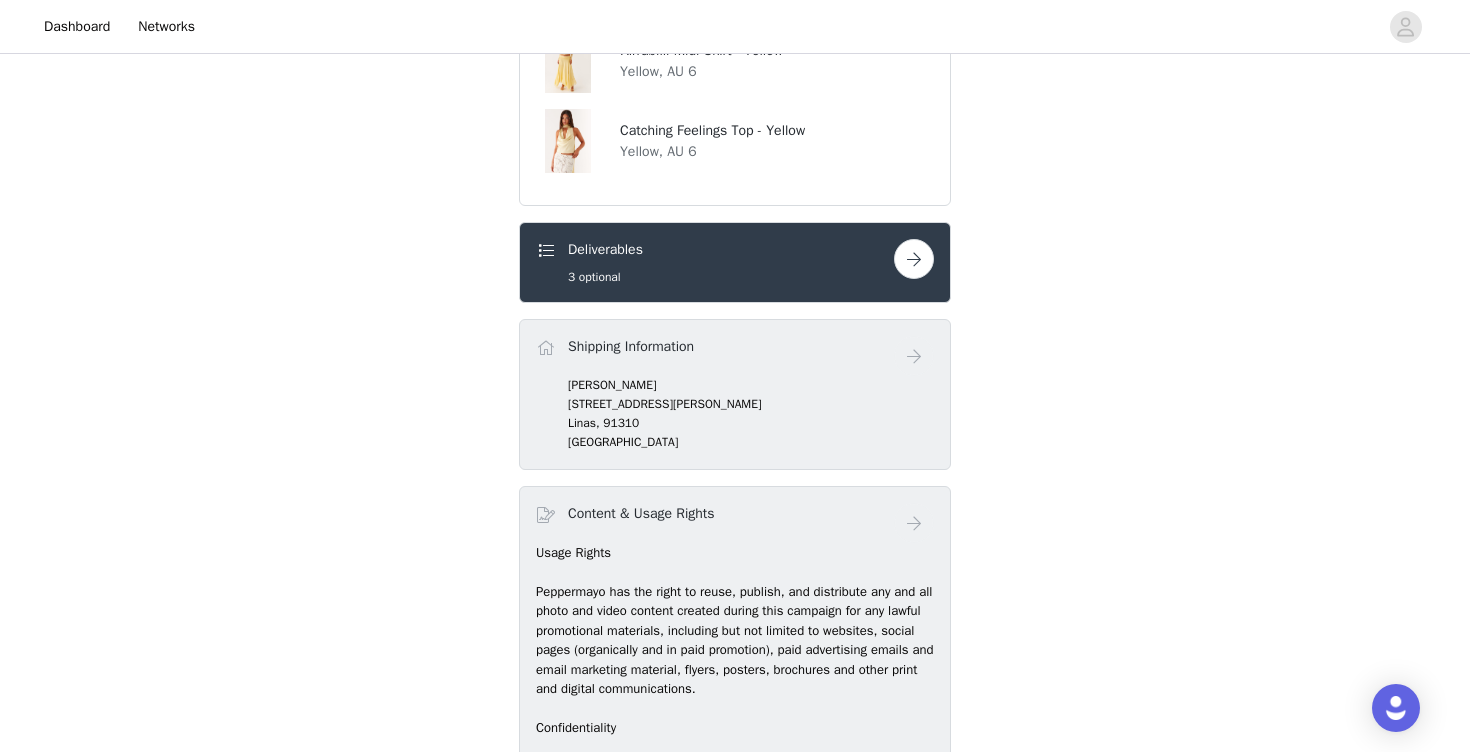 scroll, scrollTop: 1044, scrollLeft: 0, axis: vertical 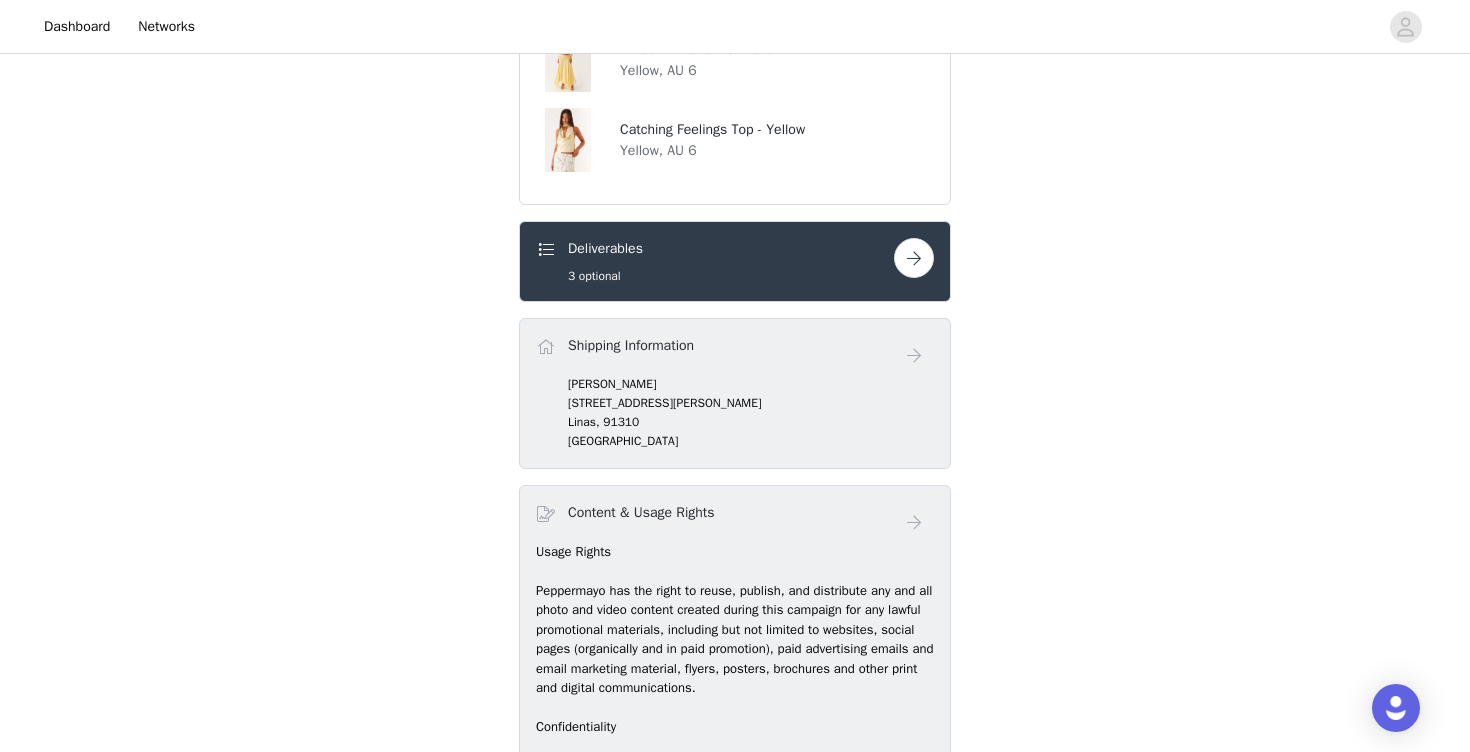 click on "[PERSON_NAME]" at bounding box center [751, 384] 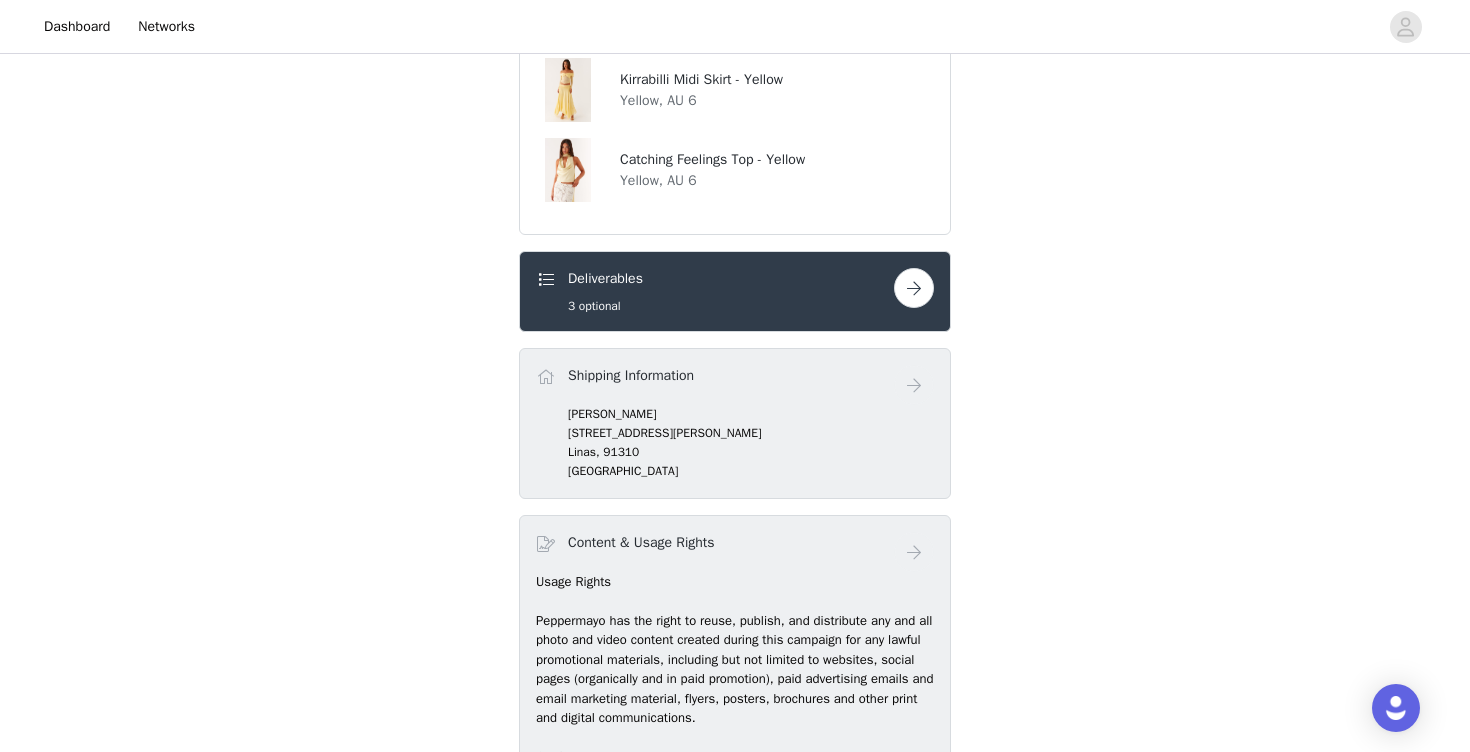 scroll, scrollTop: 1503, scrollLeft: 0, axis: vertical 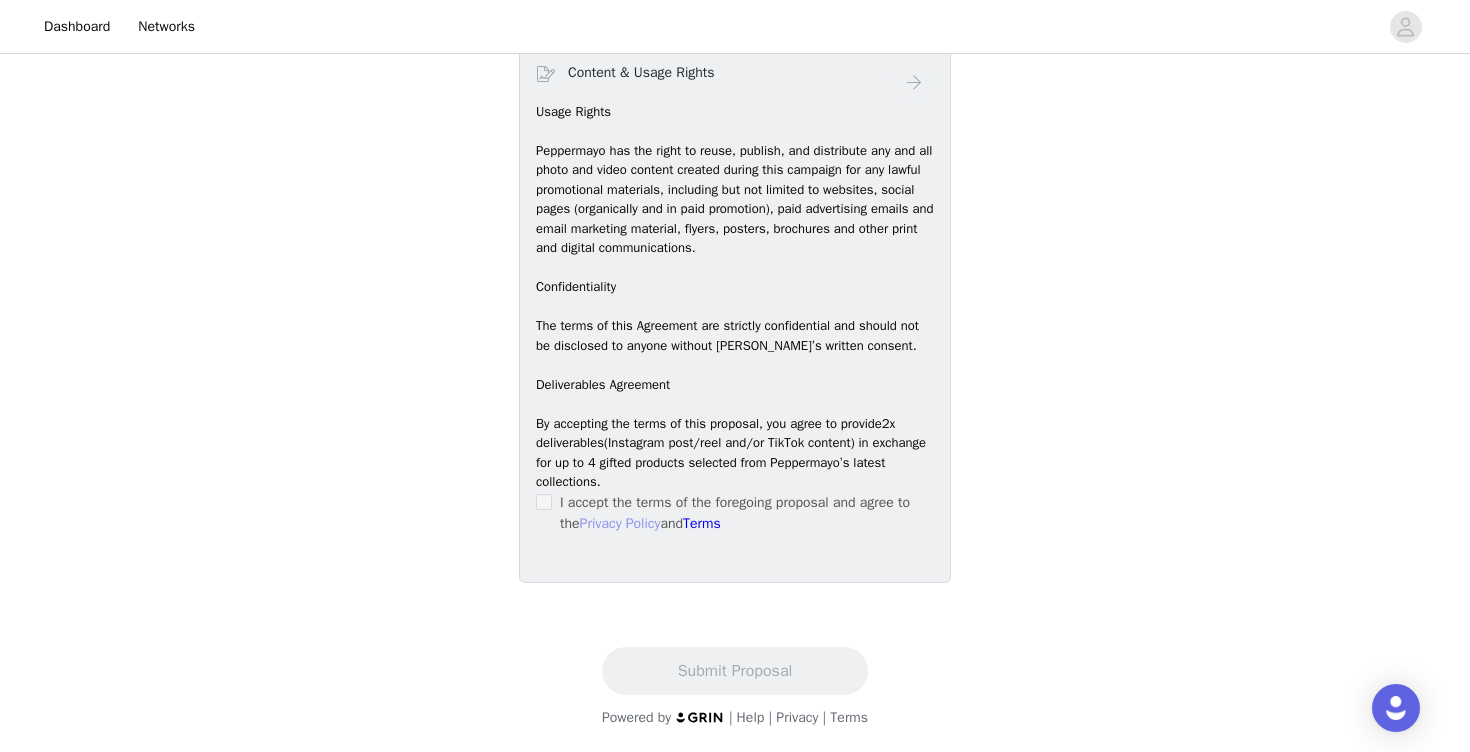 click on "Privacy Policy" at bounding box center (620, 523) 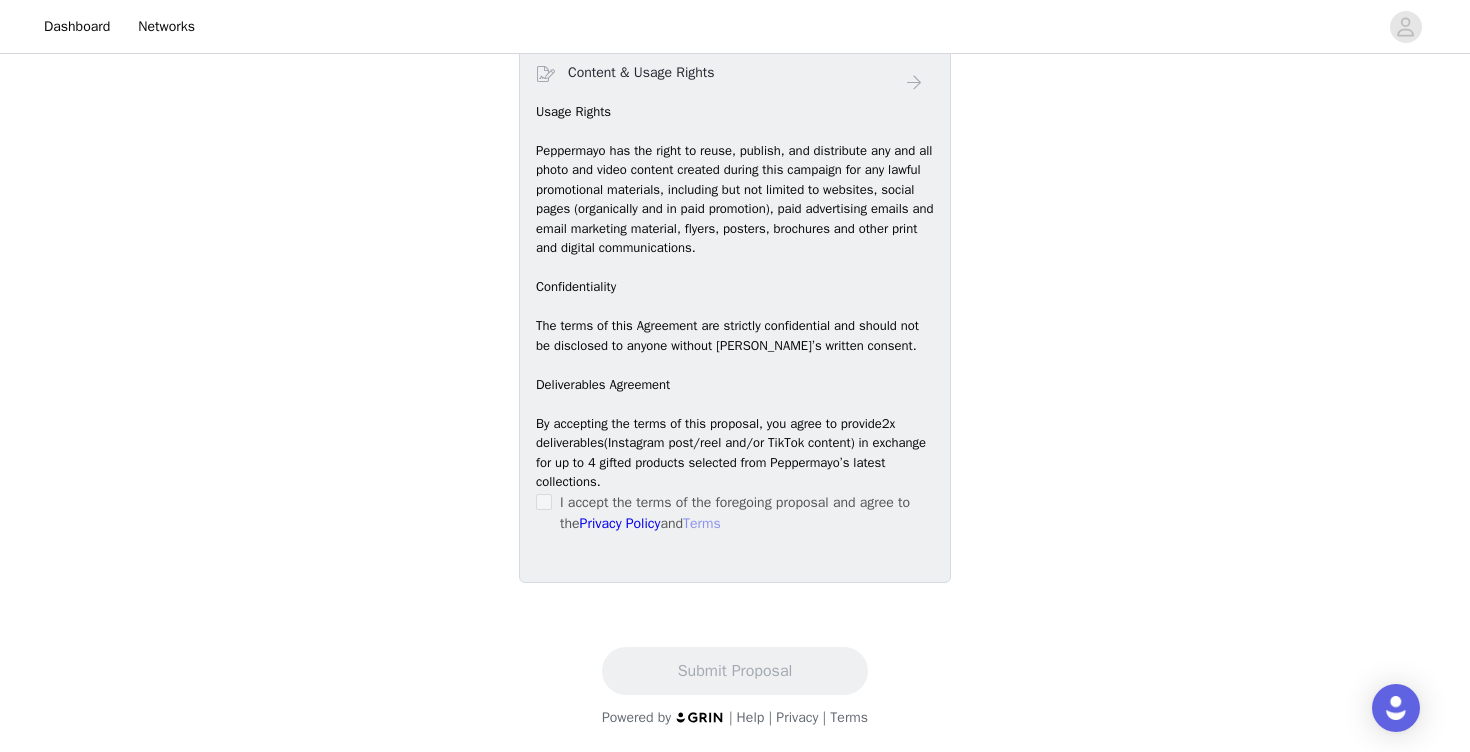 click on "Terms" at bounding box center (702, 523) 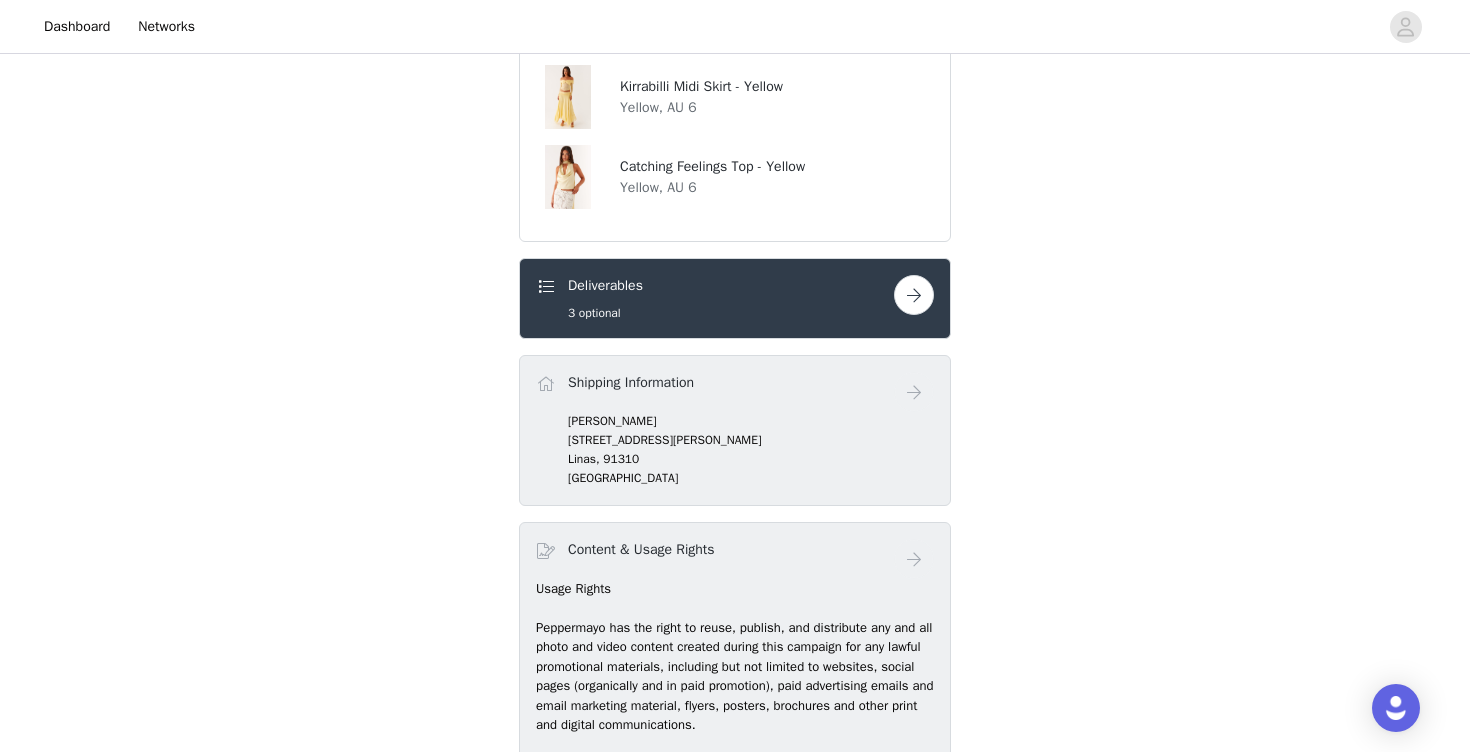 scroll, scrollTop: 1004, scrollLeft: 0, axis: vertical 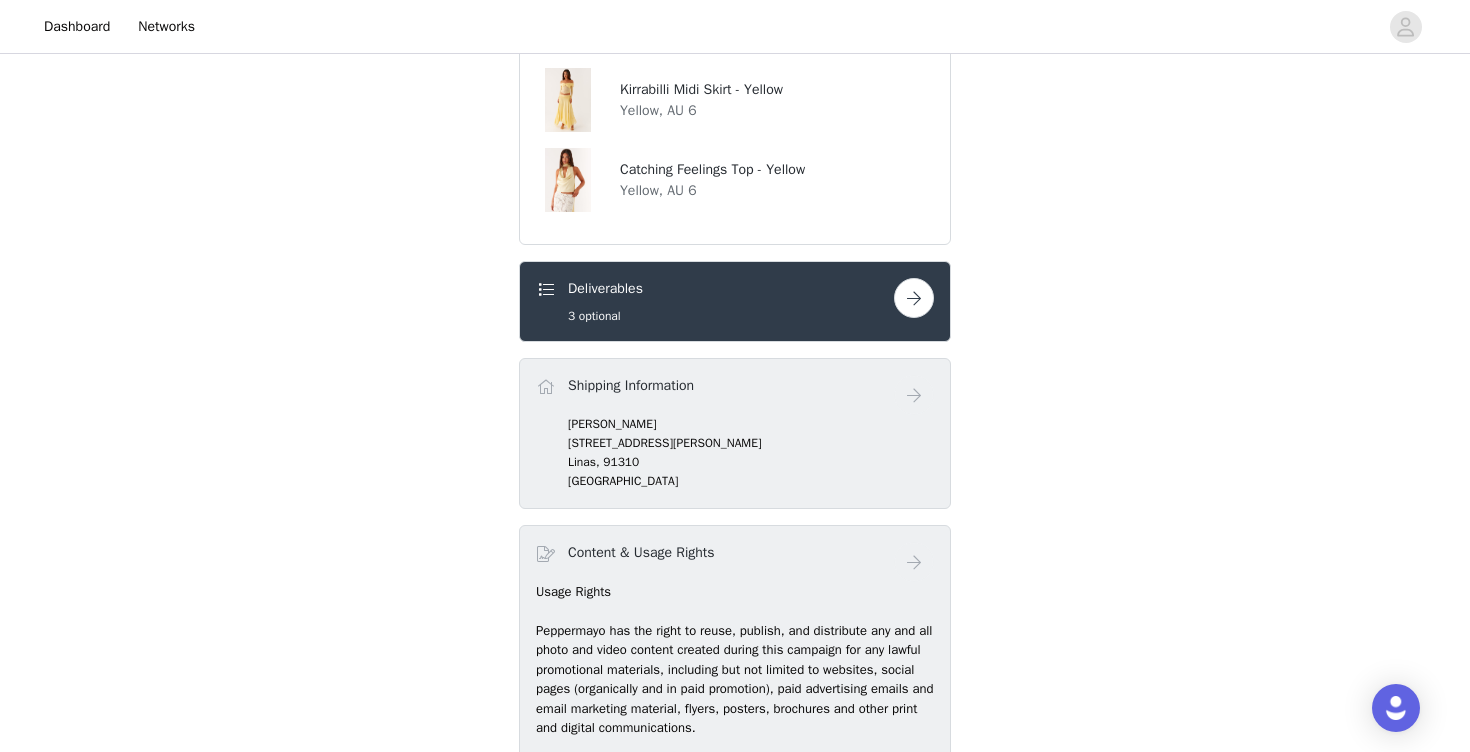 click at bounding box center (914, 298) 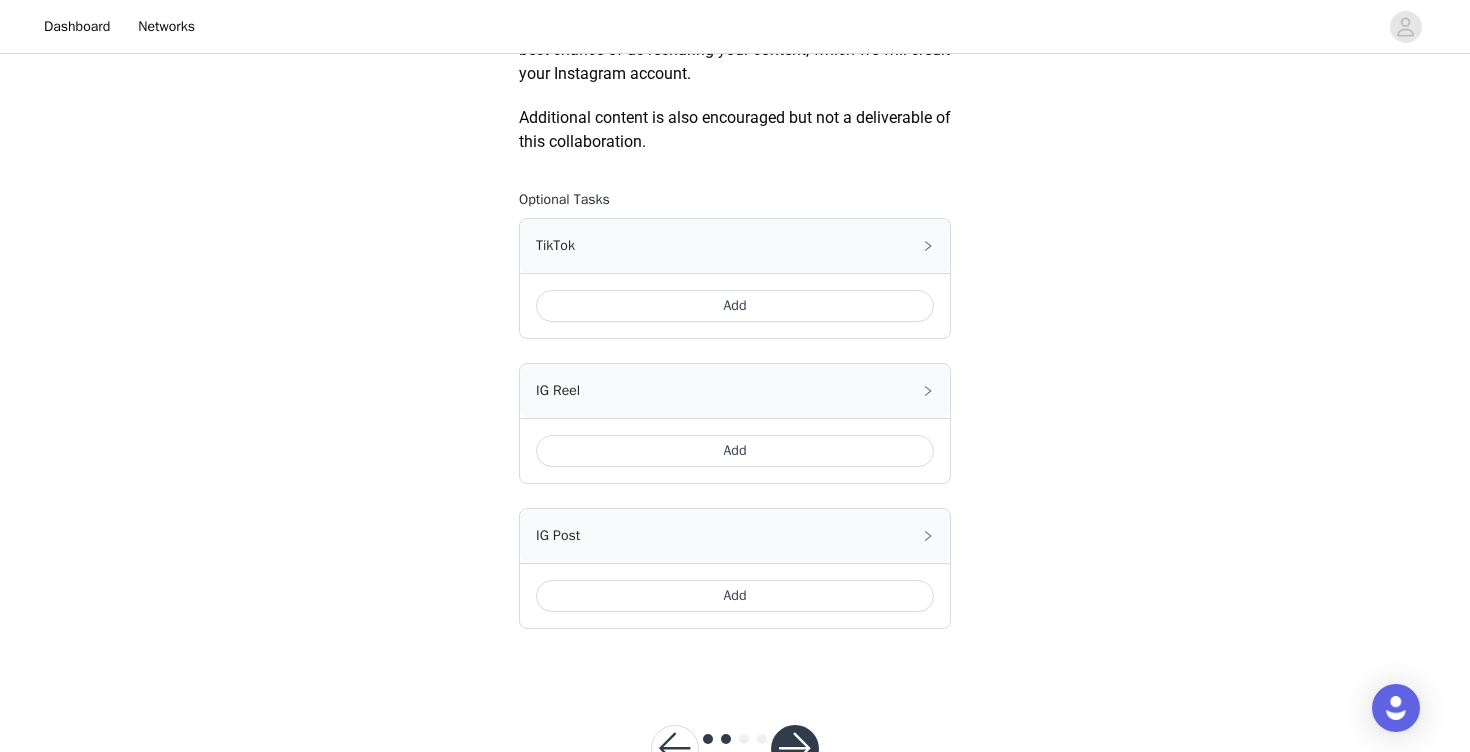 scroll, scrollTop: 1065, scrollLeft: 0, axis: vertical 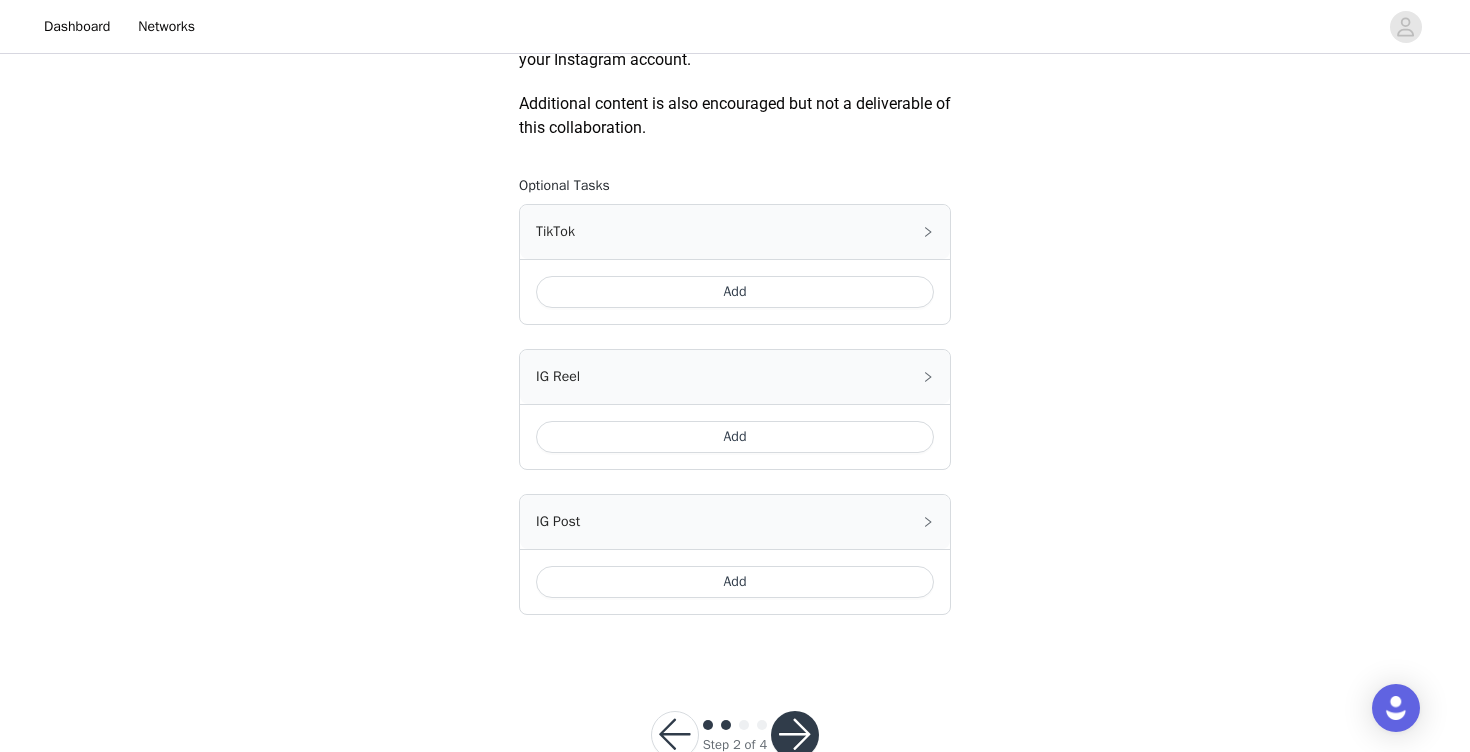 click on "Add" at bounding box center [735, 292] 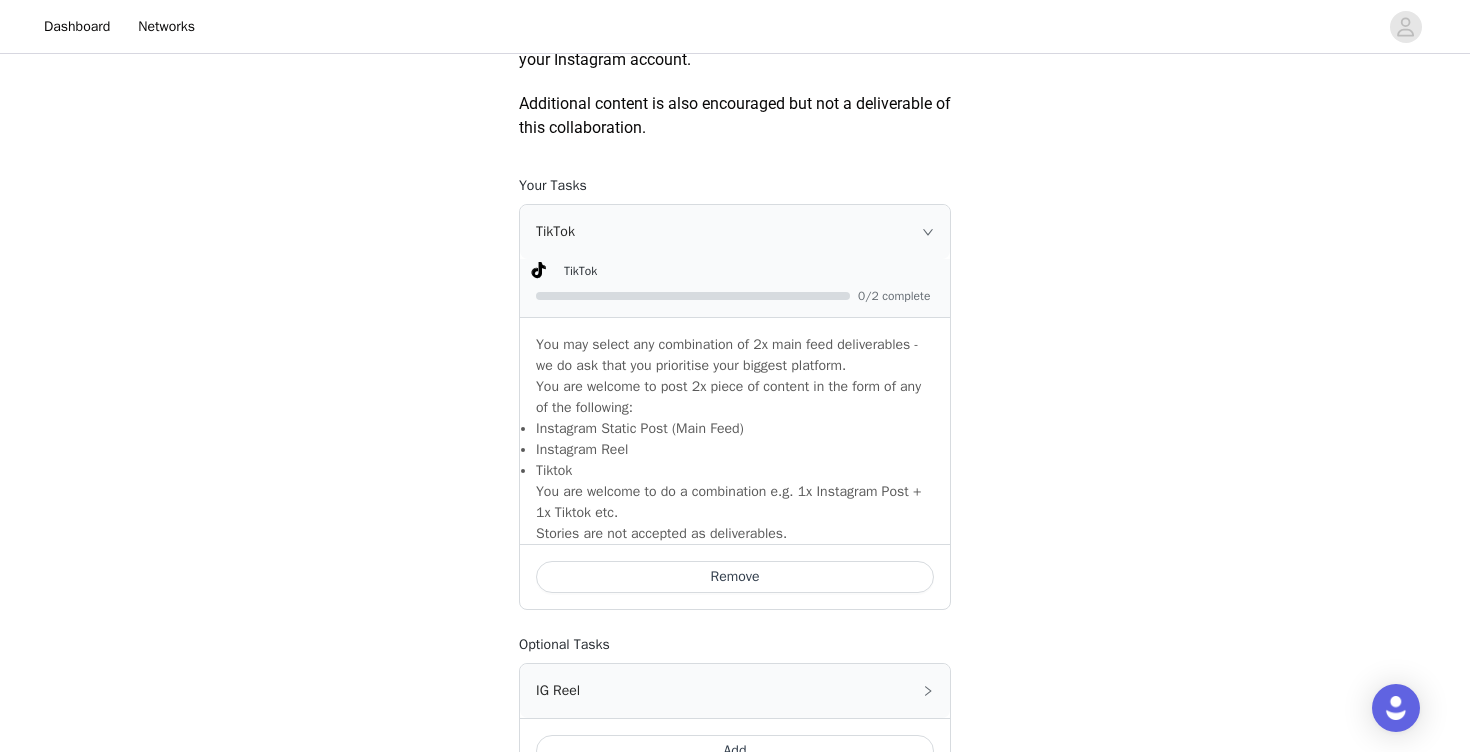 click on "Remove" at bounding box center (735, 577) 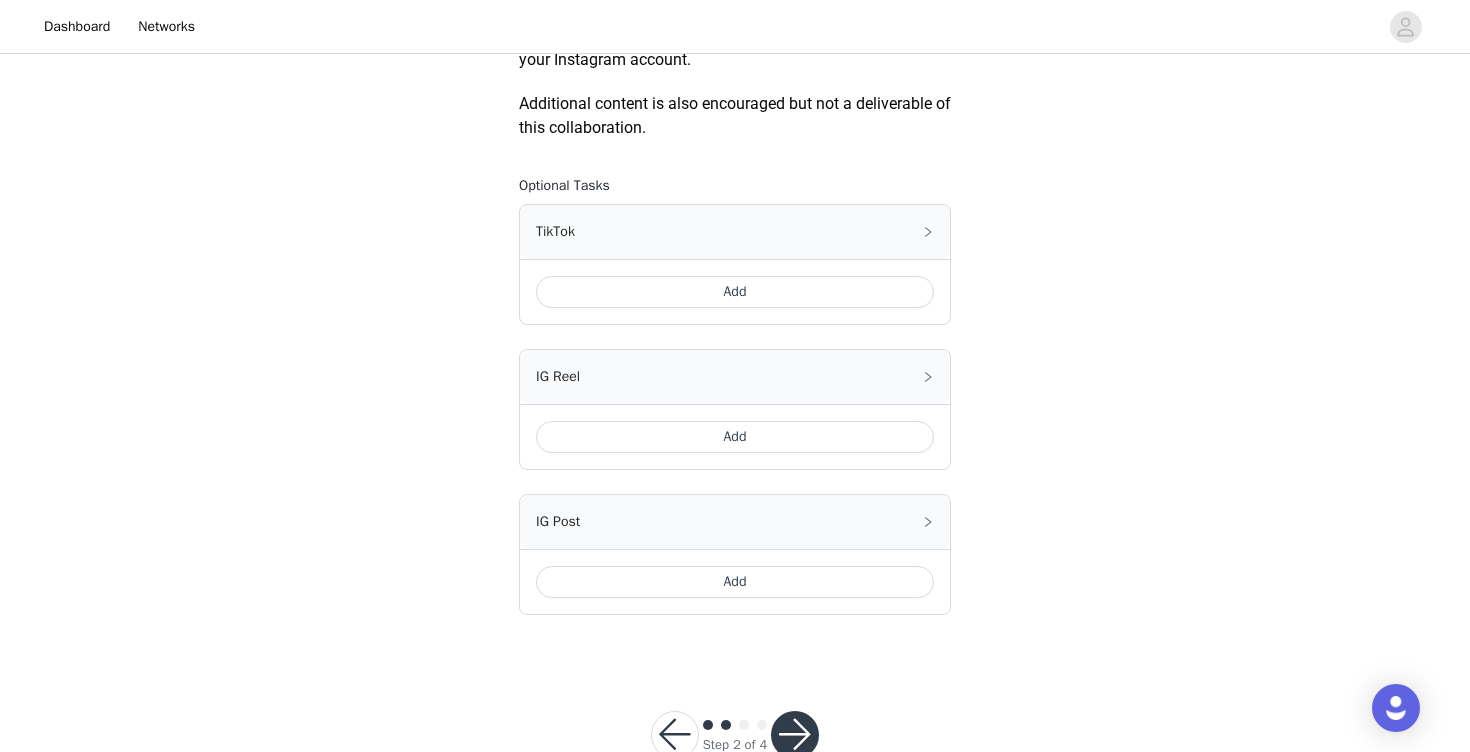 click on "Add" at bounding box center (735, 292) 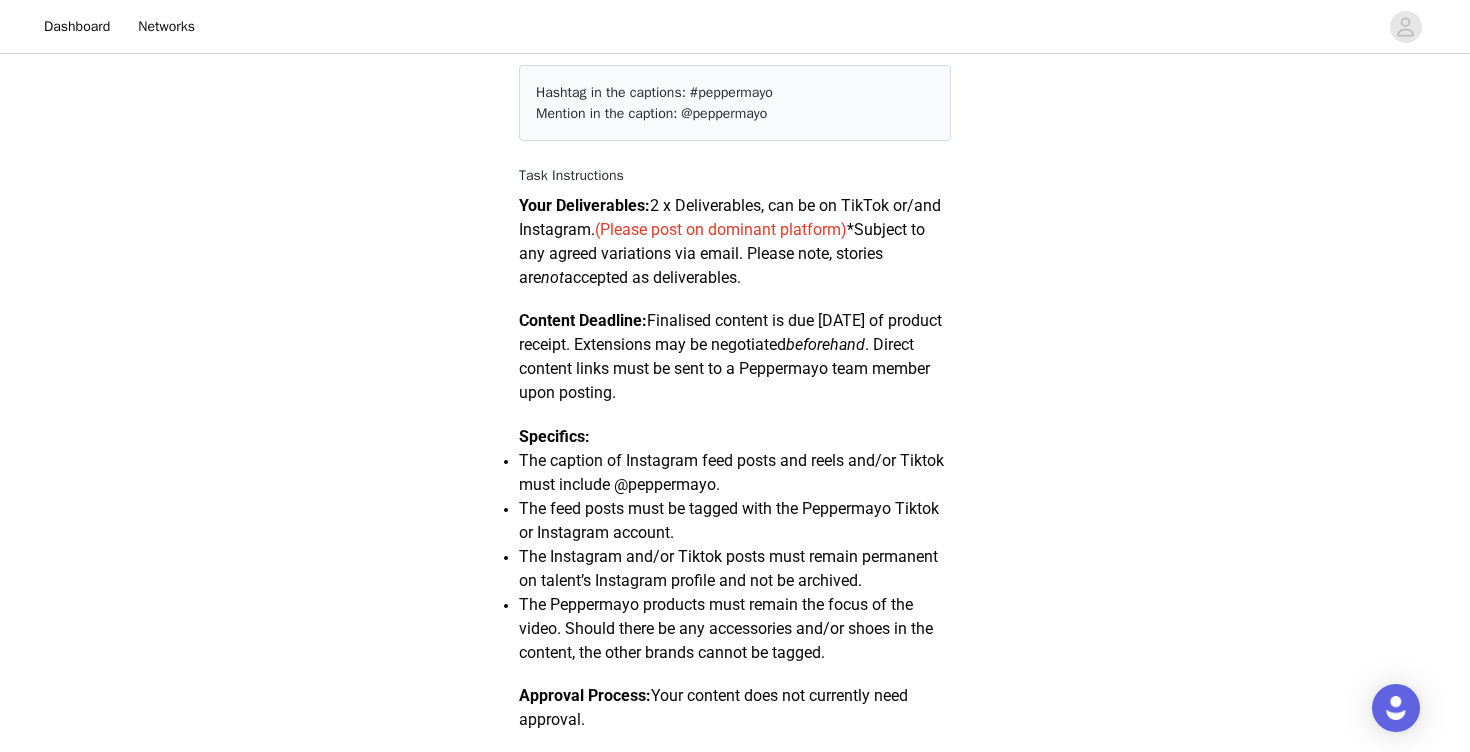 scroll, scrollTop: 0, scrollLeft: 0, axis: both 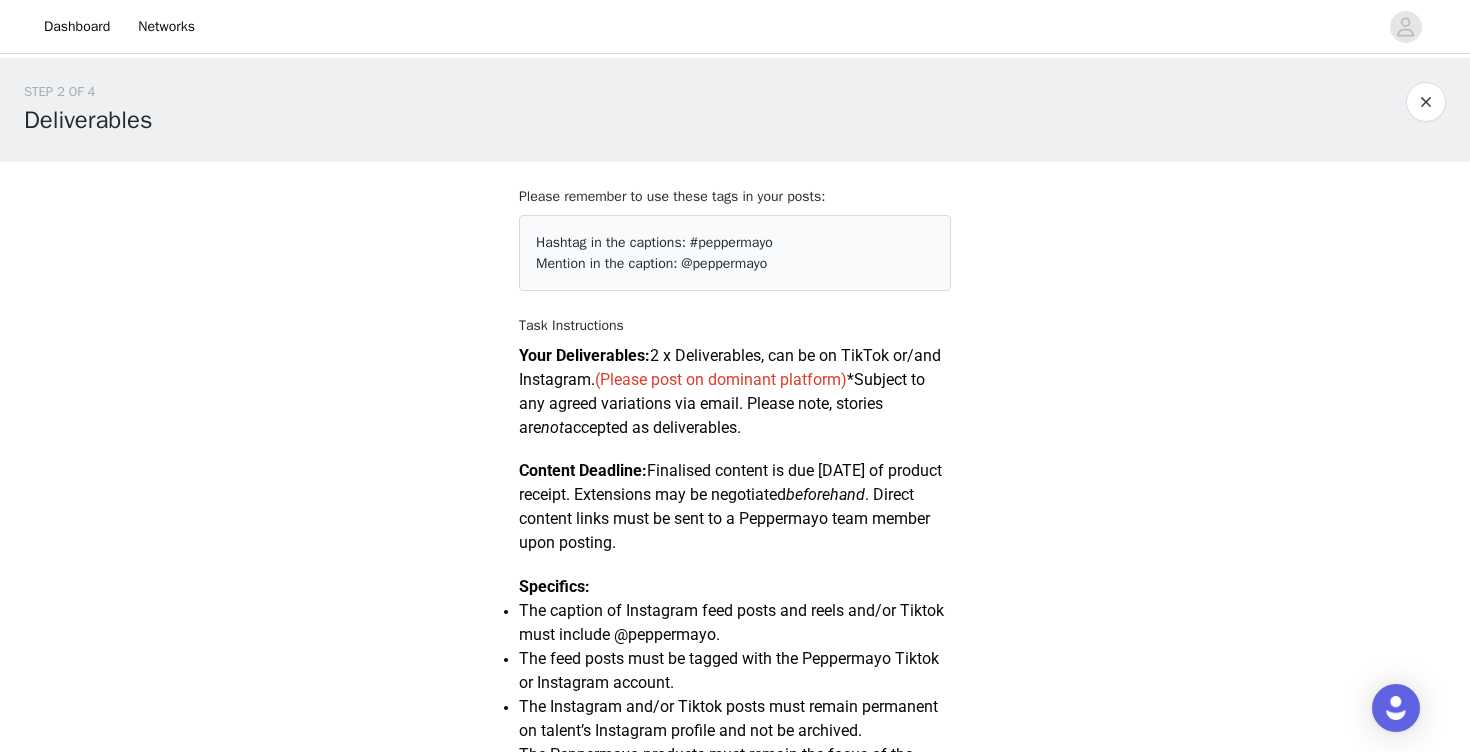 click on "@peppermayo" at bounding box center (724, 263) 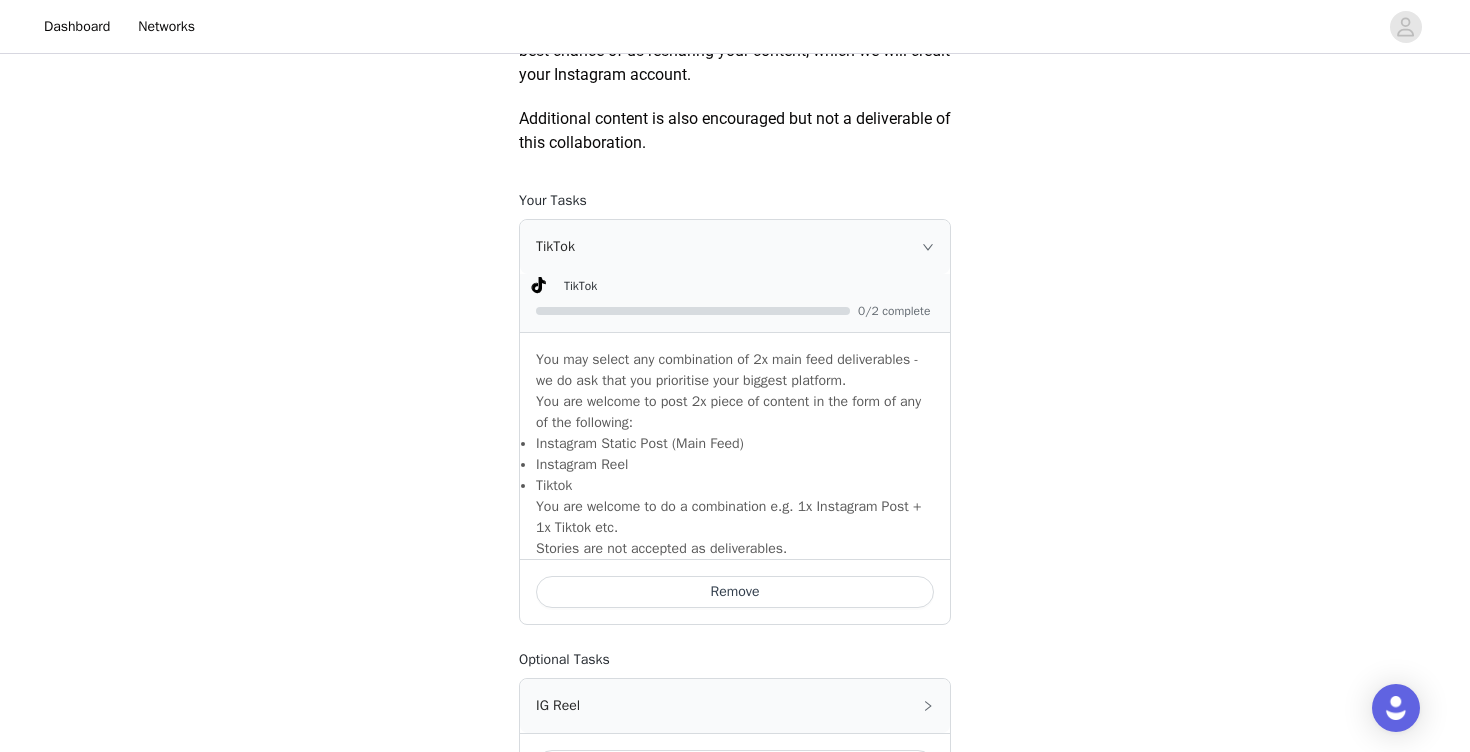 scroll, scrollTop: 1054, scrollLeft: 0, axis: vertical 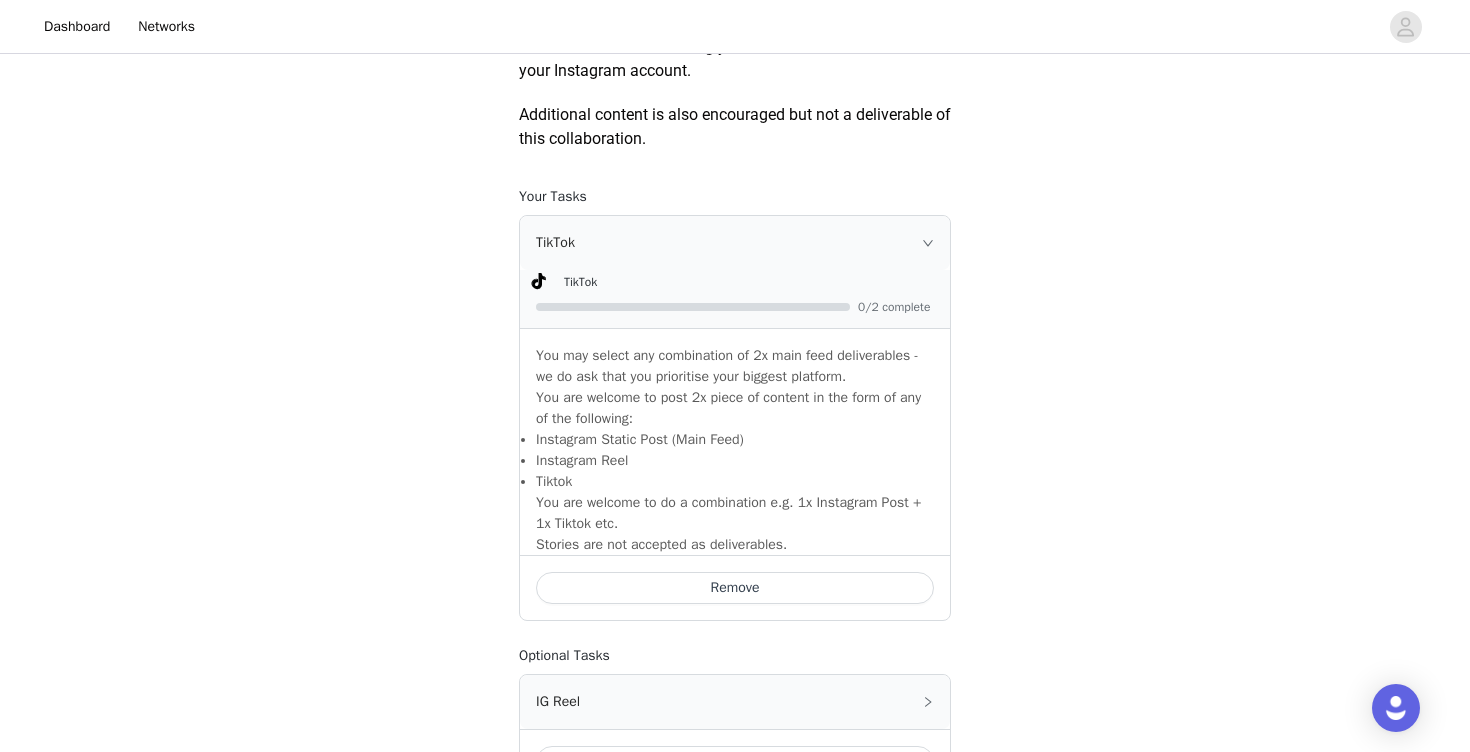 click on "0/2 complete" at bounding box center [898, 307] 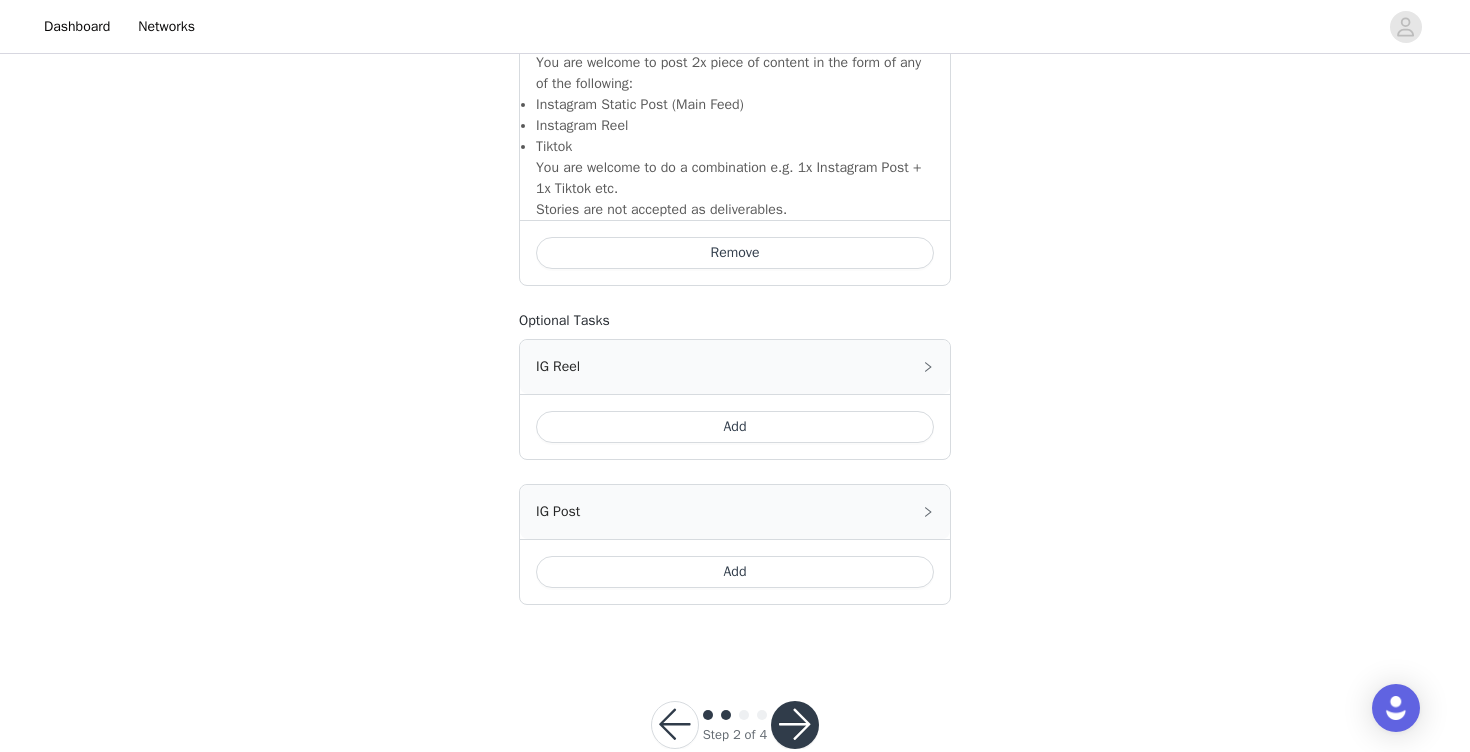 scroll, scrollTop: 1392, scrollLeft: 0, axis: vertical 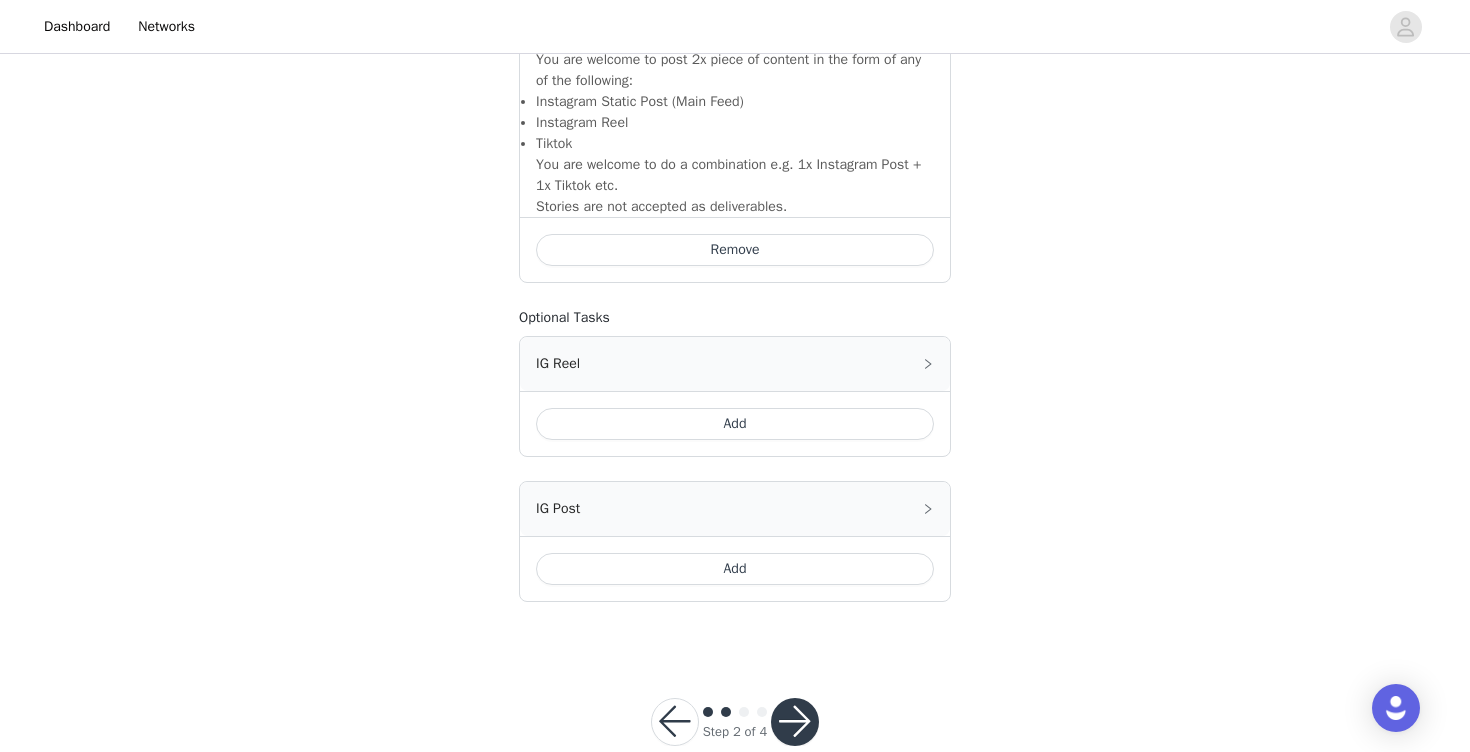 click on "Add" at bounding box center (735, 424) 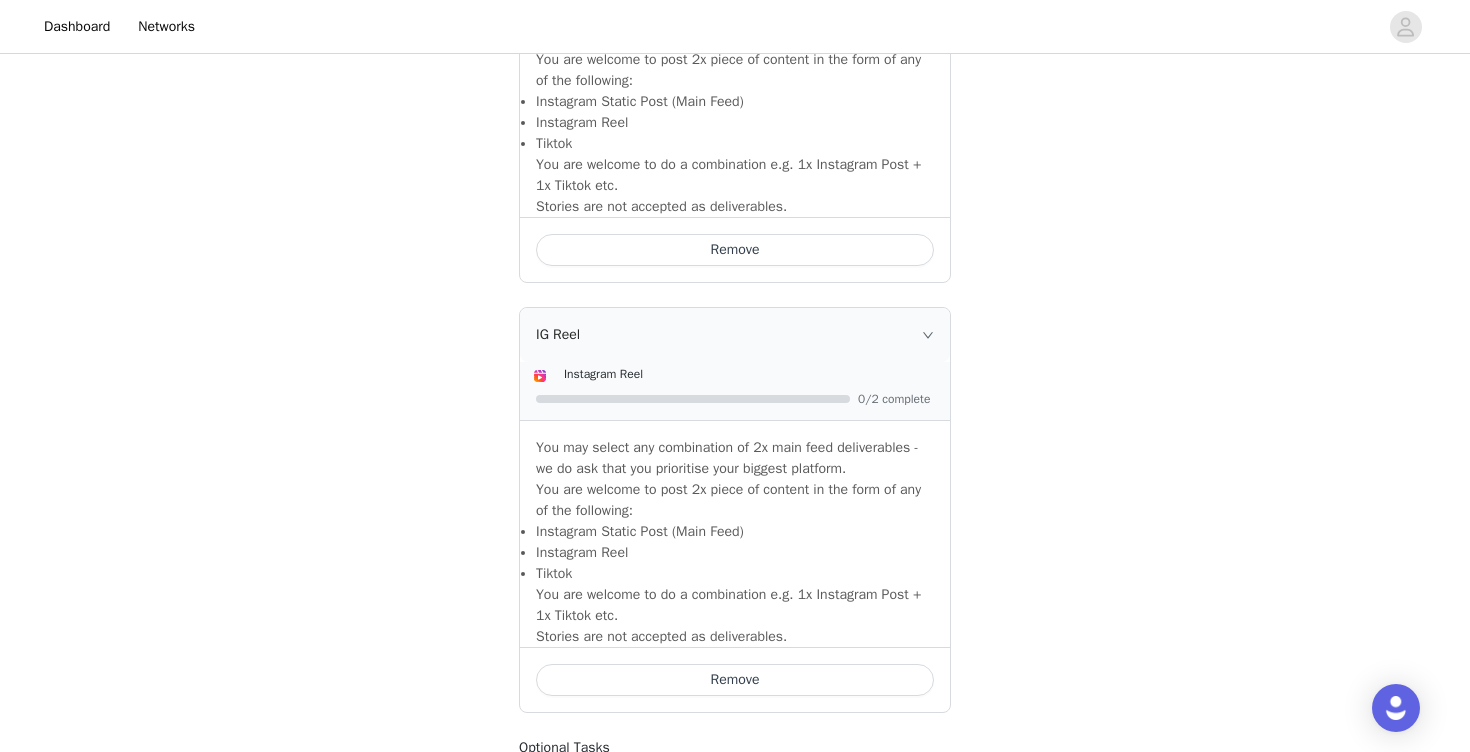 click at bounding box center [737, 397] 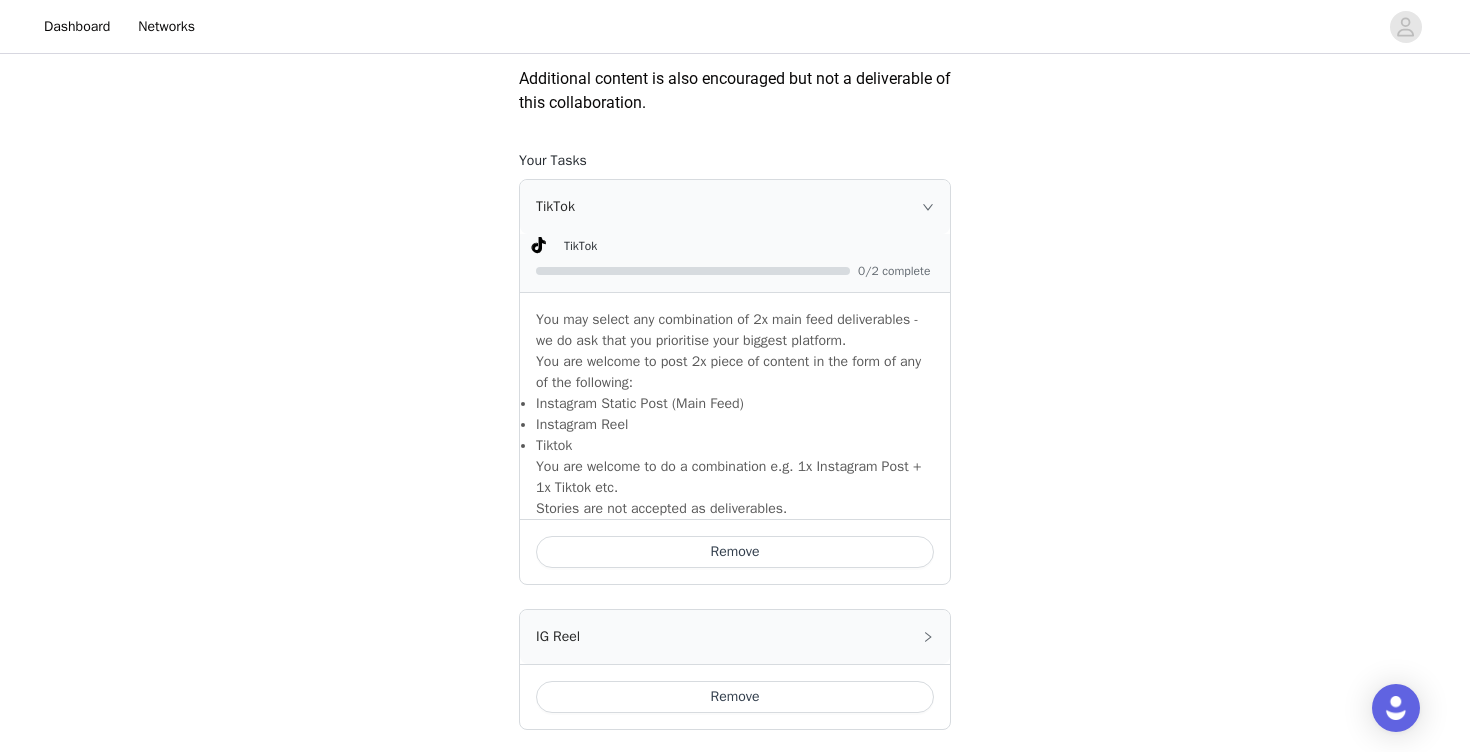 scroll, scrollTop: 998, scrollLeft: 0, axis: vertical 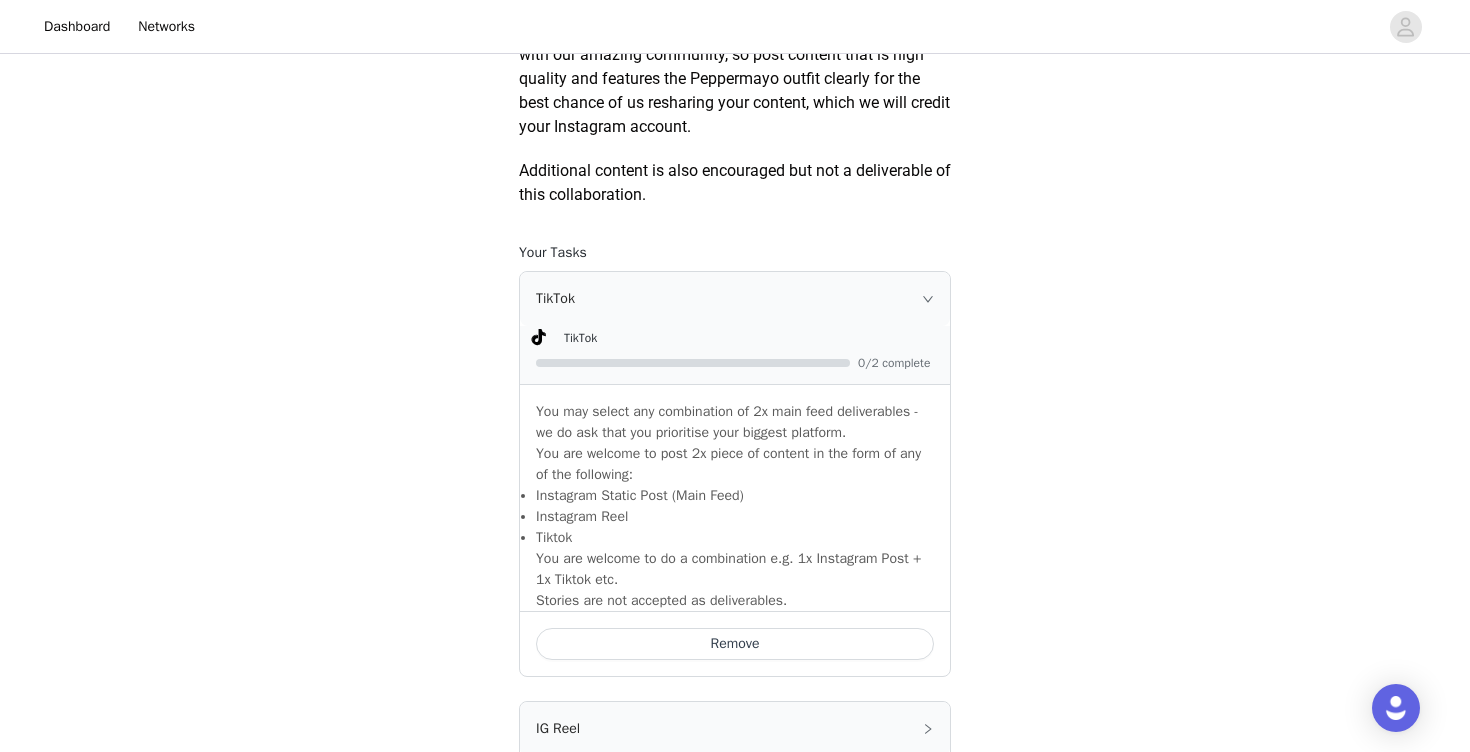 click 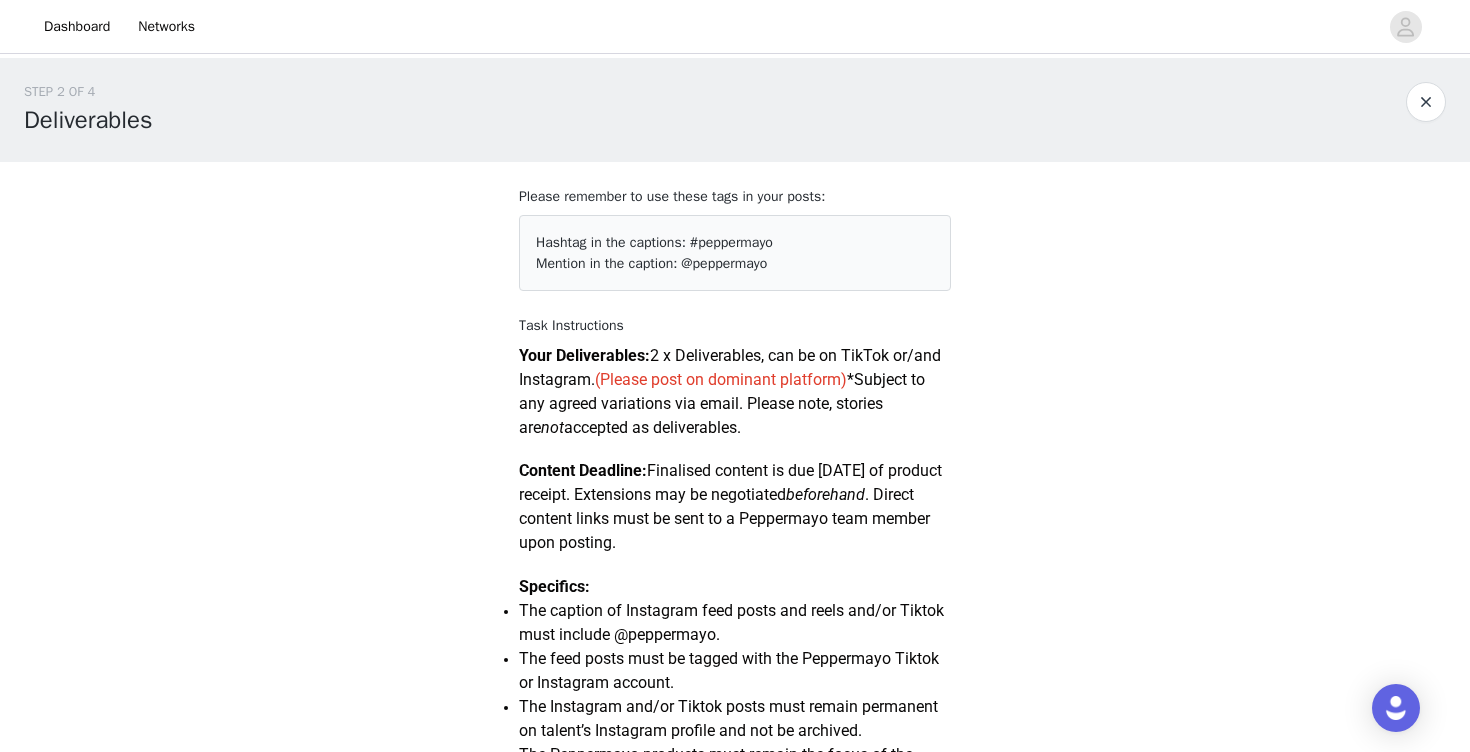 scroll, scrollTop: 1149, scrollLeft: 0, axis: vertical 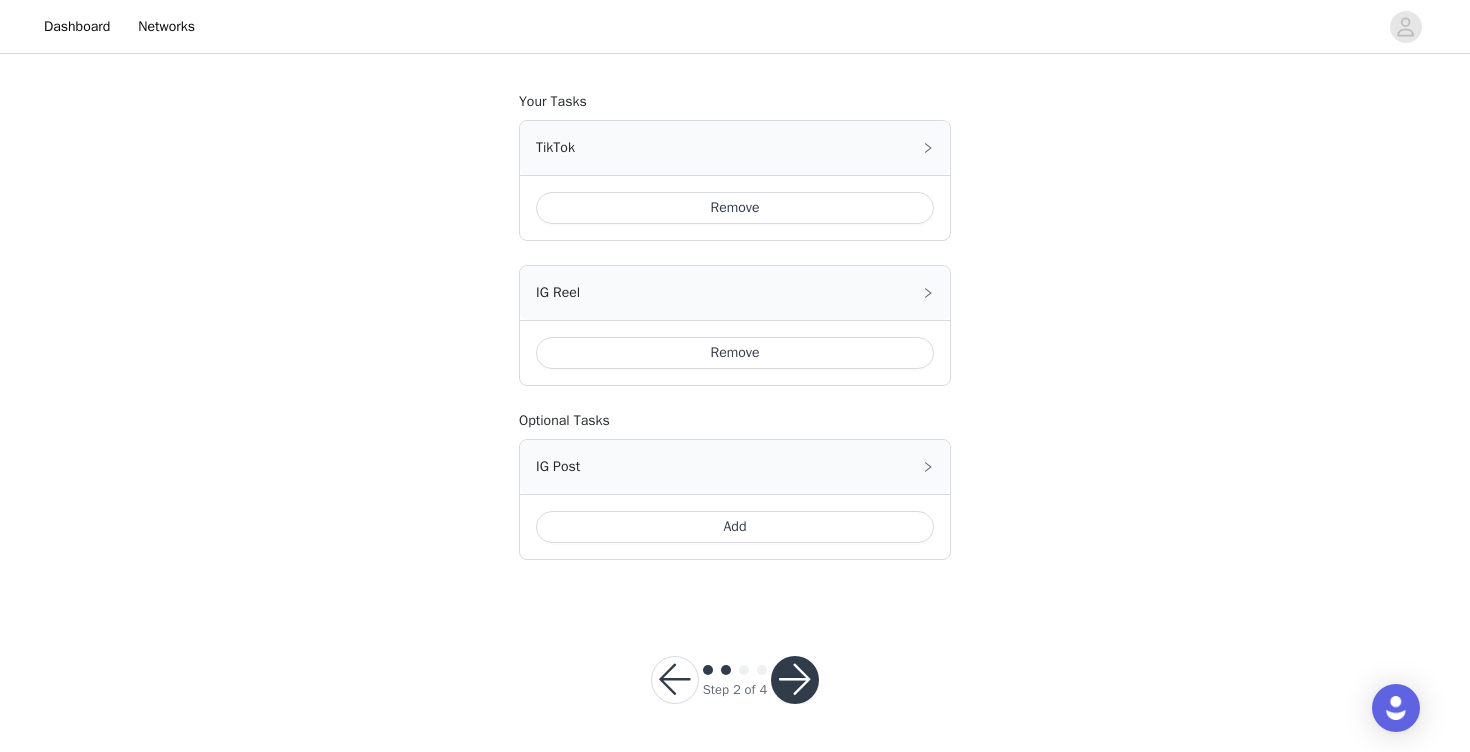 click at bounding box center (795, 680) 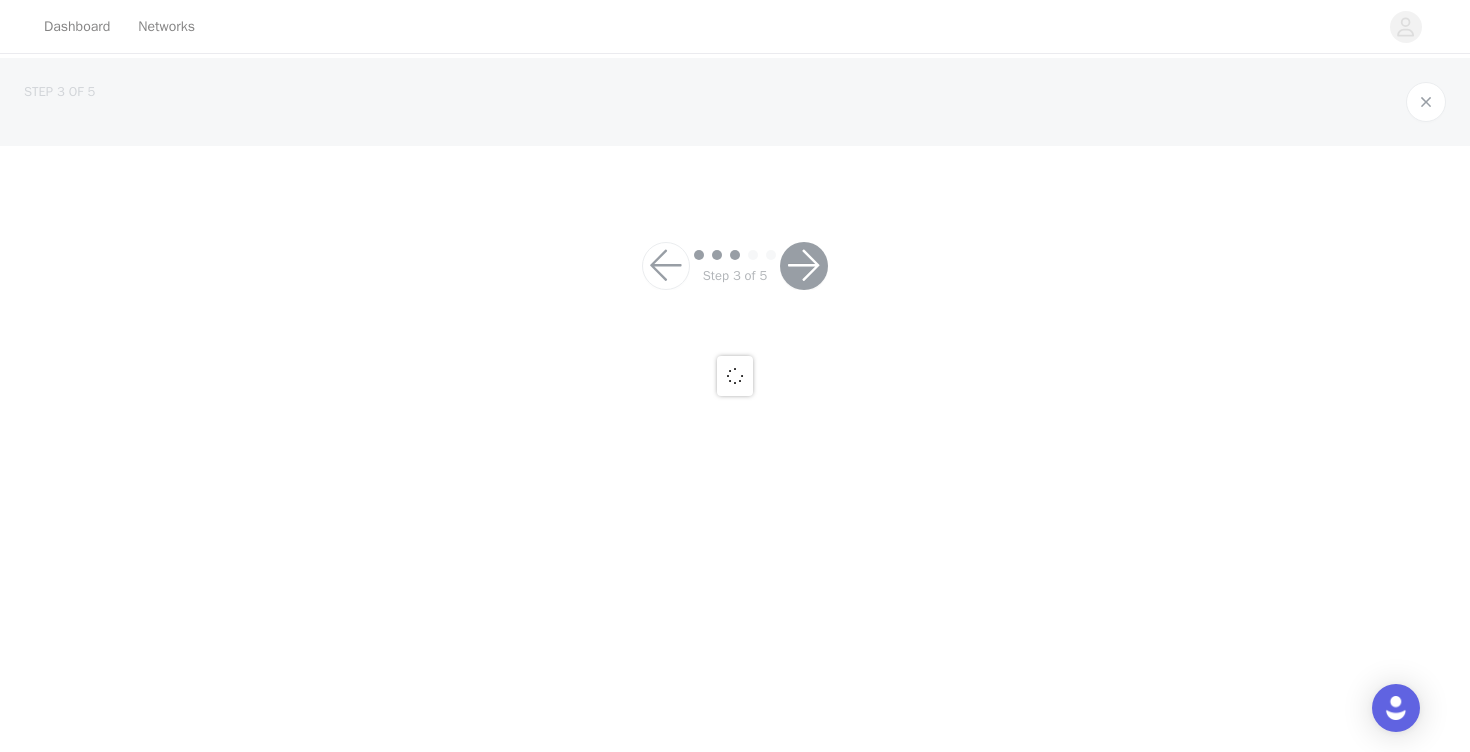 scroll, scrollTop: 0, scrollLeft: 0, axis: both 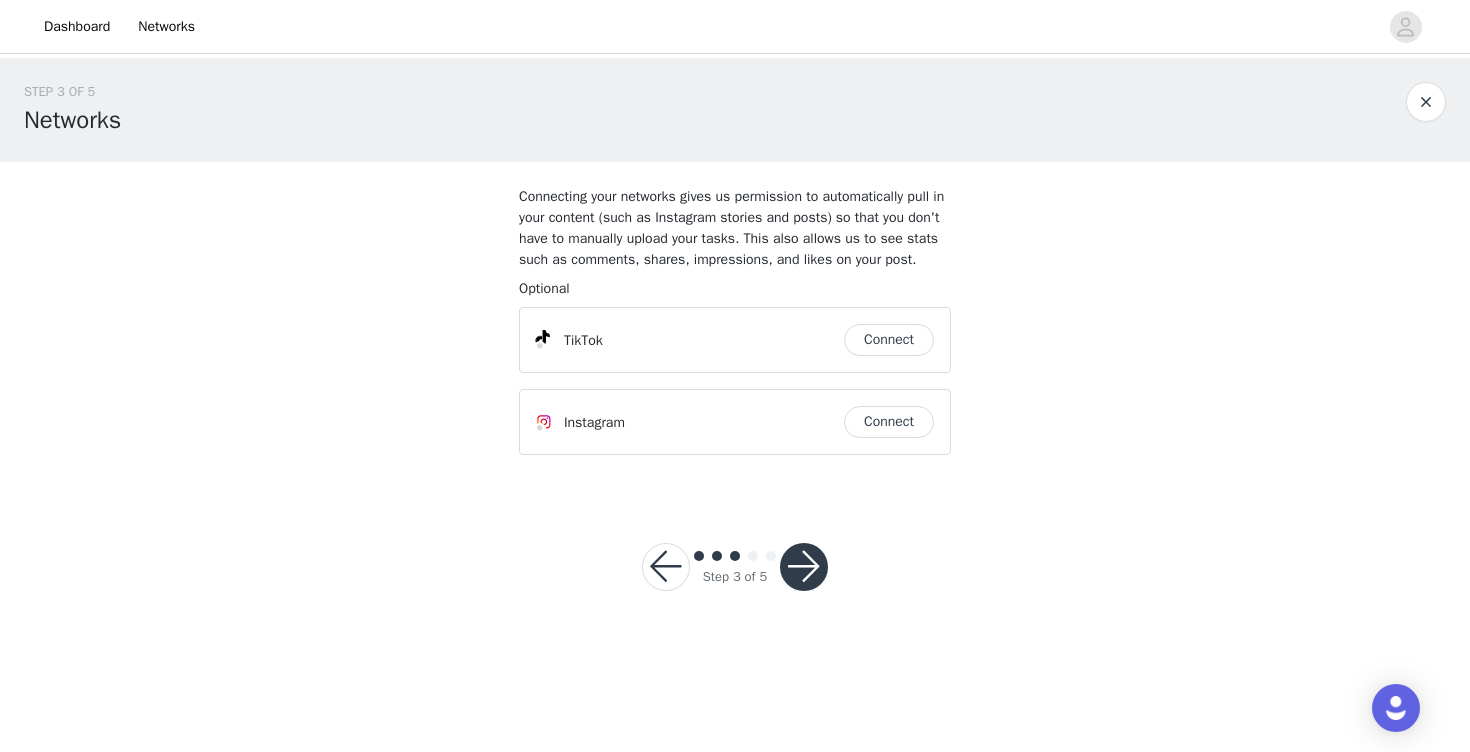 click at bounding box center [804, 567] 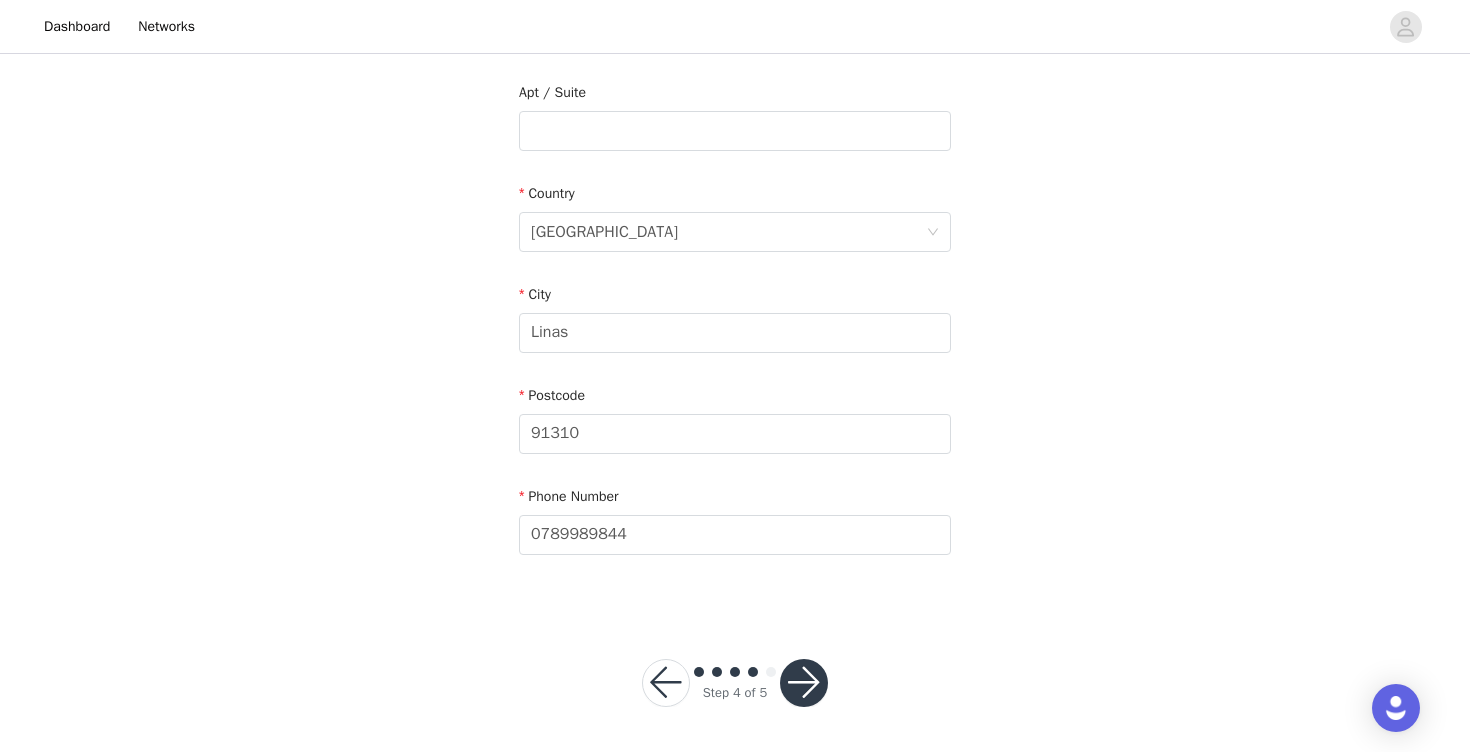 scroll, scrollTop: 551, scrollLeft: 0, axis: vertical 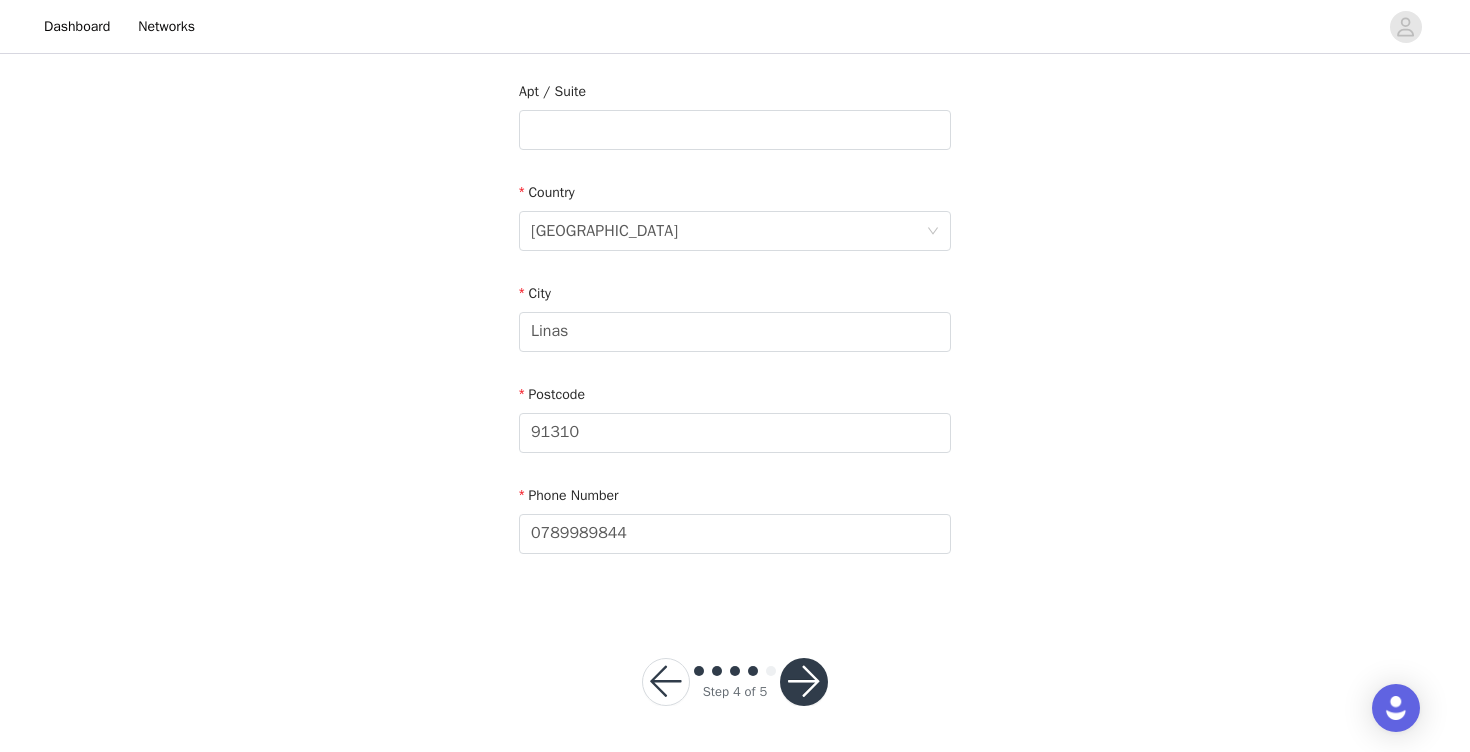 click at bounding box center [804, 682] 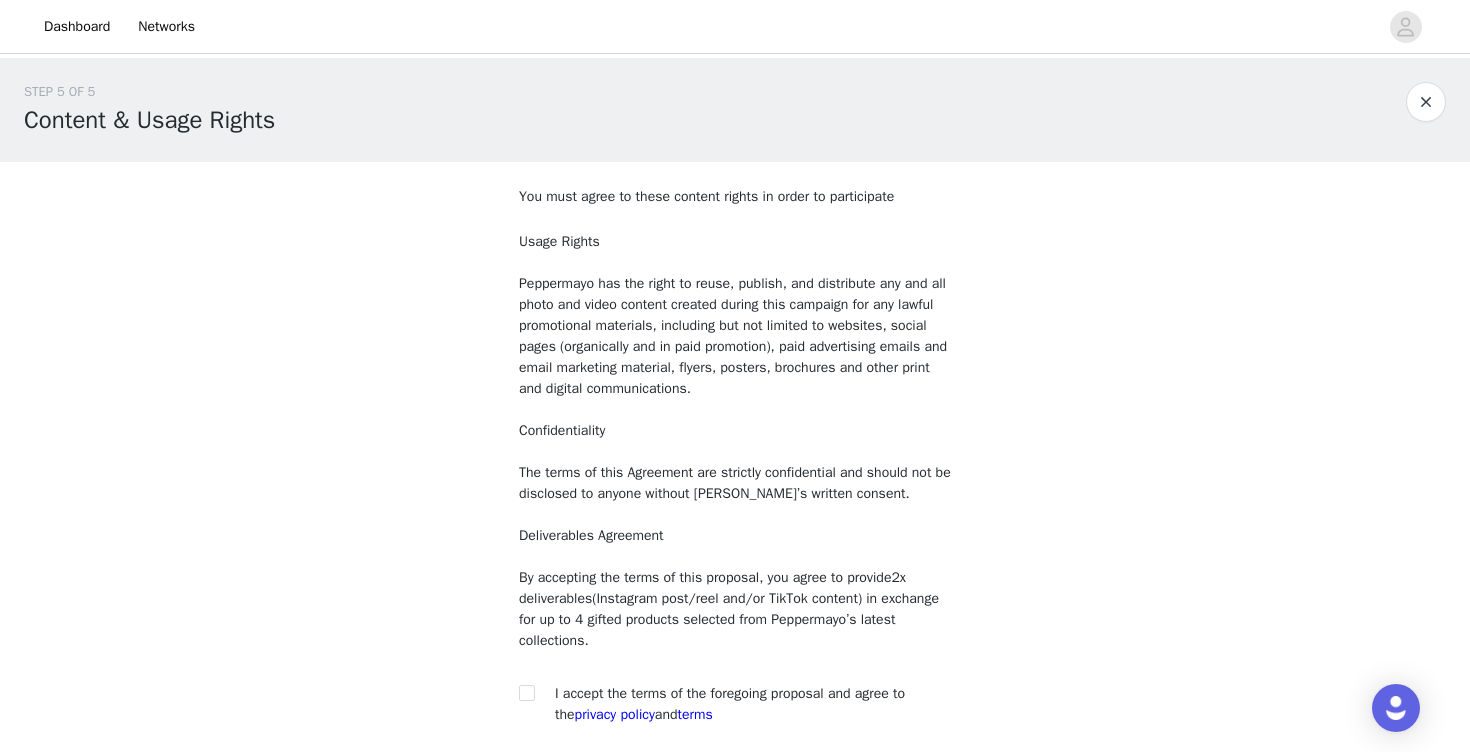 scroll, scrollTop: 172, scrollLeft: 0, axis: vertical 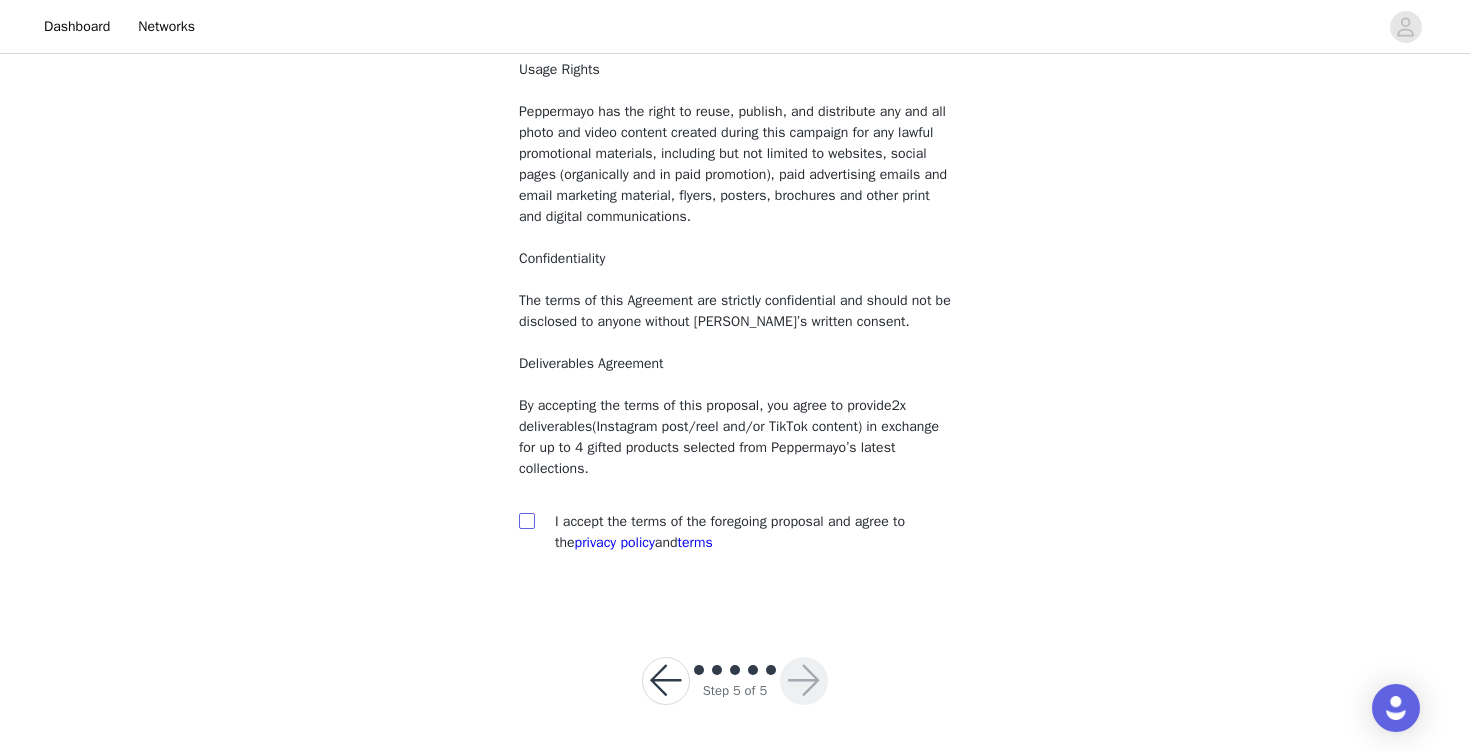 click at bounding box center [527, 521] 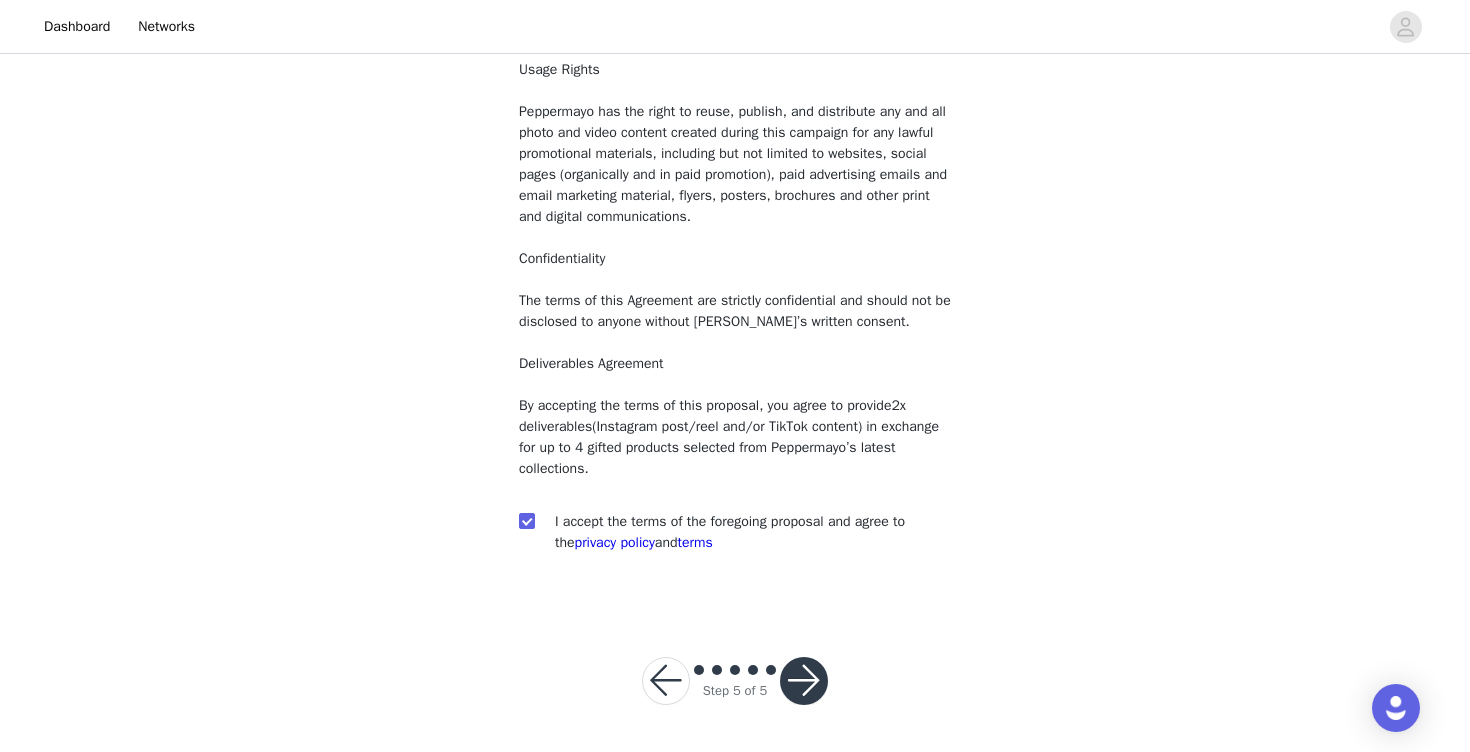 click at bounding box center [804, 681] 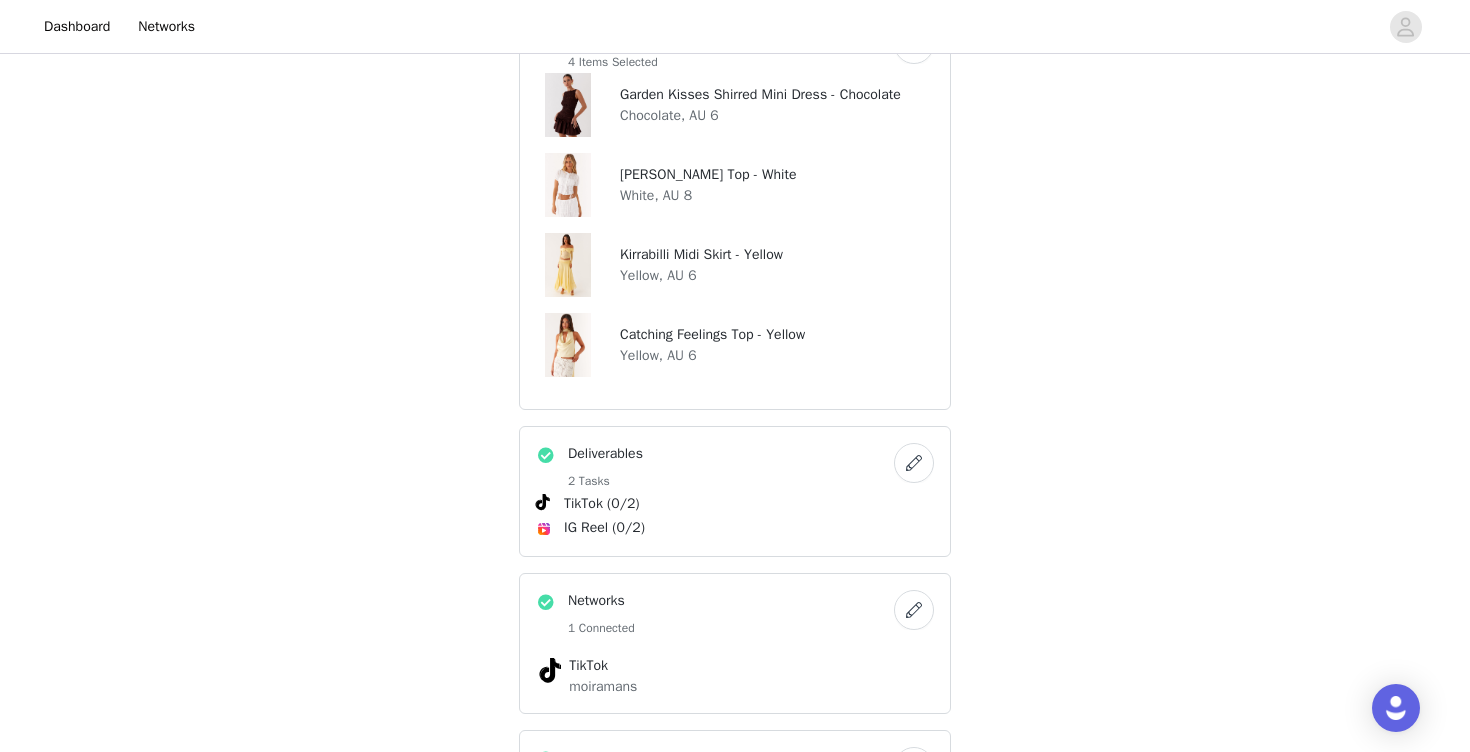 scroll, scrollTop: 843, scrollLeft: 0, axis: vertical 